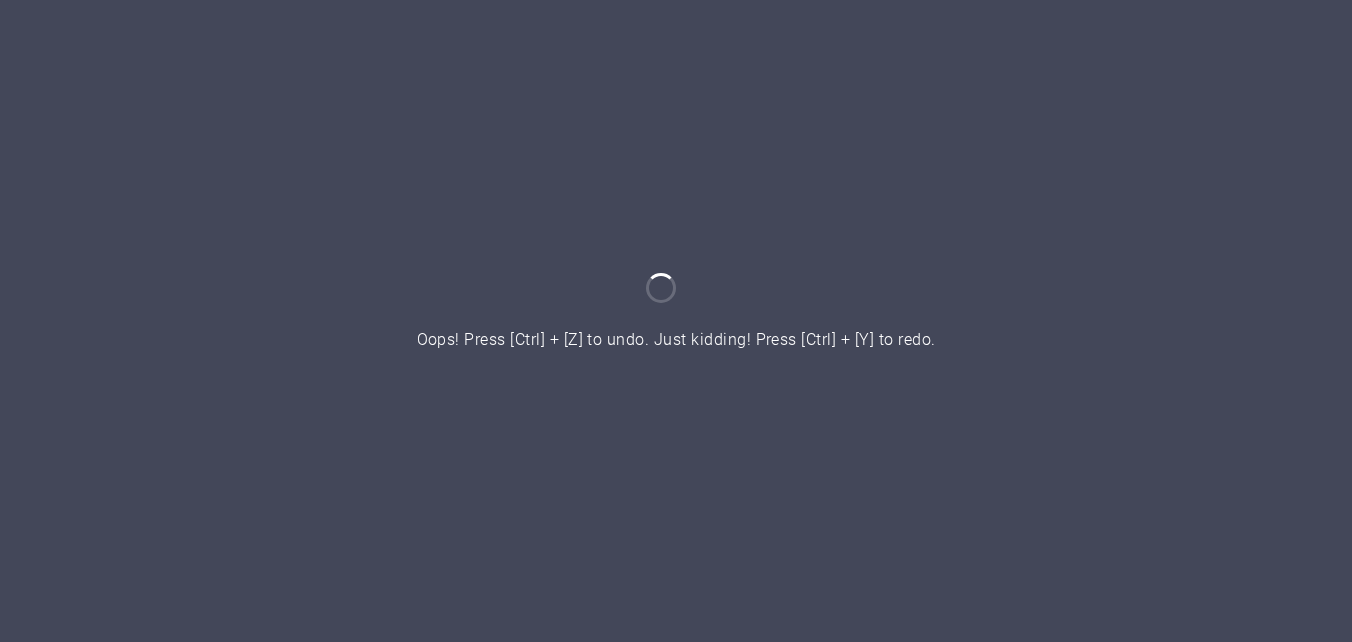 scroll, scrollTop: 0, scrollLeft: 0, axis: both 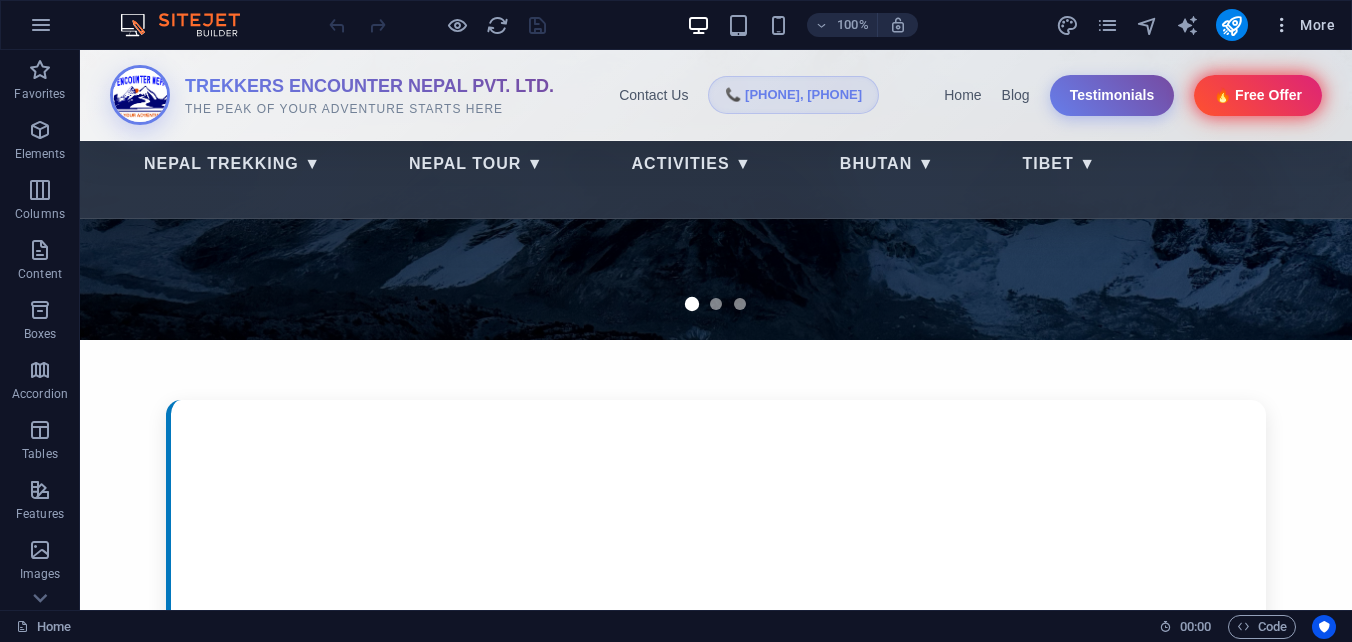 click at bounding box center [1282, 25] 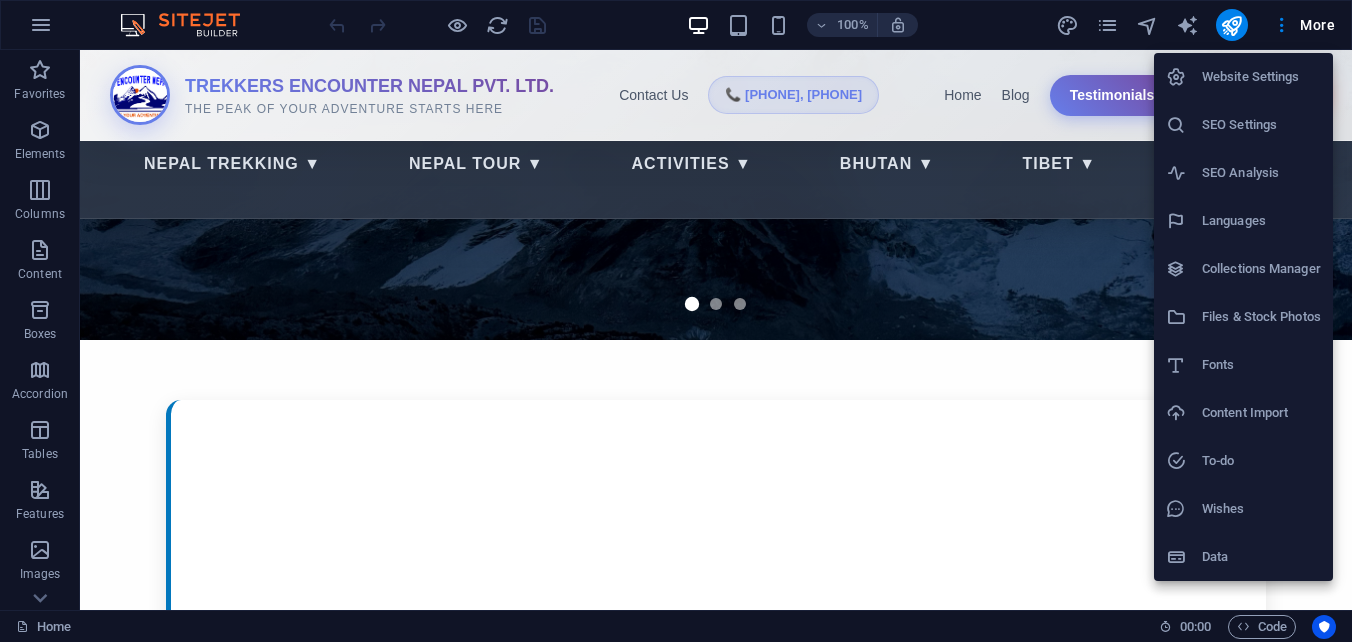 click at bounding box center [676, 321] 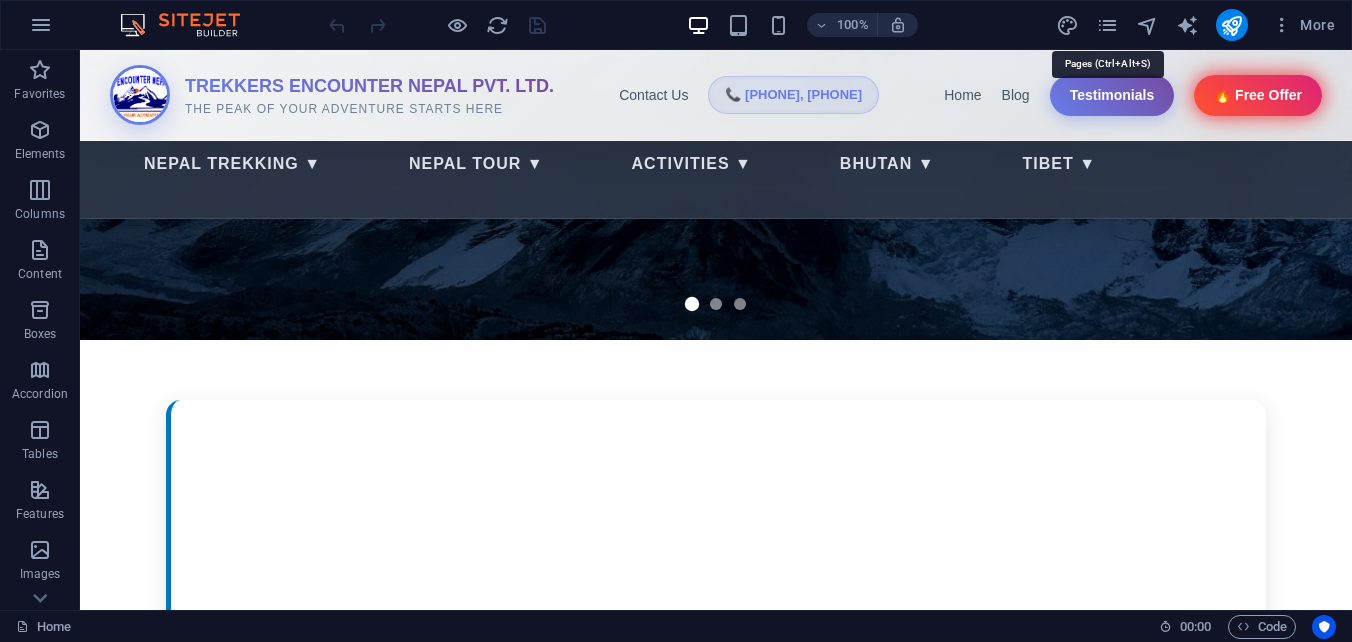 click at bounding box center (1107, 25) 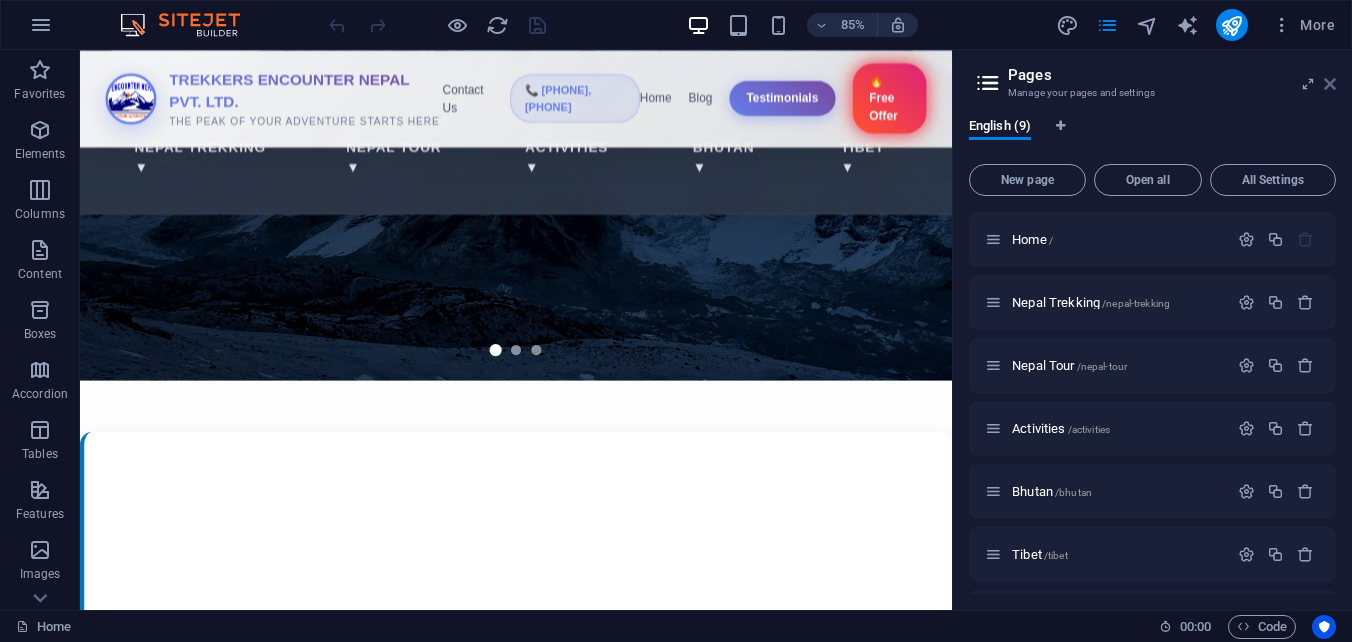 click at bounding box center [1330, 84] 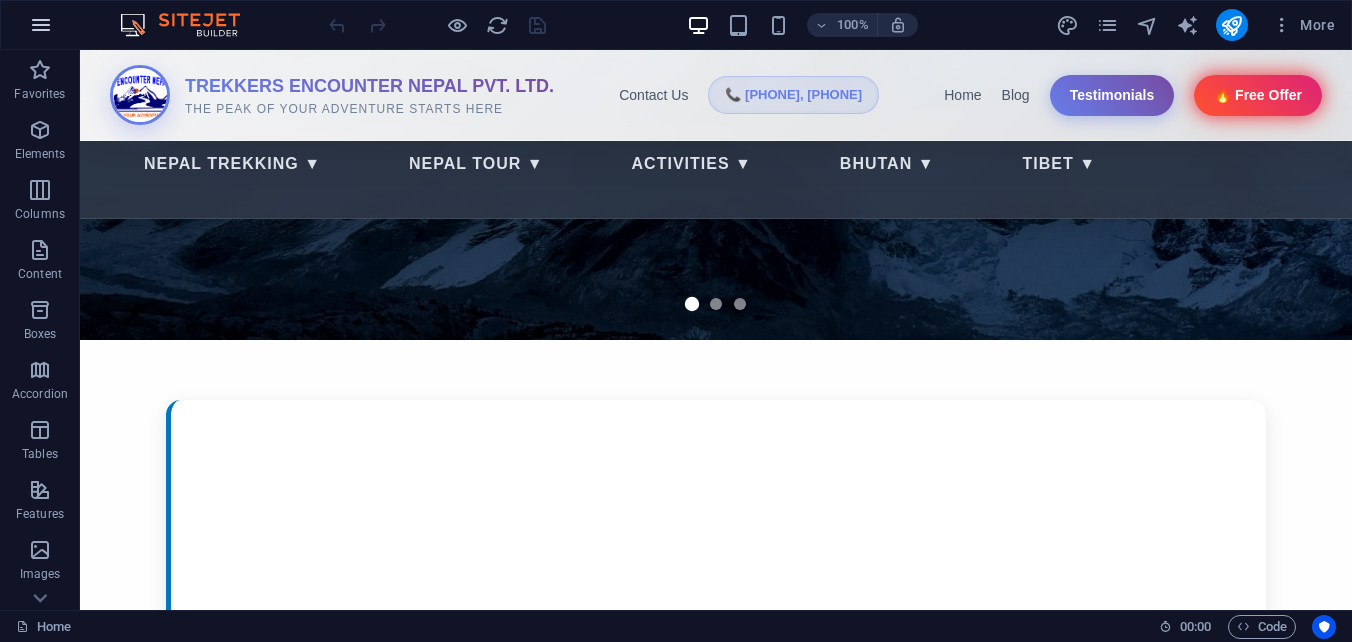 click at bounding box center (41, 25) 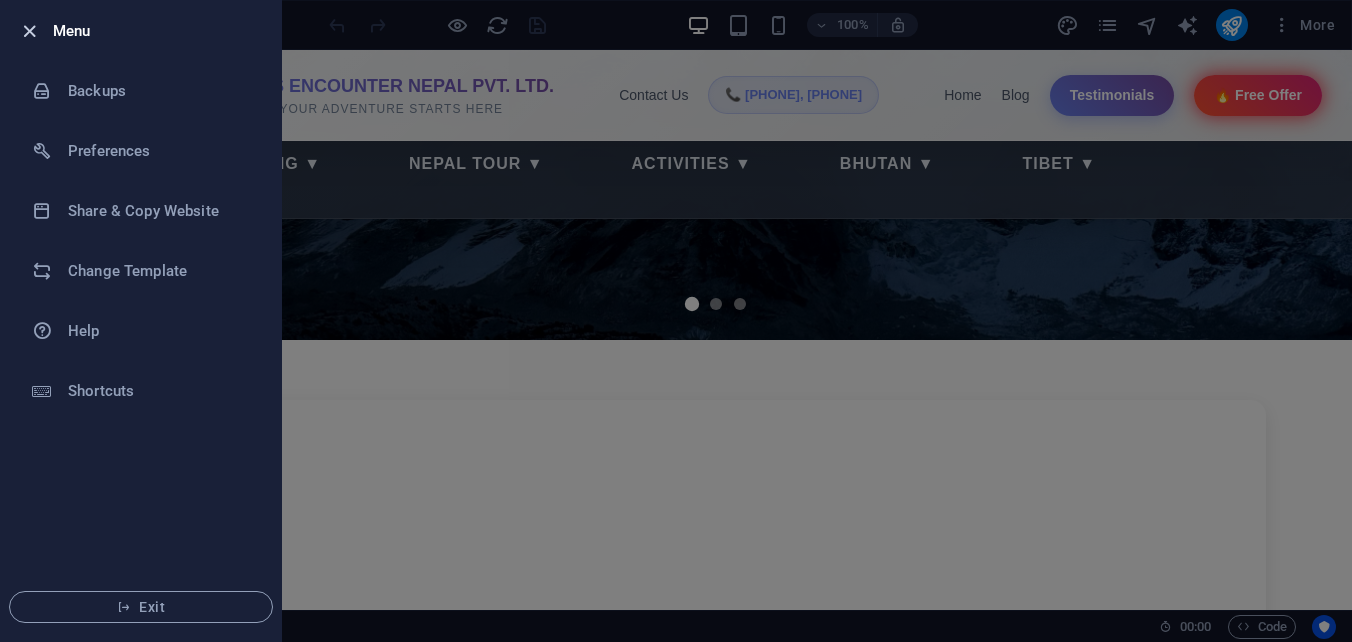 click at bounding box center [29, 31] 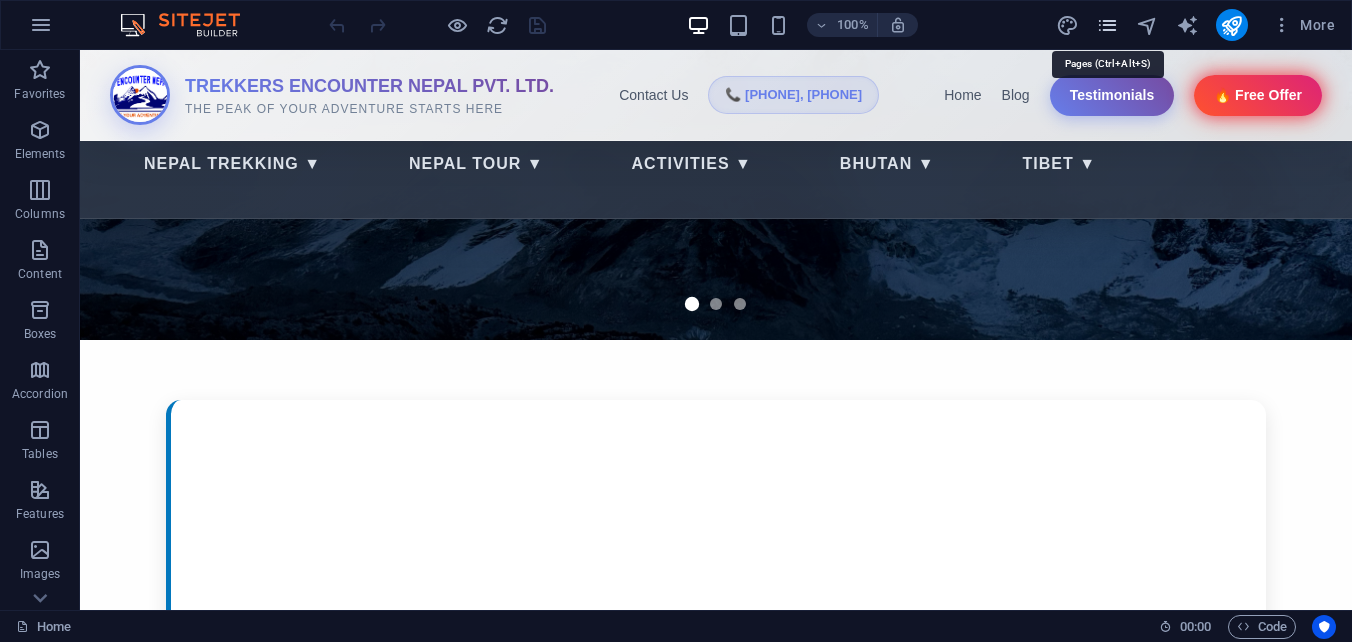 click at bounding box center (1107, 25) 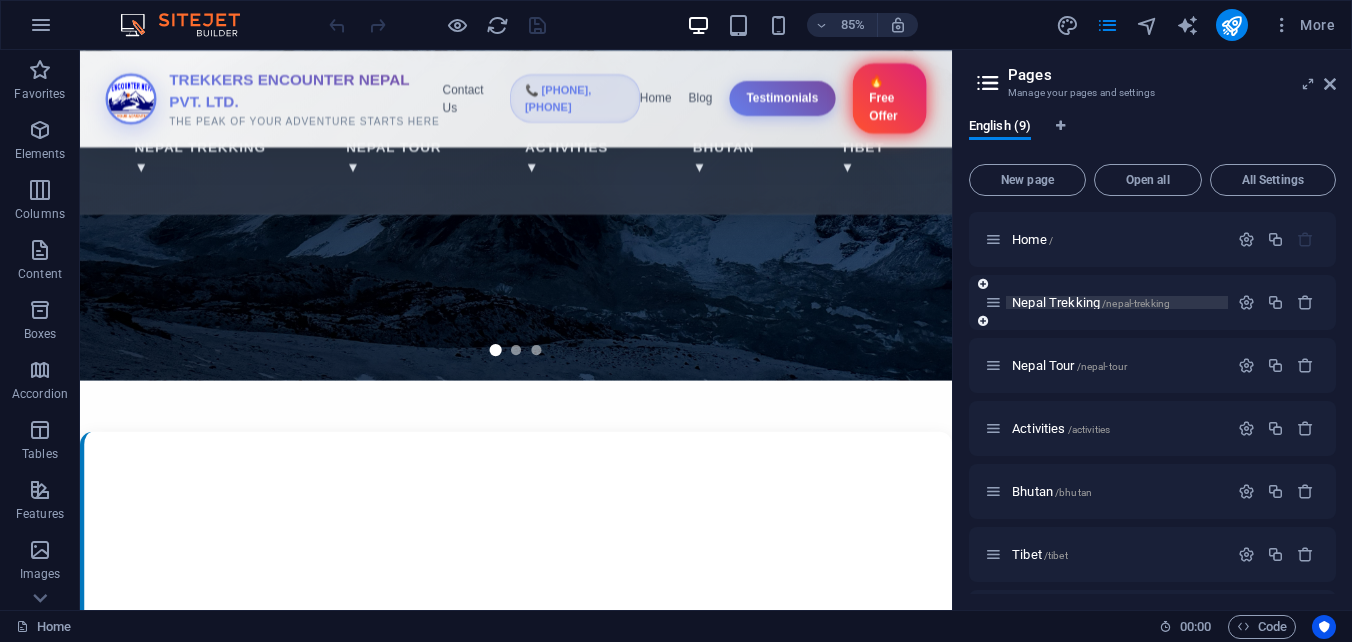 click on "Nepal Trekking /nepal-trekking" at bounding box center (1091, 302) 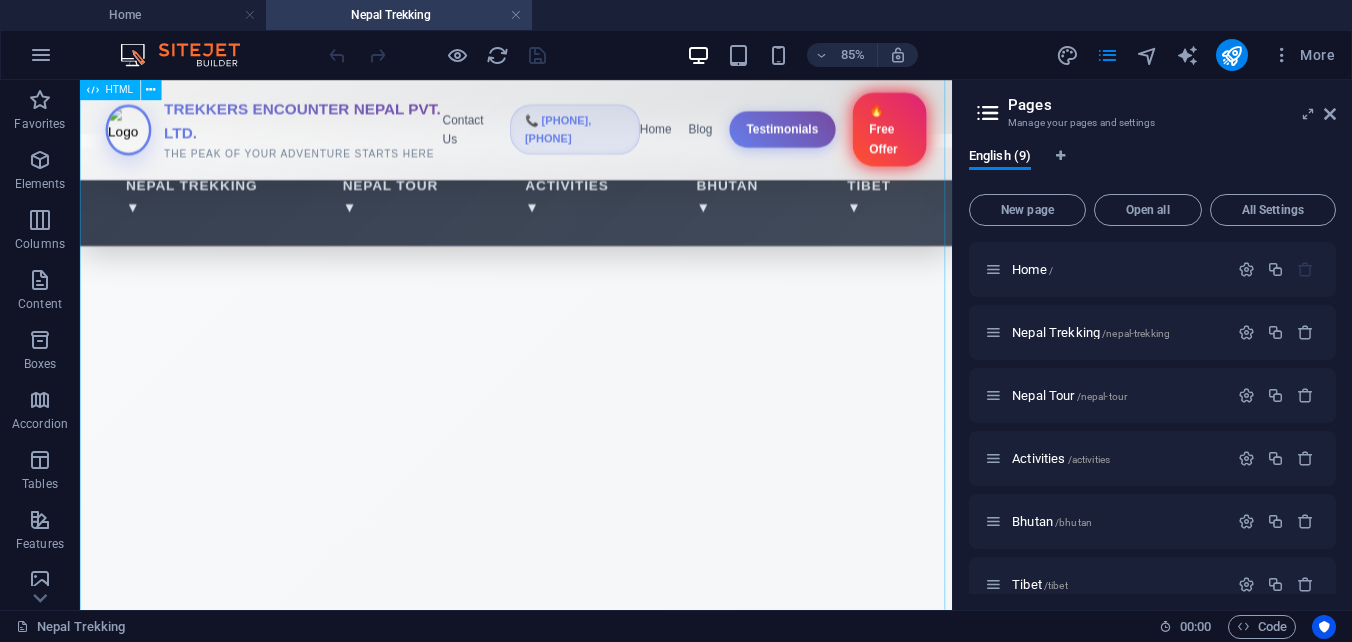 scroll, scrollTop: 667, scrollLeft: 0, axis: vertical 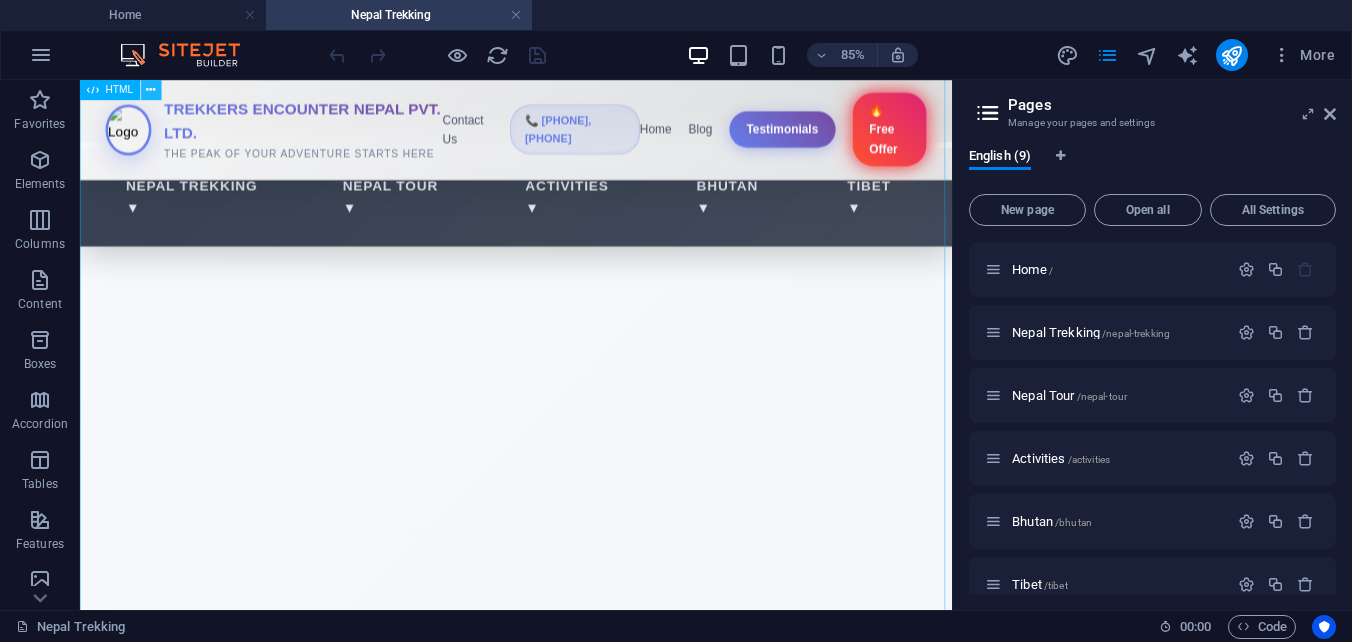 click at bounding box center [150, 90] 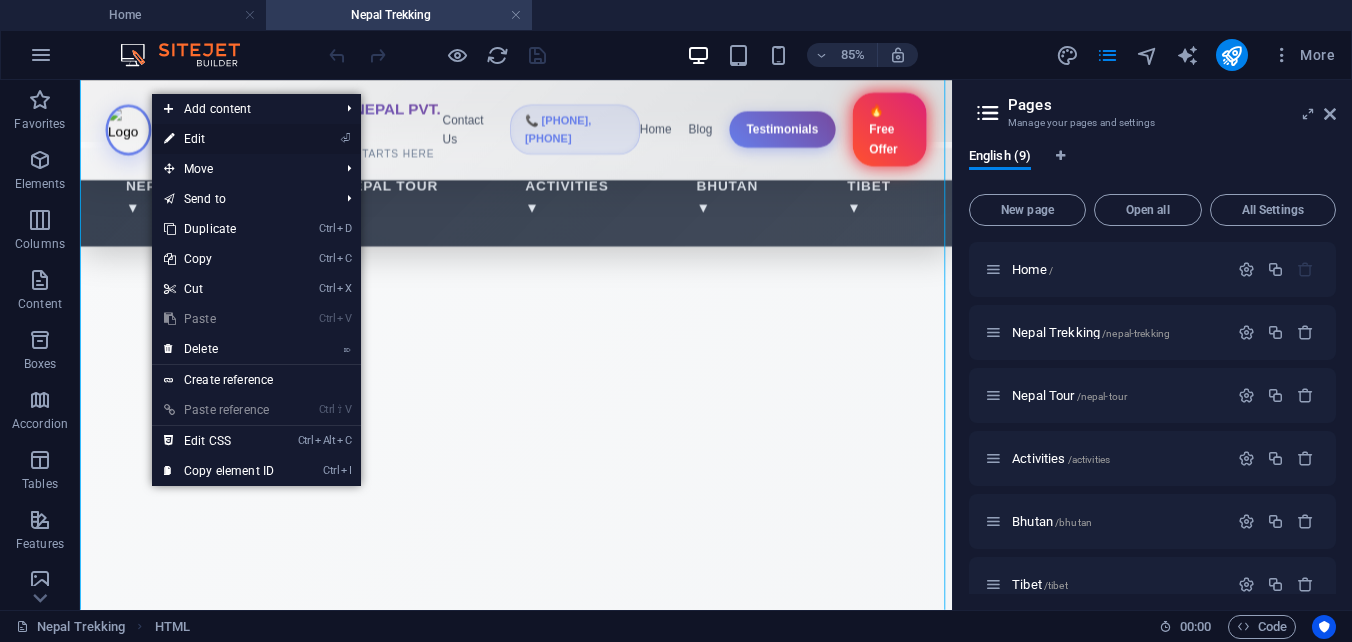 click on "⏎  Edit" at bounding box center (219, 139) 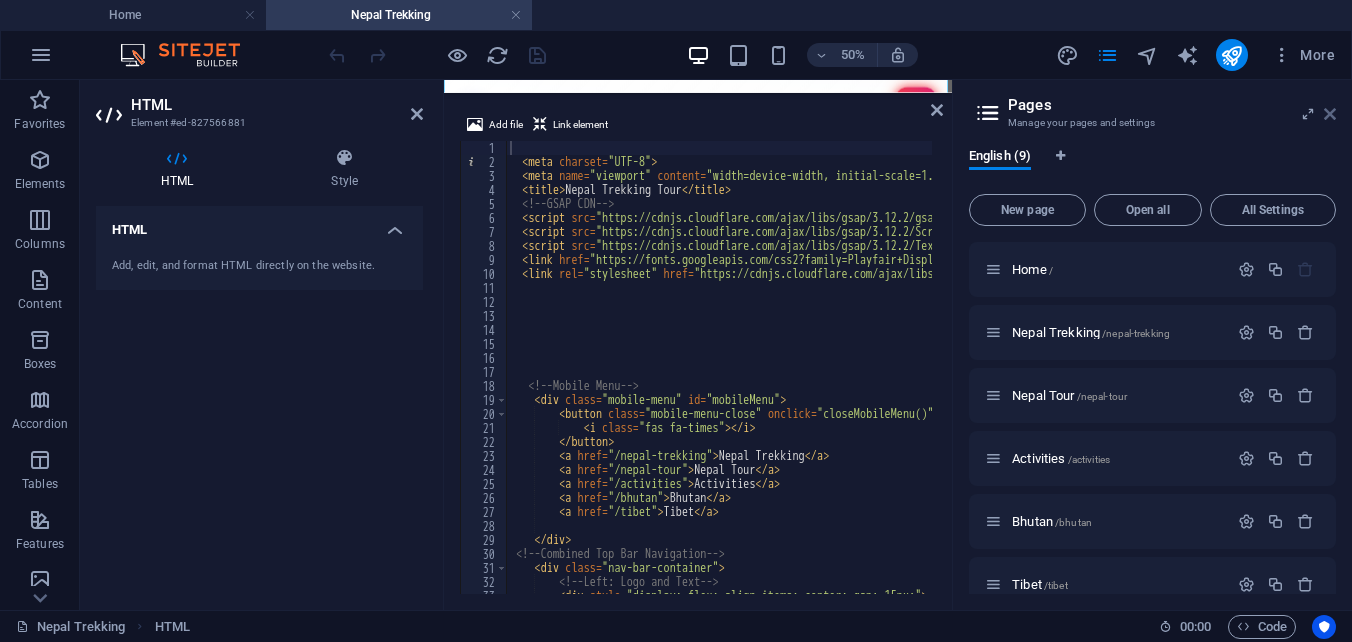 click at bounding box center [1330, 114] 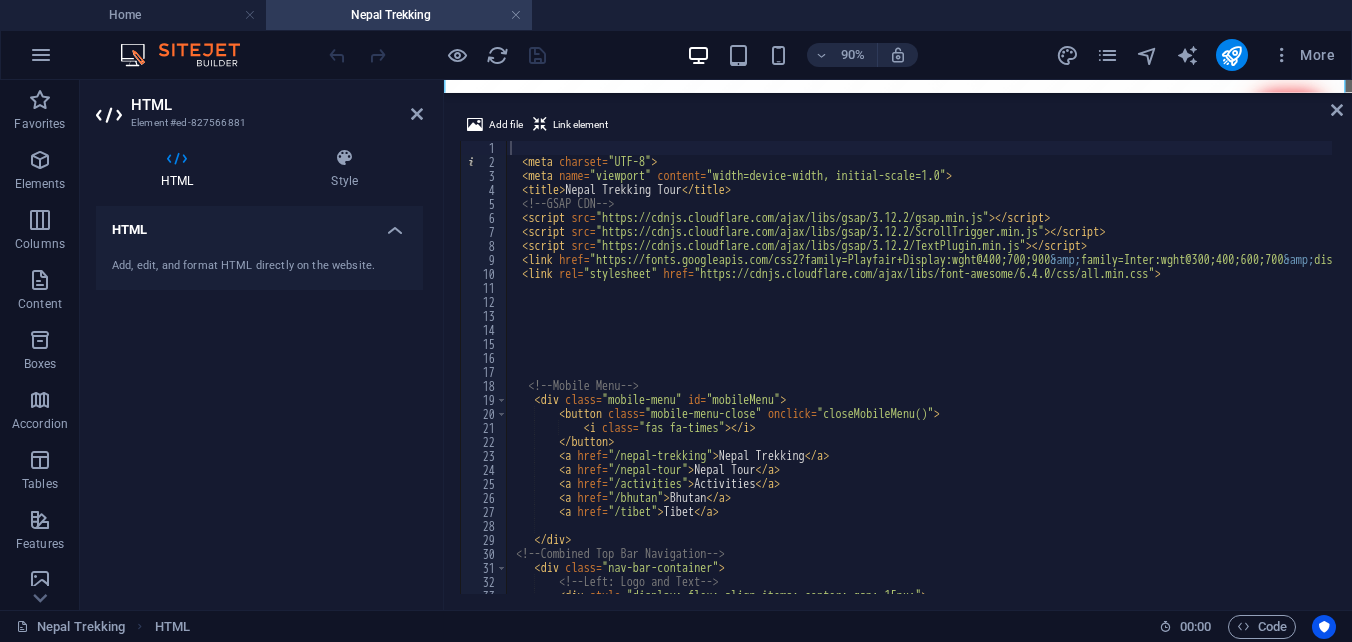 click on "< meta   charset = "UTF-8" >    < meta   name = "viewport"   content = "width=device-width, initial-scale=1.0" >    < title > Nepal Trekking Tour </ title >    <!--  GSAP CDN  -->    < script   src = "https://cdnjs.cloudflare.com/ajax/libs/gsap/3.12.2/gsap.min.js" > </ script >    < script   src = "https://cdnjs.cloudflare.com/ajax/libs/gsap/3.12.2/ScrollTrigger.min.js" > </ script >    < script   src = "https://cdnjs.cloudflare.com/ajax/libs/gsap/3.12.2/TextPlugin.min.js" > </ script >    < link   href = "https://fonts.googleapis.com/css2?family=Playfair+Display:wght@400;700;900 &amp; family=Inter:wght@300;400;600;700 &amp; display=swap"   rel = "stylesheet" >    < link   rel = "stylesheet"   href = "https://cdnjs.cloudflare.com/ajax/libs/font-awesome/6.4.0/css/all.min.css" >                    <!--  Mobile Menu  -->      < div   class = "mobile-menu"   id = "mobileMenu" >           < button   class = "mobile-menu-close"   onclick = "closeMobileMenu()" >                < i   class = "fas fa-times" > </ i" at bounding box center [1248, 379] 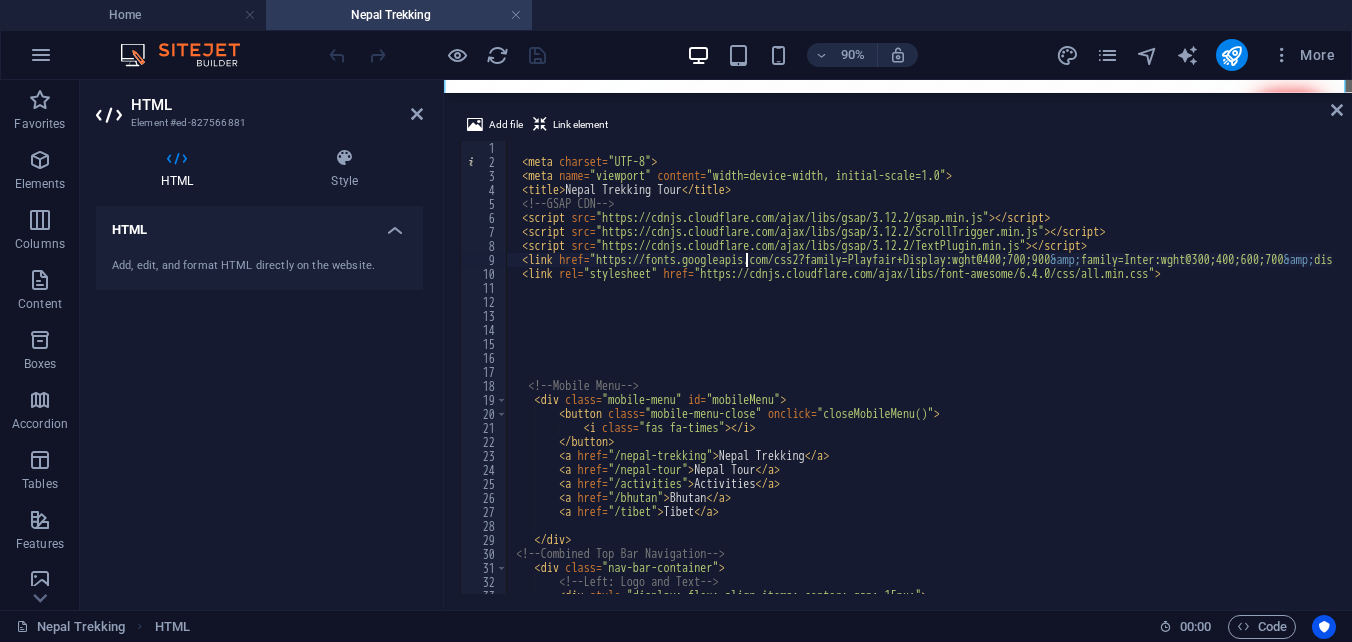 scroll, scrollTop: 3074, scrollLeft: 0, axis: vertical 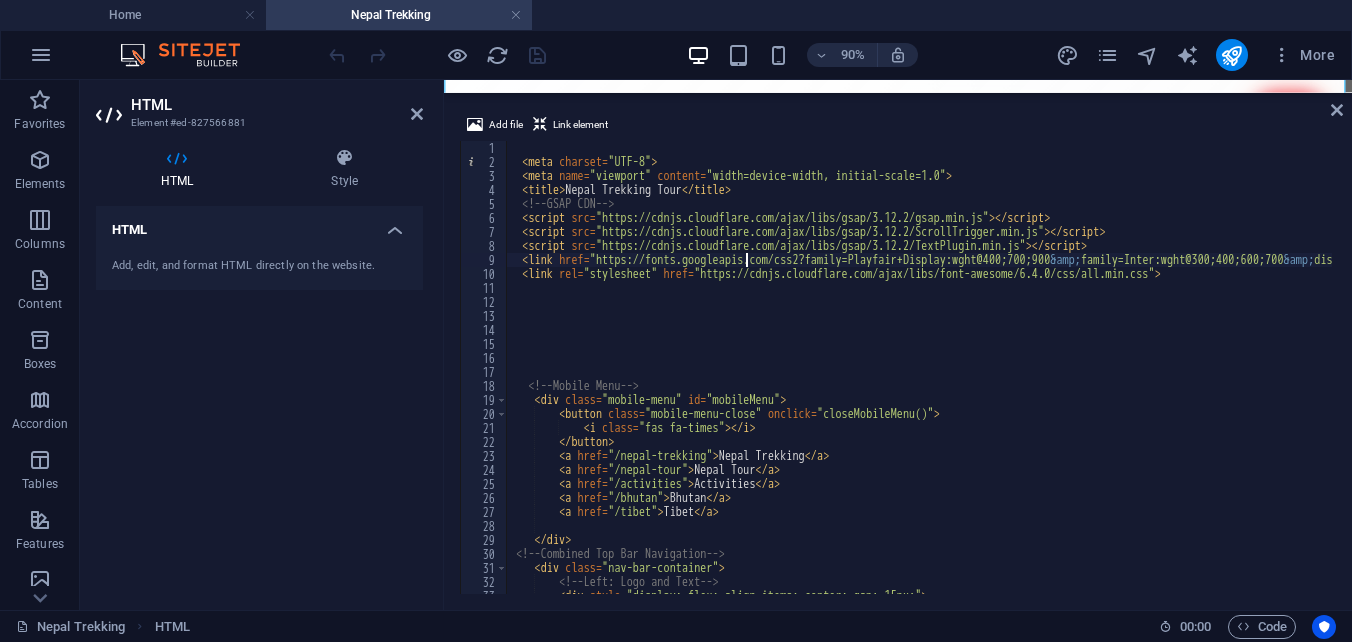 type on "<script src="https://cdnjs.cloudflare.com/ajax/libs/gsap/3.12.2/TextPlugin.min.js"></script>" 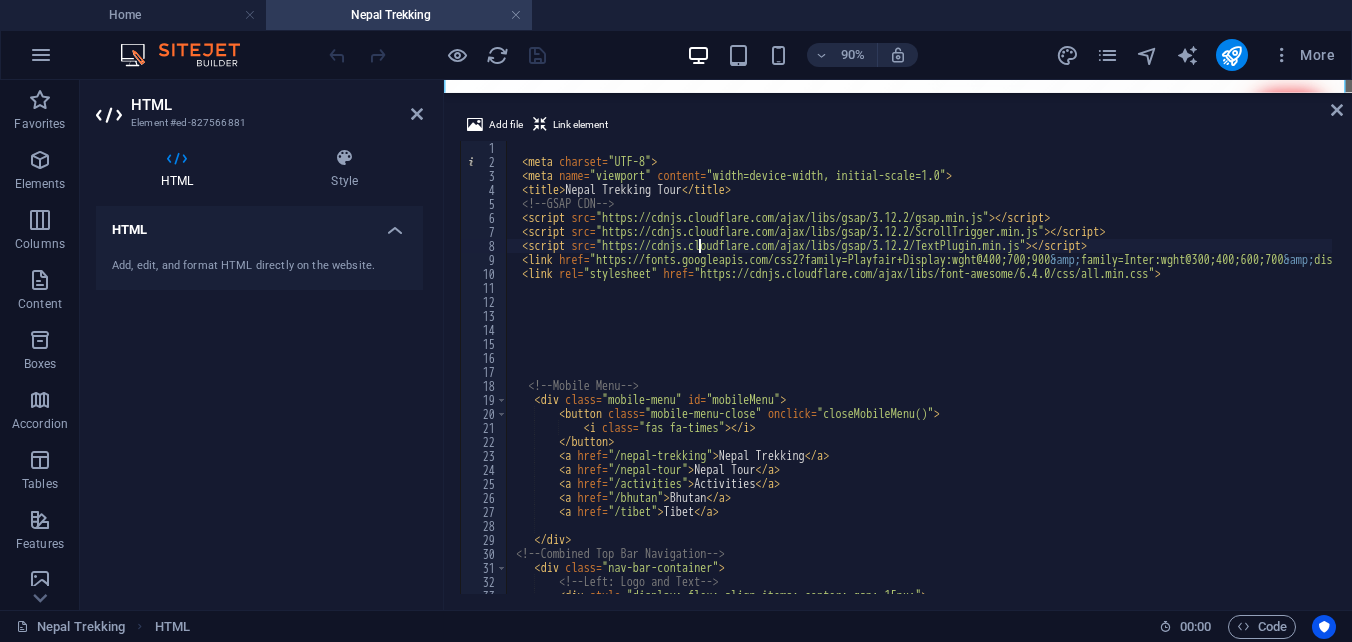 click on "< meta   charset = "UTF-8" >    < meta   name = "viewport"   content = "width=device-width, initial-scale=1.0" >    < title > Nepal Trekking Tour </ title >    <!--  GSAP CDN  -->    < script   src = "https://cdnjs.cloudflare.com/ajax/libs/gsap/3.12.2/gsap.min.js" > </ script >    < script   src = "https://cdnjs.cloudflare.com/ajax/libs/gsap/3.12.2/ScrollTrigger.min.js" > </ script >    < script   src = "https://cdnjs.cloudflare.com/ajax/libs/gsap/3.12.2/TextPlugin.min.js" > </ script >    < link   href = "https://fonts.googleapis.com/css2?family=Playfair+Display:wght@400;700;900 &amp; family=Inter:wght@300;400;600;700 &amp; display=swap"   rel = "stylesheet" >    < link   rel = "stylesheet"   href = "https://cdnjs.cloudflare.com/ajax/libs/font-awesome/6.4.0/css/all.min.css" >                    <!--  Mobile Menu  -->      < div   class = "mobile-menu"   id = "mobileMenu" >           < button   class = "mobile-menu-close"   onclick = "closeMobileMenu()" >                < i   class = "fas fa-times" > </ i" at bounding box center [1248, 379] 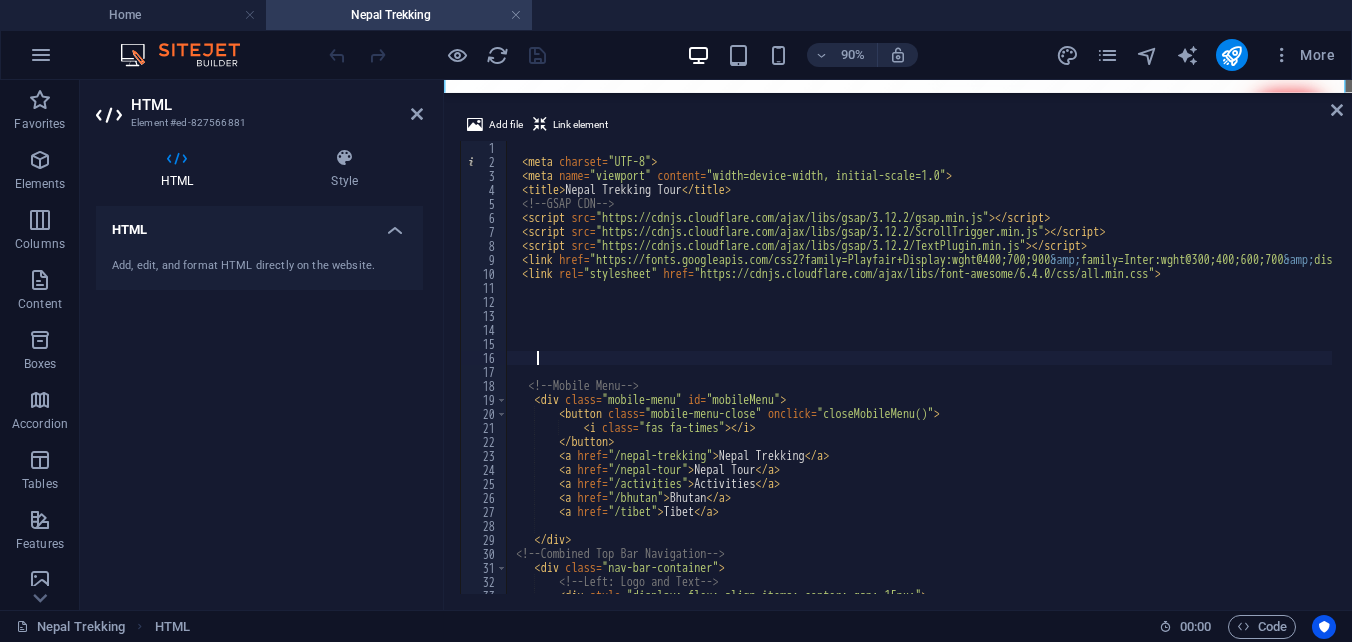 click on "< meta   charset = "UTF-8" >    < meta   name = "viewport"   content = "width=device-width, initial-scale=1.0" >    < title > Nepal Trekking Tour </ title >    <!--  GSAP CDN  -->    < script   src = "https://cdnjs.cloudflare.com/ajax/libs/gsap/3.12.2/gsap.min.js" > </ script >    < script   src = "https://cdnjs.cloudflare.com/ajax/libs/gsap/3.12.2/ScrollTrigger.min.js" > </ script >    < script   src = "https://cdnjs.cloudflare.com/ajax/libs/gsap/3.12.2/TextPlugin.min.js" > </ script >    < link   href = "https://fonts.googleapis.com/css2?family=Playfair+Display:wght@400;700;900 &amp; family=Inter:wght@300;400;600;700 &amp; display=swap"   rel = "stylesheet" >    < link   rel = "stylesheet"   href = "https://cdnjs.cloudflare.com/ajax/libs/font-awesome/6.4.0/css/all.min.css" >                    <!--  Mobile Menu  -->      < div   class = "mobile-menu"   id = "mobileMenu" >           < button   class = "mobile-menu-close"   onclick = "closeMobileMenu()" >                < i   class = "fas fa-times" > </ i" at bounding box center [1248, 379] 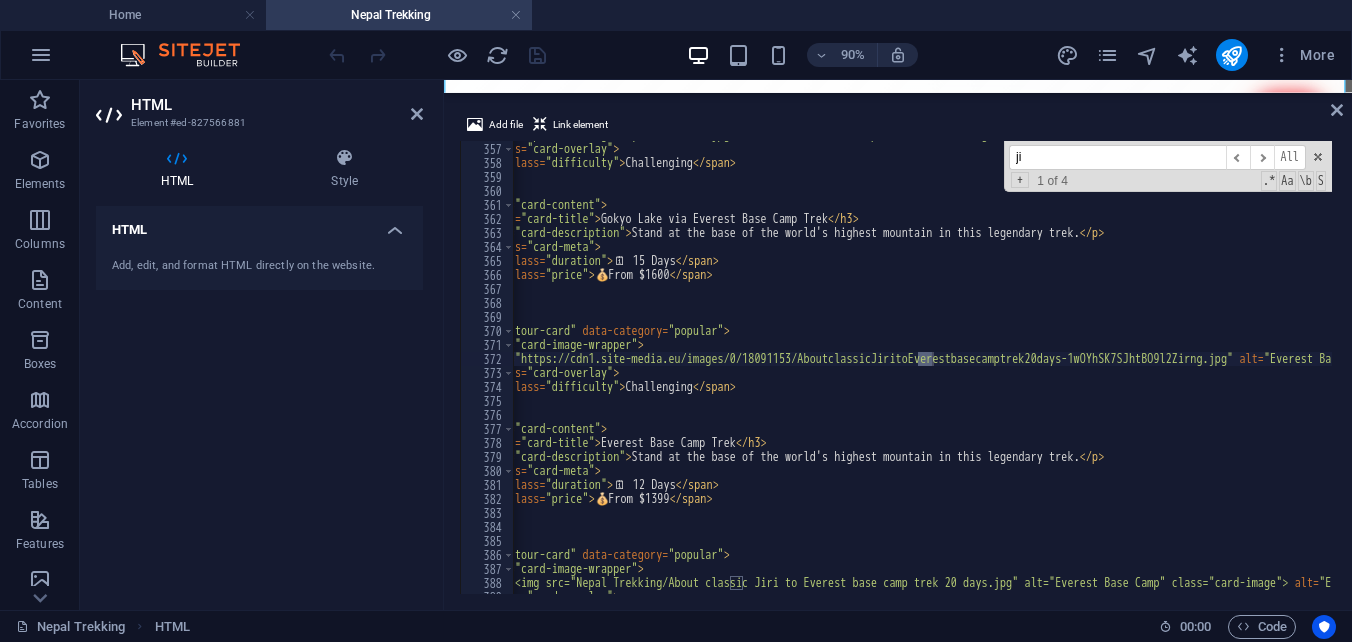 scroll, scrollTop: 4459, scrollLeft: 0, axis: vertical 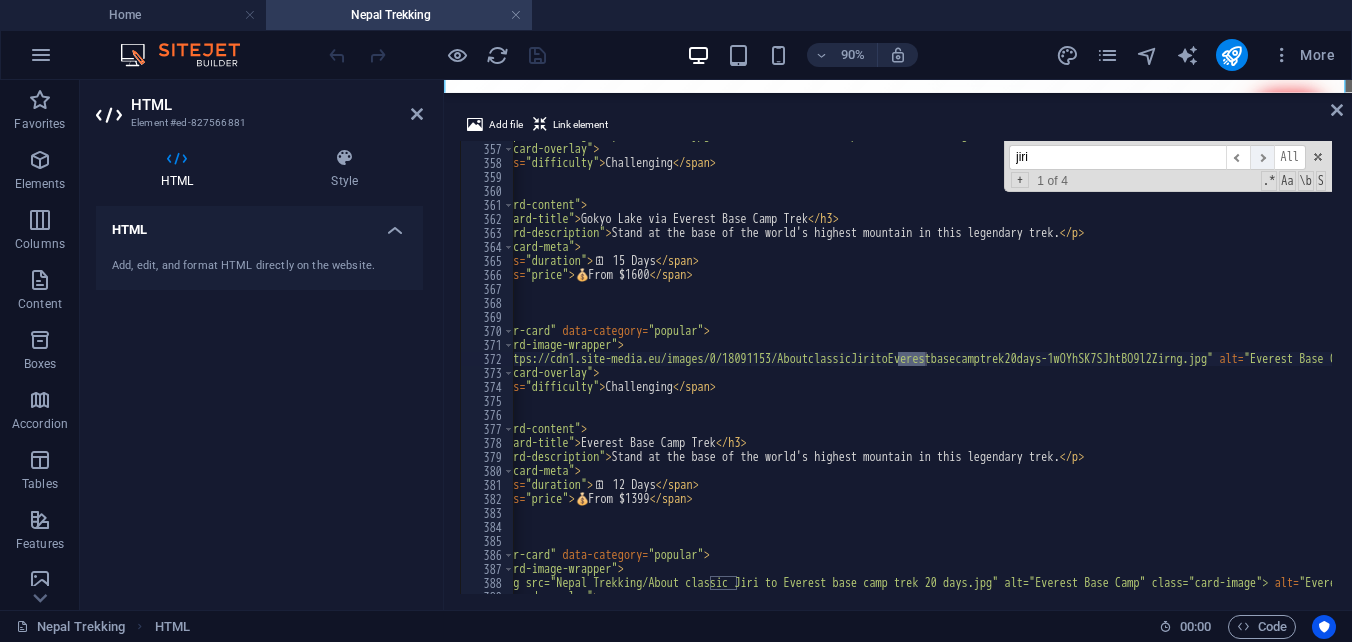 type on "jiri" 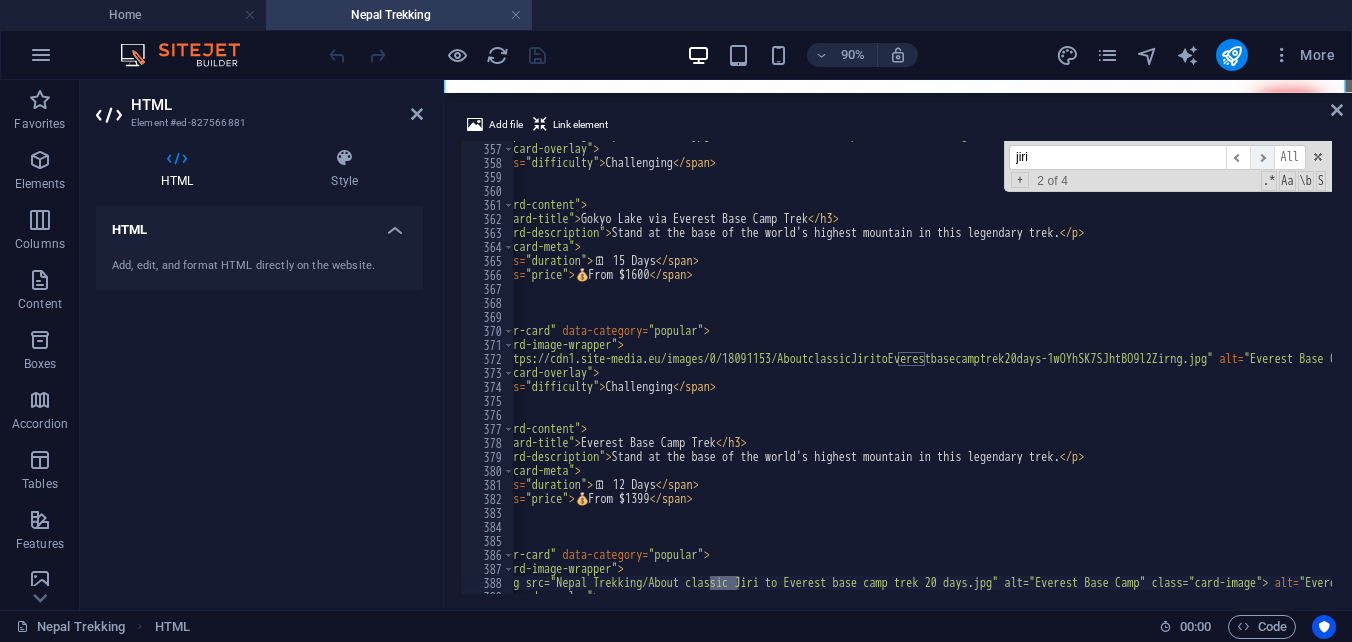 click on "​" at bounding box center [1262, 157] 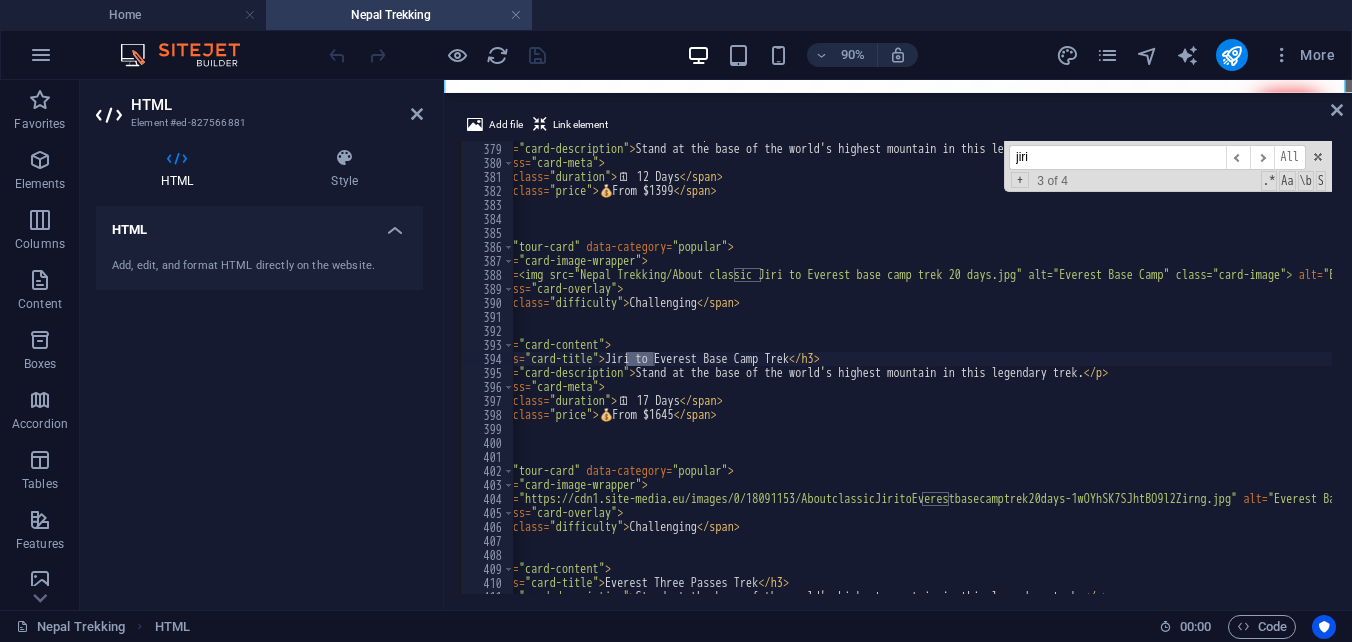 scroll, scrollTop: 0, scrollLeft: 0, axis: both 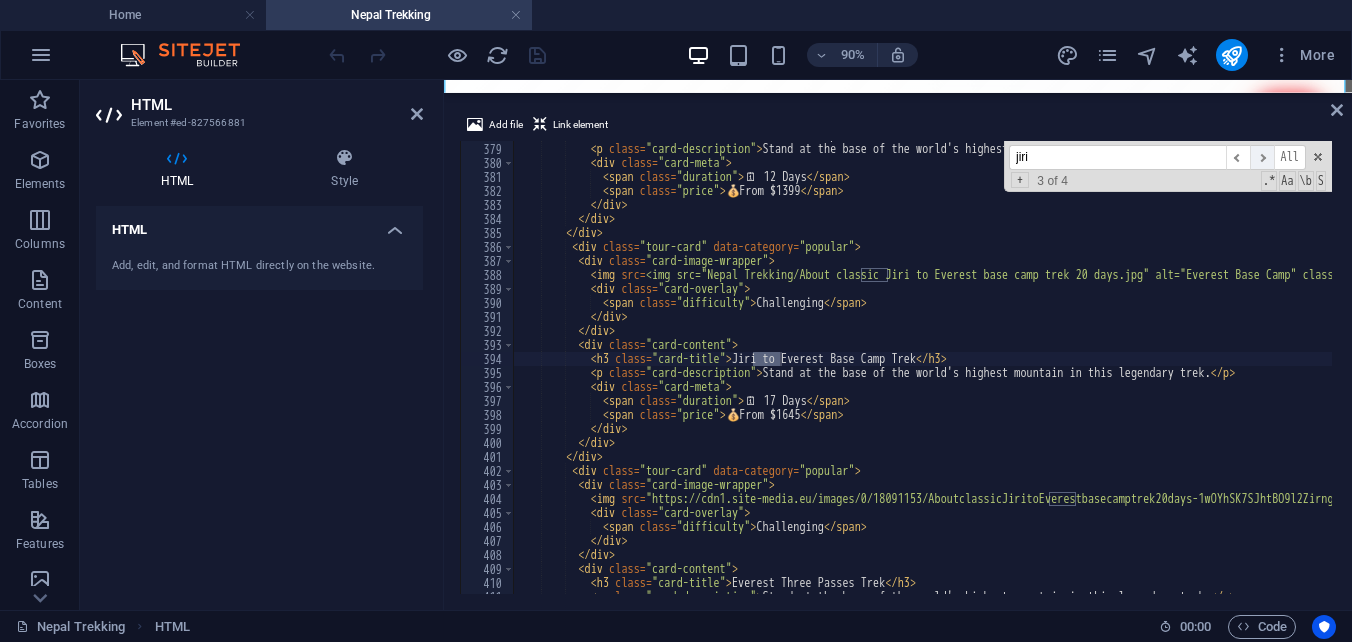 click on "​" at bounding box center [1262, 157] 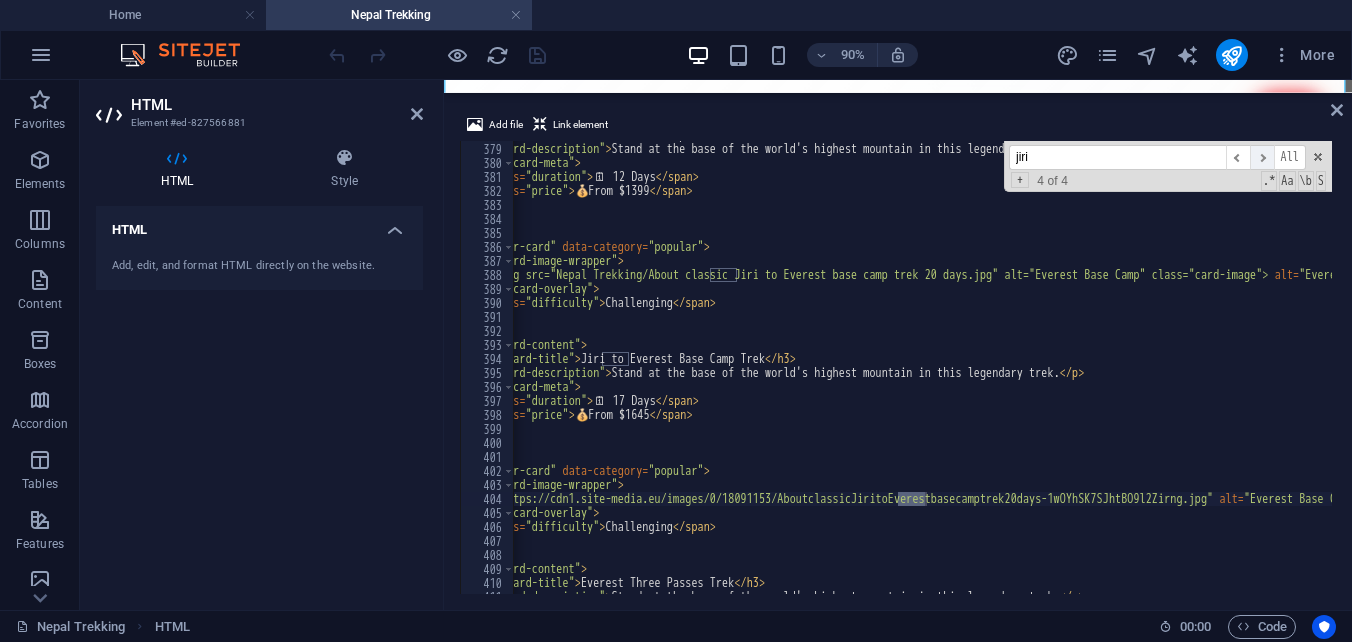 scroll, scrollTop: 0, scrollLeft: 151, axis: horizontal 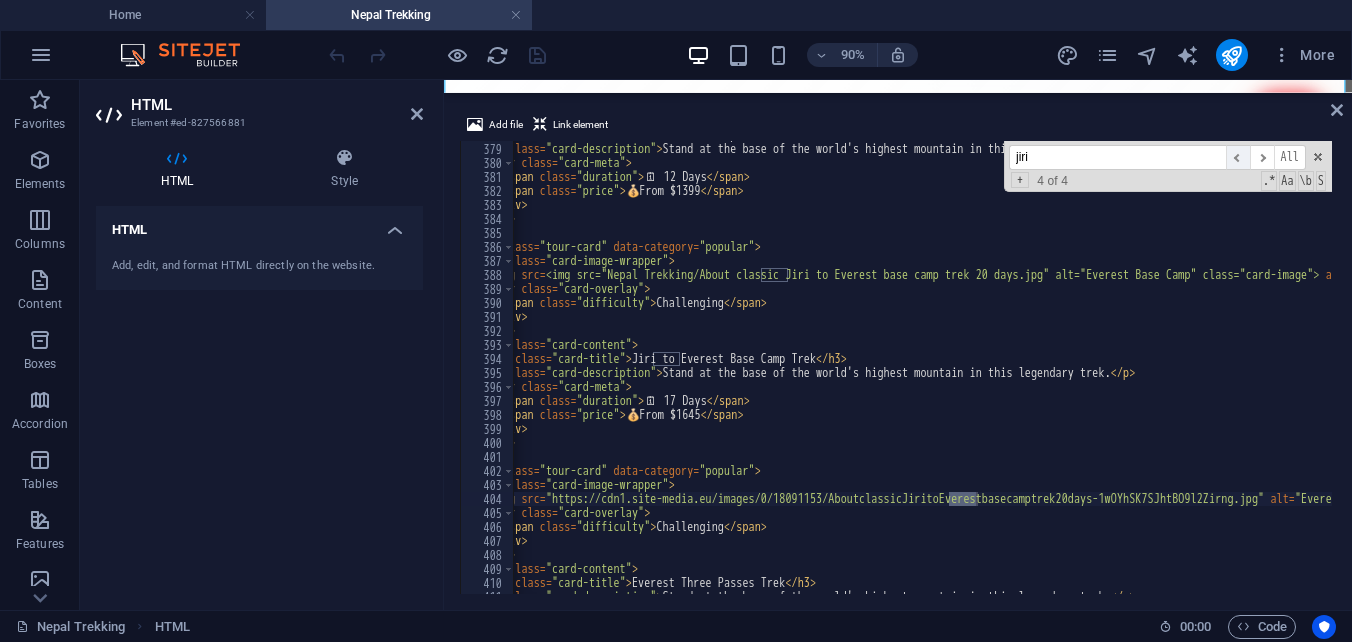 click on "​" at bounding box center [1238, 157] 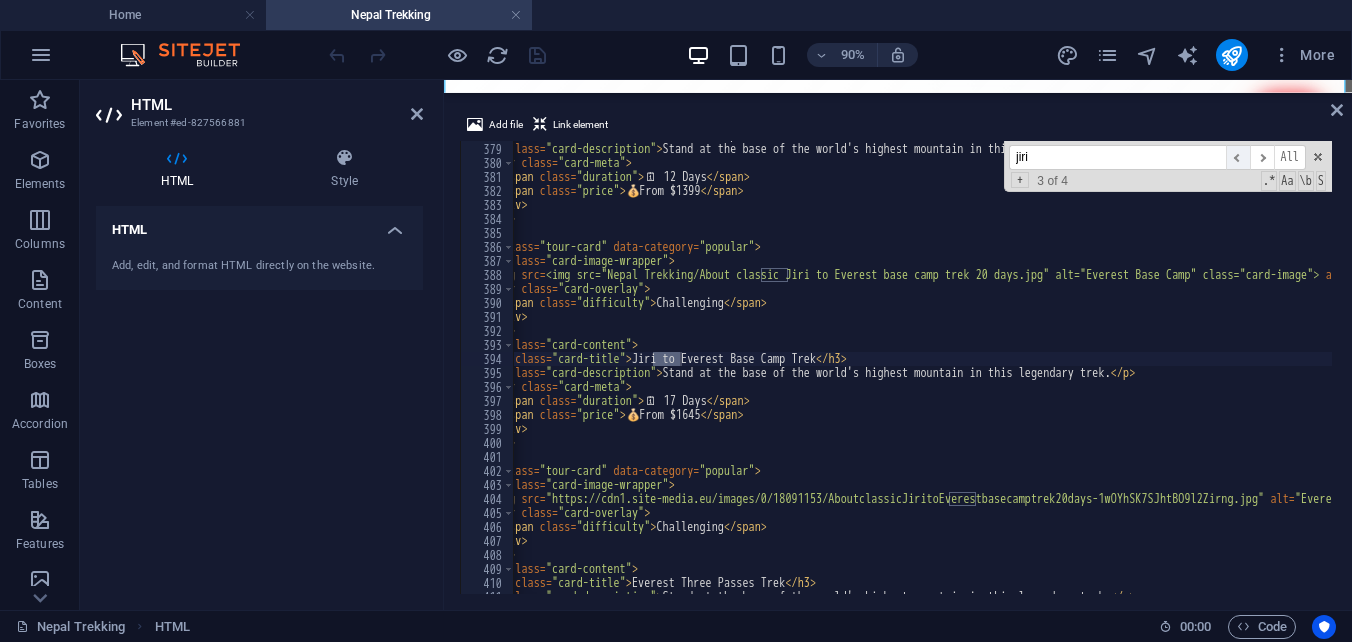 click on "​" at bounding box center [1238, 157] 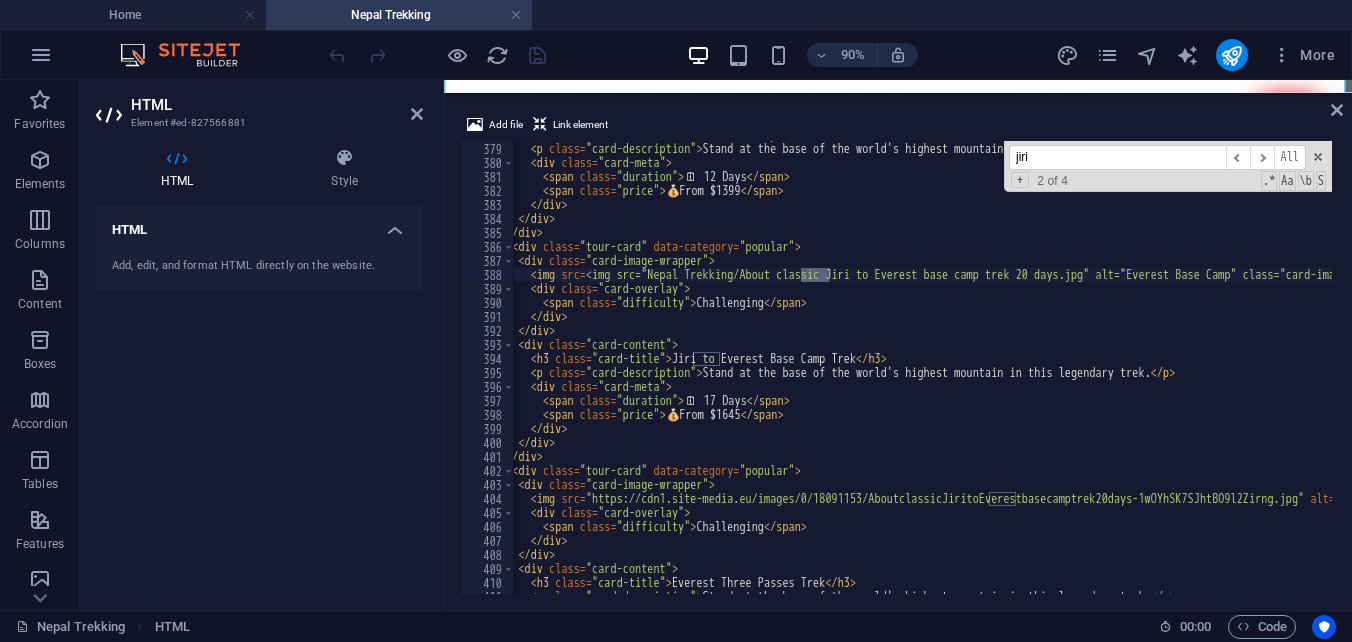 scroll, scrollTop: 0, scrollLeft: 60, axis: horizontal 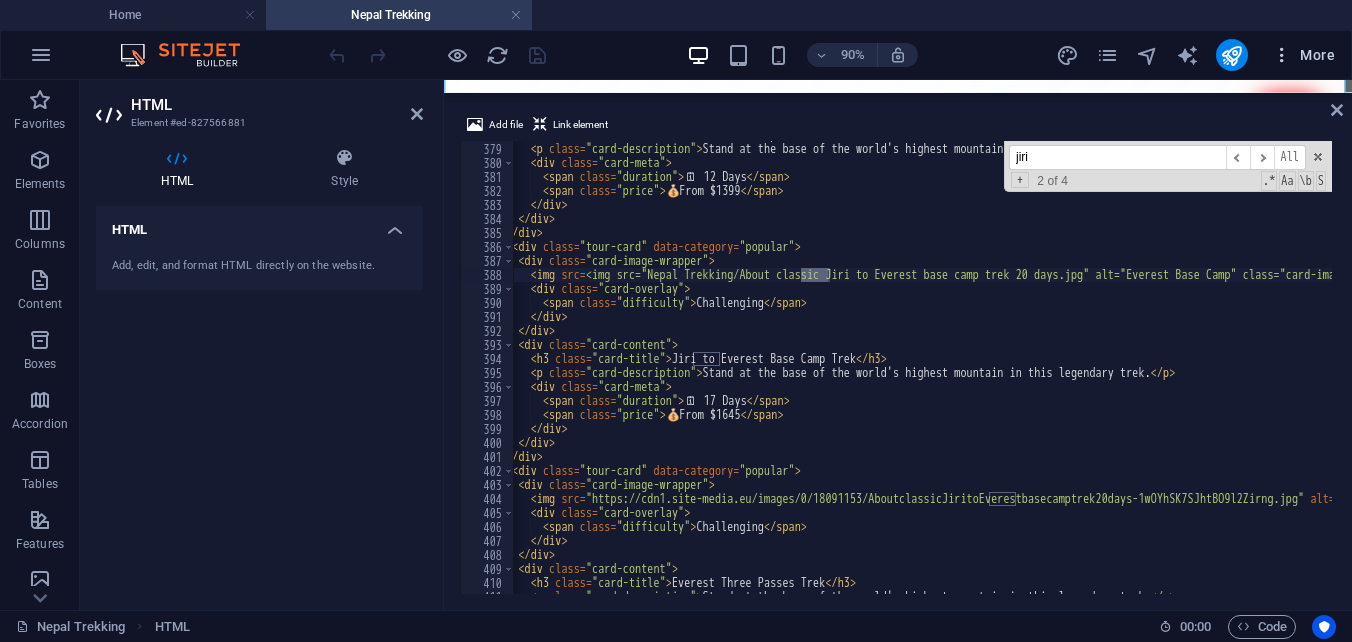 click on "More" at bounding box center [1303, 55] 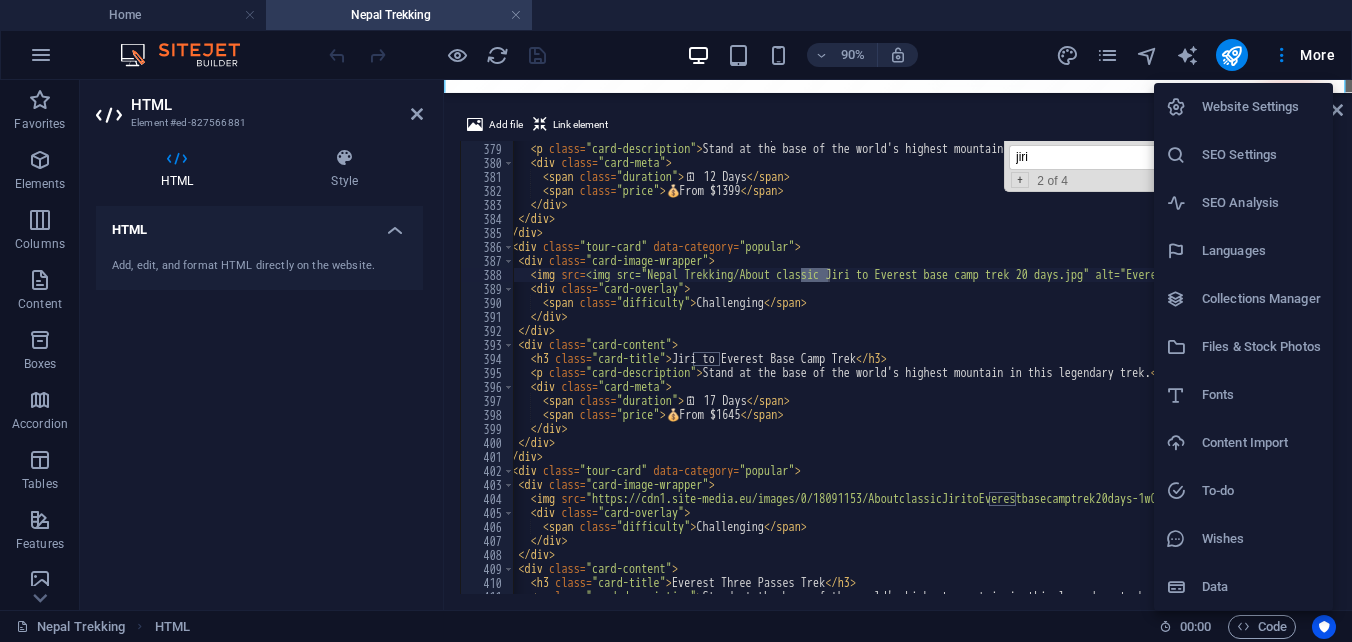 drag, startPoint x: 1275, startPoint y: 295, endPoint x: 1277, endPoint y: 344, distance: 49.0408 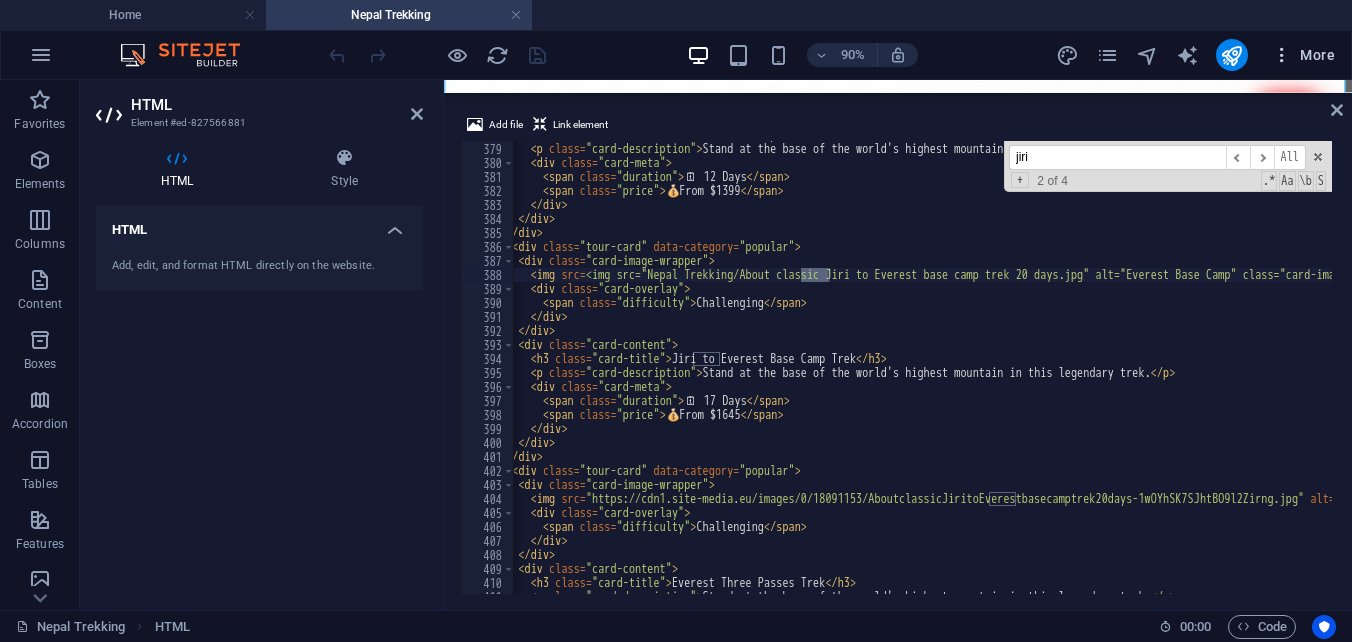 click at bounding box center [1282, 55] 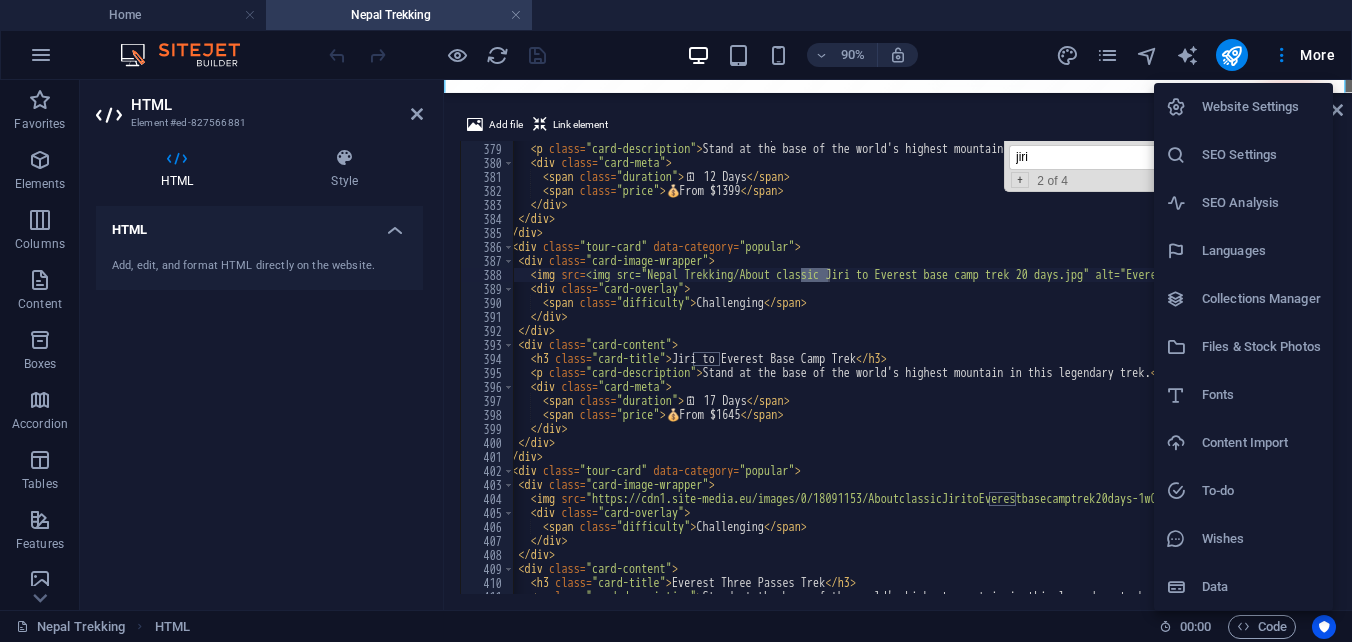 click on "Files & Stock Photos" at bounding box center (1261, 347) 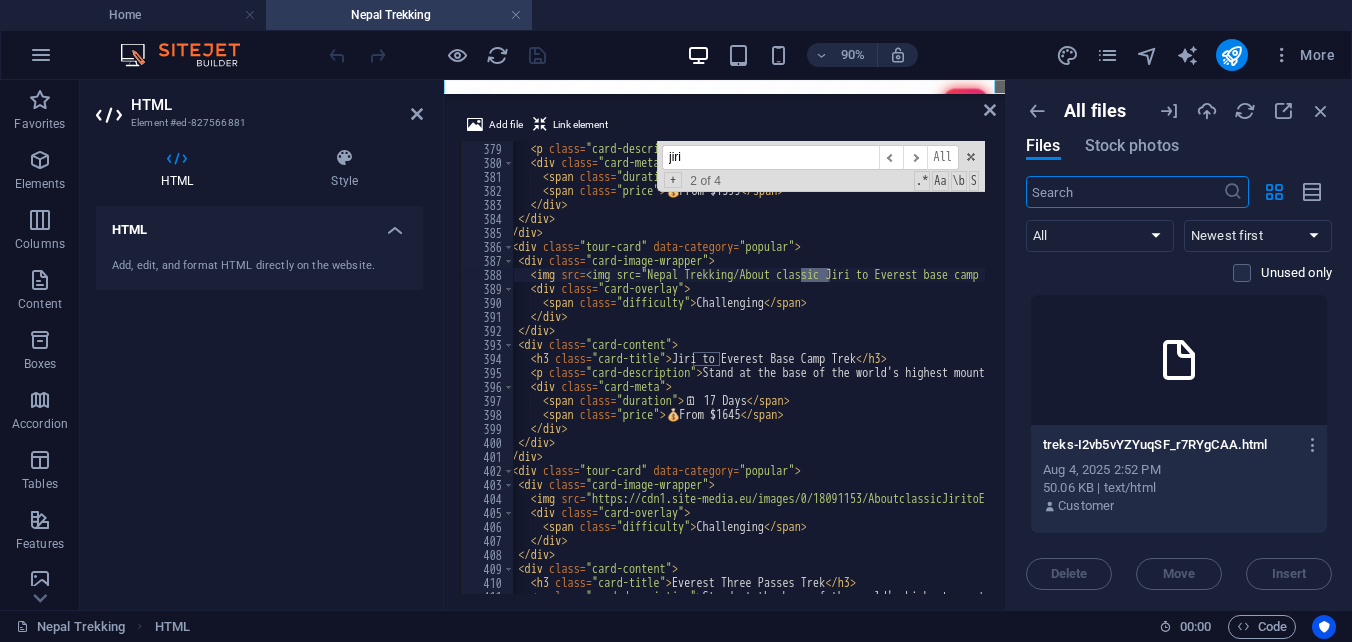 scroll, scrollTop: 3085, scrollLeft: 0, axis: vertical 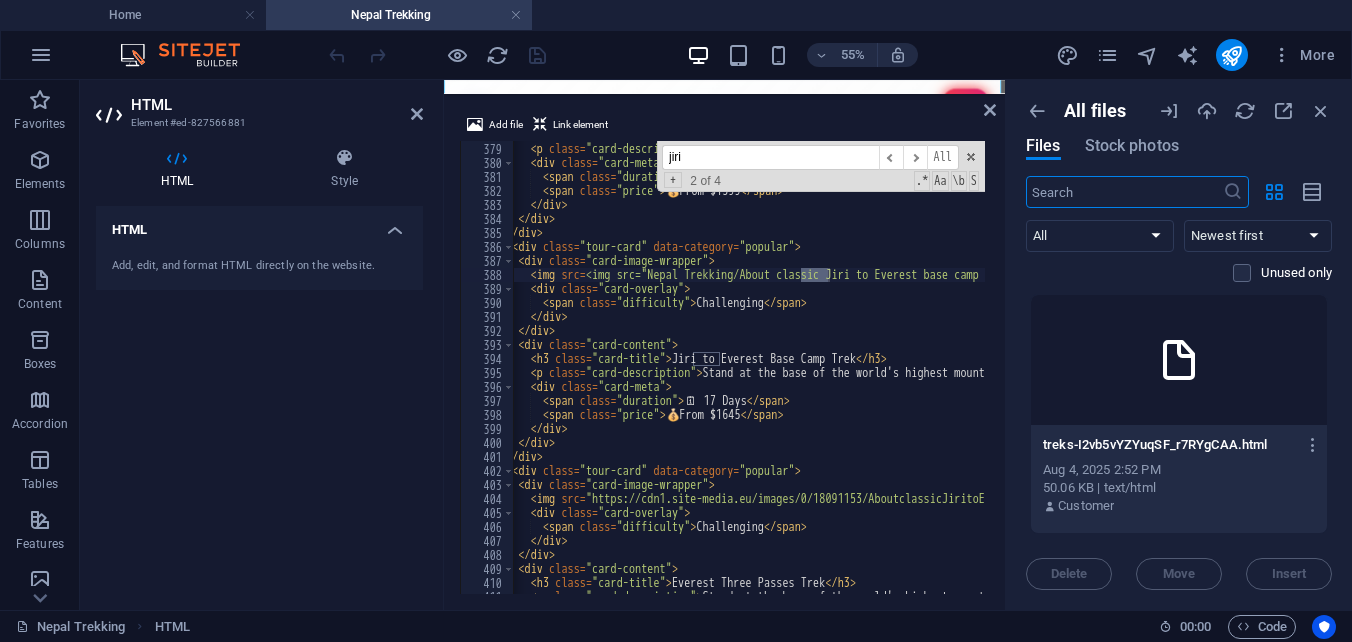 click at bounding box center (1124, 192) 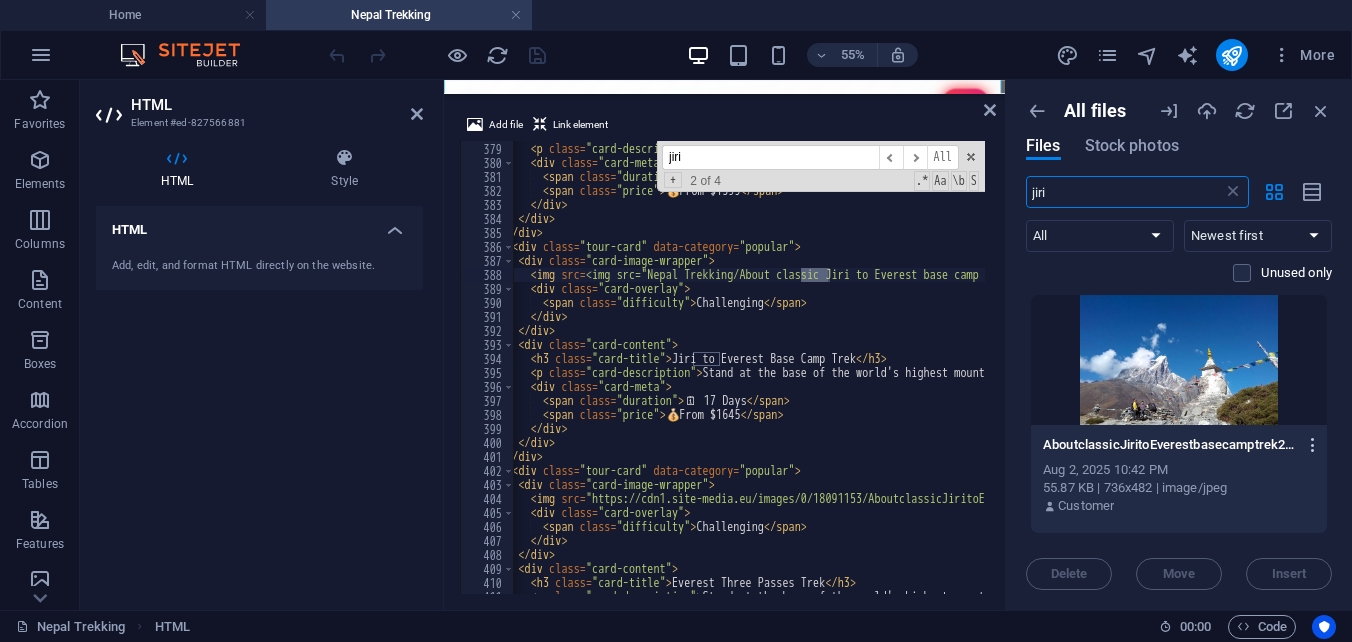type on "jiri" 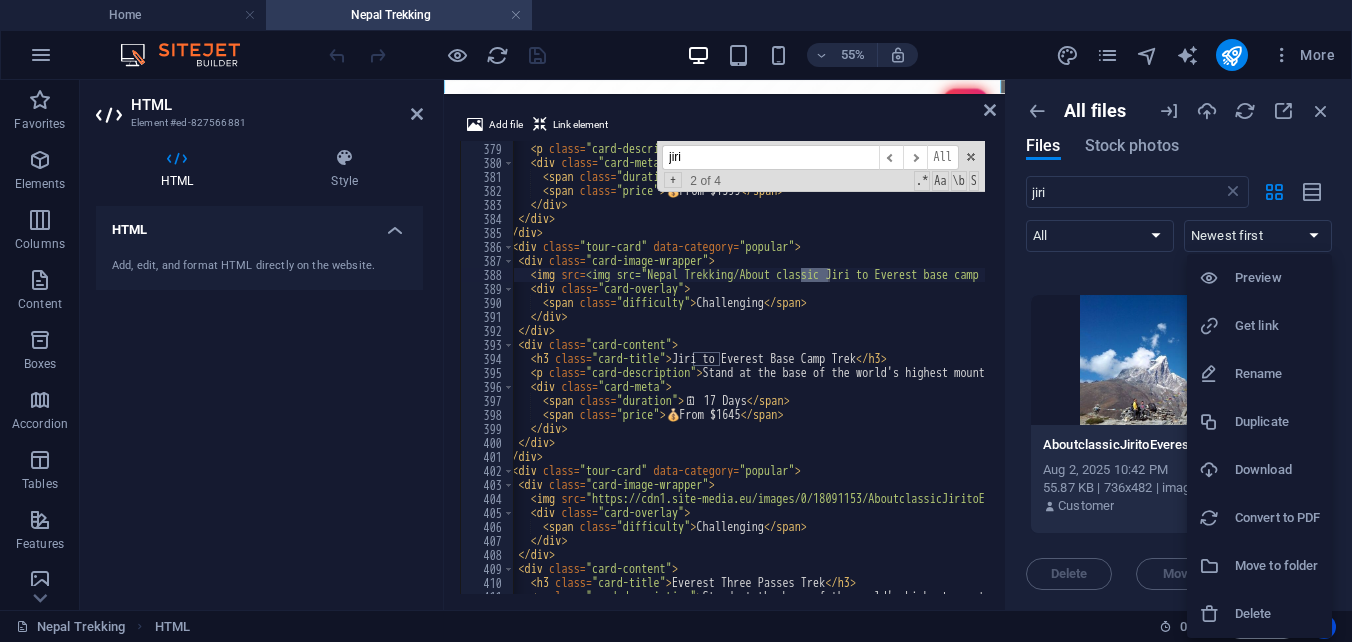 click on "Get link" at bounding box center [1277, 326] 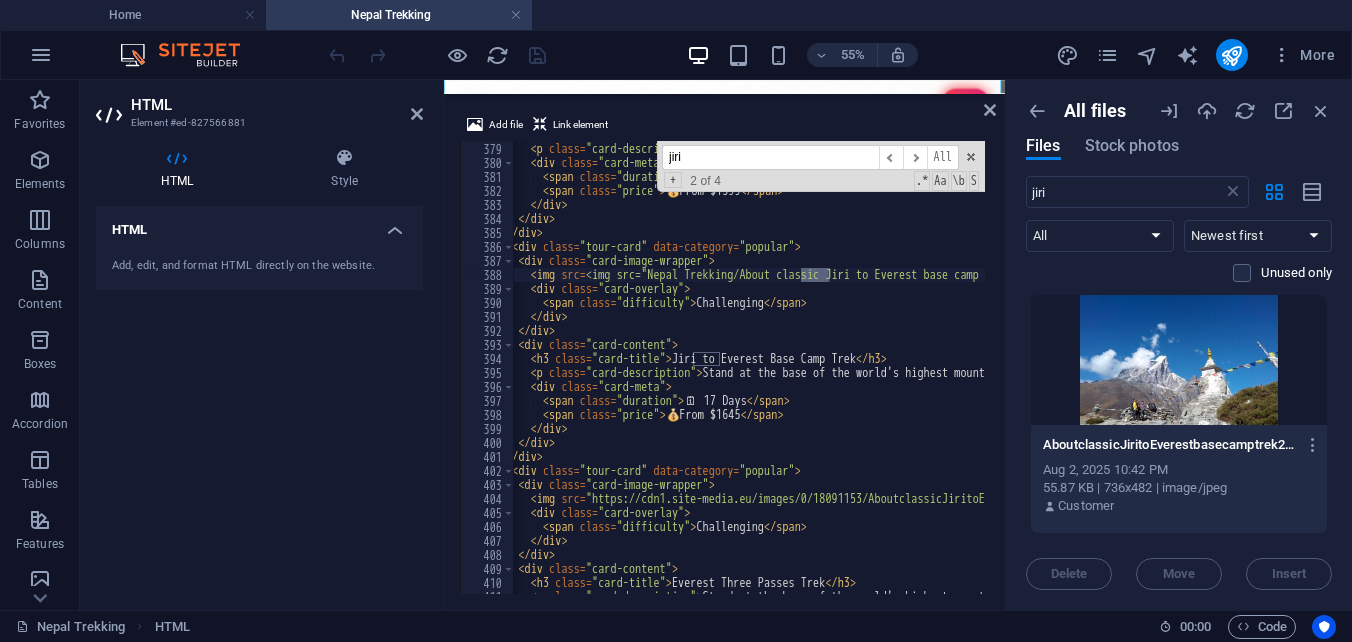 type on "<img src="Nepal Trekking/About classic Jiri to Everest base camp trek 20 days.jpg" alt="Everest Base Camp" class="card-image">" 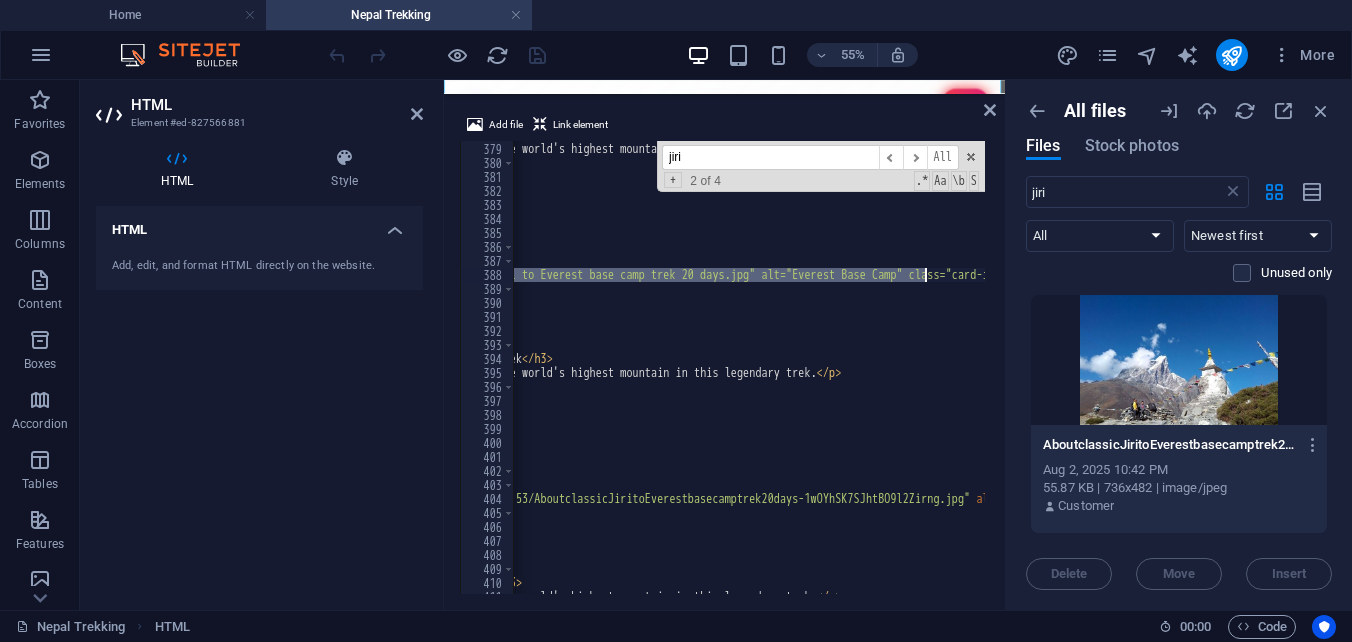 scroll, scrollTop: 0, scrollLeft: 522, axis: horizontal 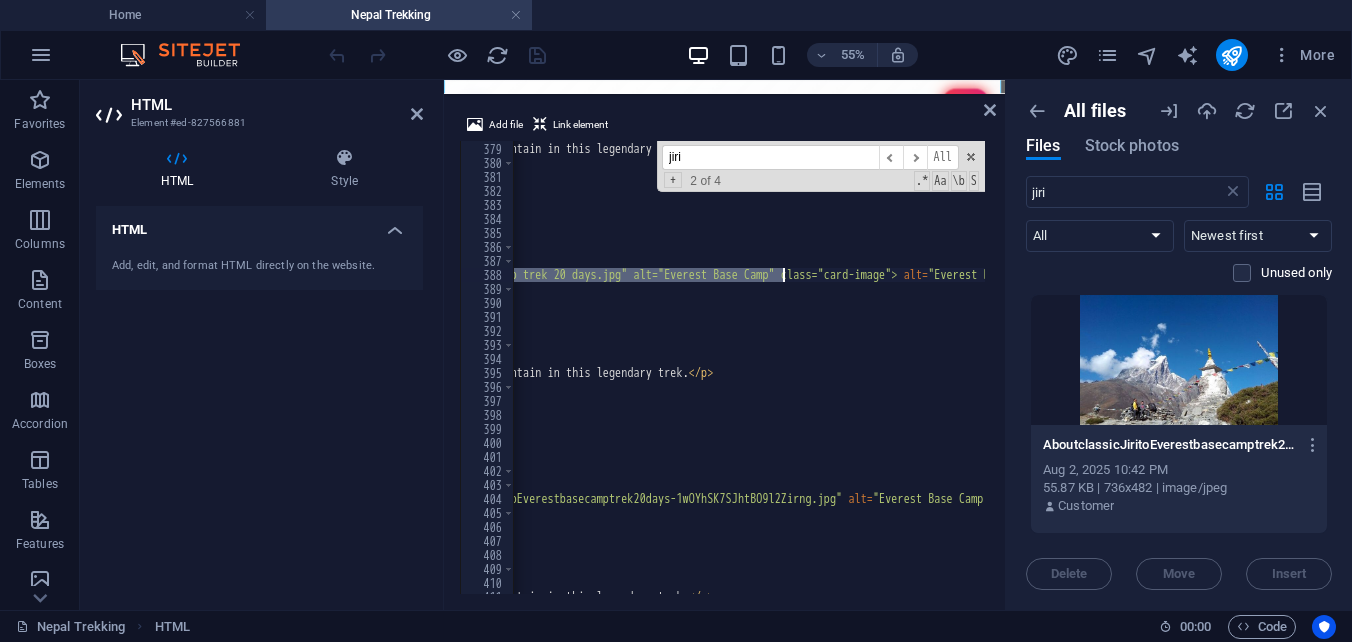 drag, startPoint x: 604, startPoint y: 272, endPoint x: 782, endPoint y: 274, distance: 178.01123 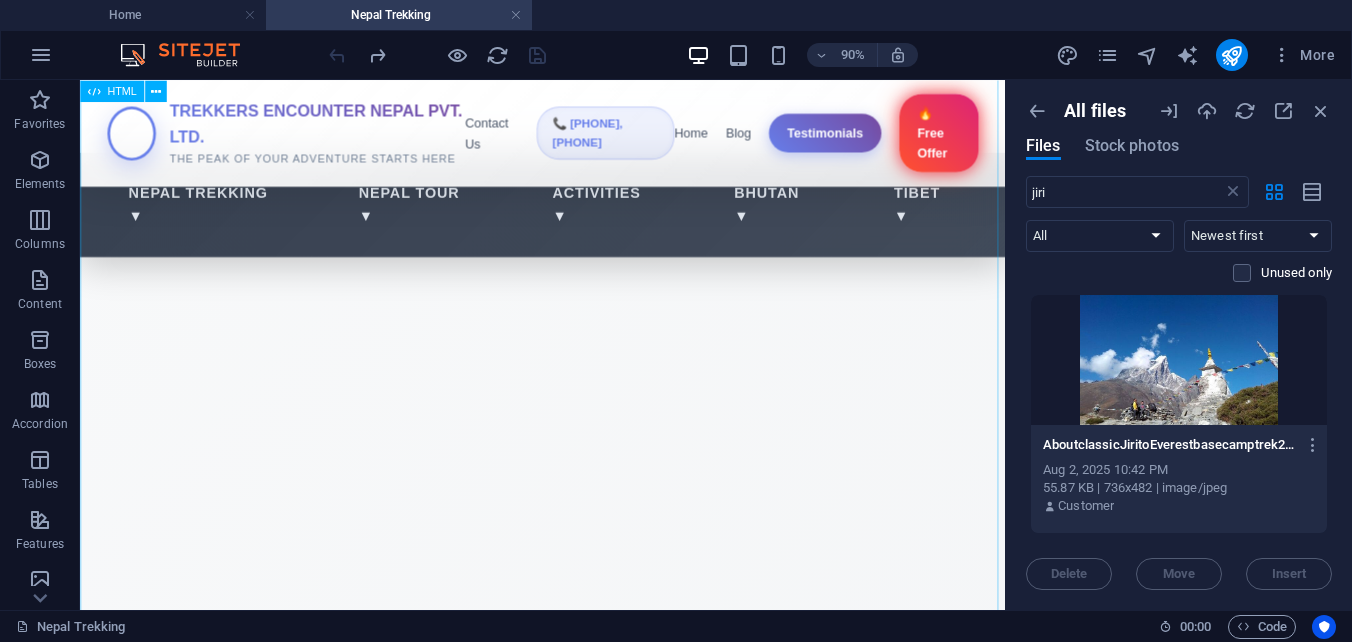scroll, scrollTop: 767, scrollLeft: 0, axis: vertical 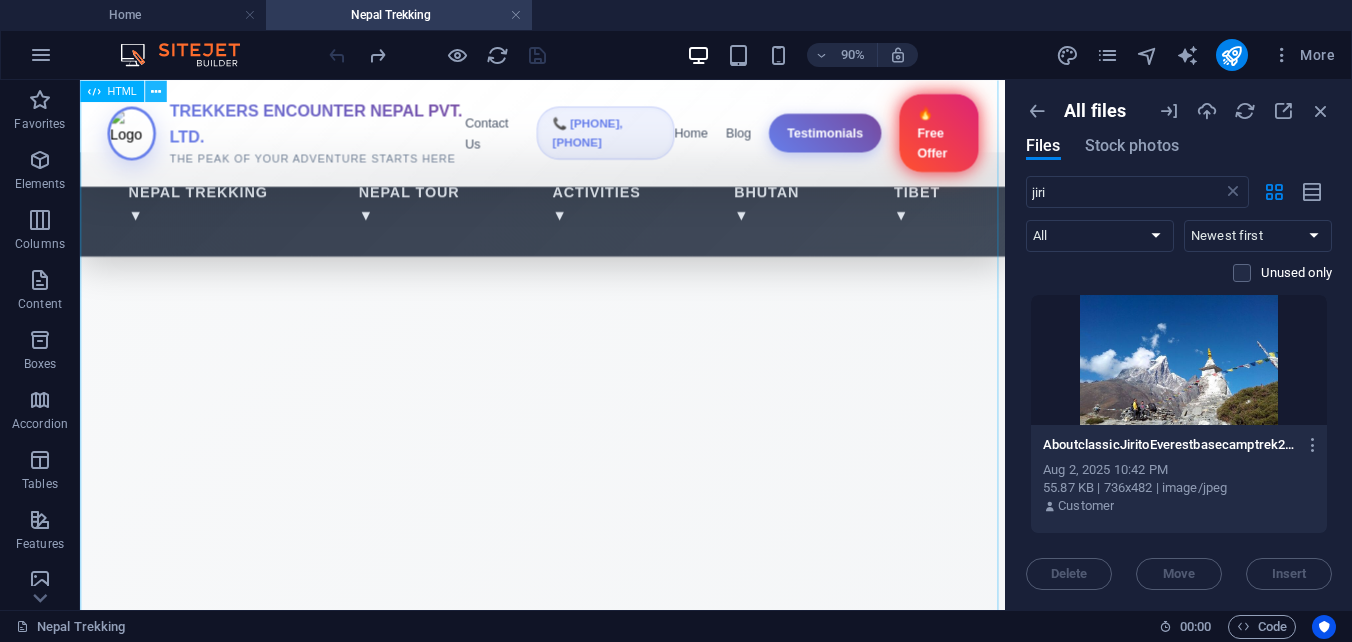 click at bounding box center (155, 90) 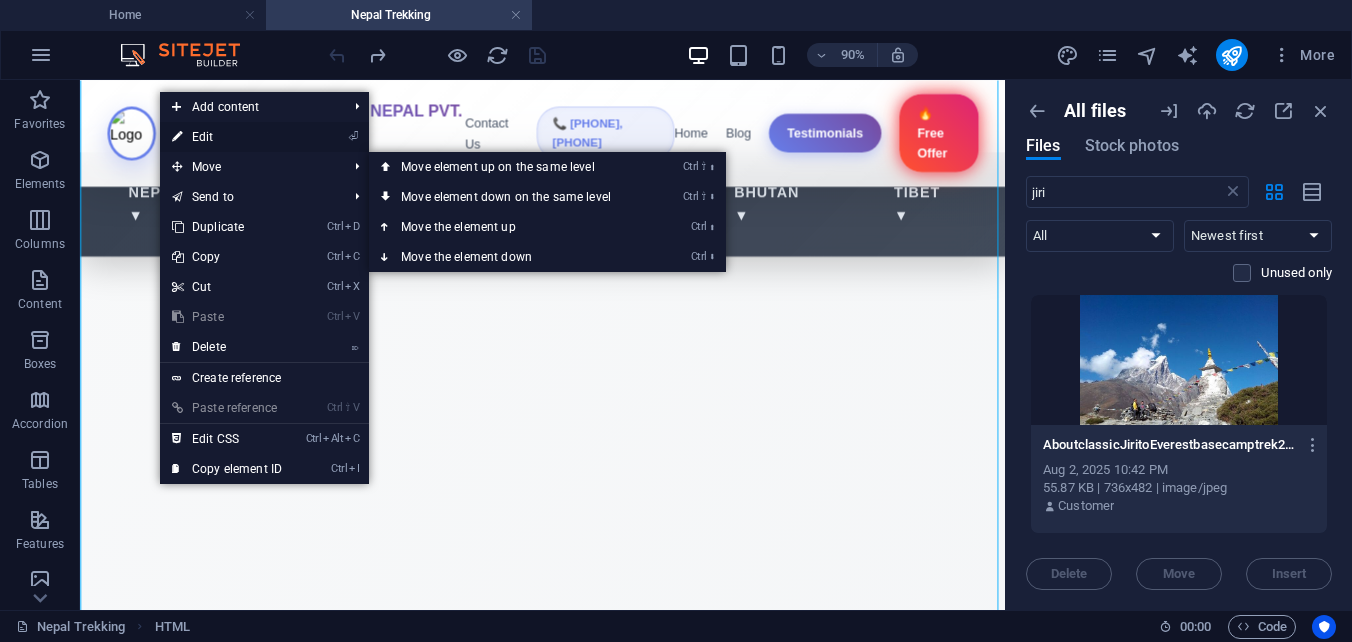 click on "⏎  Edit" at bounding box center (227, 137) 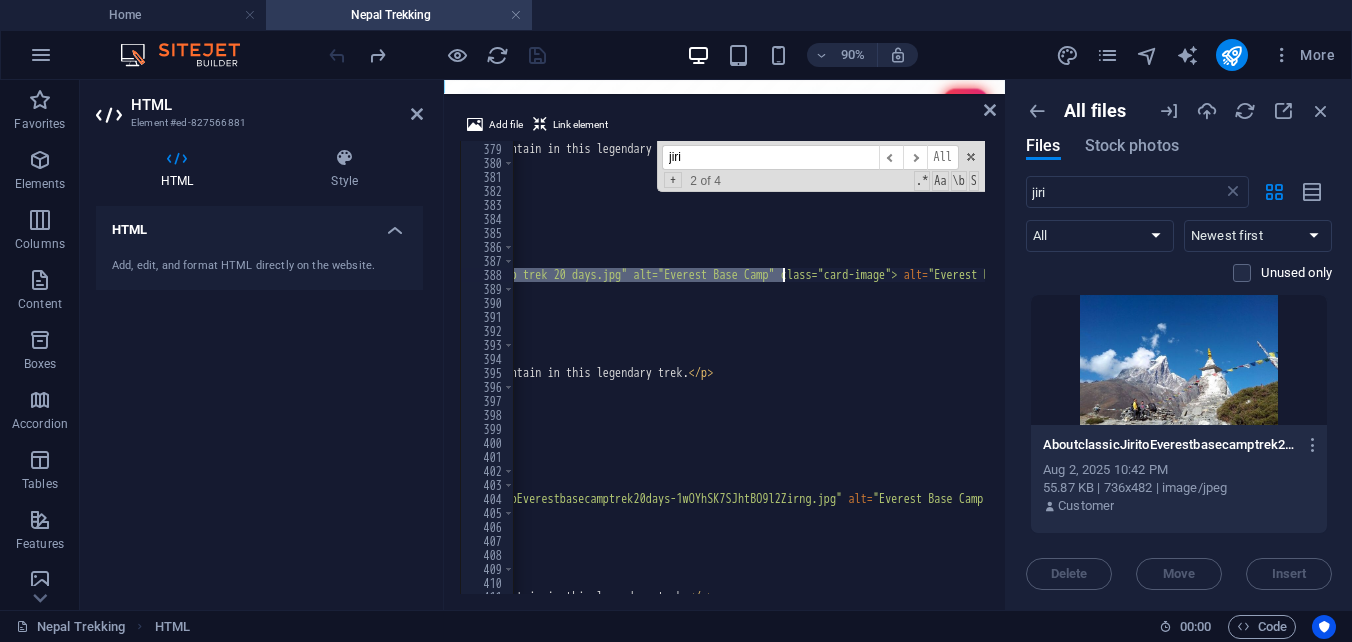 scroll, scrollTop: 4734, scrollLeft: 0, axis: vertical 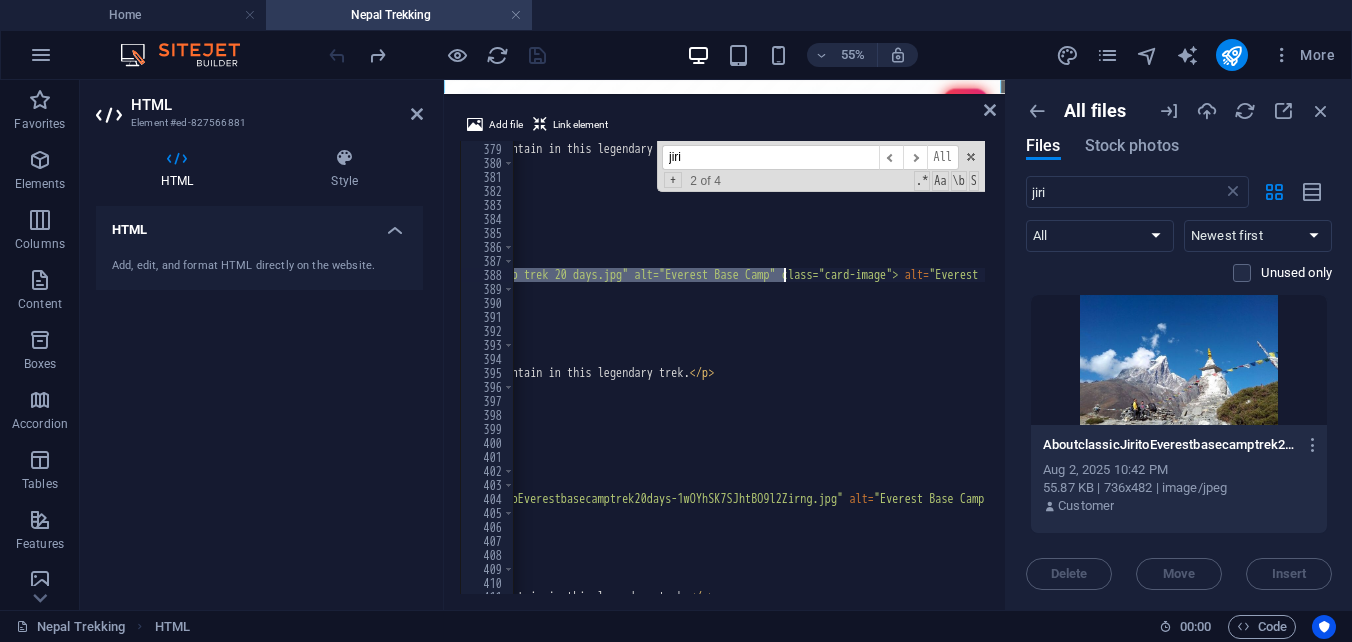 click on "Everest Base Camp Trek
Stand at the base of the world's highest mountain in this legendary trek.
🗓 ️ 12 Days
💰  From $1399
Challenging
</h3>                <" at bounding box center (734, 366) 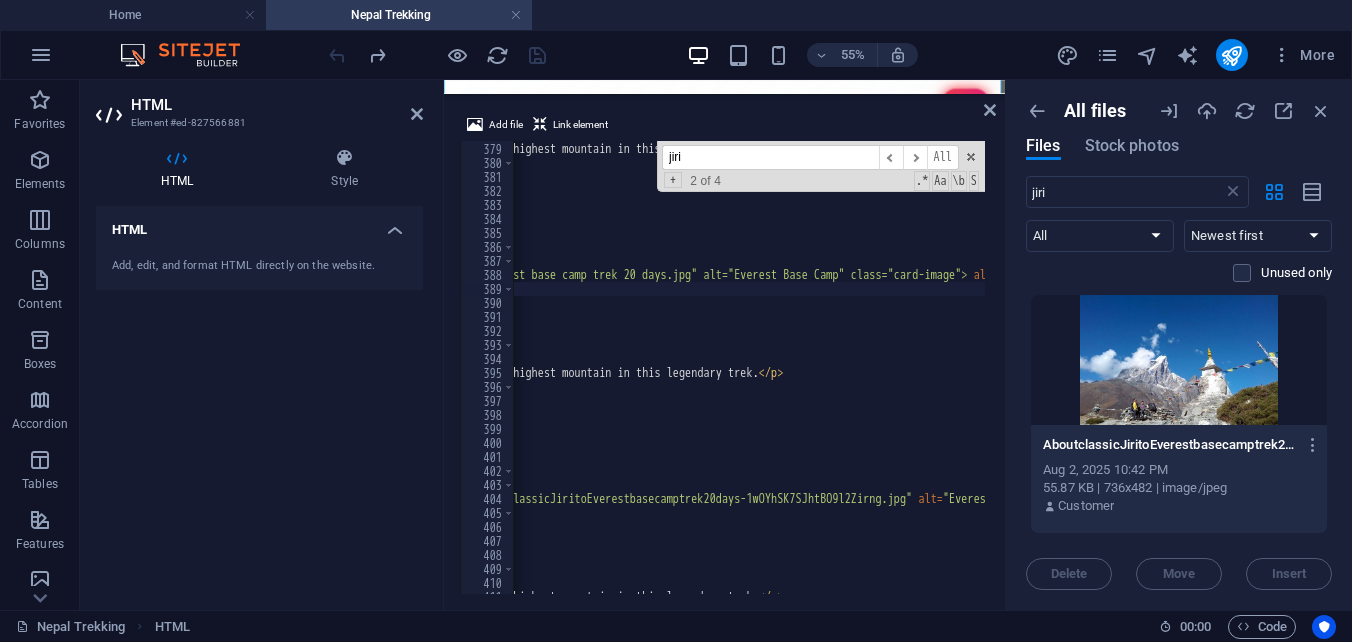 scroll, scrollTop: 0, scrollLeft: 444, axis: horizontal 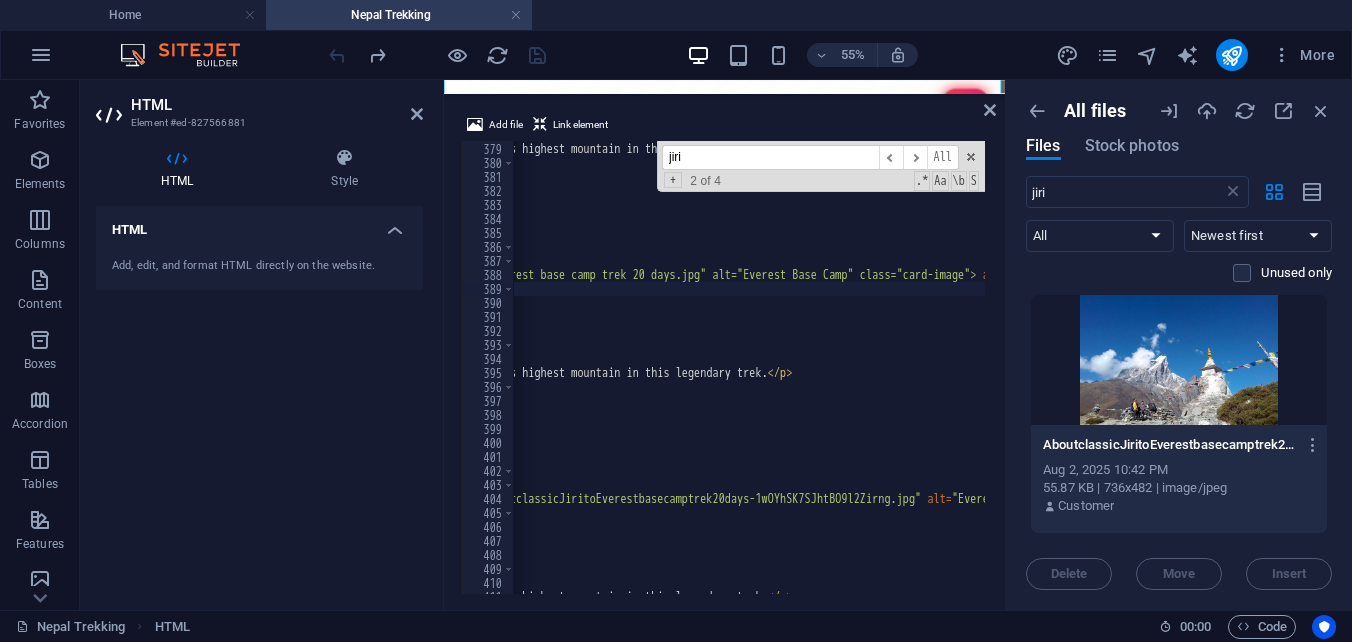 click on "Everest Base Camp Trek
Stand at the base of the world's highest mountain in this legendary trek.
🗓 ️ 12 Days
💰  From $1399
Challenging
</h3>                <" at bounding box center [812, 366] 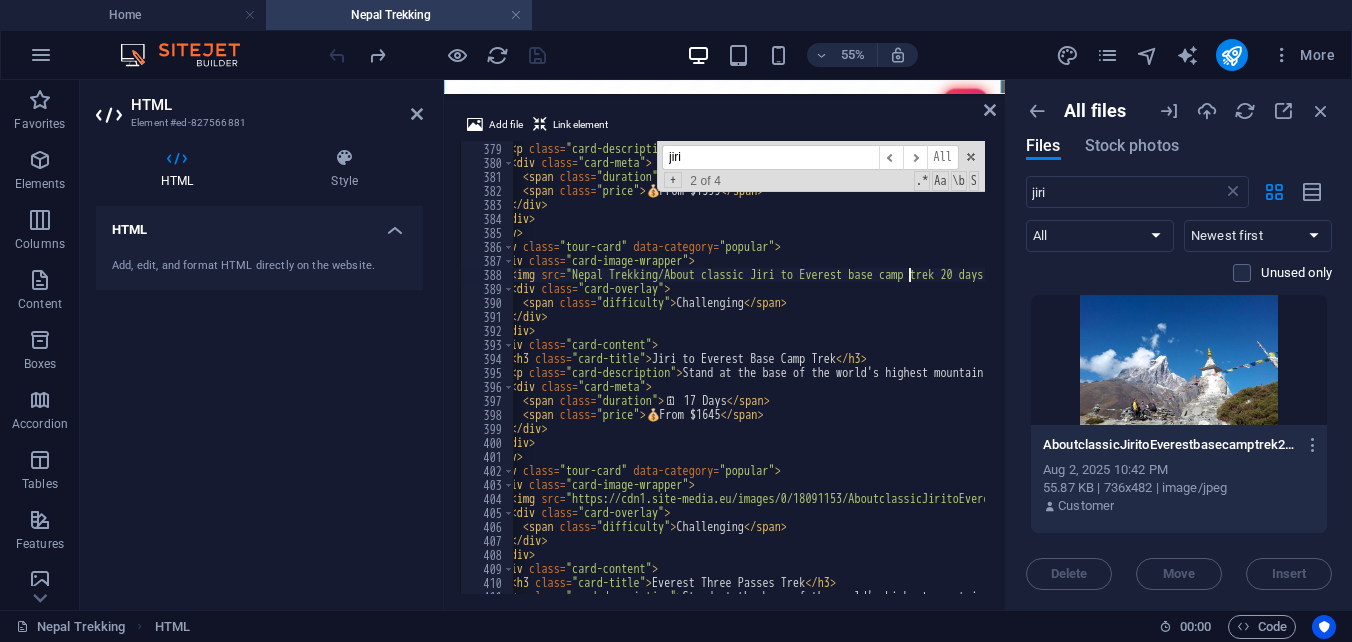 scroll, scrollTop: 0, scrollLeft: 82, axis: horizontal 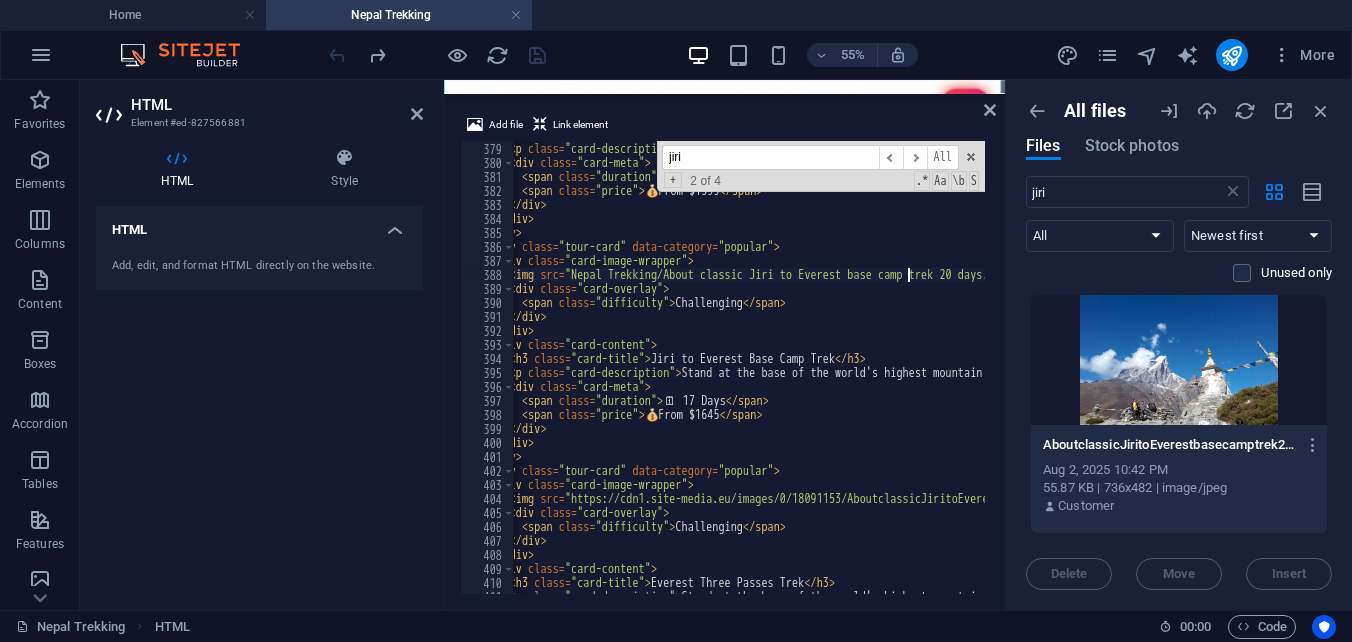 click on "< h3   class = "card-title" > Everest Base Camp Trek </ h3 >                < p   class = "card-description" > Stand at the base of the world's highest mountain in this legendary trek. </ p >                < div   class = "card-meta" >                   < span   class = "duration" > 🗓 ️ 12 Days </ span >                   < span   class = "price" > 💰  From $1399 </ span >                </ div >              </ div >           </ div >             < div   class = "tour-card"   data-category = "popular" >              < div   class = "card-image-wrapper" >                < img   src = "Nepal Trekking/About classic Jiri to Everest bas"   alt = "Everest Base Camp"   class = "card-image" >                < div   class = "card-overlay" >                   < span   class = "difficulty" > Challenging </ span >                </ div >              </ div >              < div   class = "card-content" >                < h3   class = "card-title" > Jiri to Everest Base Camp Trek </ h3 >" at bounding box center [1174, 366] 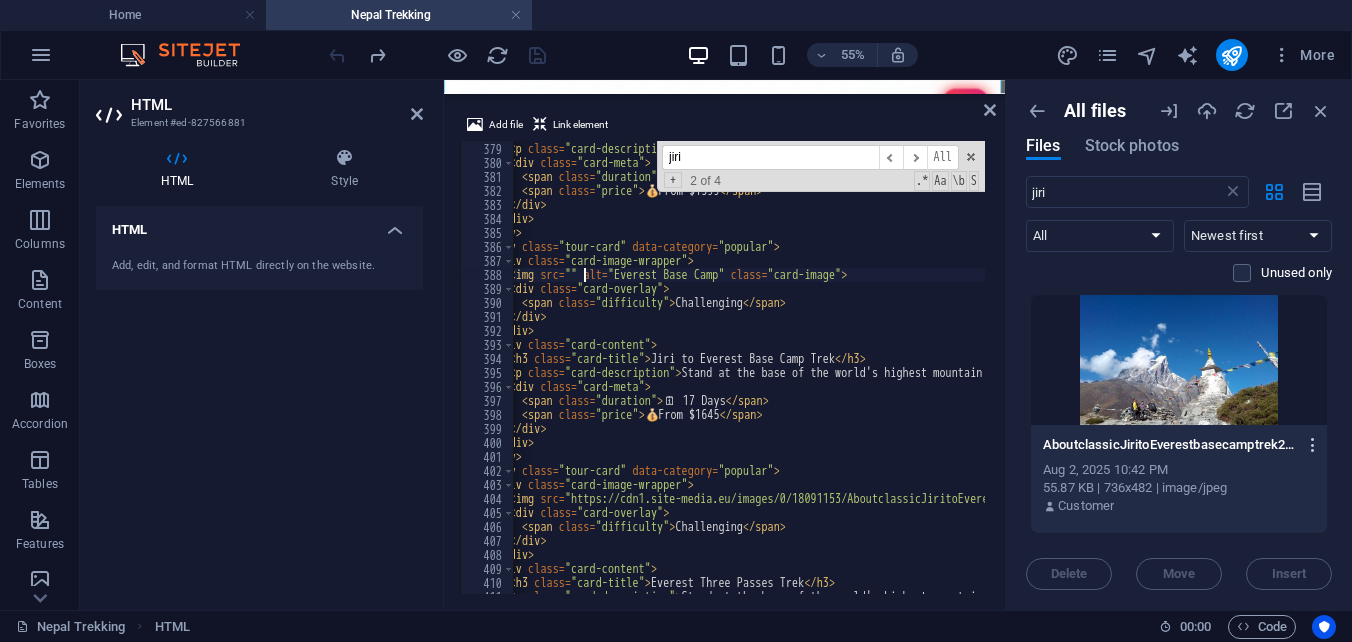 click at bounding box center [1313, 445] 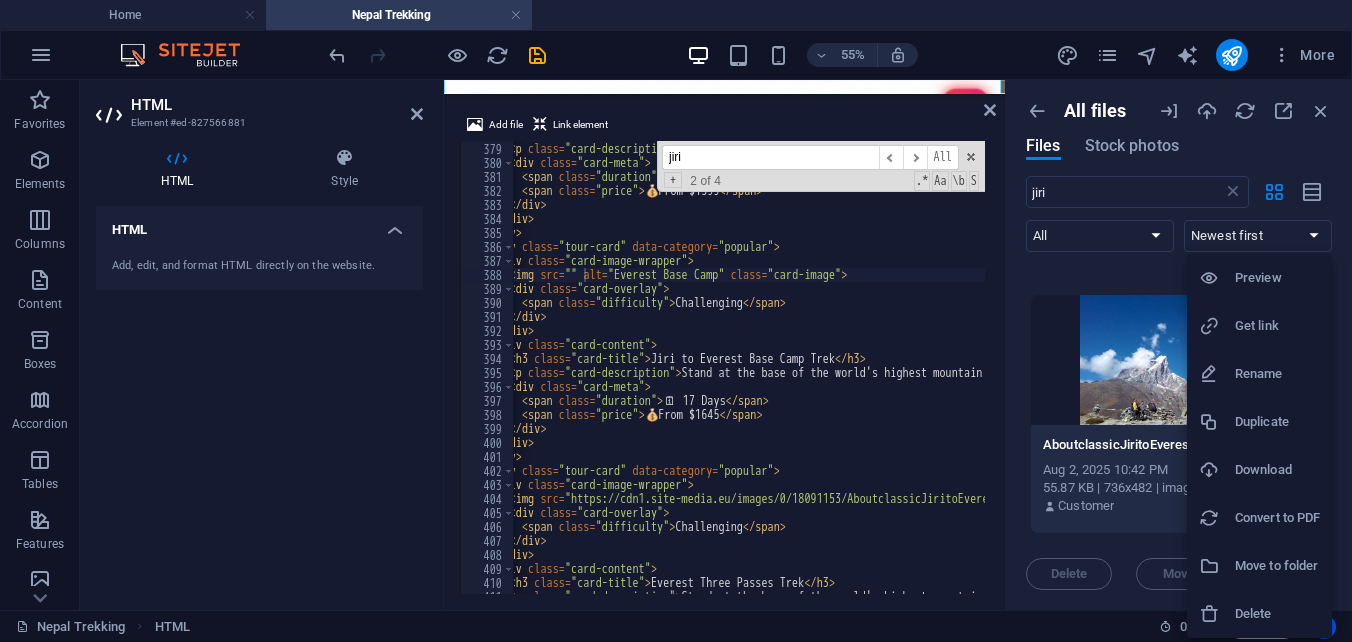 click on "Get link" at bounding box center [1277, 326] 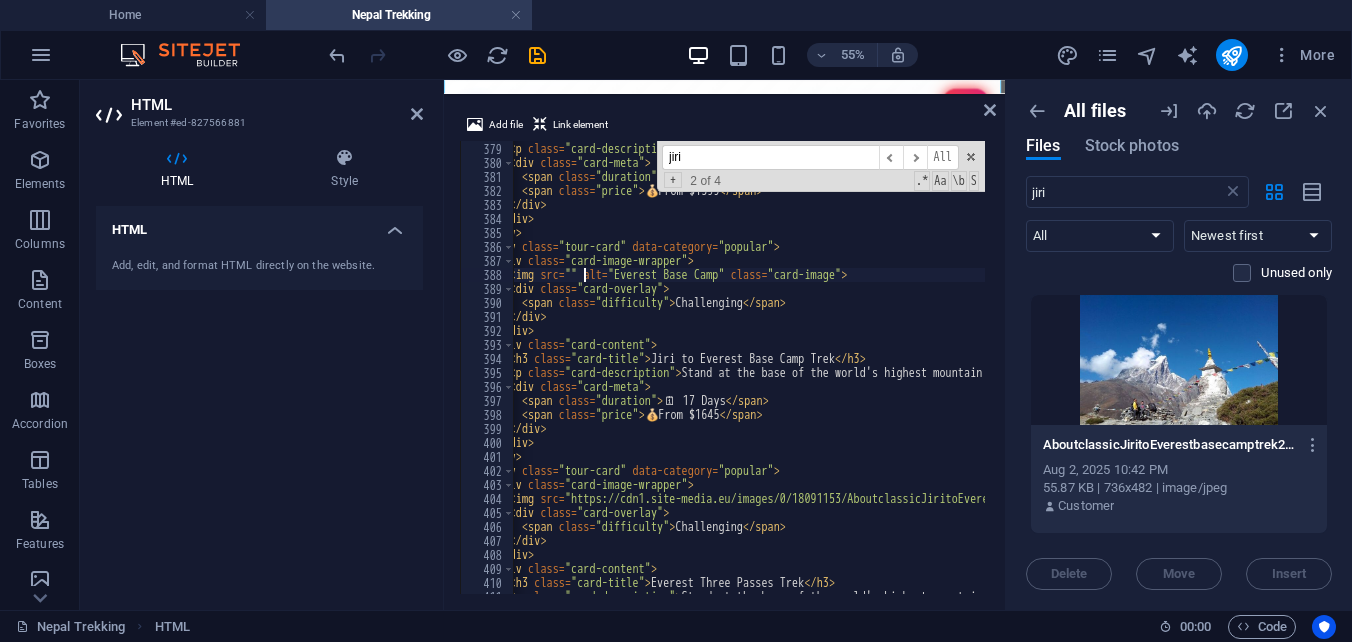 click on "Everest Base Camp Trek
Stand at the base of the world's highest mountain in this legendary trek.
🗓 ️ 12 Days
💰  From $1399
Challenging
Everest Base Camp
Jiri to Everest Base Camp Trek
<" at bounding box center (1174, 366) 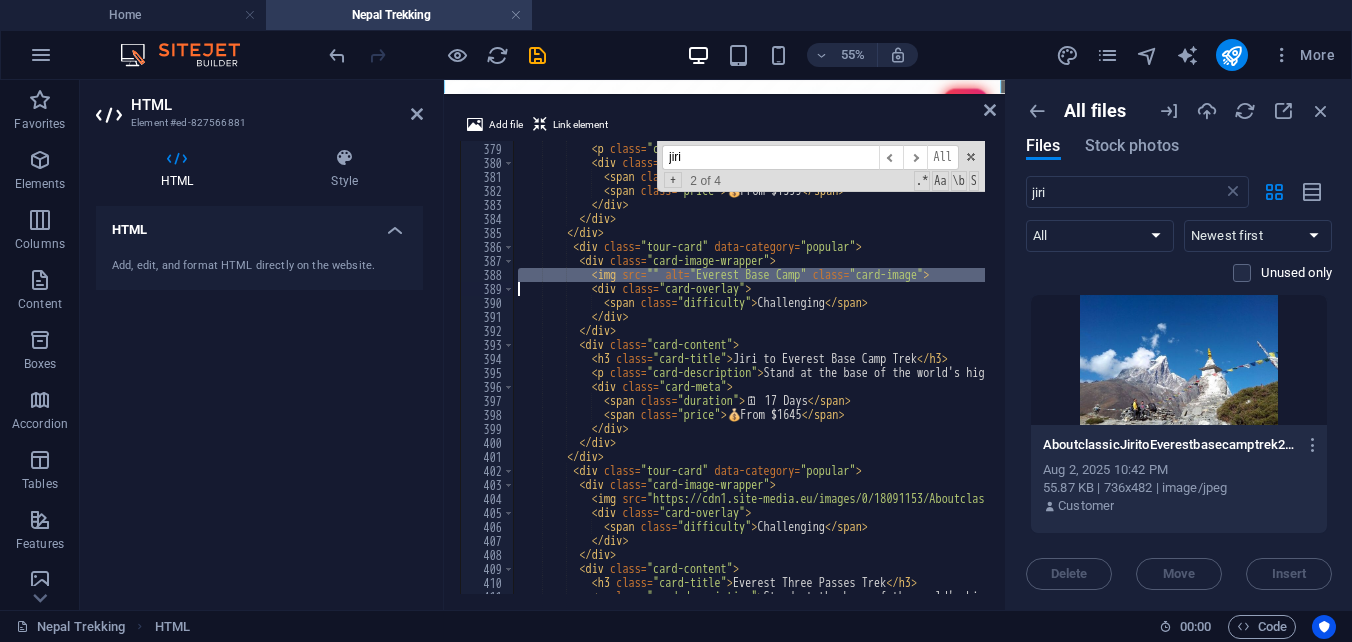 click on "Everest Base Camp Trek
Stand at the base of the world's highest mountain in this legendary trek.
🗓 ️ 12 Days
💰  From $1399
Challenging
Everest Base Camp
Jiri to Everest Base Camp Trek
<" at bounding box center (1256, 366) 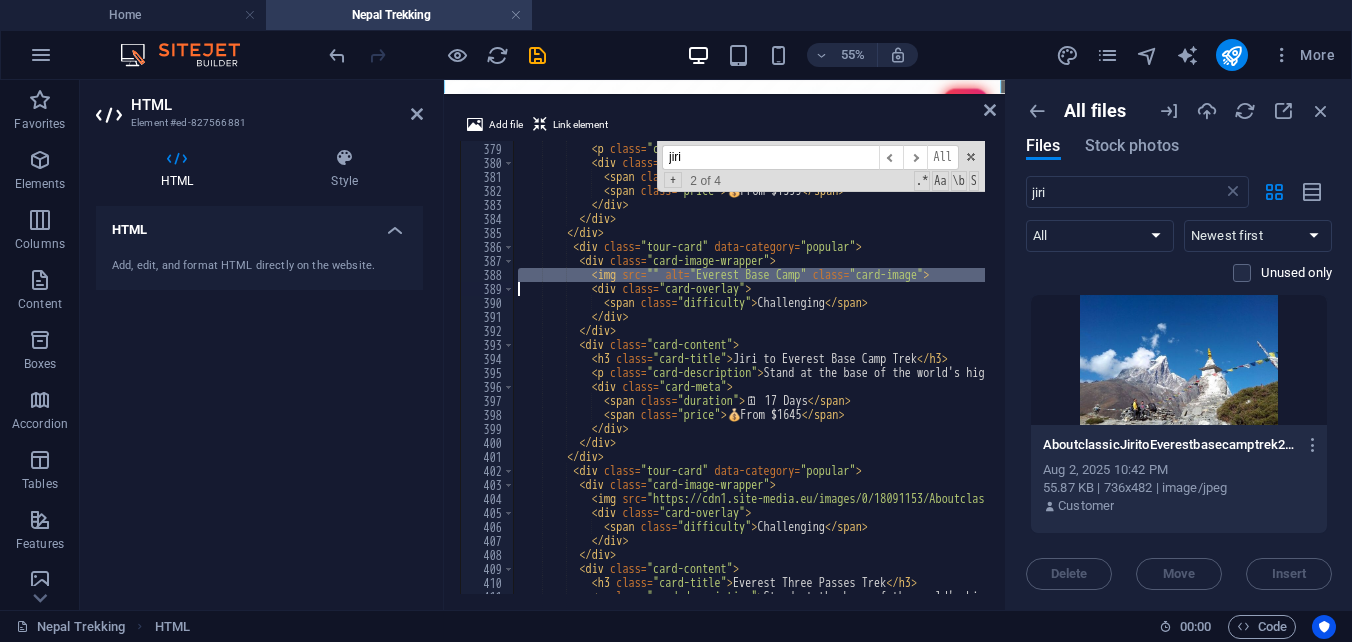 click on "Everest Base Camp Trek
Stand at the base of the world's highest mountain in this legendary trek.
🗓 ️ 12 Days
💰  From $1399
Challenging
Everest Base Camp
Jiri to Everest Base Camp Trek
<" at bounding box center (749, 367) 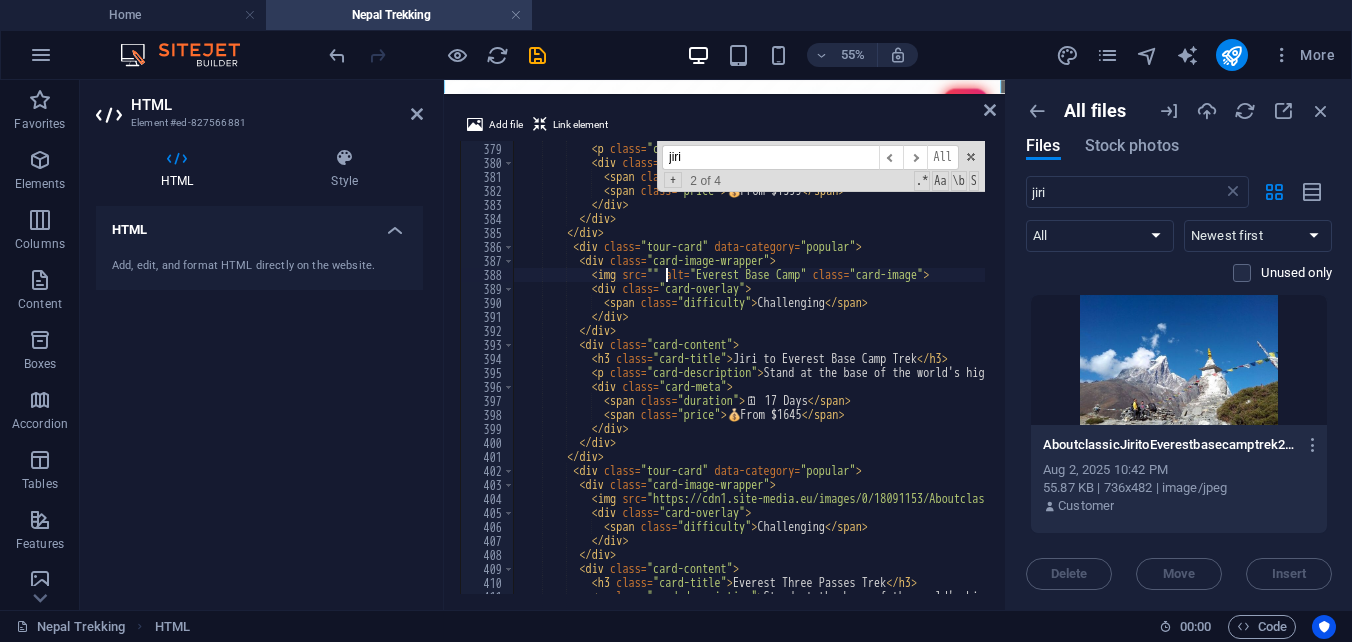 click on "Everest Base Camp Trek
Stand at the base of the world's highest mountain in this legendary trek.
🗓 ️ 12 Days
💰  From $1399
Challenging
Everest Base Camp
Jiri to Everest Base Camp Trek
<" at bounding box center (1256, 366) 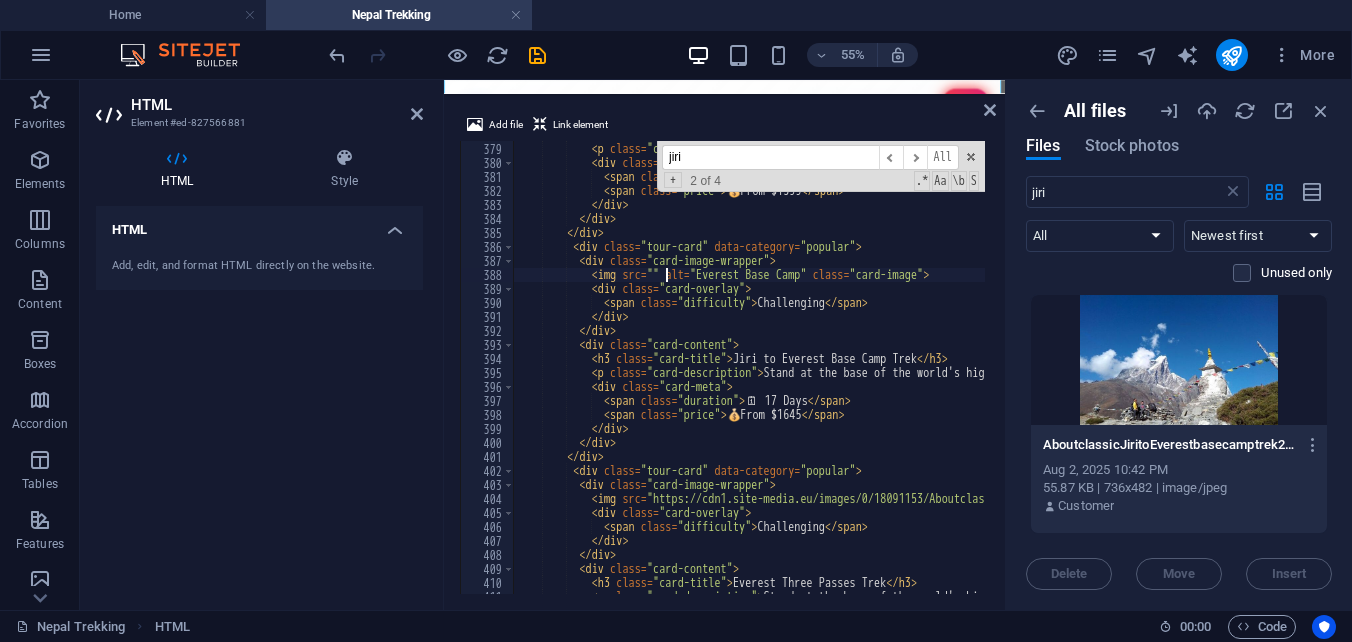 paste on "https://cdn1.site-media.eu/images/0/18091153/AboutclassicJiritoEverestbasecamptrek20days-1wOYhSK7SJhtBO9l2Zirng.jpg" 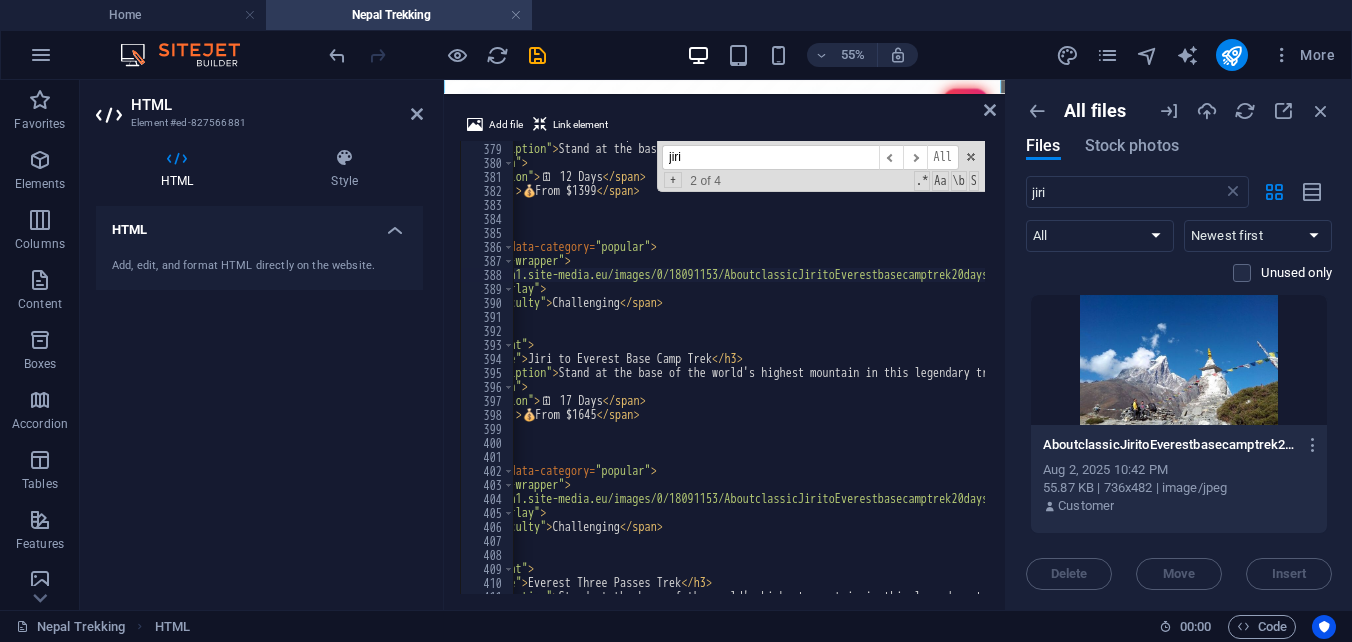 scroll, scrollTop: 0, scrollLeft: 201, axis: horizontal 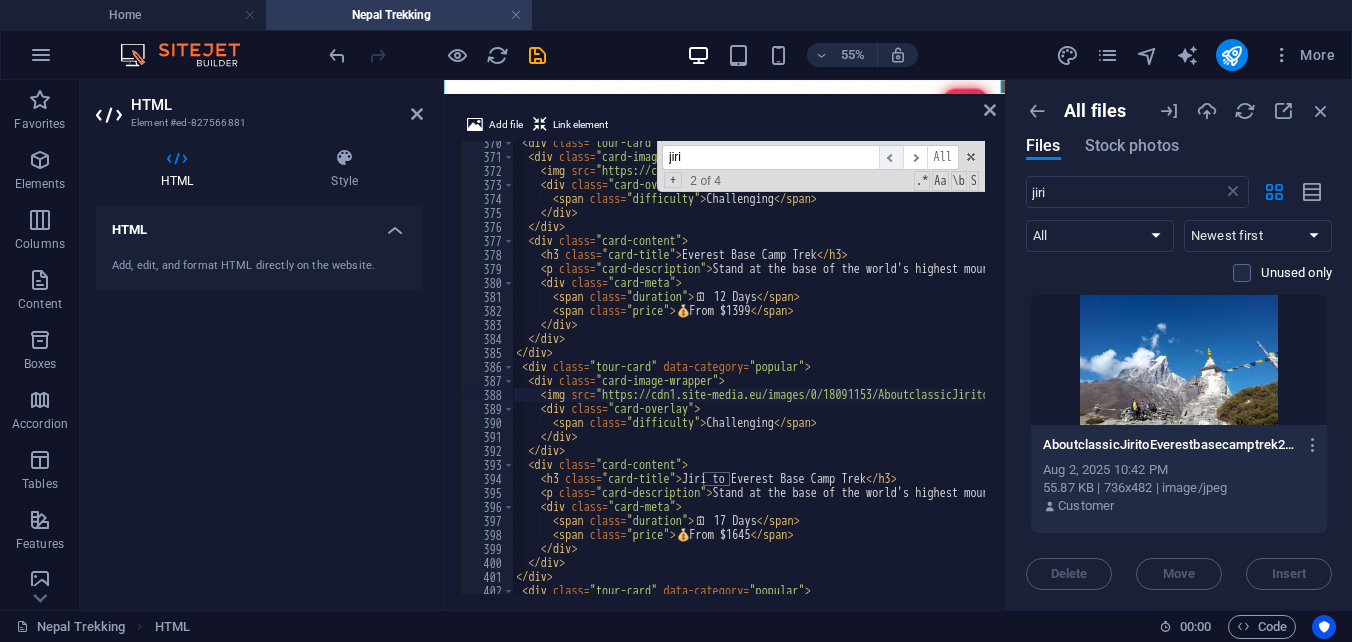 click on "​" at bounding box center (891, 157) 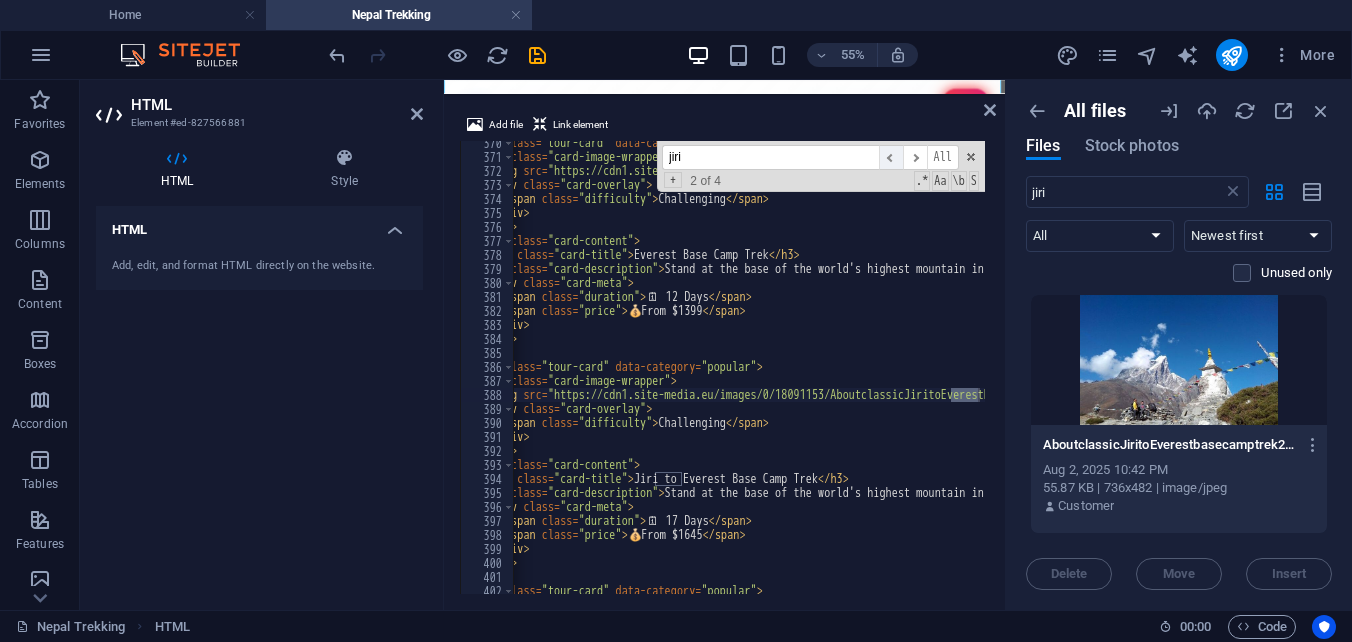 click on "​" at bounding box center [891, 157] 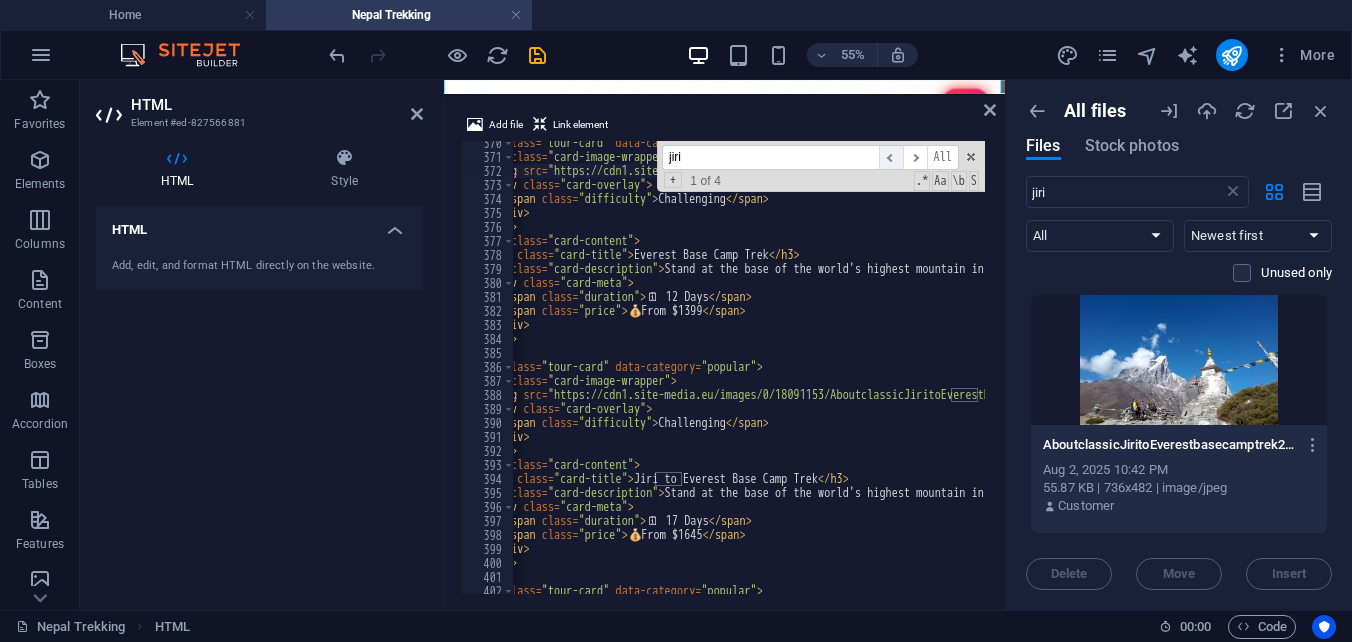 click on "​" at bounding box center [891, 157] 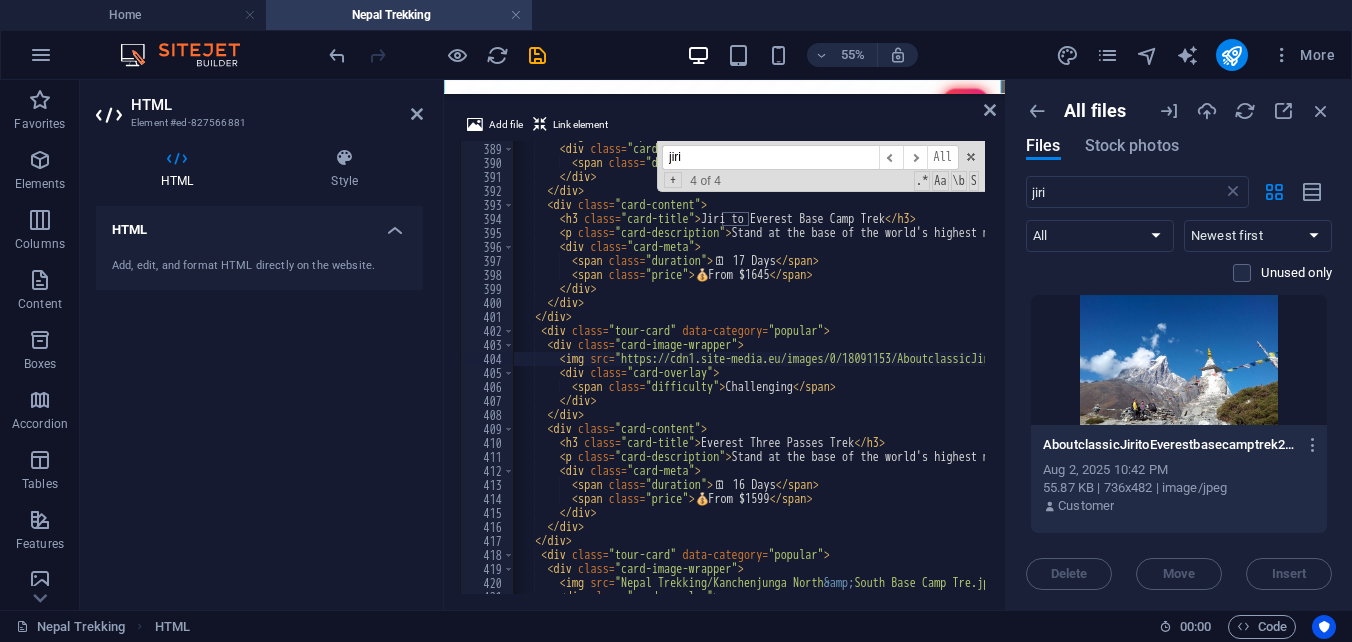 scroll, scrollTop: 0, scrollLeft: 32, axis: horizontal 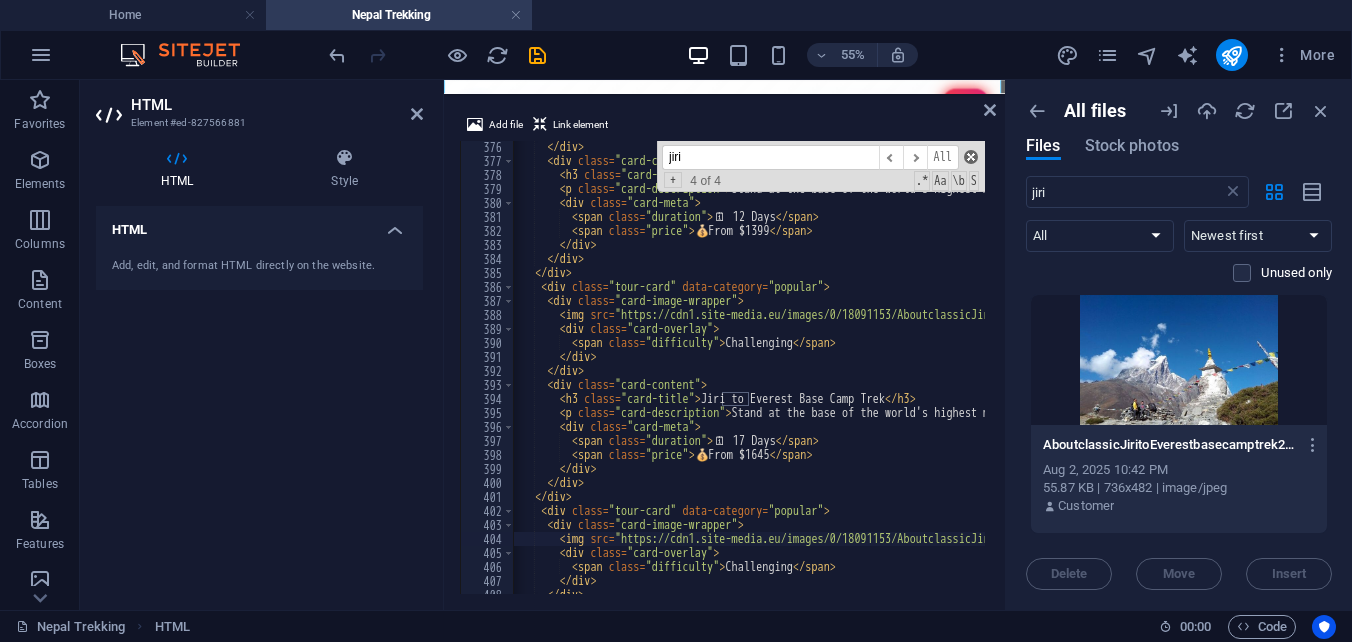 click at bounding box center [971, 157] 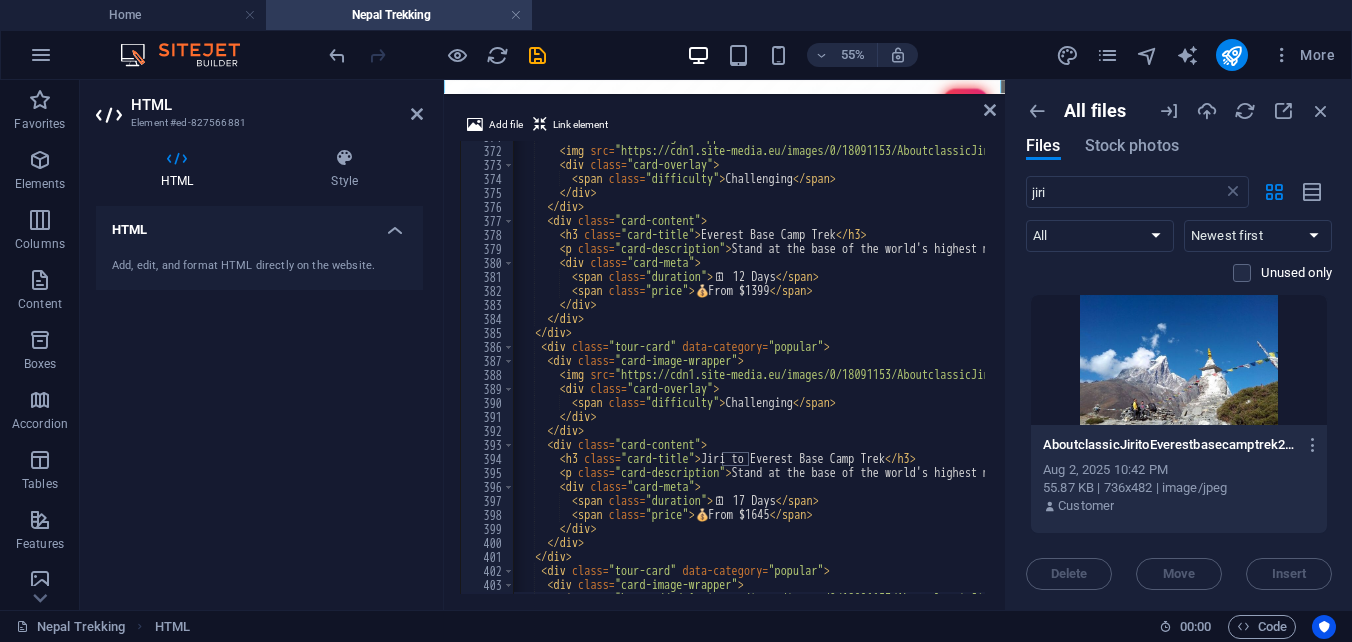 scroll, scrollTop: 4645, scrollLeft: 0, axis: vertical 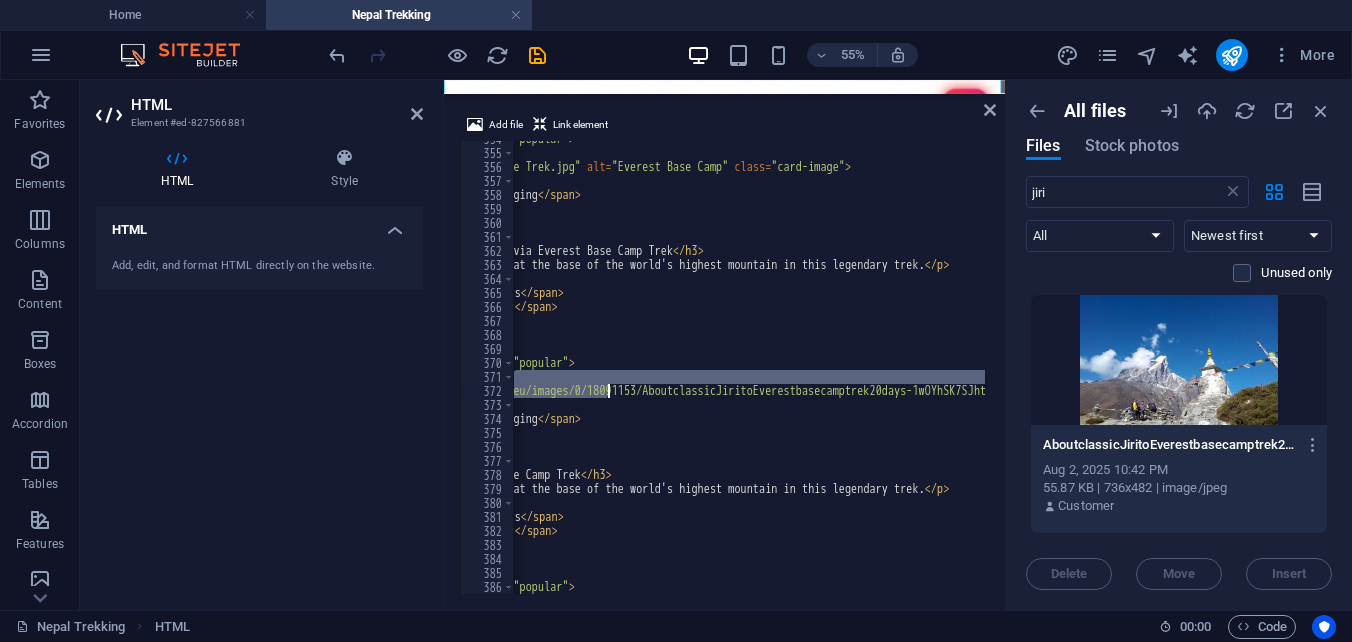 drag, startPoint x: 566, startPoint y: 383, endPoint x: 611, endPoint y: 392, distance: 45.891174 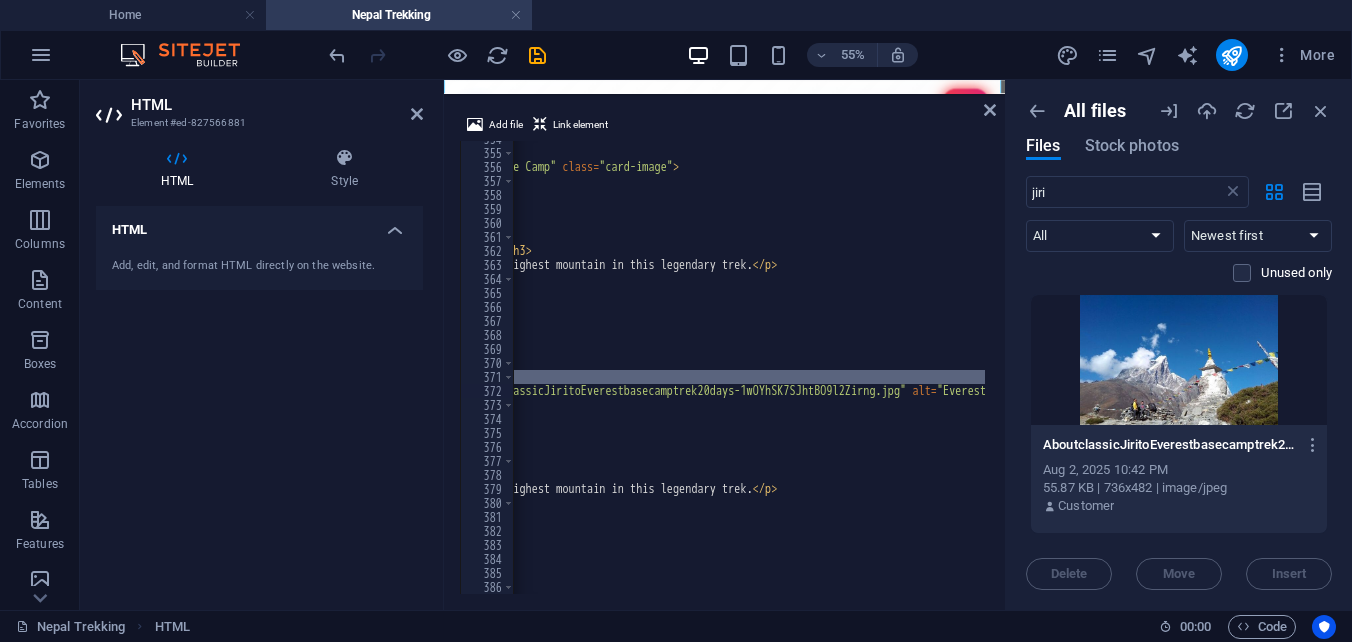 scroll, scrollTop: 0, scrollLeft: 444, axis: horizontal 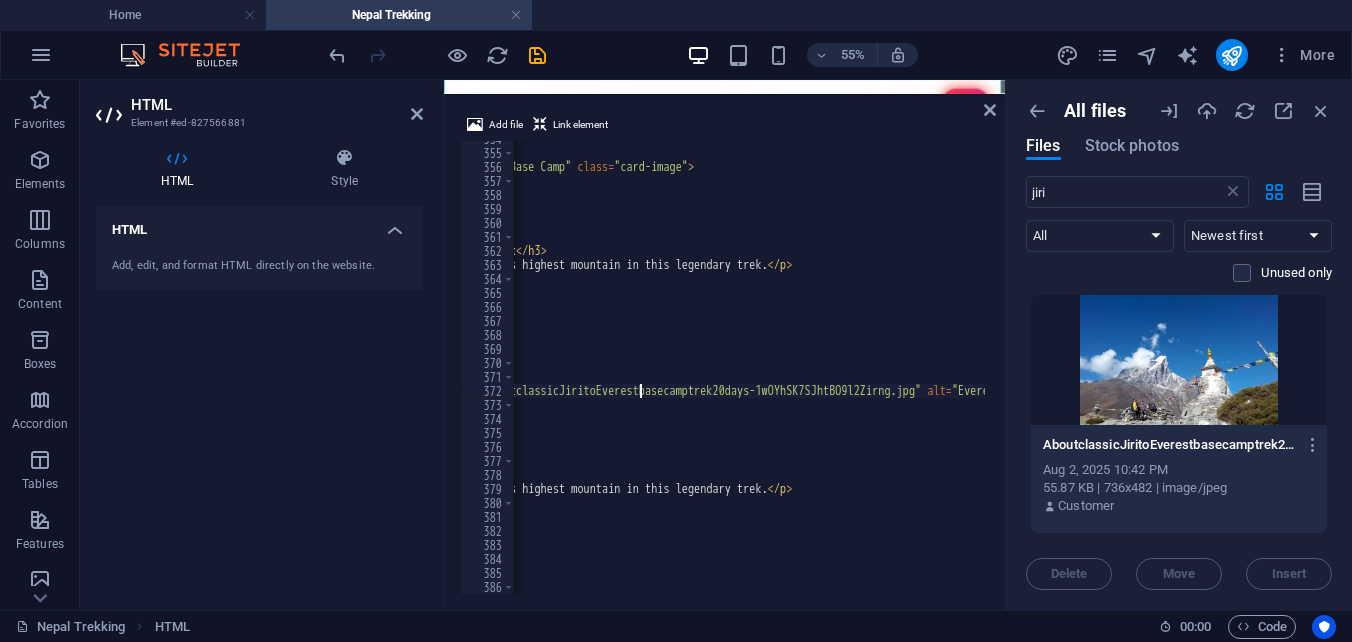 click on "< div   class = "tour-card"   data-category = "popular" >              < div   class = "card-image-wrapper" >                < img   src = "Nepal Trekking/Gokyo Lake Trek.jpg"   alt = "[TREK_NAME]"   class = "card-image" >                < div   class = "card-overlay" >                   < span   class = "difficulty" > Challenging </ span >                </ div >              </ div >              < div   class = "card-content" >                < h3   class = "card-title" > [TREK_NAME] </ h3 >                < p   class = "card-description" > Stand at the base of the world's highest mountain in this legendary trek. </ p >                < div   class = "card-meta" >                   < span   class = "duration" > 🗓 ️ 15 Days </ span >                   < span   class = "price" > 💰  From $1600 </ span >                </ div >              </ div >           </ div >             < div   class = "tour-card"   data-category = "popular" >              < div   class = "card-image-wrapper" >                < img   src = "https://cdn1.site-media.eu/images/0/18091150/AnnapurnaBaseCampABCTrek-7Days-gKOrPMxWt_FFNljIgfAIbg"   alt = "[TREK_NAME]"   class = "card-image" >                < div   class = "card-overlay" >                   < span   class = "difficulty" > Challenging </ span >                </ div >              </ div >              < div   class = "card-content" >                < h3   class = "card-title" > [TREK_NAME] </ h3 >                < p   class = "card-description" > Remote circuit trek around the eighth highest mountain. </ p > 527 528 529 530 531 532 533 534 535 536 537 538 539 540 541 542 543 544 545 546 547 548 549 550 551 552 553 554 555 556 557 558 559 560 561                   < span   class = "duration" > 🗓 ️ 13 Days </ span >                   < span   class = "price" > 💰  From $799 </ span >                </ div >              </ div >           </ div >           < div   class = "tour-card"   data-category = "adventure" >              < div   class = "card-image-wrapper" >                < img   src = "Nepal Trekking/Langtang Valley Trek.jpg"   alt = "[TREK_NAME]"   class = "card-image" >                < div   class = "card-overlay" >                   < span   class = "difficulty" > Challenging </ span >                </ div >              </ div >              < div   class = "card-content" >                < h3   class = "card-title" > [TREK_NAME] </ h3 >                < p   class = > </ p >      <" at bounding box center [812, 370] 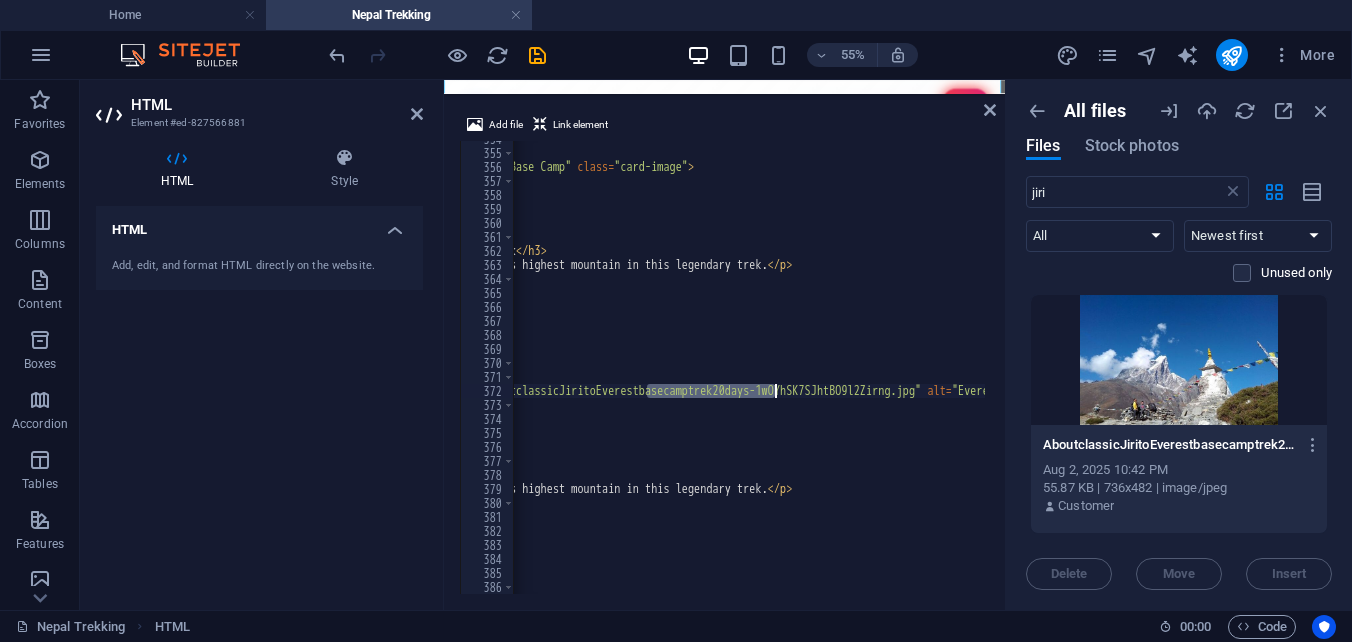drag, startPoint x: 646, startPoint y: 389, endPoint x: 777, endPoint y: 392, distance: 131.03435 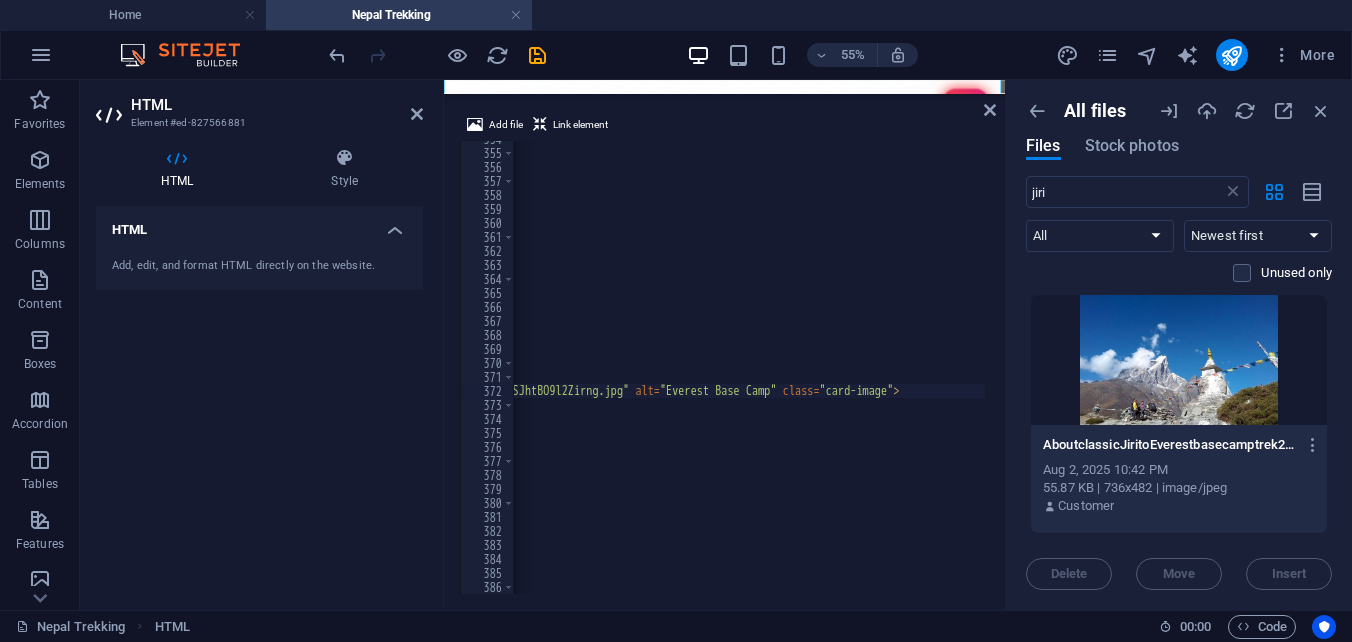 scroll, scrollTop: 0, scrollLeft: 739, axis: horizontal 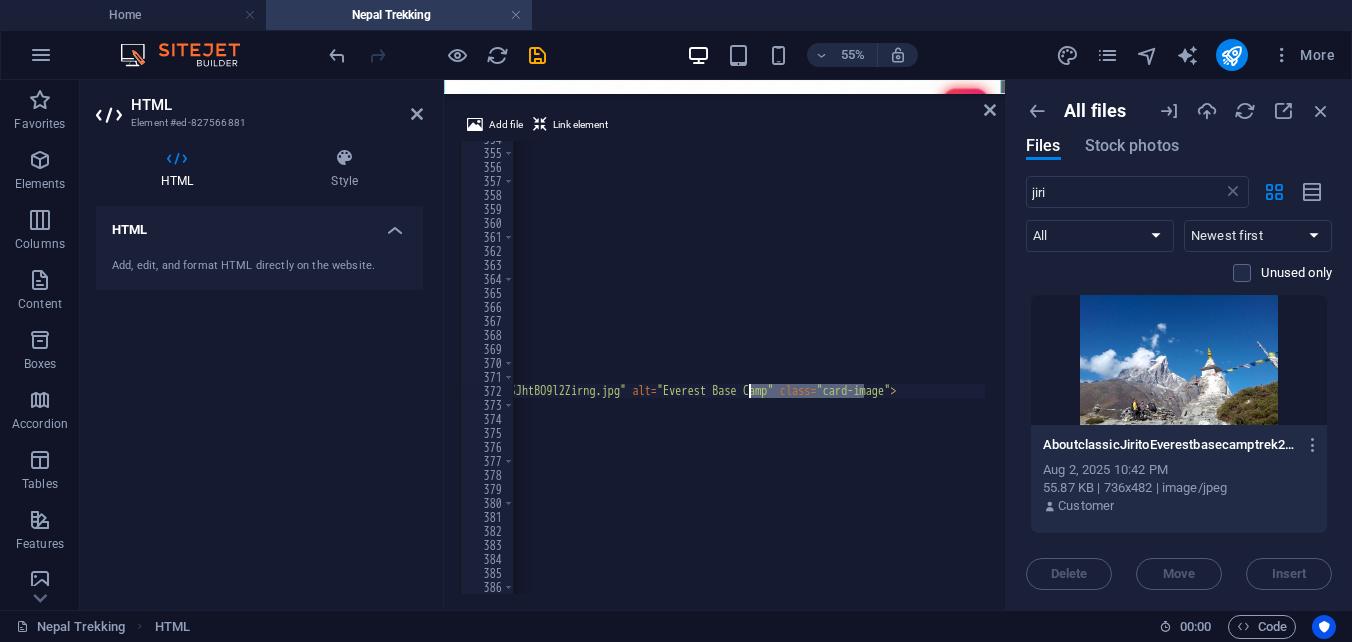 drag, startPoint x: 864, startPoint y: 390, endPoint x: 751, endPoint y: 390, distance: 113 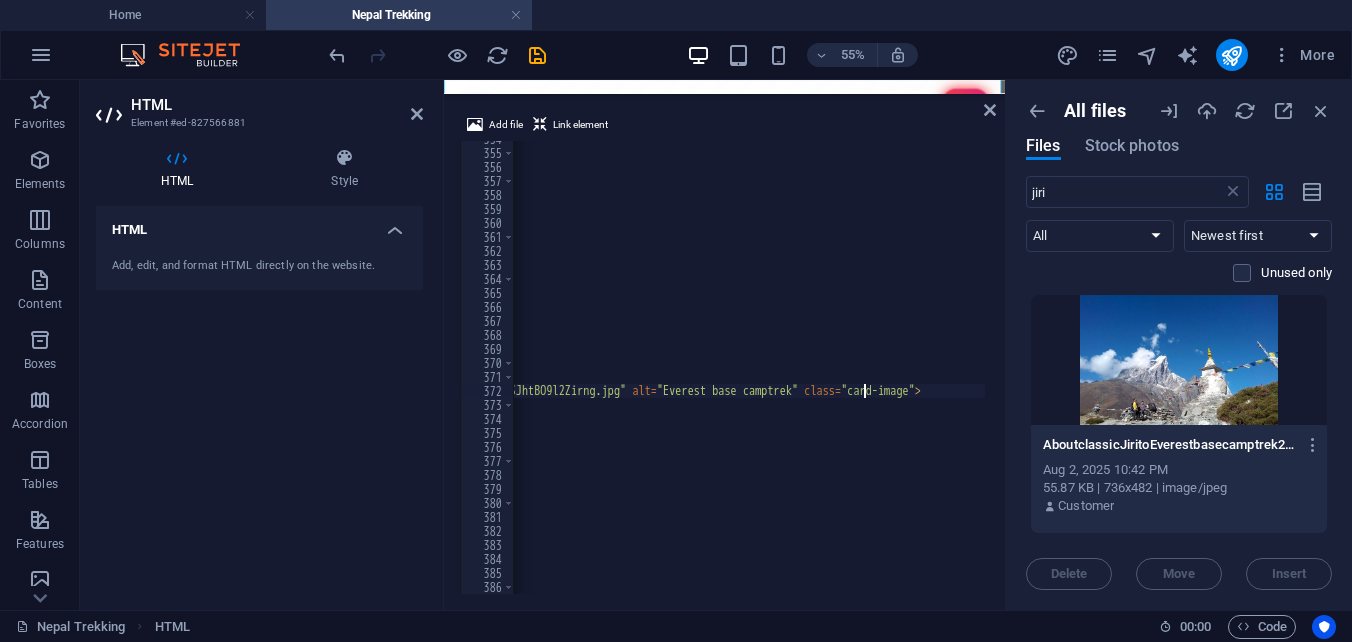 scroll, scrollTop: 0, scrollLeft: 89, axis: horizontal 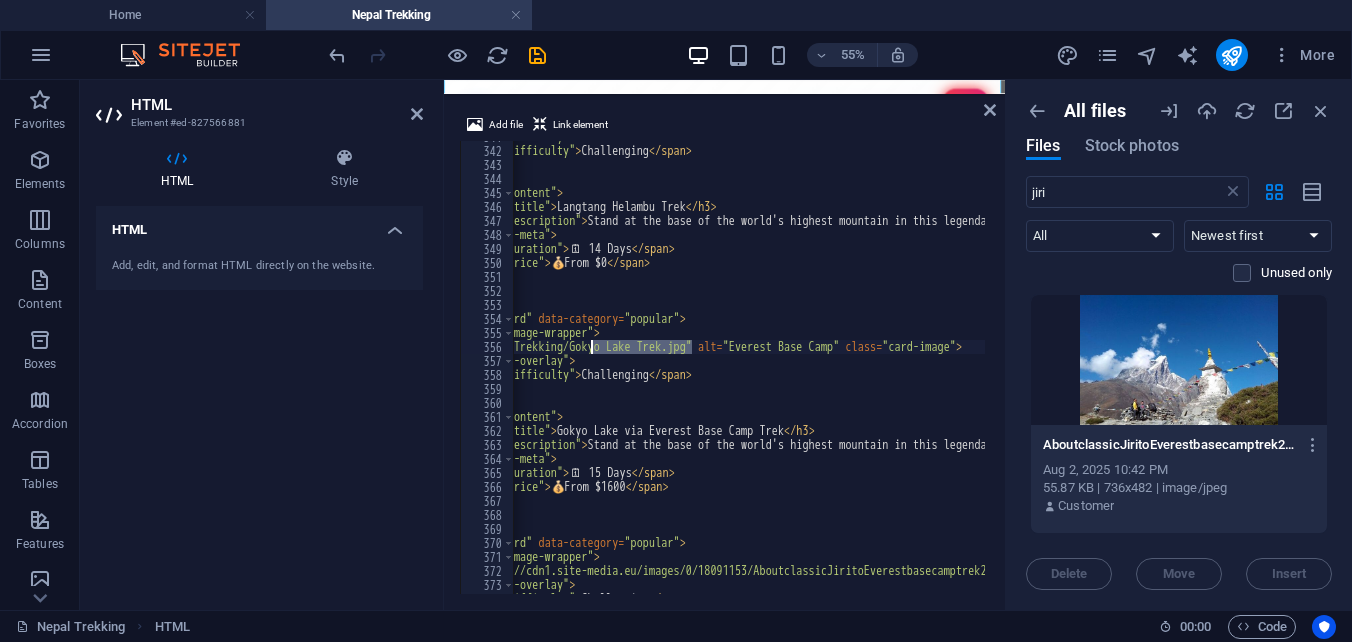 drag, startPoint x: 690, startPoint y: 346, endPoint x: 590, endPoint y: 347, distance: 100.005 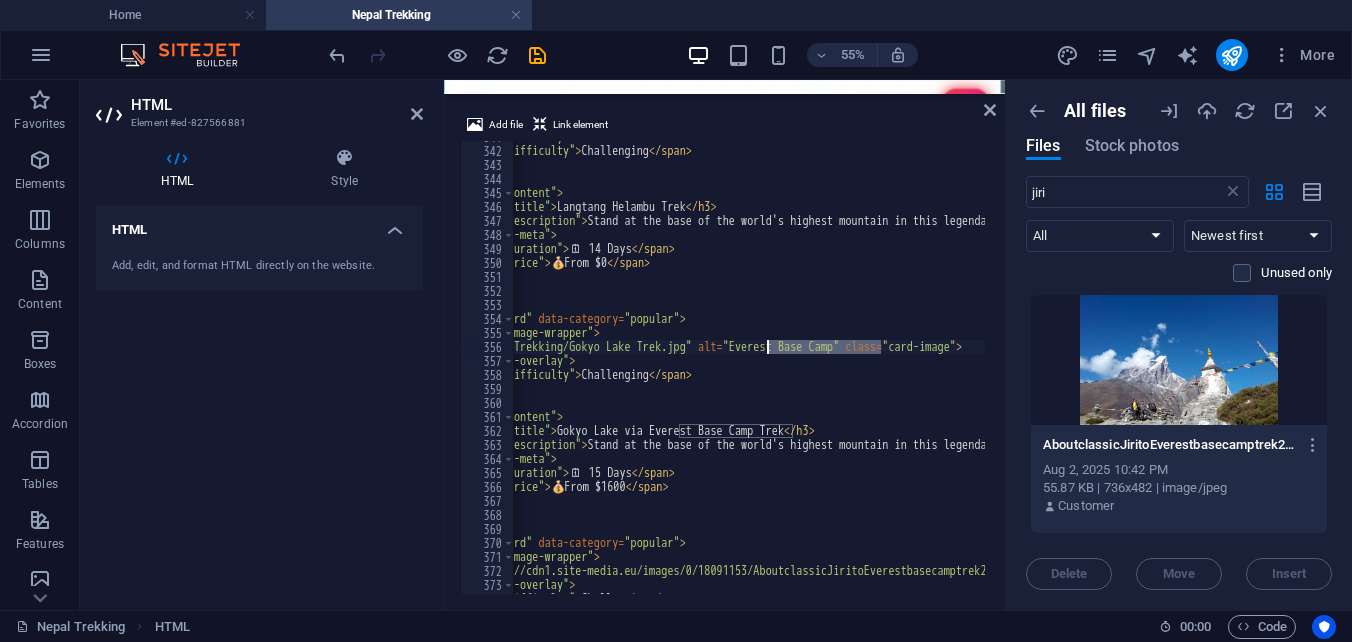 drag, startPoint x: 882, startPoint y: 345, endPoint x: 769, endPoint y: 350, distance: 113.110565 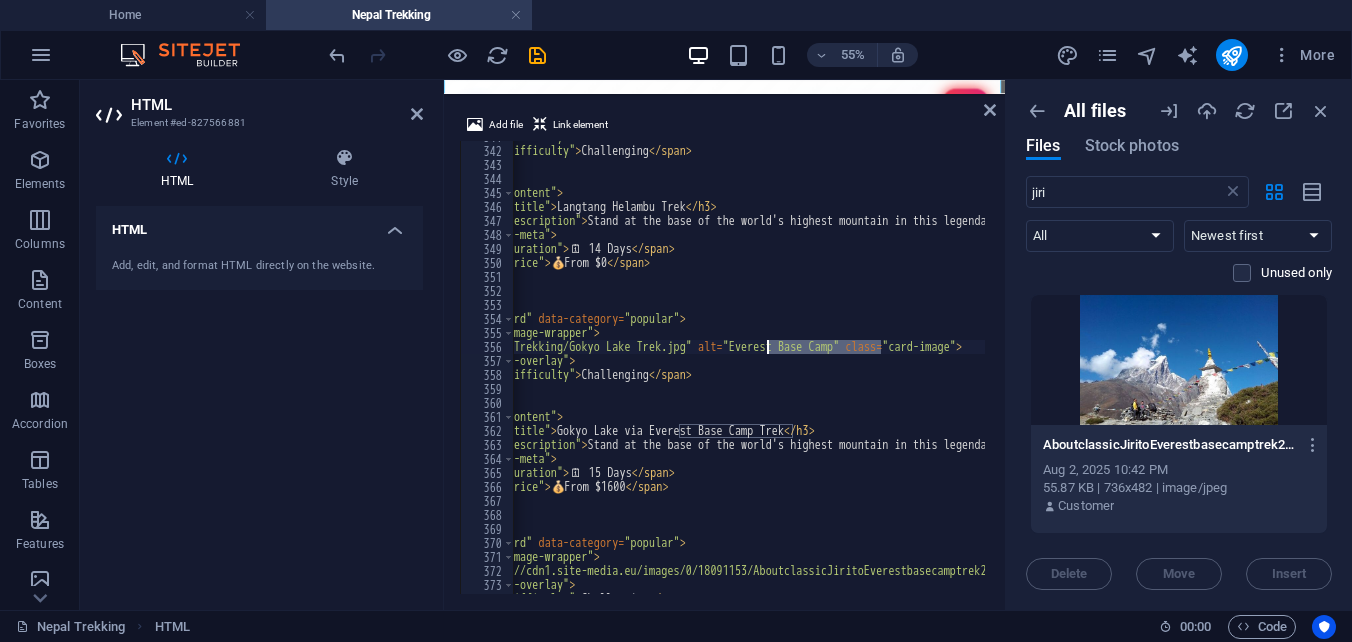paste on "[TREK_NAME]" 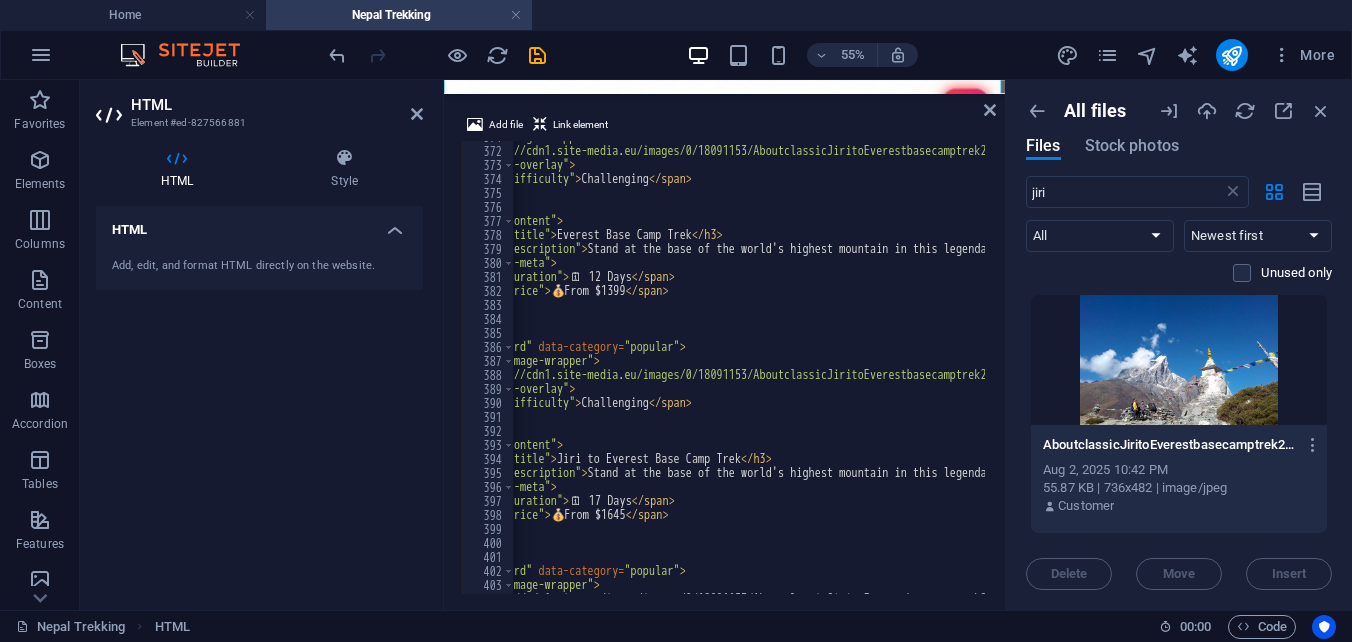 scroll, scrollTop: 4645, scrollLeft: 0, axis: vertical 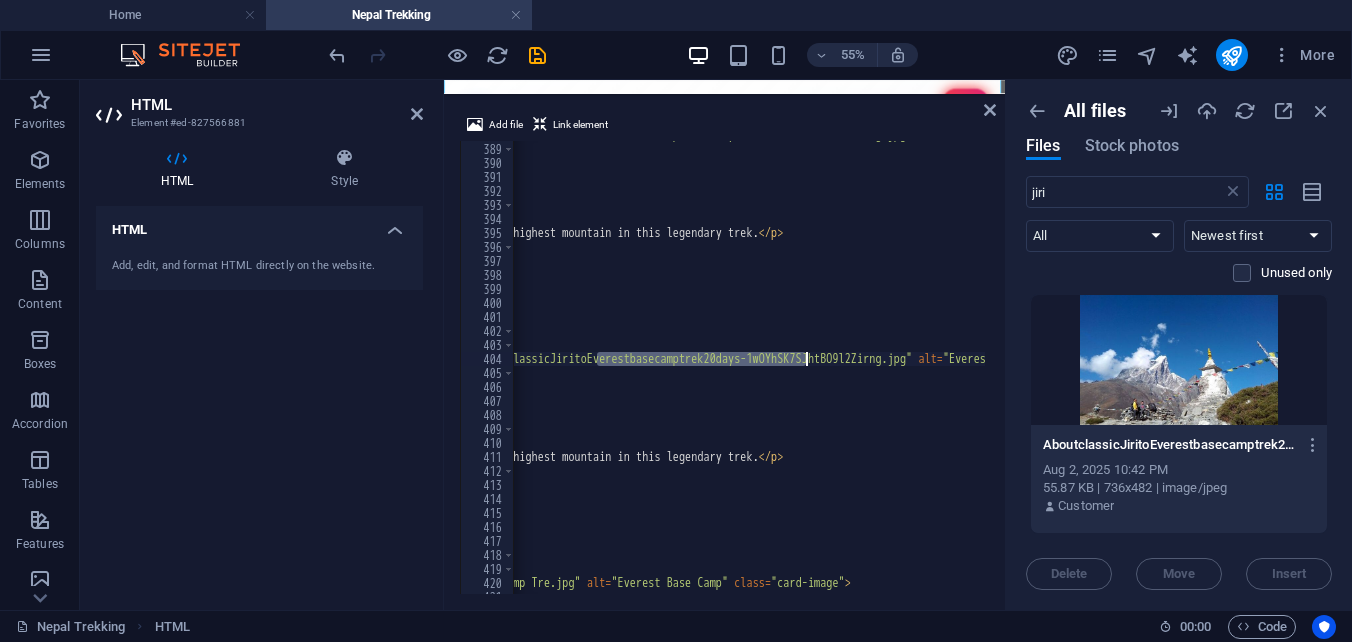 drag, startPoint x: 600, startPoint y: 357, endPoint x: 803, endPoint y: 359, distance: 203.00986 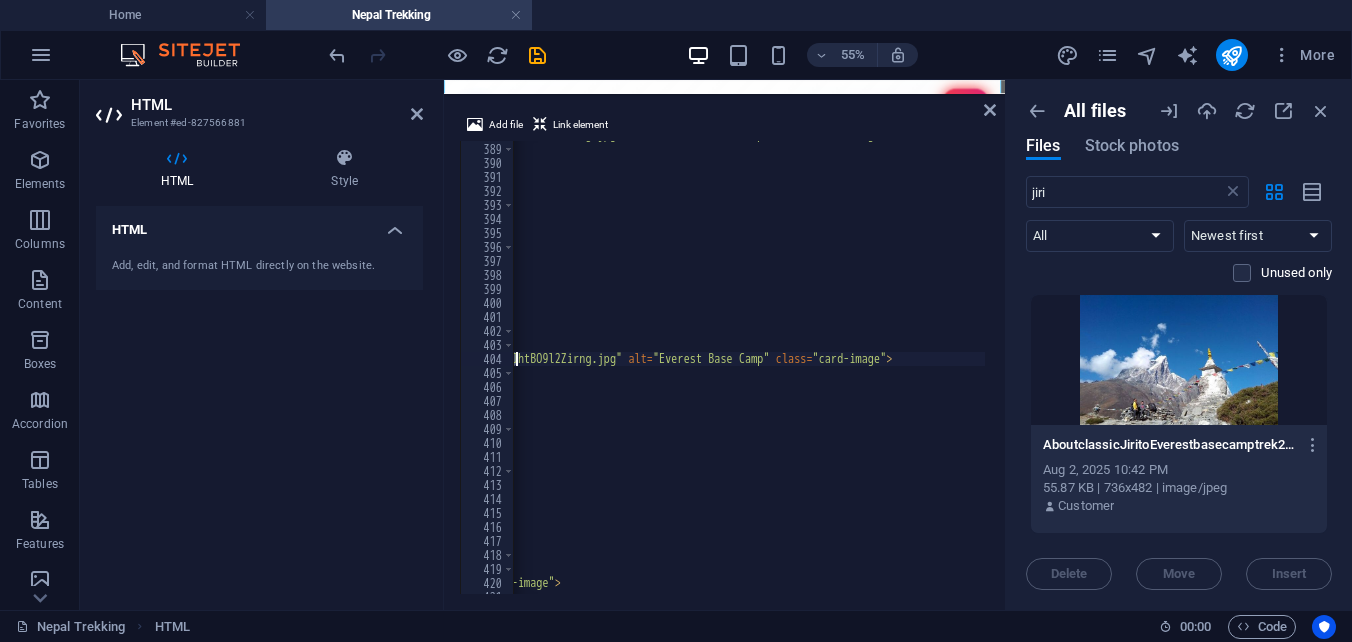 scroll, scrollTop: 0, scrollLeft: 765, axis: horizontal 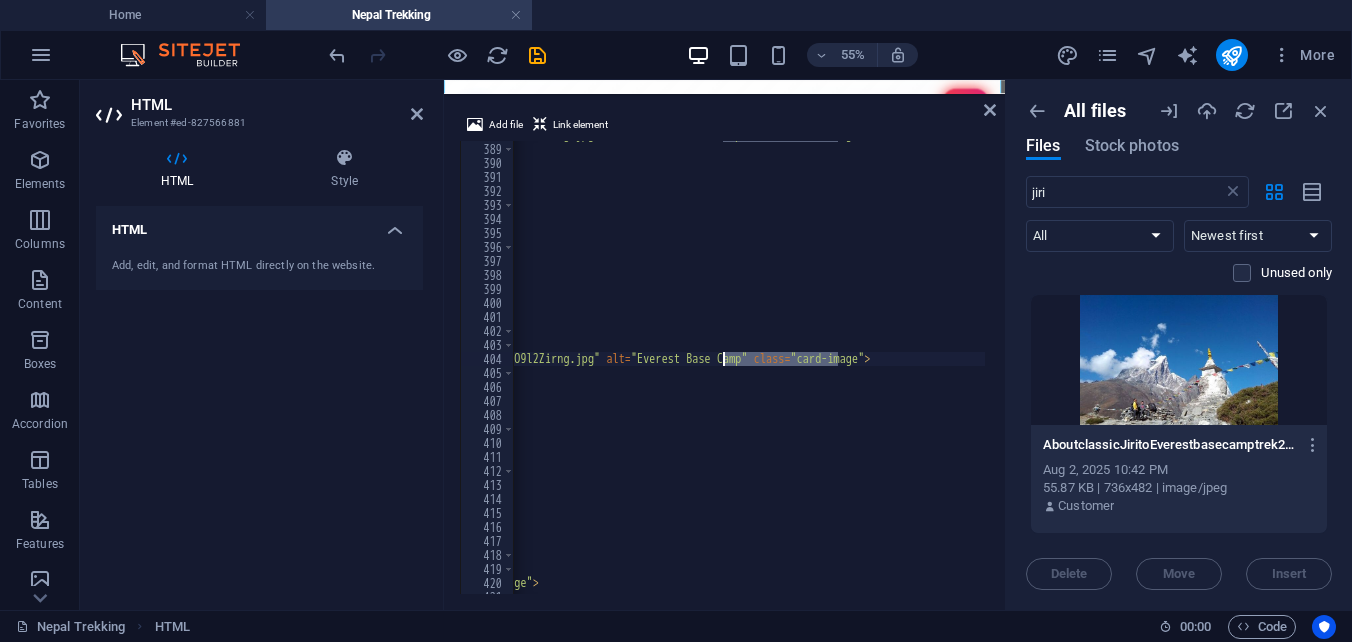drag, startPoint x: 837, startPoint y: 358, endPoint x: 725, endPoint y: 355, distance: 112.04017 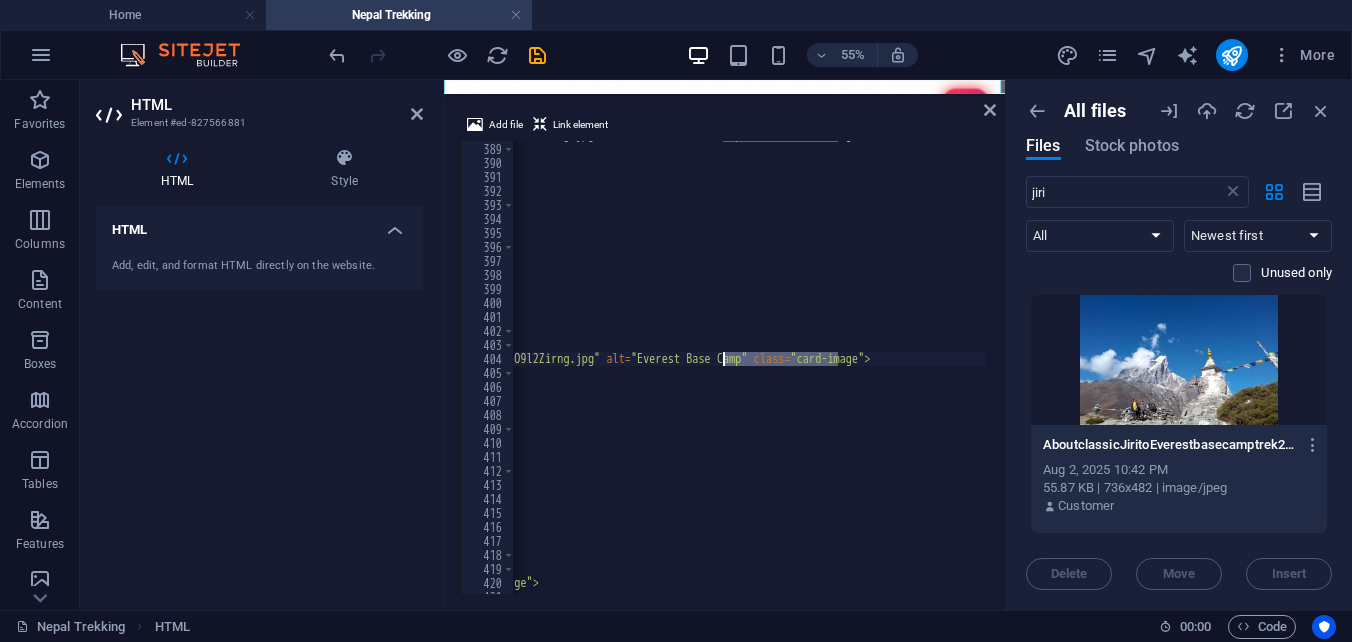 paste on "JiritoEverestbasecamptrek20days" 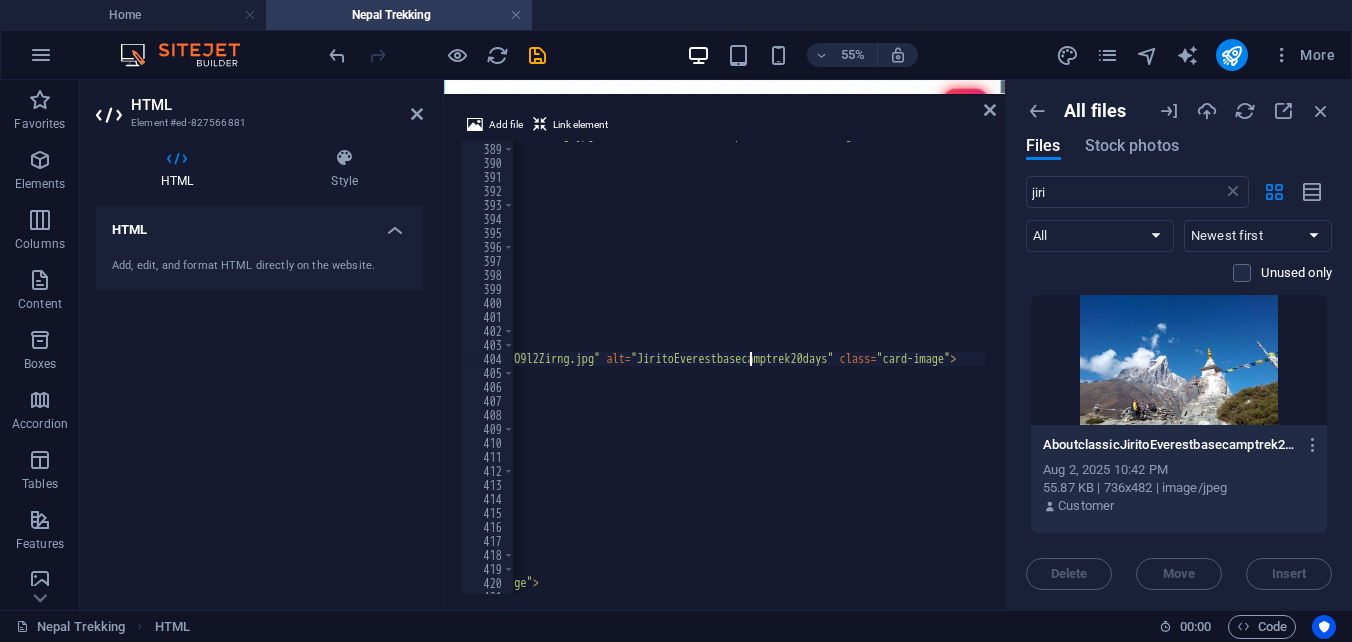 click on "< img   src = "https://cdn1.site-media.eu/images/0/18091153/AboutclassicJiritoEverestbasecamptrek20days-1wOYhSK7SJhtBO9l2Zirng.jpg"   alt = "Everest Base Camp"   class = "card-image" >                < div   class = "card-overlay" >                   < span   class = "difficulty" > Challenging < / span >                < / div >              < / div >              < div   class = "card-content" >                < h3   class = "card-title" > Jiri to Everest Base Camp Trek < / h3 >                < p   class = "card-description" > Stand at the base of the world's highest mountain in this legendary trek. < / p >                < div   class = "card-meta" >                   < span   class = "duration" > 🗓 ️ 17 Days < / span >                   < span   class = "price" > 💰  From $1645 < / span >                < / div >              < / div >           < / div >             < div   class = "tour-card"   data-category = "popular" >              < div   class = "card-image-wrapper" >                <img src="Nepal Trekking/About classic Jiri to Everest base camp trek 20 days.jpg" alt="Everest Base Camp" class="card-image">" at bounding box center [491, 366] 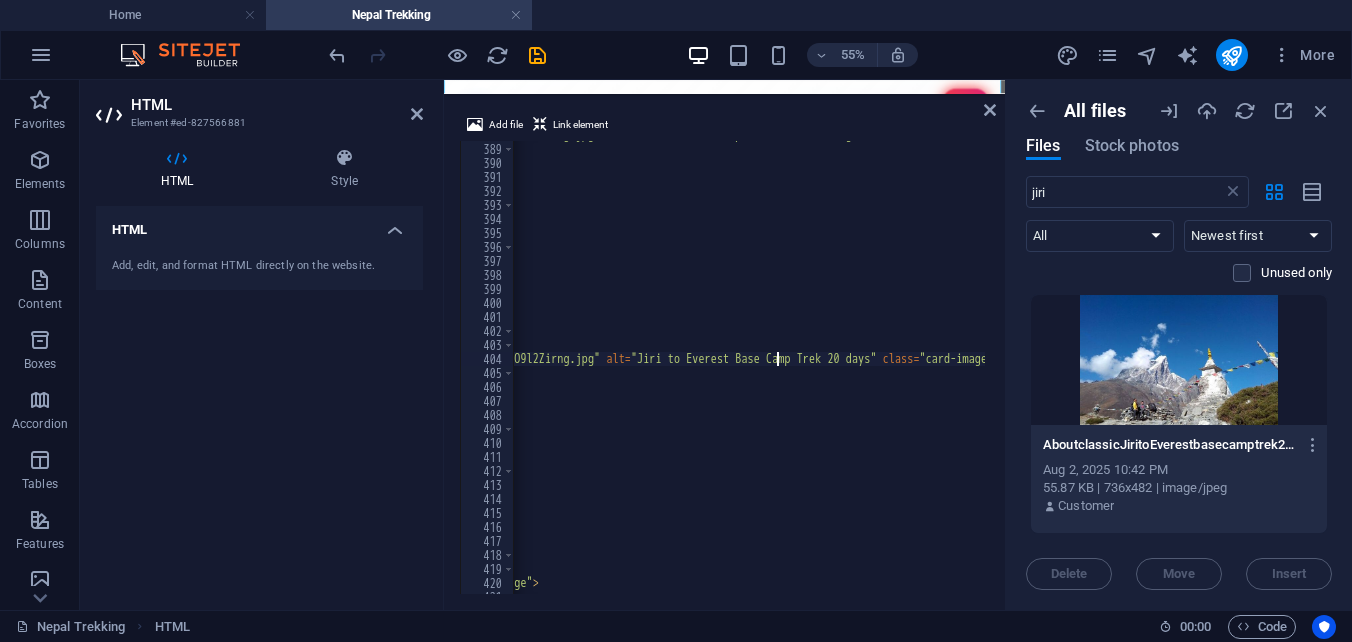 scroll, scrollTop: 0, scrollLeft: 83, axis: horizontal 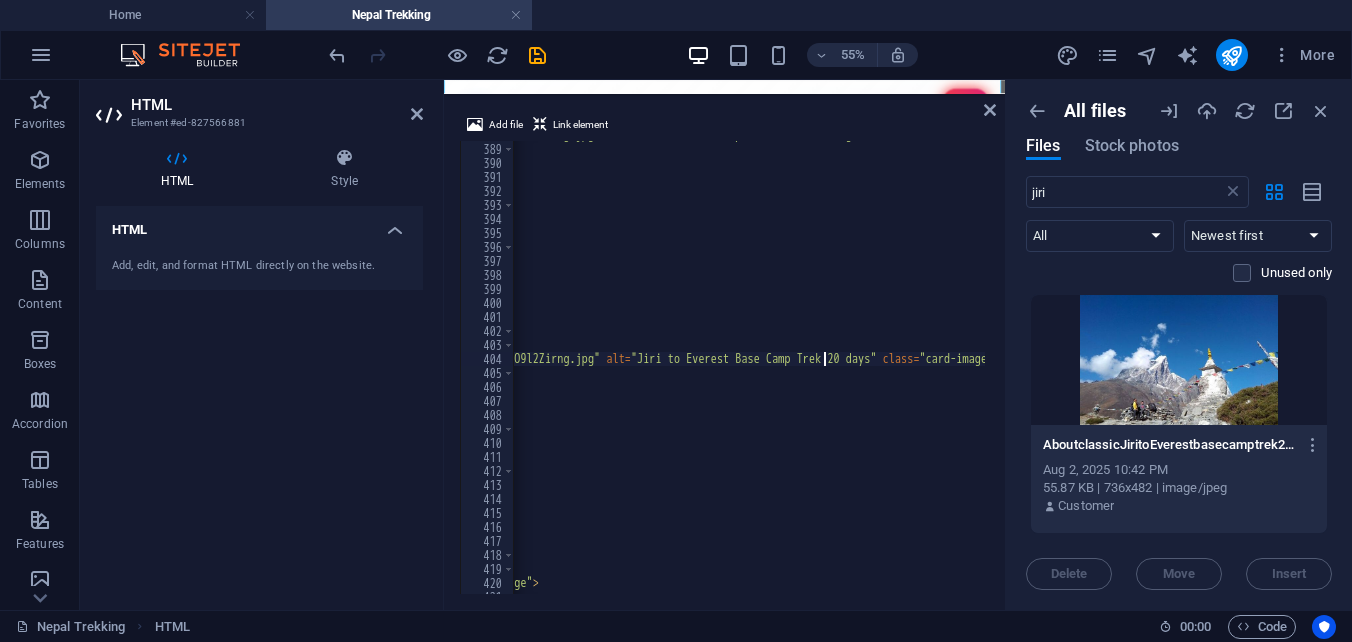 drag, startPoint x: 825, startPoint y: 356, endPoint x: 903, endPoint y: 364, distance: 78.40918 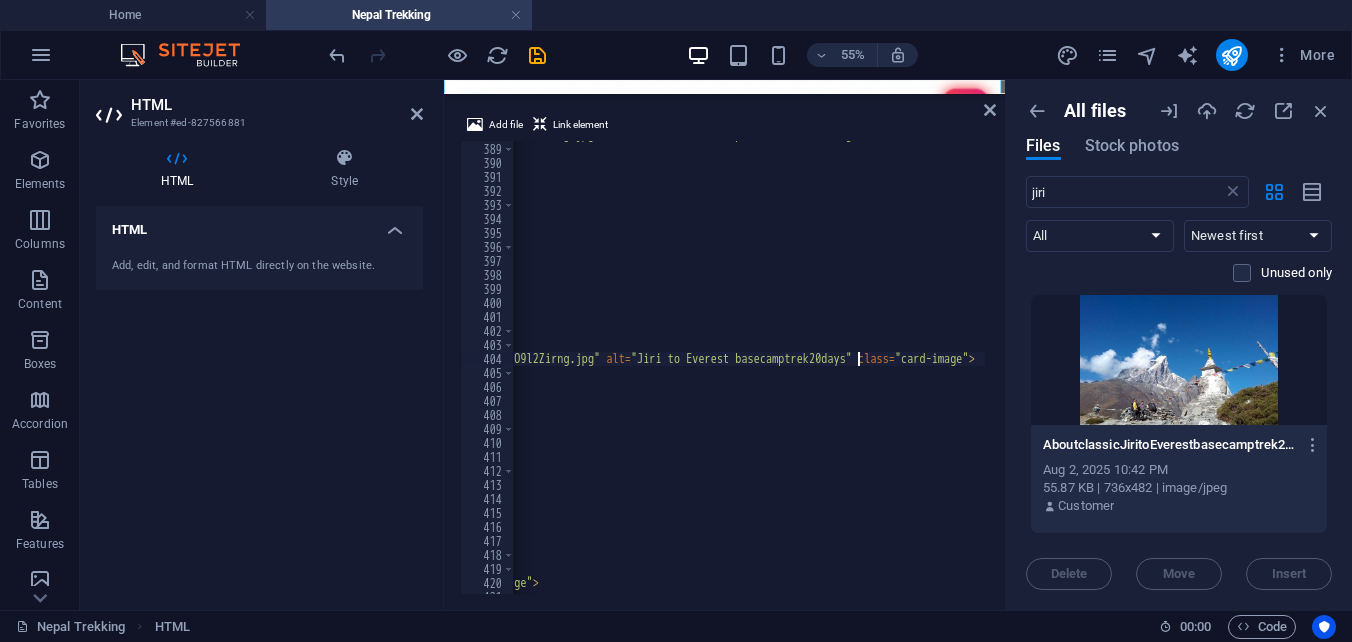 click on "< img   src = "https://cdn1.site-media.eu/images/0/18091153/AboutclassicJiritoEverestbasecamptrek20days-1wOYhSK7SJhtBO9l2Zirng.jpg"   alt = "Everest Base Camp"   class = "card-image" >                < div   class = "card-overlay" >                   < span   class = "difficulty" > Challenging < / span >                < / div >              < / div >              < div   class = "card-content" >                < h3   class = "card-title" > Jiri to Everest Base Camp Trek < / h3 >                < p   class = "card-description" > Stand at the base of the world's highest mountain in this legendary trek. < / p >                < div   class = "card-meta" >                   < span   class = "duration" > 🗓 ️ 17 Days < / span >                   < span   class = "price" > 💰  From $1645 < / span >                < / div >              < / div >           < / div >             < div   class = "tour-card"   data-category = "popular" >              < div   class = "card-image-wrapper" >                <img src="Nepal Trekking/About classic Jiri to Everest base camp trek 20 days.jpg" alt="Everest Base Camp" class="card-image">" at bounding box center [491, 366] 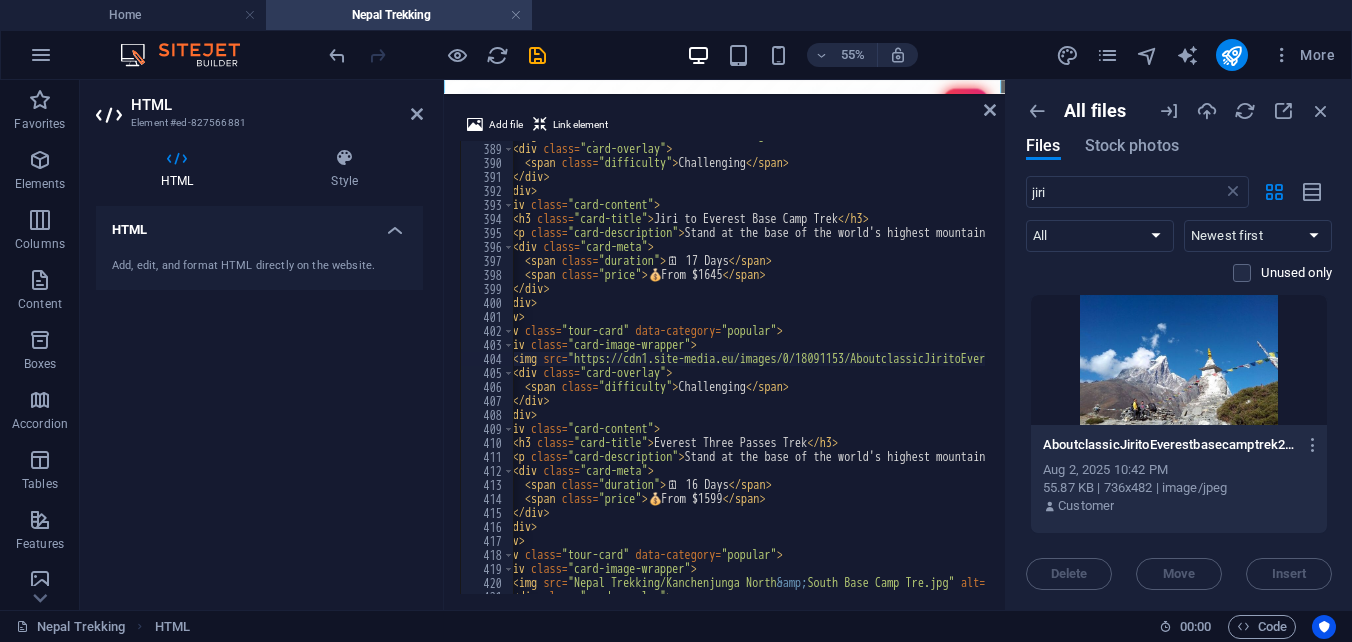scroll, scrollTop: 0, scrollLeft: 85, axis: horizontal 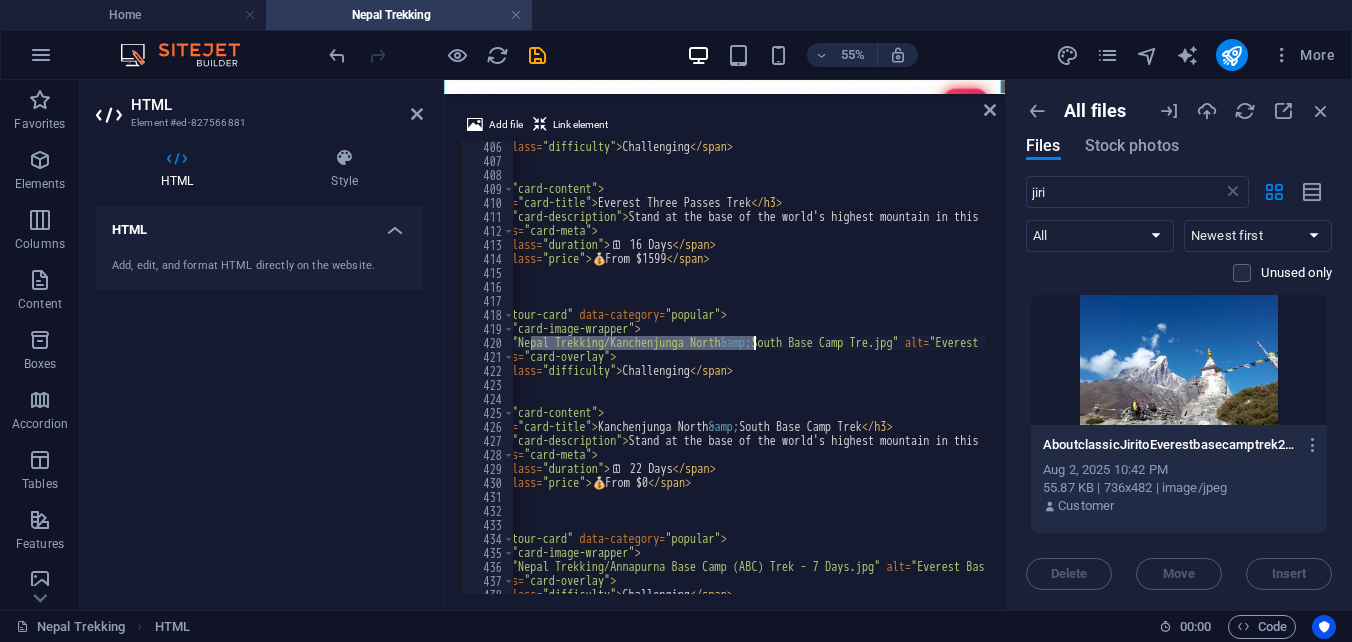 drag, startPoint x: 531, startPoint y: 342, endPoint x: 751, endPoint y: 336, distance: 220.0818 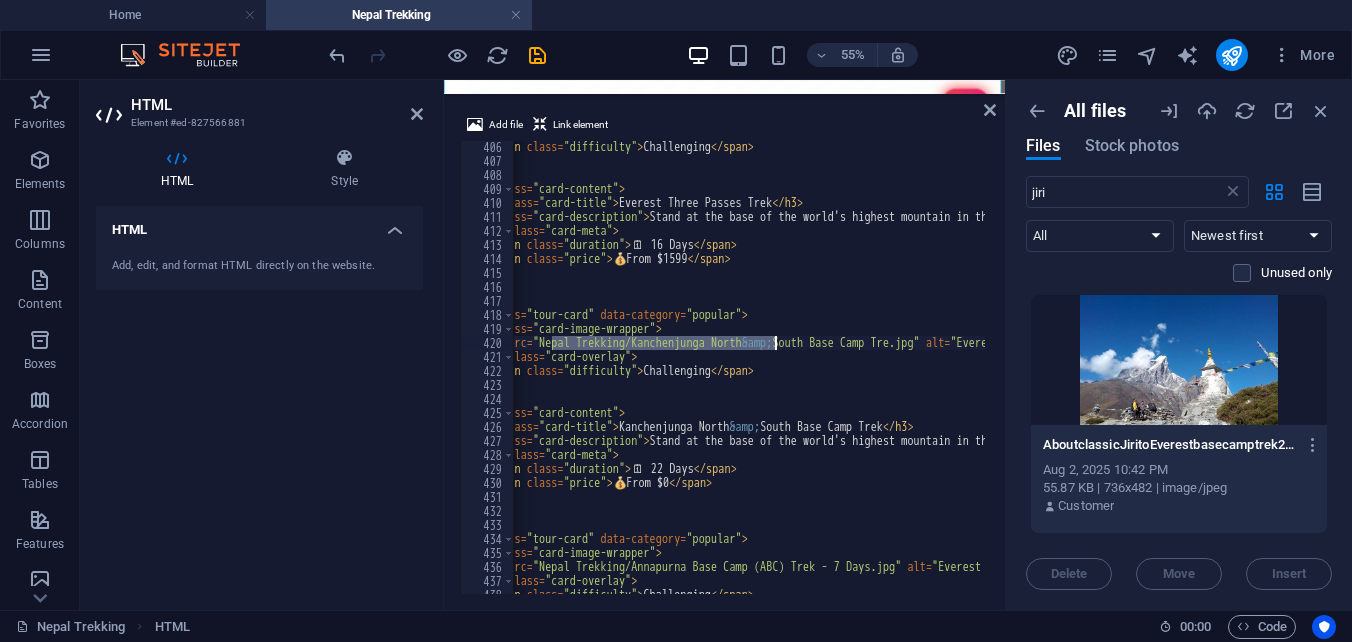 scroll, scrollTop: 0, scrollLeft: 154, axis: horizontal 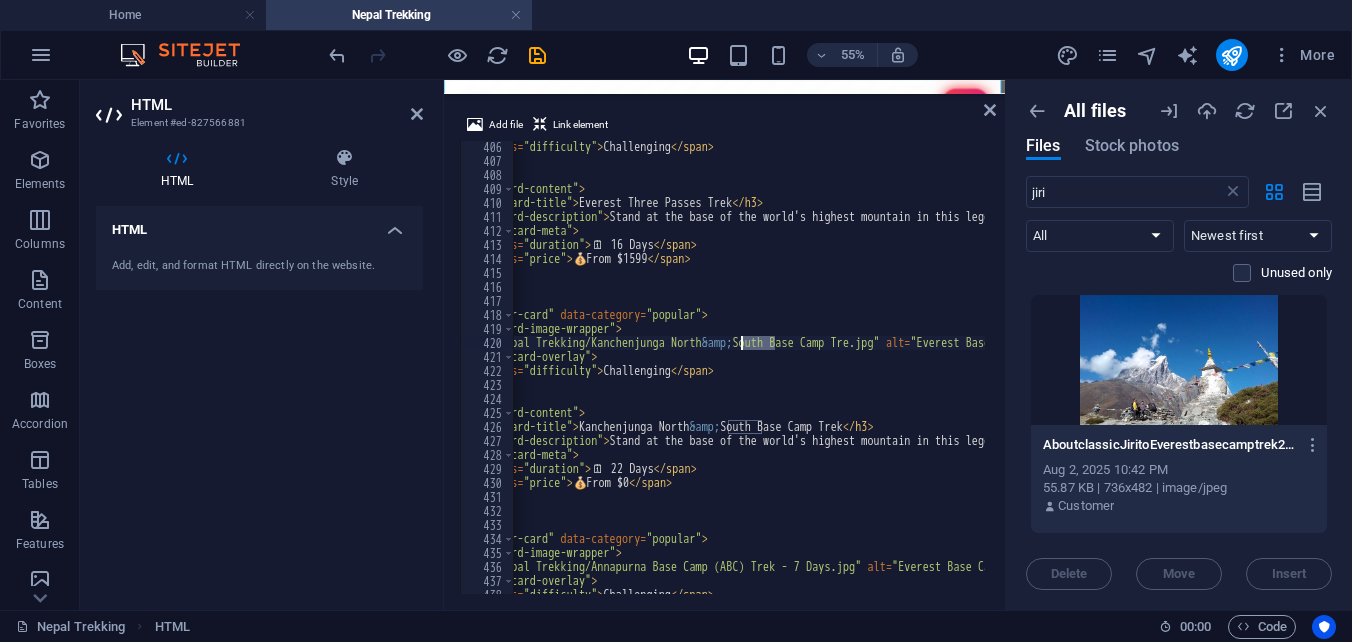 drag, startPoint x: 776, startPoint y: 341, endPoint x: 742, endPoint y: 342, distance: 34.0147 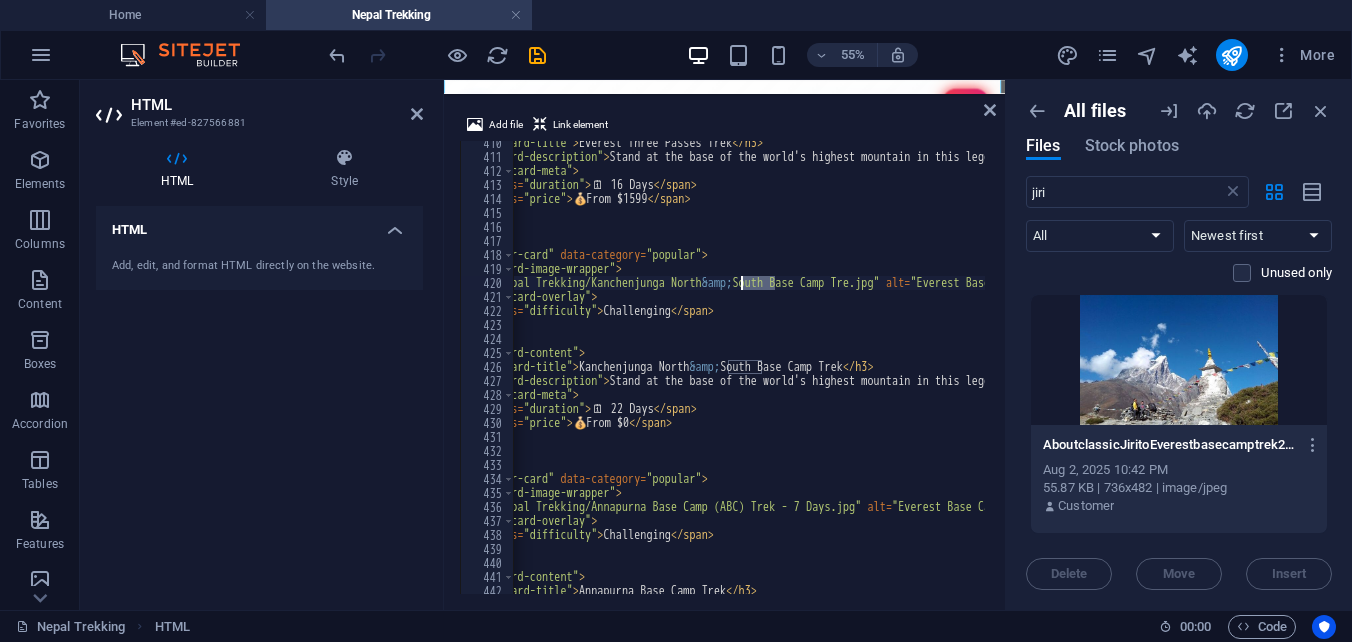 scroll, scrollTop: 5074, scrollLeft: 0, axis: vertical 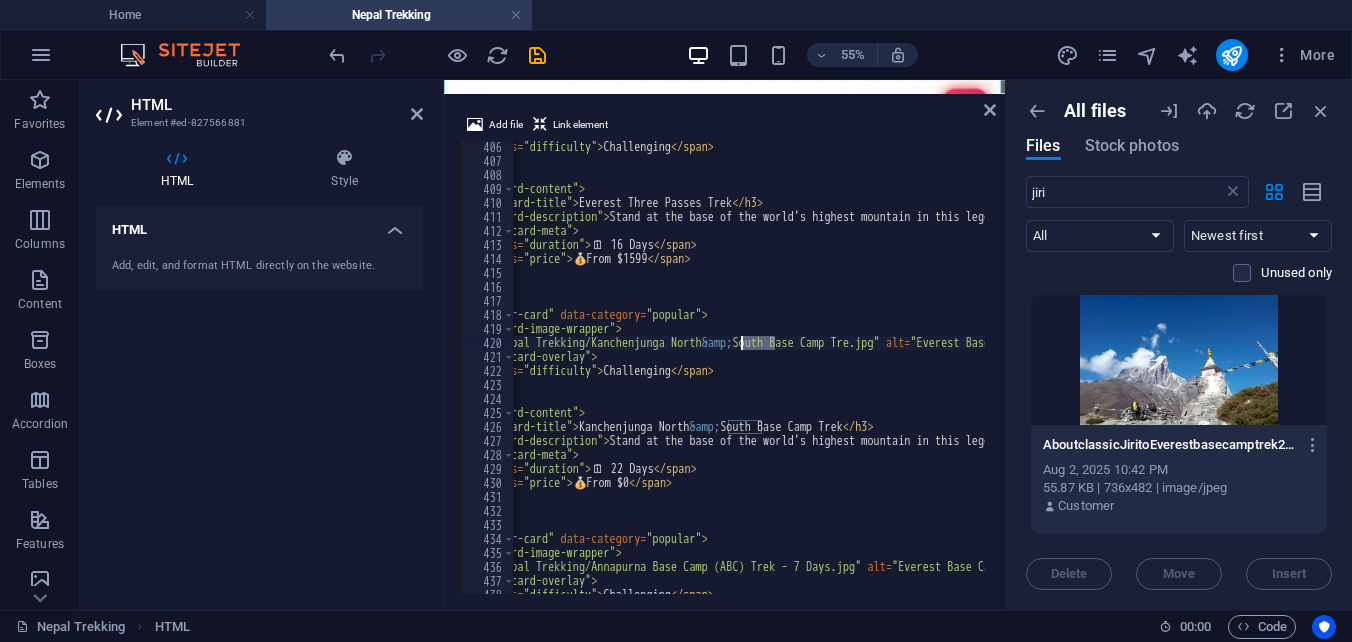 click on "Challenging
Everest Three Passes Trek
Stand at the base of the world's highest mountain in this legendary trek.
🗓 ️ 16 Days
💰  From $1599
Challenging
Everest Base Camp
>" at bounding box center [1102, 378] 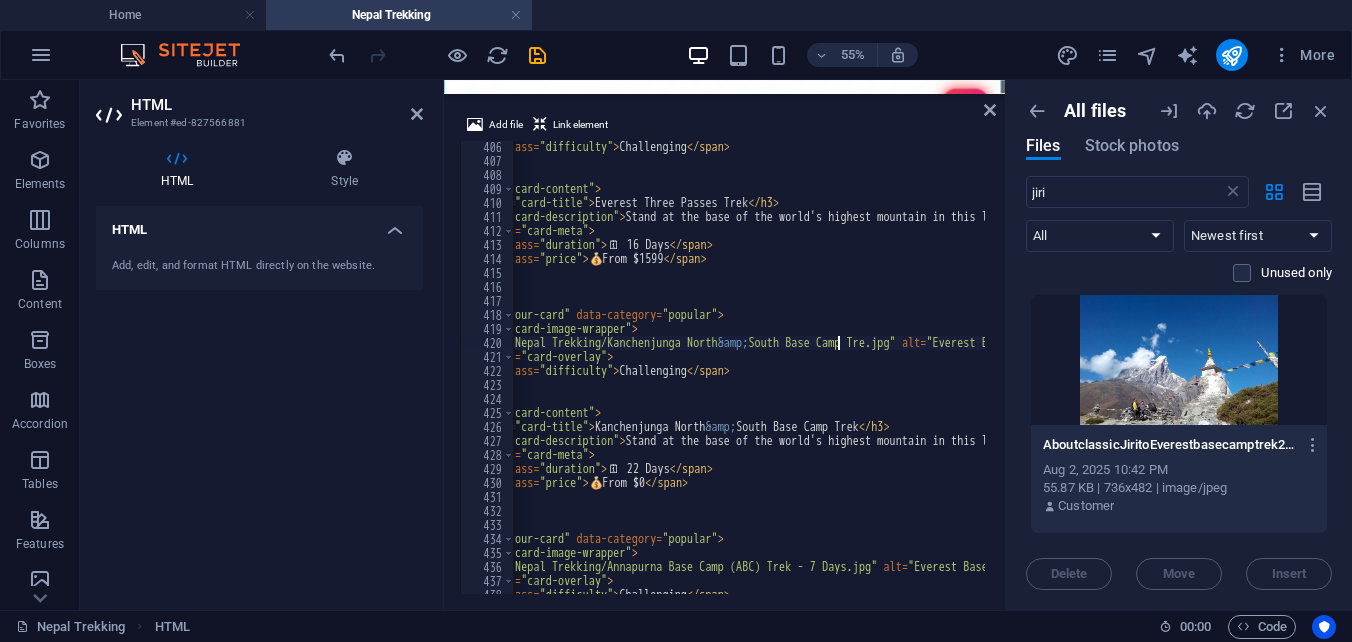 scroll, scrollTop: 0, scrollLeft: 132, axis: horizontal 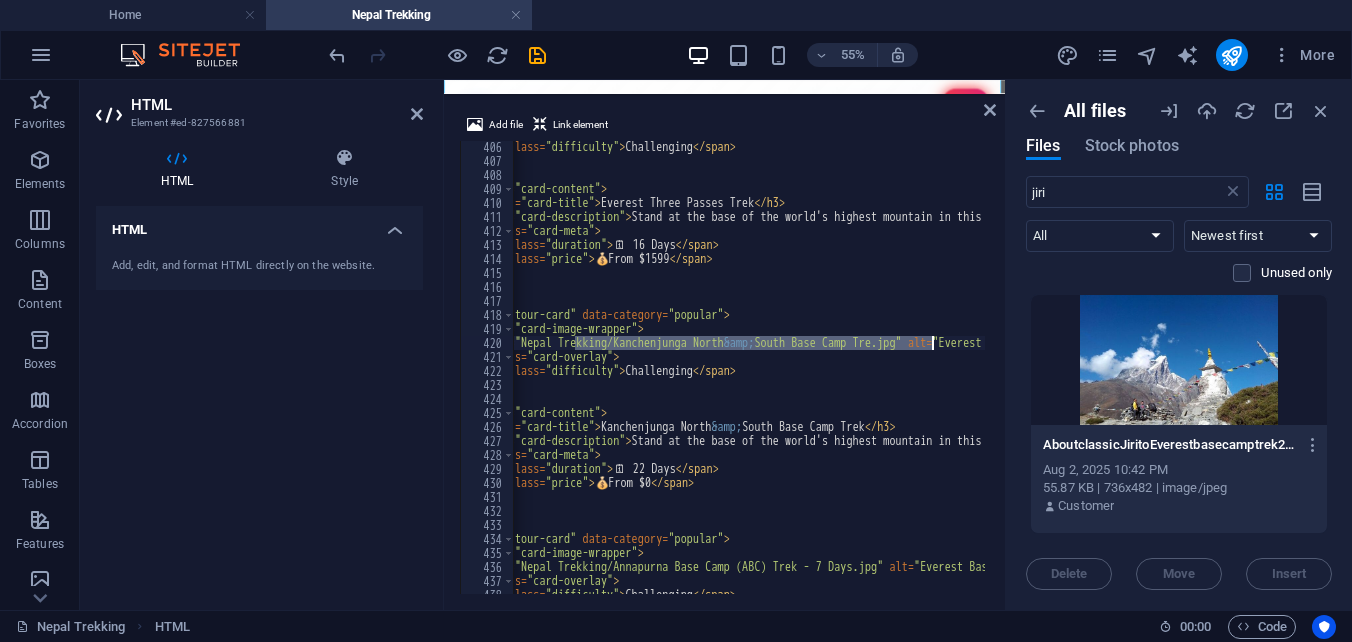 drag, startPoint x: 572, startPoint y: 337, endPoint x: 929, endPoint y: 339, distance: 357.0056 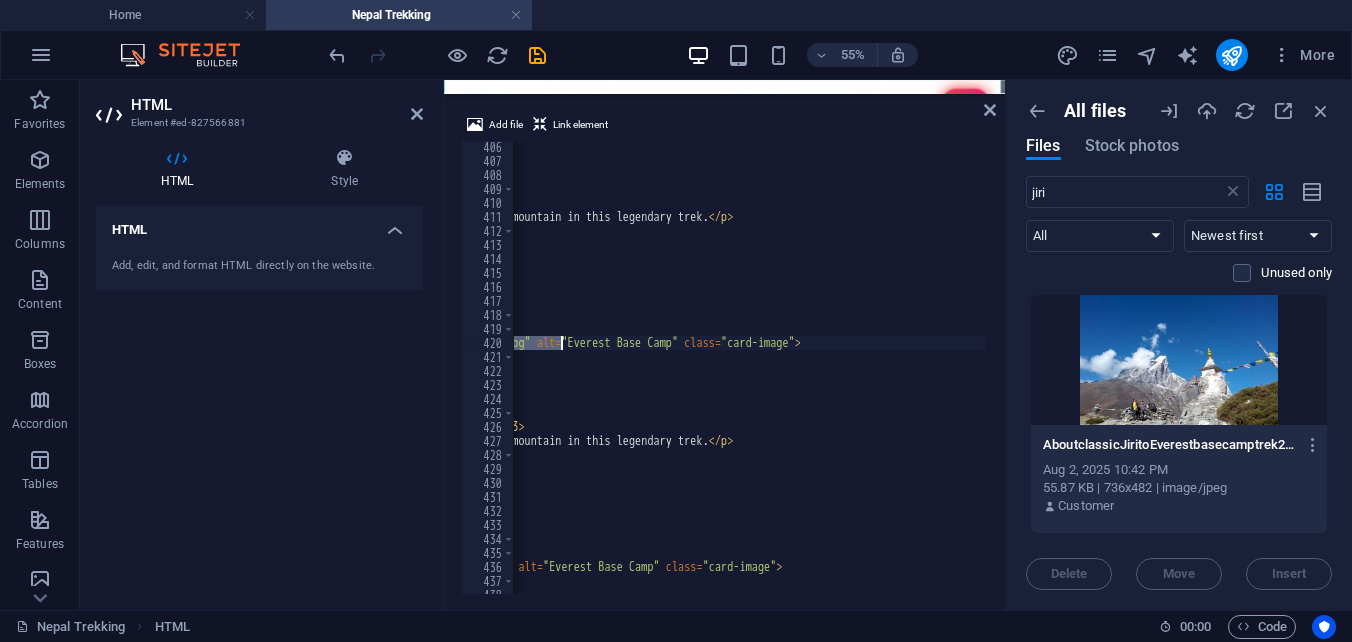 scroll, scrollTop: 0, scrollLeft: 507, axis: horizontal 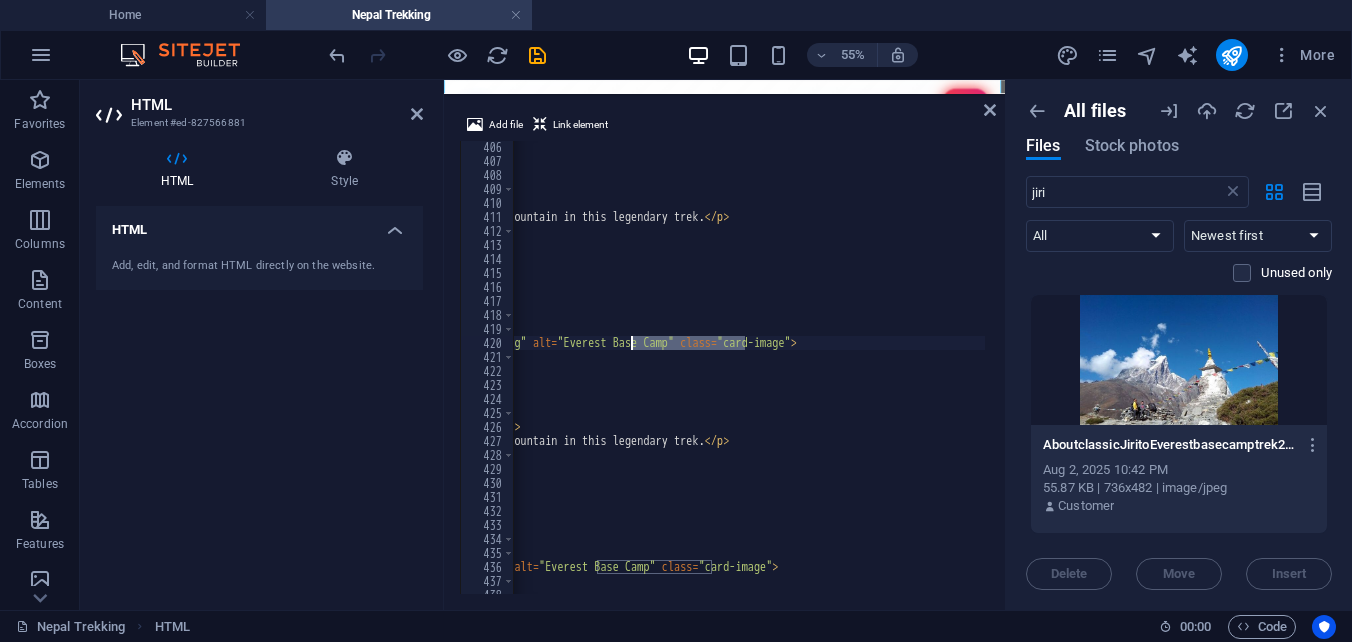 drag, startPoint x: 744, startPoint y: 340, endPoint x: 631, endPoint y: 343, distance: 113.03982 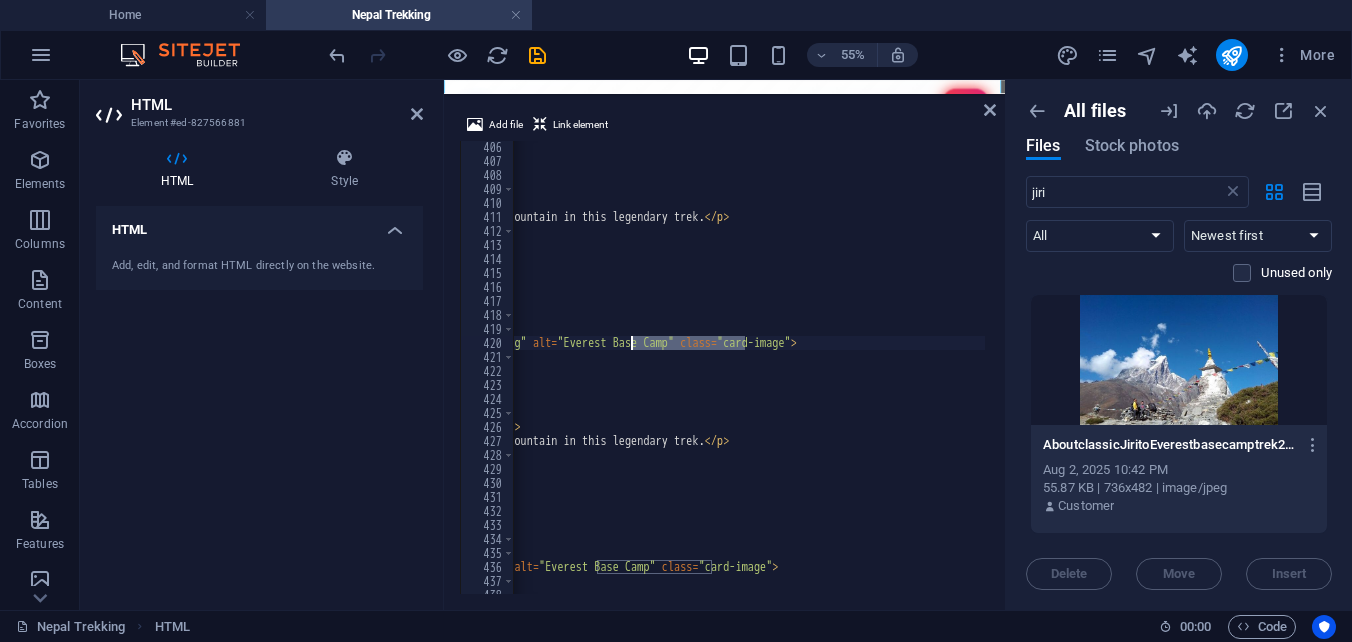paste on "Trekking/Kanchenjunga North &amp; South Base Camp Tre" 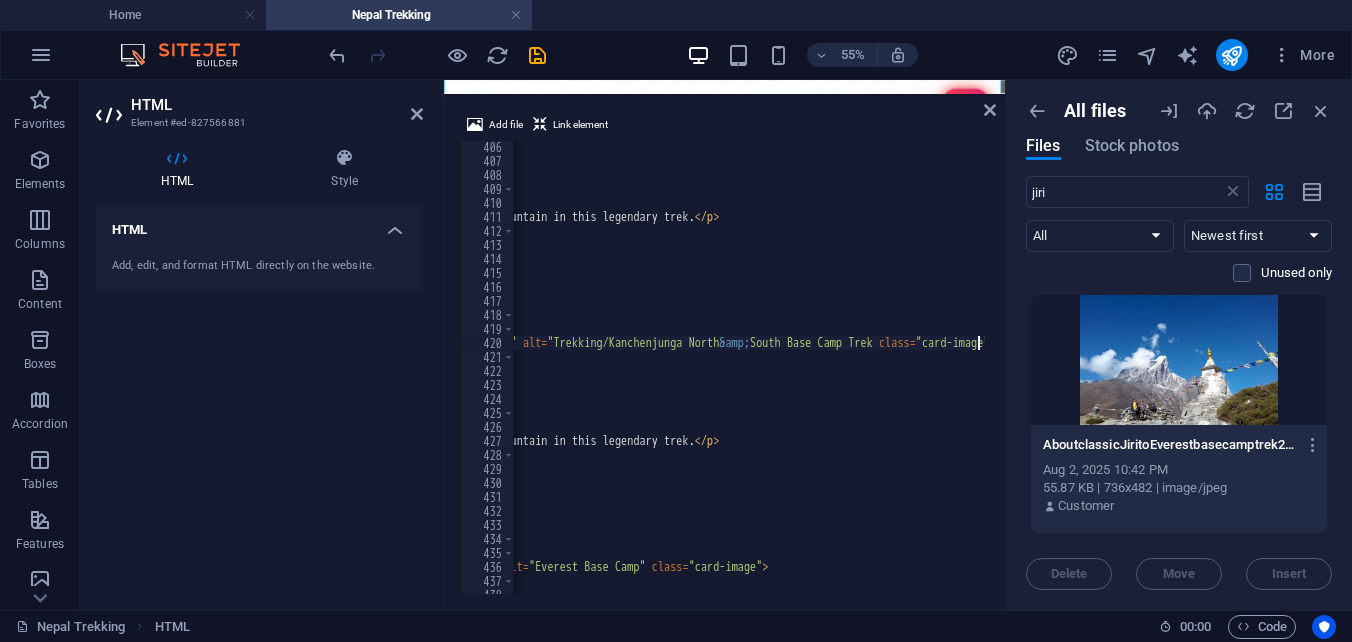 click on "< span   class = "difficulty" > Challenging </ span >                </ div >              </ div >              < div   class = "card-content" >                < h3   class = "card-title" > Everest Three Passes Trek </ h3 >                < p   class = "card-description" > Stand at the base of the world's highest mountain in this legendary trek. </ p >                < div   class = "card-meta" >                   < span   class = "duration" > 🗓 ️ 16 Days </ span >                   < span   class = "price" > 💰  From $1599 </ span >                </ div >              </ div >           </ div >             < div   class = "tour-card"   data-category = "popular" >              < div   class = "card-image-wrapper" >                < img   src = "Nepal Trekking/Kanchenjunga North  &amp;  South Base Camp Tre.jpg"   alt = "Trekking/Kanchenjunga North  &amp;  South Base Camp Tre"   class = "card-image" >                < div   class = "card-overlay" >                   < span   class =" at bounding box center (739, 378) 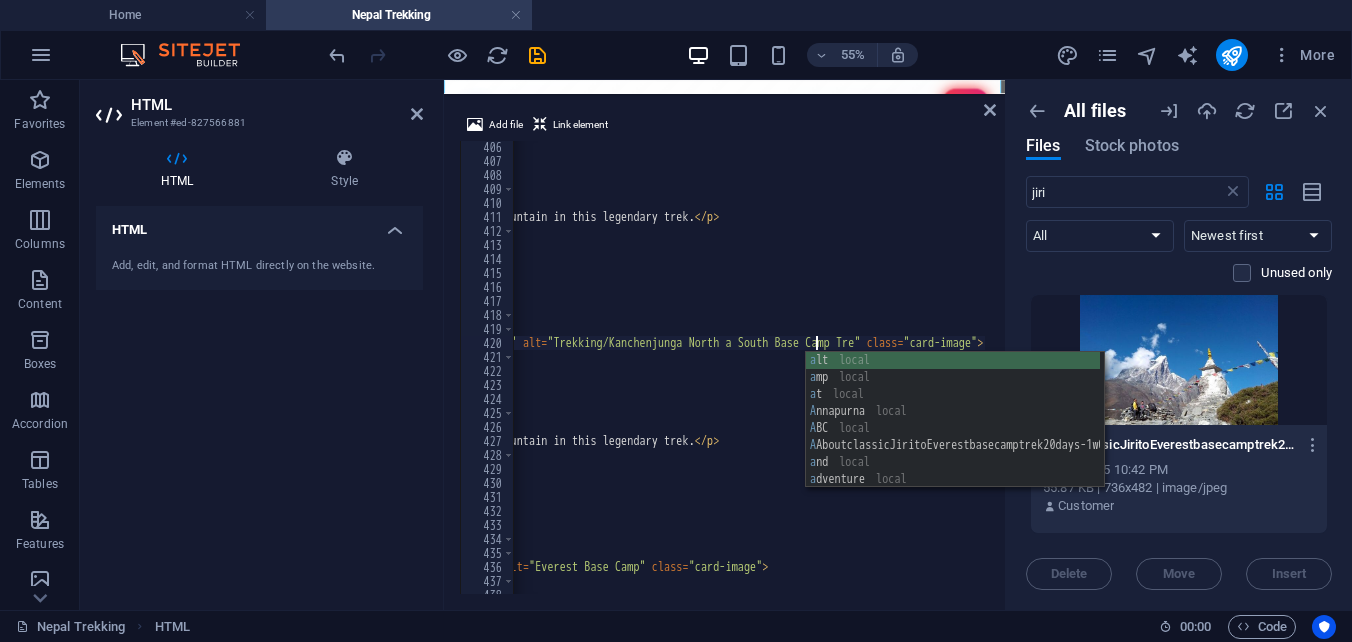 scroll, scrollTop: 0, scrollLeft: 67, axis: horizontal 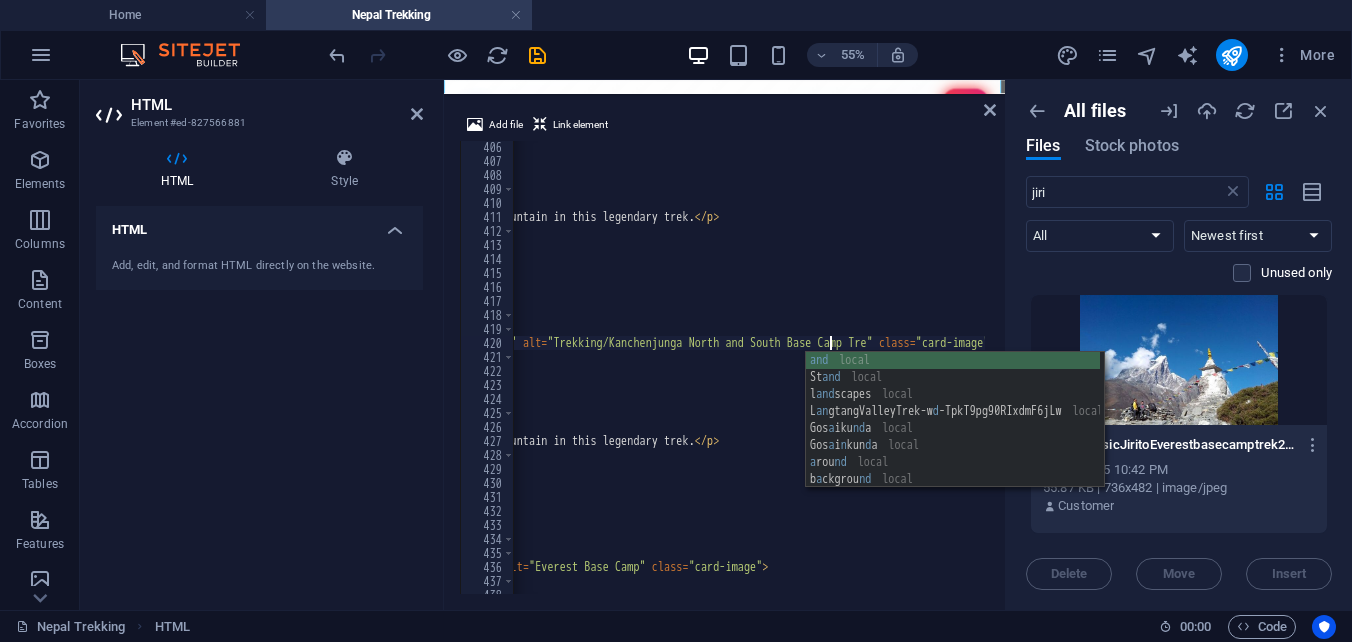 click on "<img src="Nepal Trekking/Kanchenjunga North  &amp;  South Base Camp Tre.jpg" alt="Trekking/Kanchenjunga North and South Base Camp Tre" class="card-image"> <div class="card-overlay"> <span class=""> </span>" at bounding box center [739, 378] 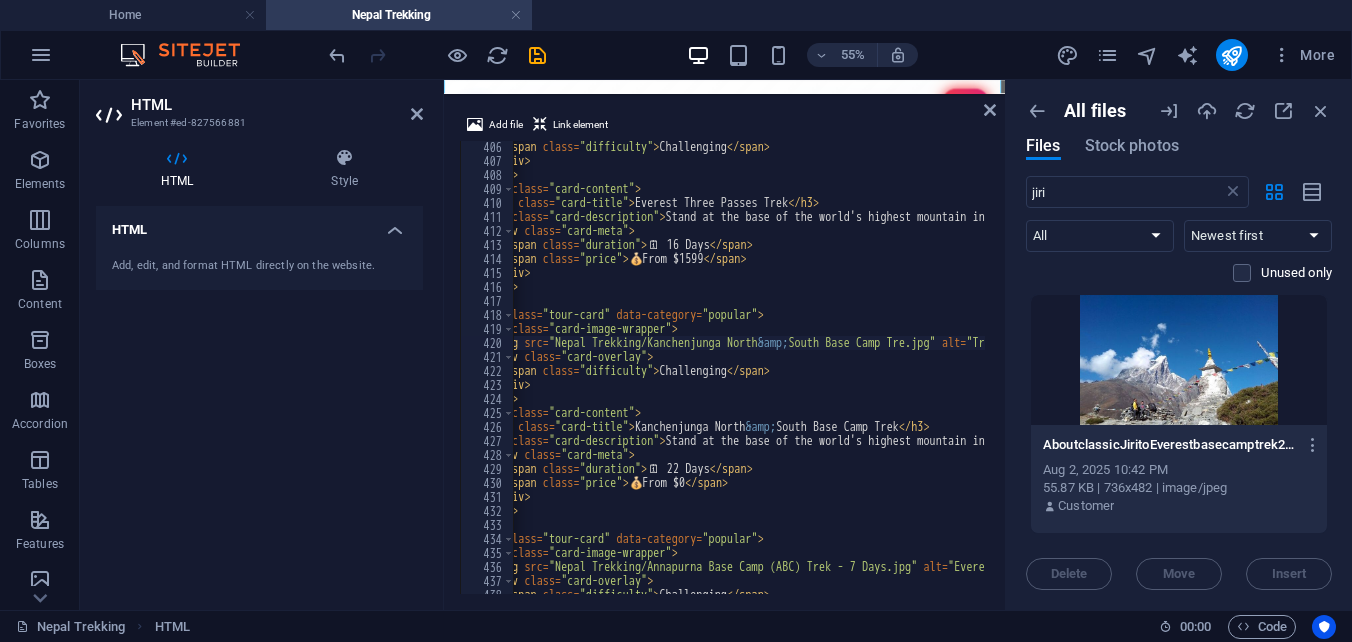 scroll, scrollTop: 0, scrollLeft: 104, axis: horizontal 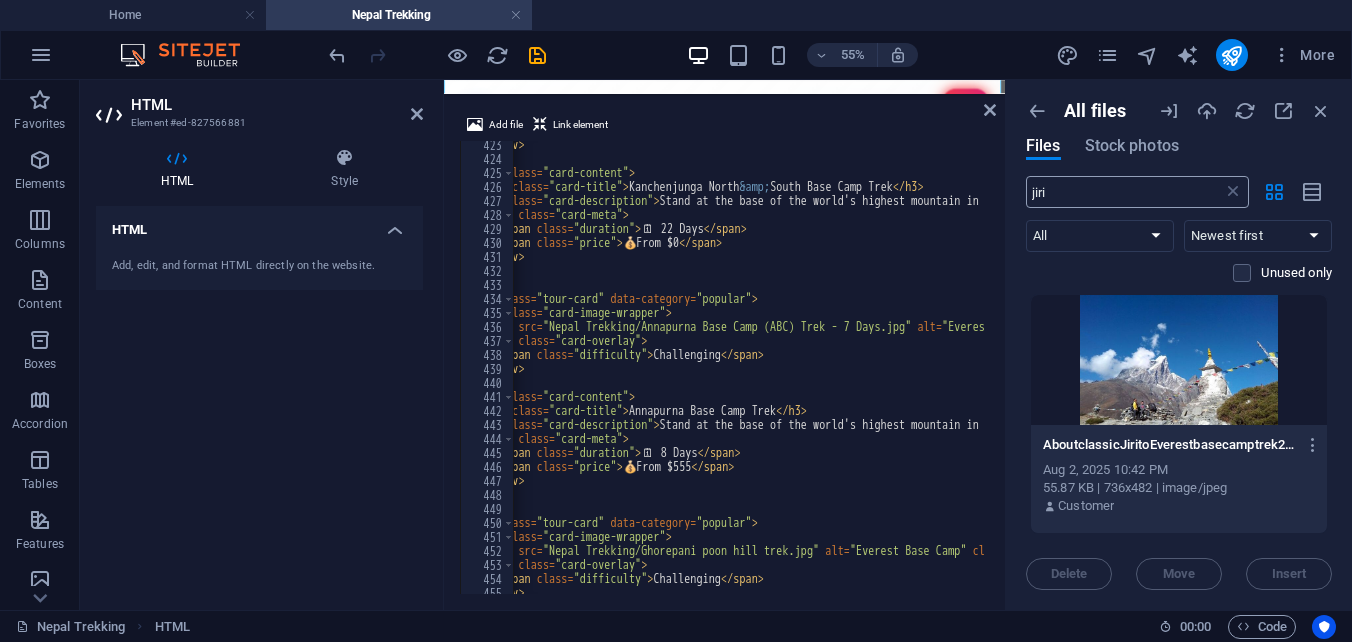 type on "Trekking/Kanchenjunga North and South Base Camp Tre" 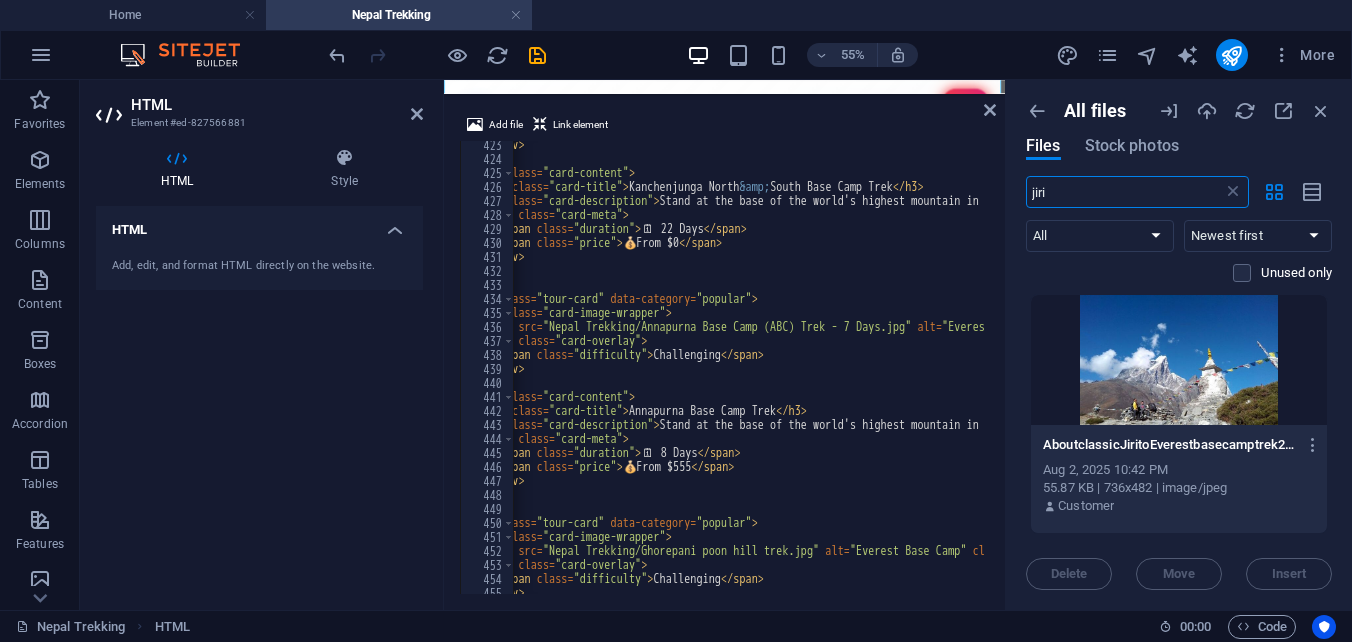 drag, startPoint x: 1056, startPoint y: 190, endPoint x: 1014, endPoint y: 190, distance: 42 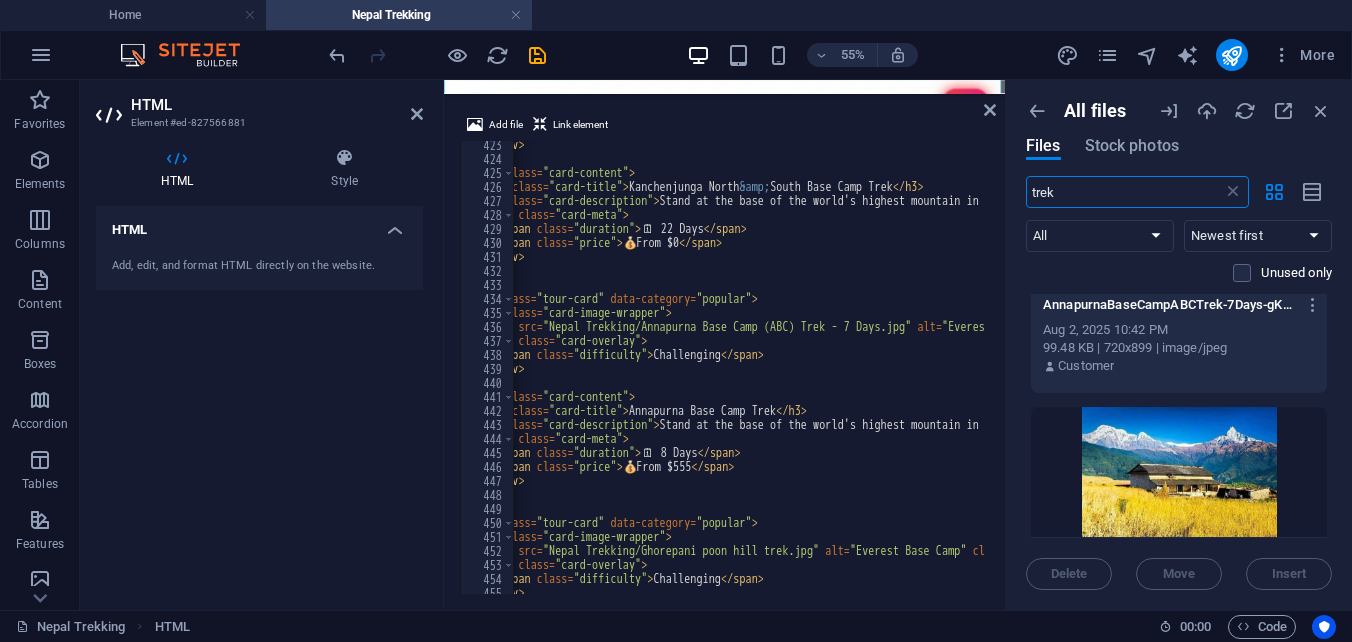 scroll, scrollTop: 733, scrollLeft: 0, axis: vertical 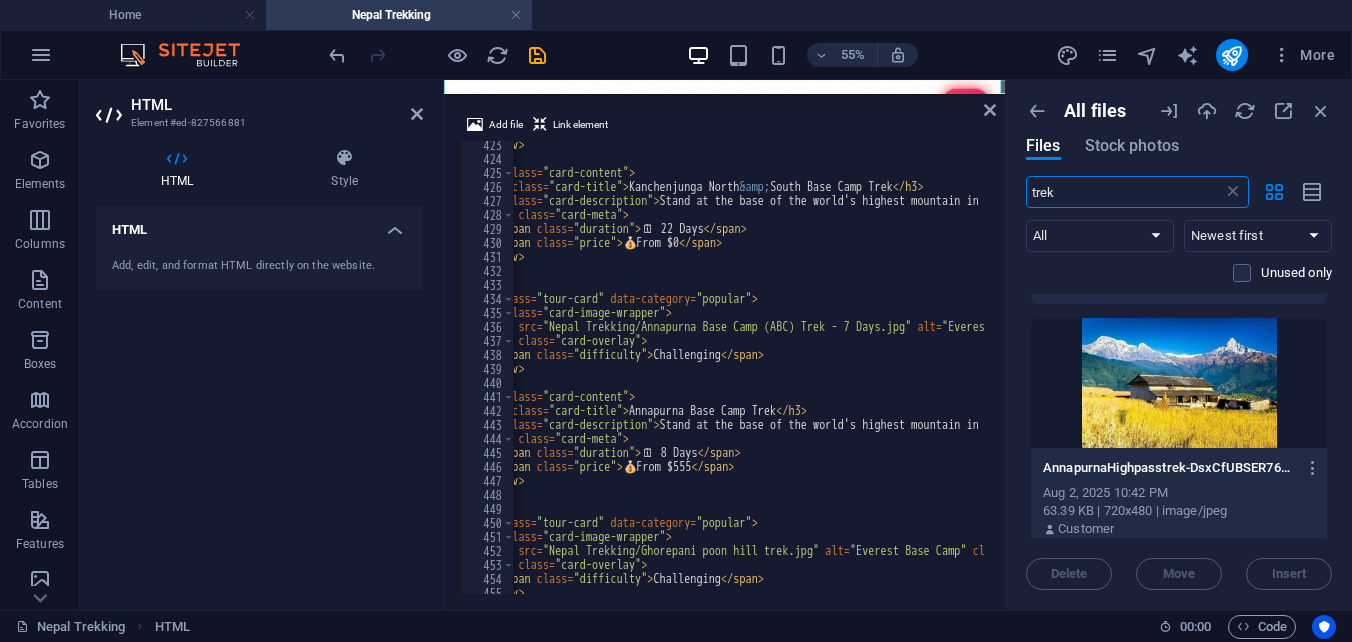 drag, startPoint x: 1082, startPoint y: 193, endPoint x: 1015, endPoint y: 194, distance: 67.00746 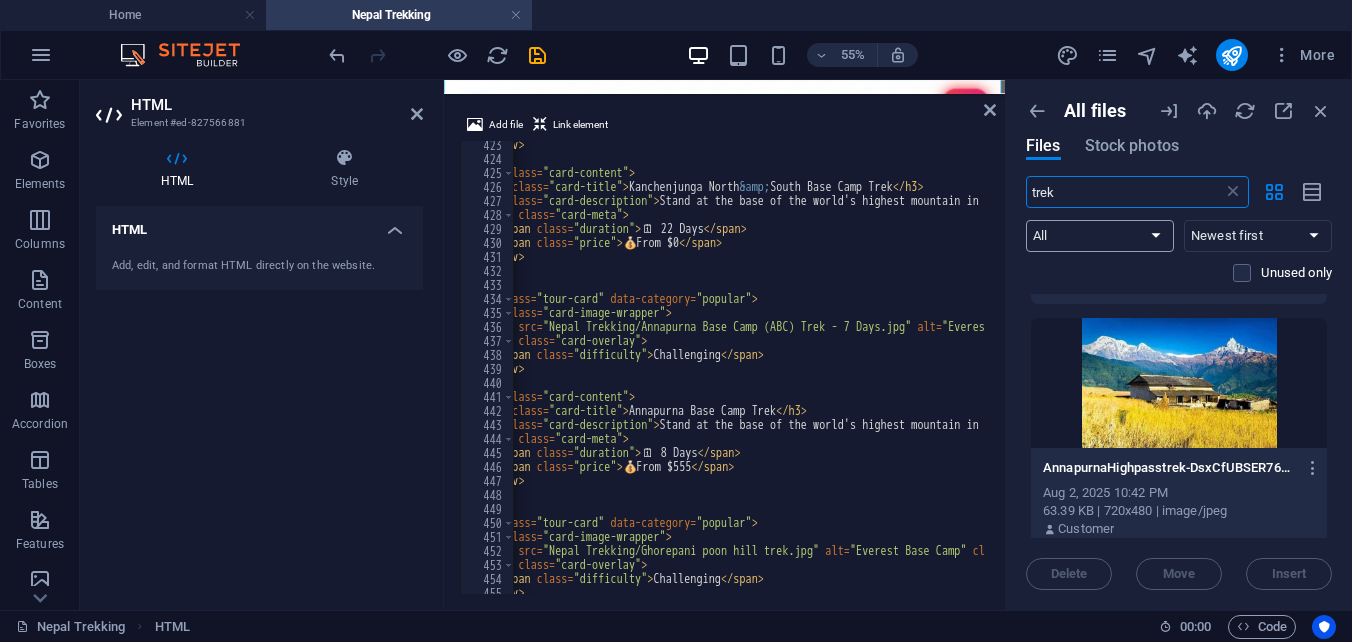 paste on "Everest Base Camp Trek" 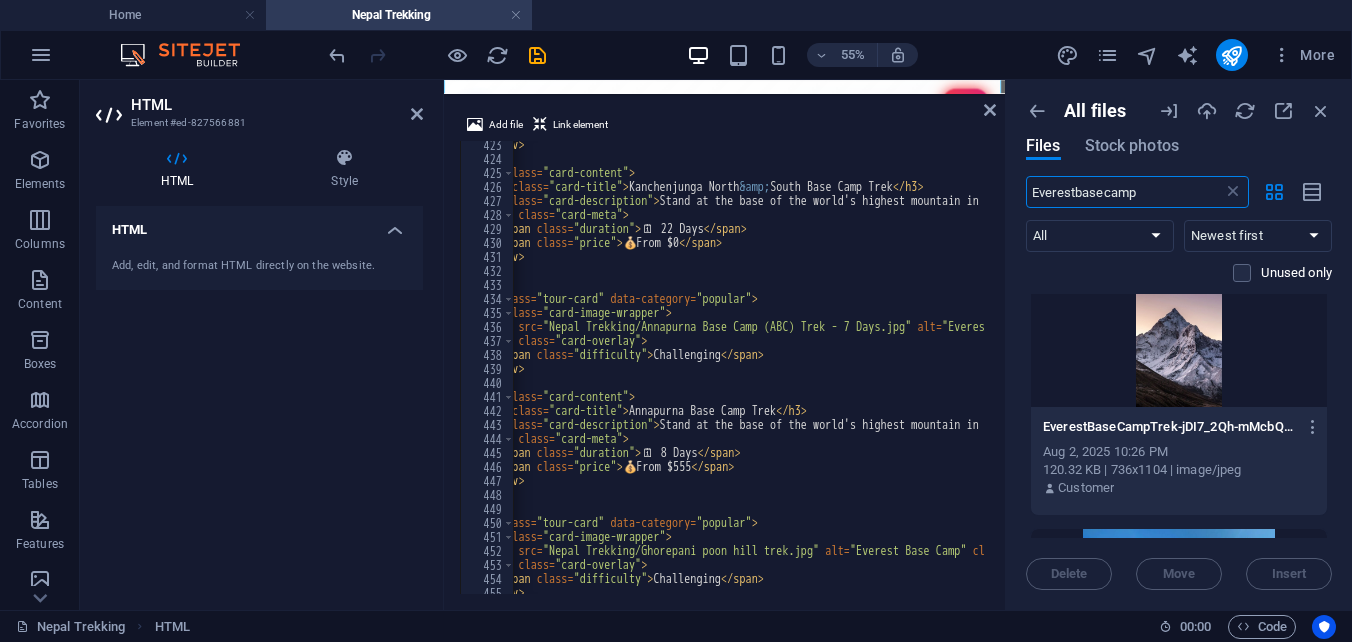 scroll, scrollTop: 500, scrollLeft: 0, axis: vertical 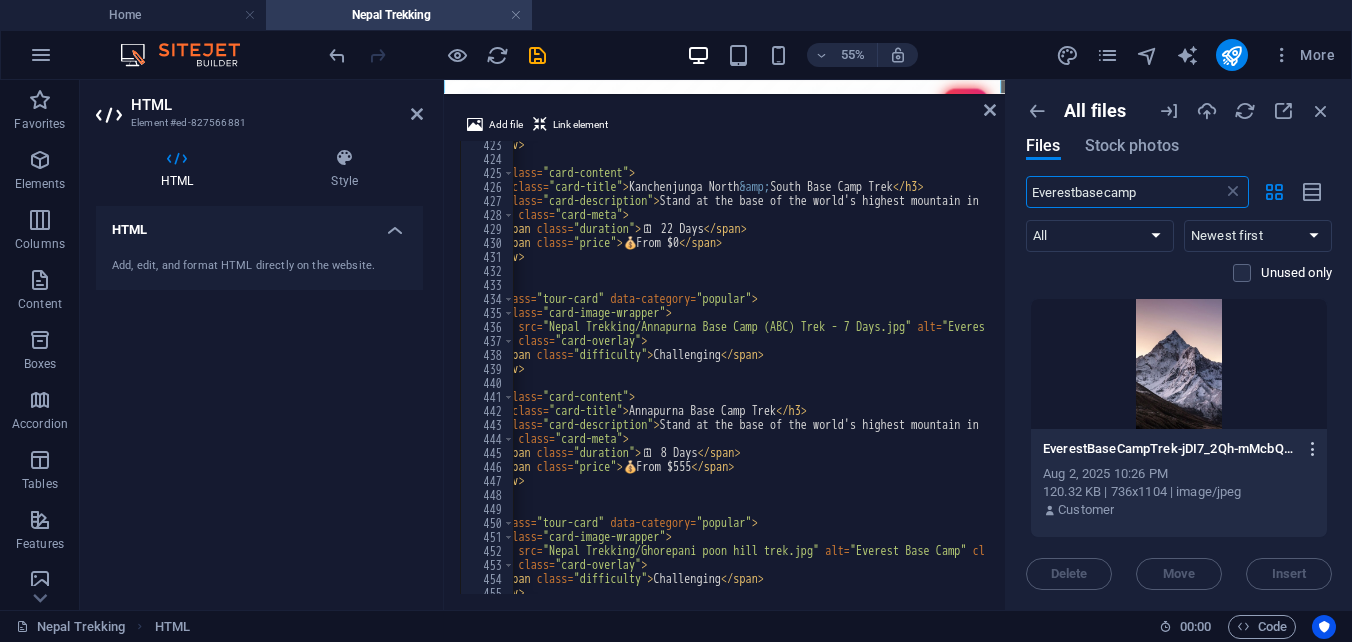 type on "Everestbasecamp" 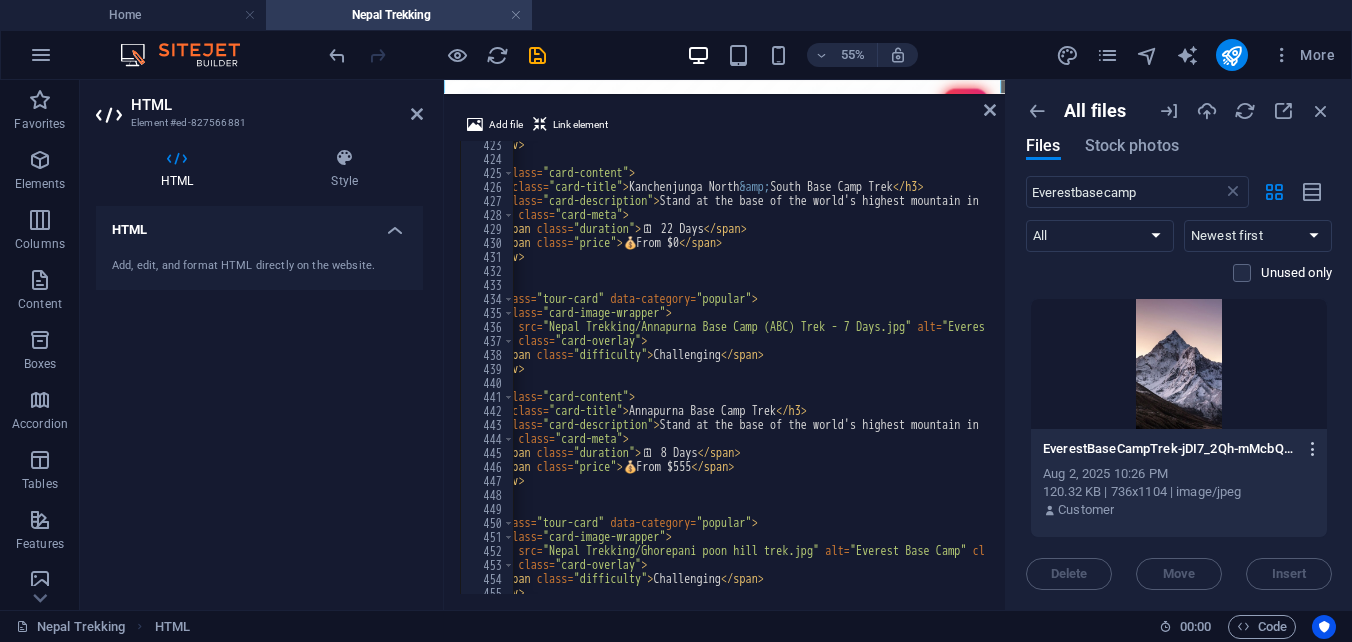 click at bounding box center [1313, 449] 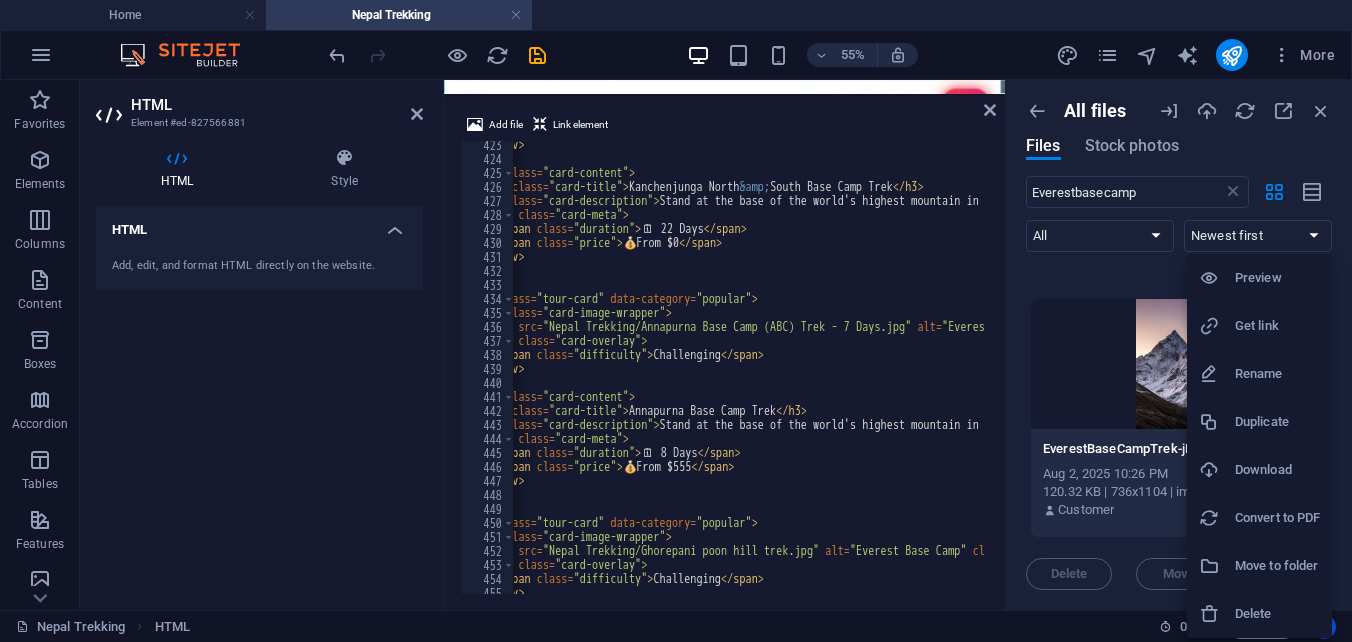 click on "Get link" at bounding box center [1277, 326] 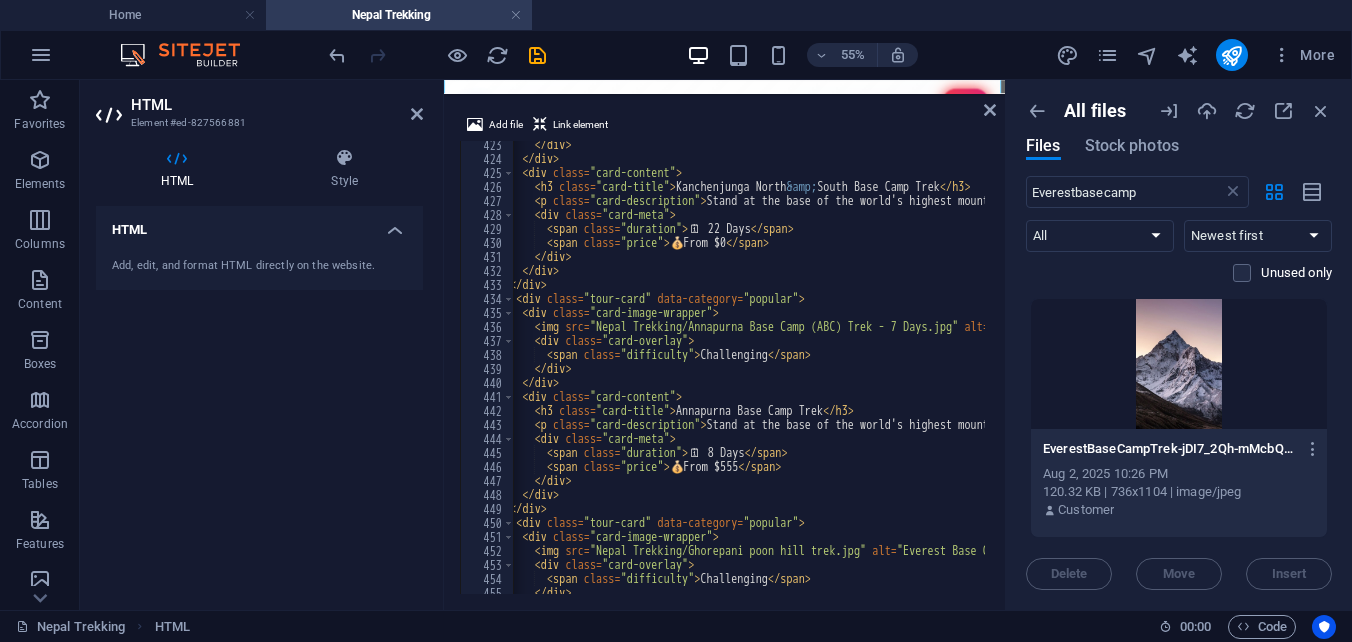 scroll, scrollTop: 0, scrollLeft: 57, axis: horizontal 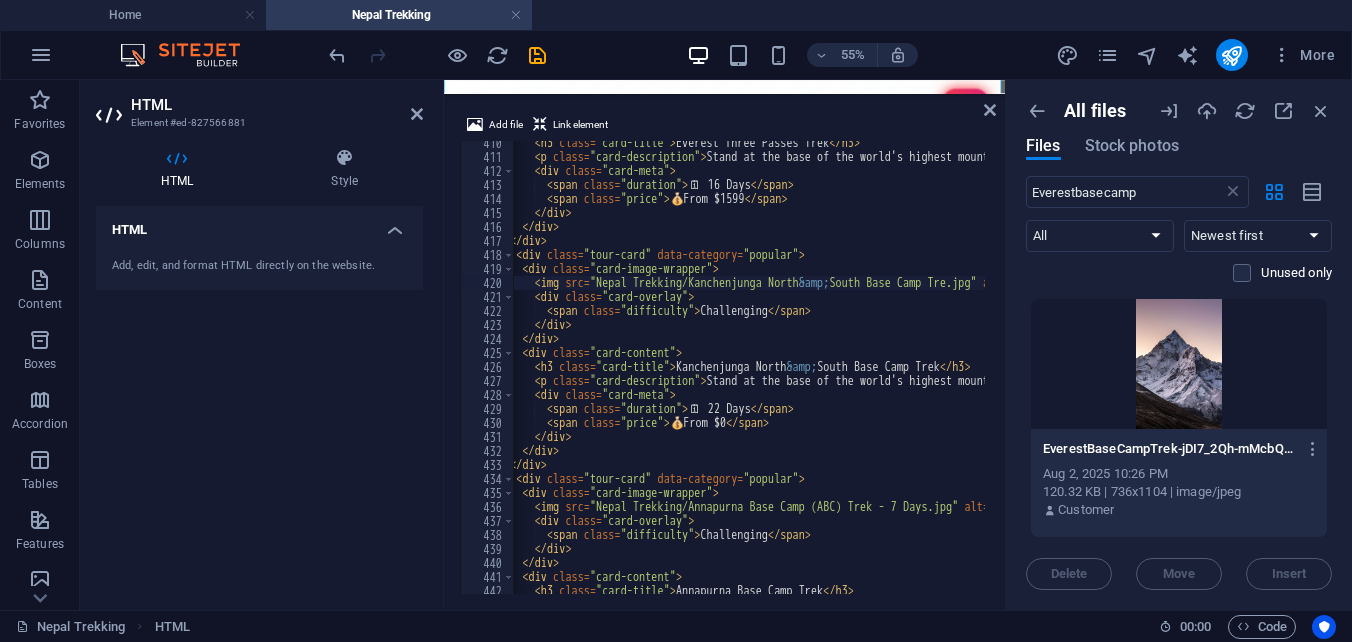 click on "< h3   class = "card-title" > [TREK_NAME] </ h3 >                < p   class = "card-description" > Stand at the base of the world's highest mountain in this legendary trek. </ p >                < div   class = "card-meta" >                   < span   class = "duration" > 🗓 ️ 16 Days </ span >                   < span   class = "price" > 💰  From $1599 </ span >                </ div >              </ div >           </ div >             < div   class = "tour-card"   data-category = "popular" >              < div   class = "card-image-wrapper" >                < img   src = "Nepal Trekking/Kanchenjunga North  &amp;  South Base Camp Tre.jpg"   alt = "[TREK_NAME]"   class = "card-image" >                < div   class = "card-overlay" >                   < span   class = "difficulty" > Challenging </ span >                </ div >              </ div >              < div   class = "card-content" >                < h3   class = > &amp; >" at bounding box center (1199, 374) 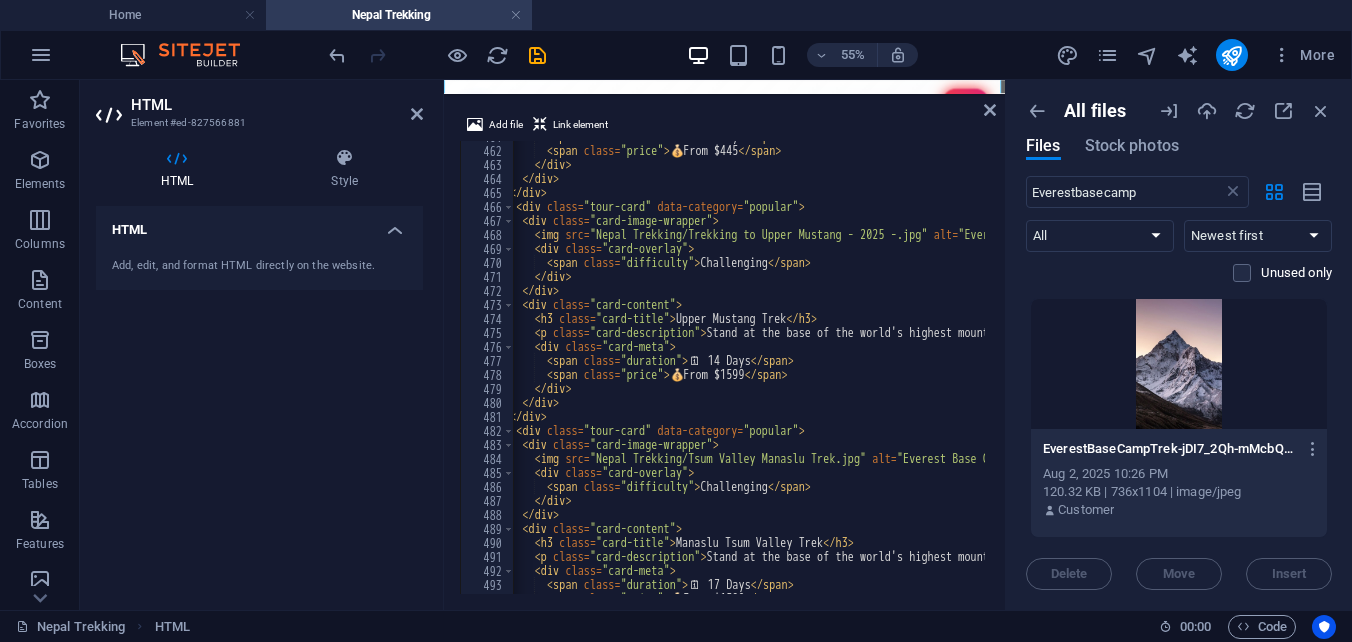 scroll, scrollTop: 5826, scrollLeft: 0, axis: vertical 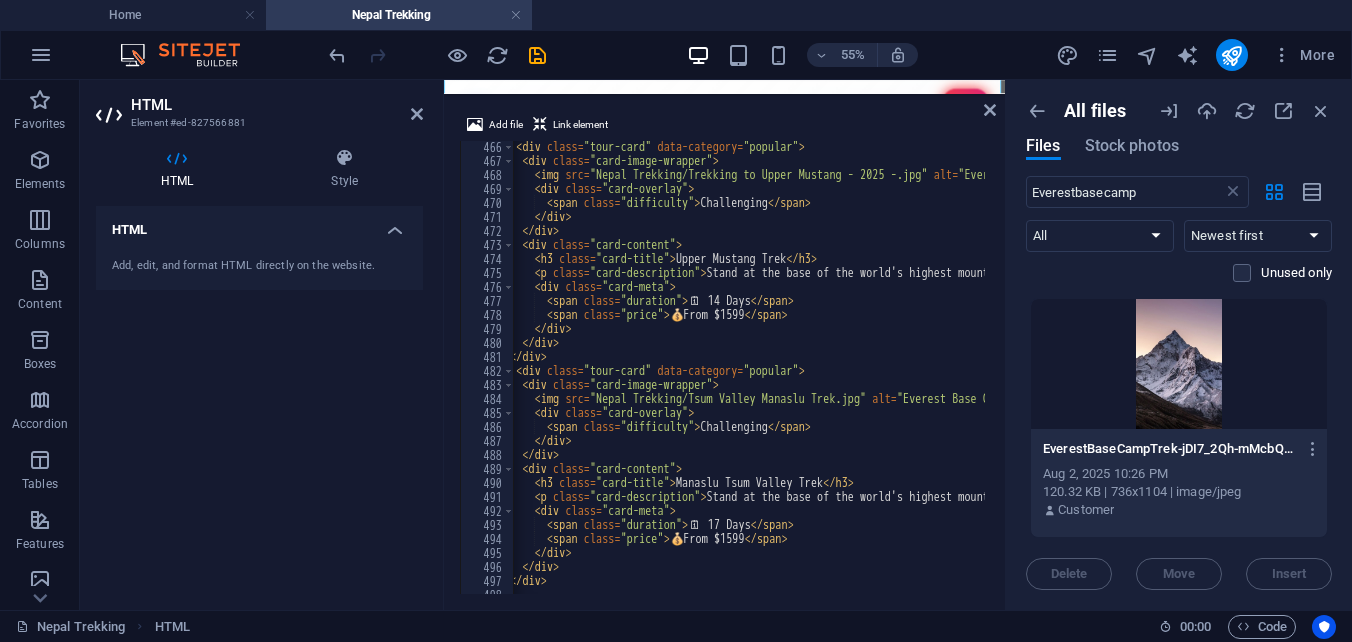 click on "< div   class = "tour-card"   data-category = "popular" >              < div   class = "card-image-wrapper" >                < img   src = "Nepal Trekking/Trekking to Upper Mustang - 2025 -.jpg"   alt = "Everest Base Camp"   class = "card-image" >                < div   class = "card-overlay" >                   < span   class = "difficulty" > Challenging </ span >                </ div >              </ div >              < div   class = "card-content" >                < h3   class = "card-title" > Upper Mustang Trek </ h3 >                < p   class = "card-description" > Stand at the base of the world's highest mountain in this legendary trek. </ p >                < div   class = "card-meta" >                   < span   class = "duration" > 🗓 ️ 14 Days </ span >                   < span   class = "price" > 💰  From $1599 </ span >                </ div >              </ div >           </ div >             < div   class = "tour-card"   data-category = "popular" >              < div   =" at bounding box center [1199, 378] 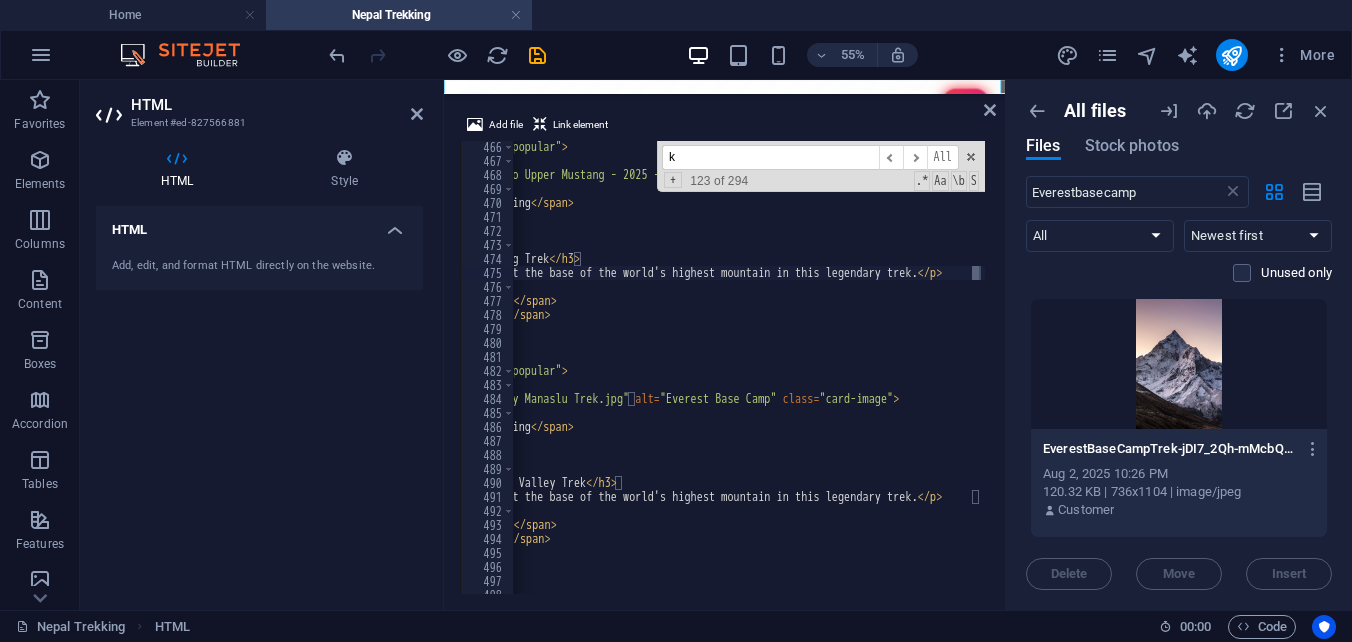 scroll, scrollTop: 0, scrollLeft: 294, axis: horizontal 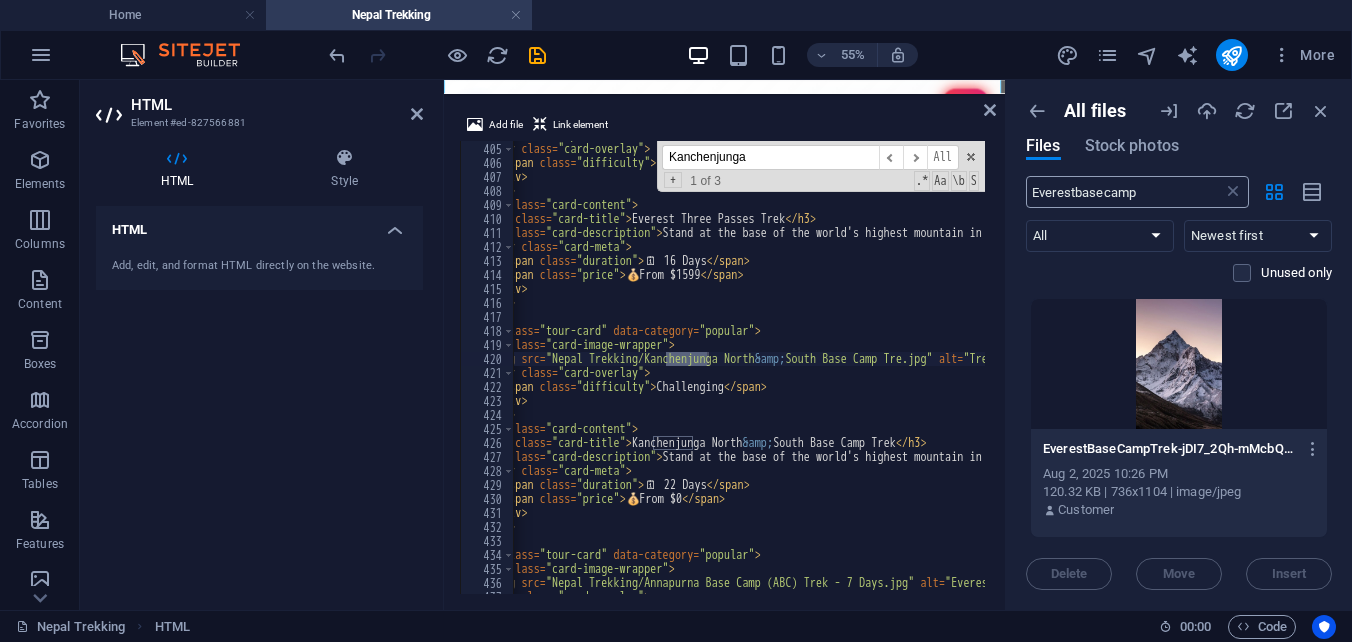 type on "Kanchenjunga" 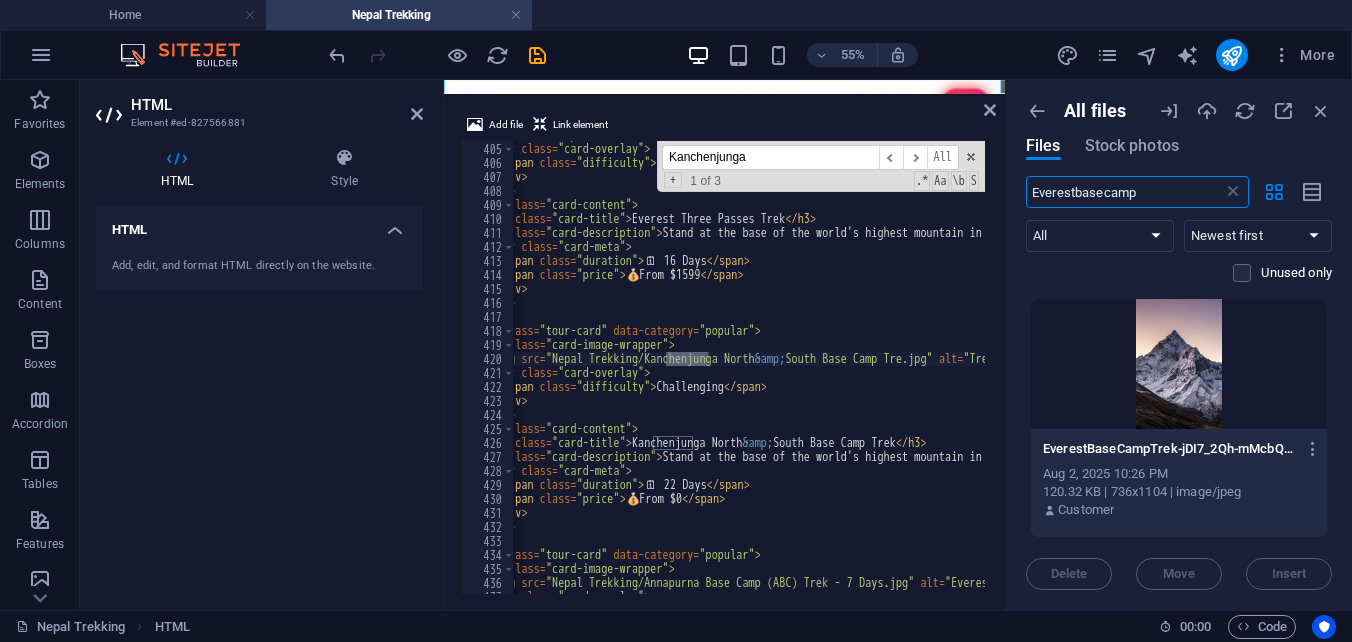 drag, startPoint x: 1135, startPoint y: 186, endPoint x: 1026, endPoint y: 188, distance: 109.01835 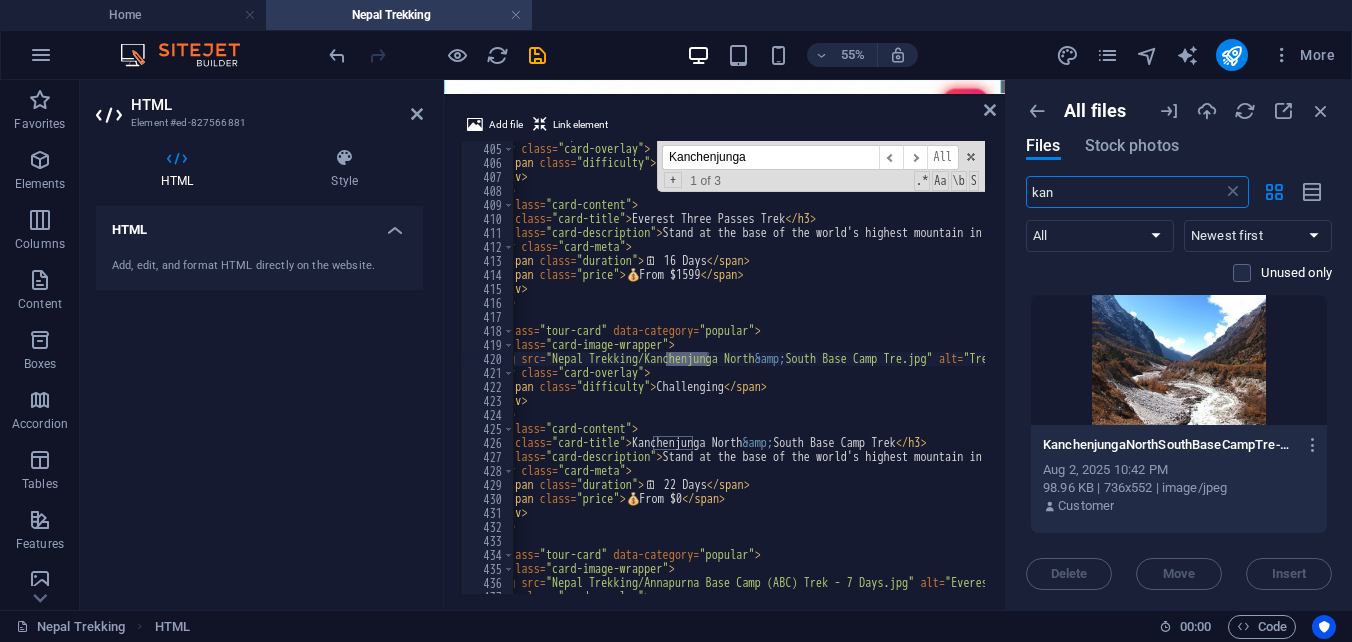 scroll, scrollTop: 0, scrollLeft: 0, axis: both 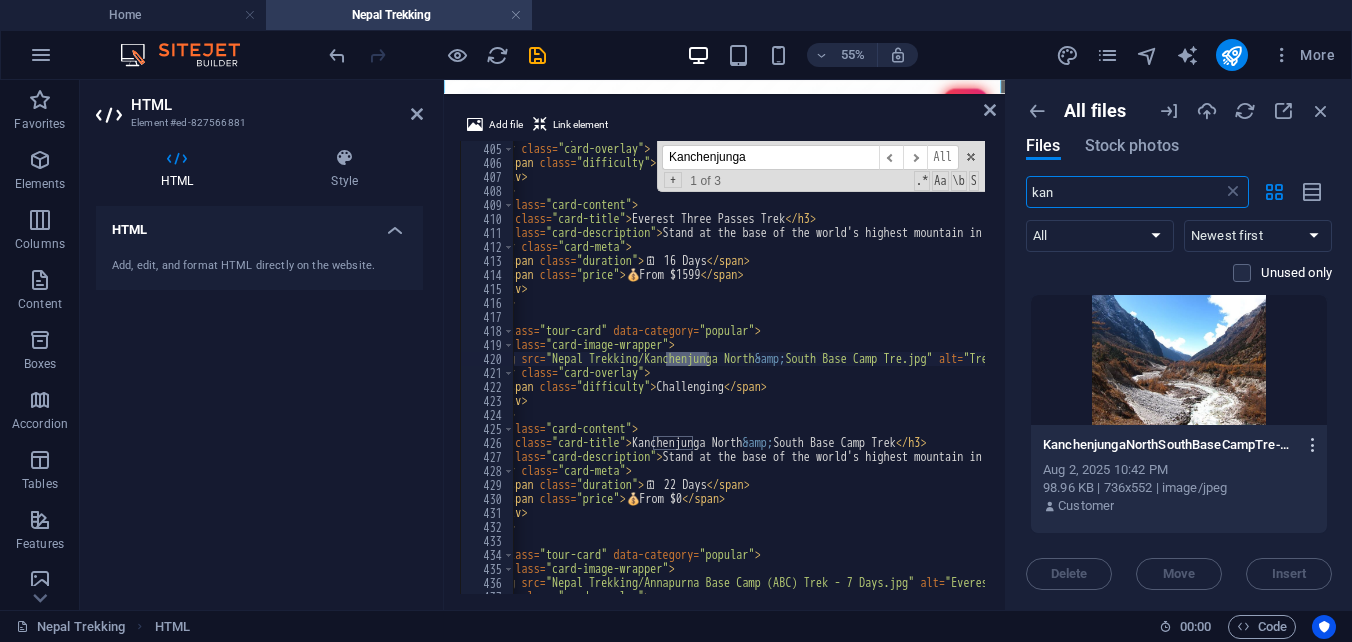 type on "kan" 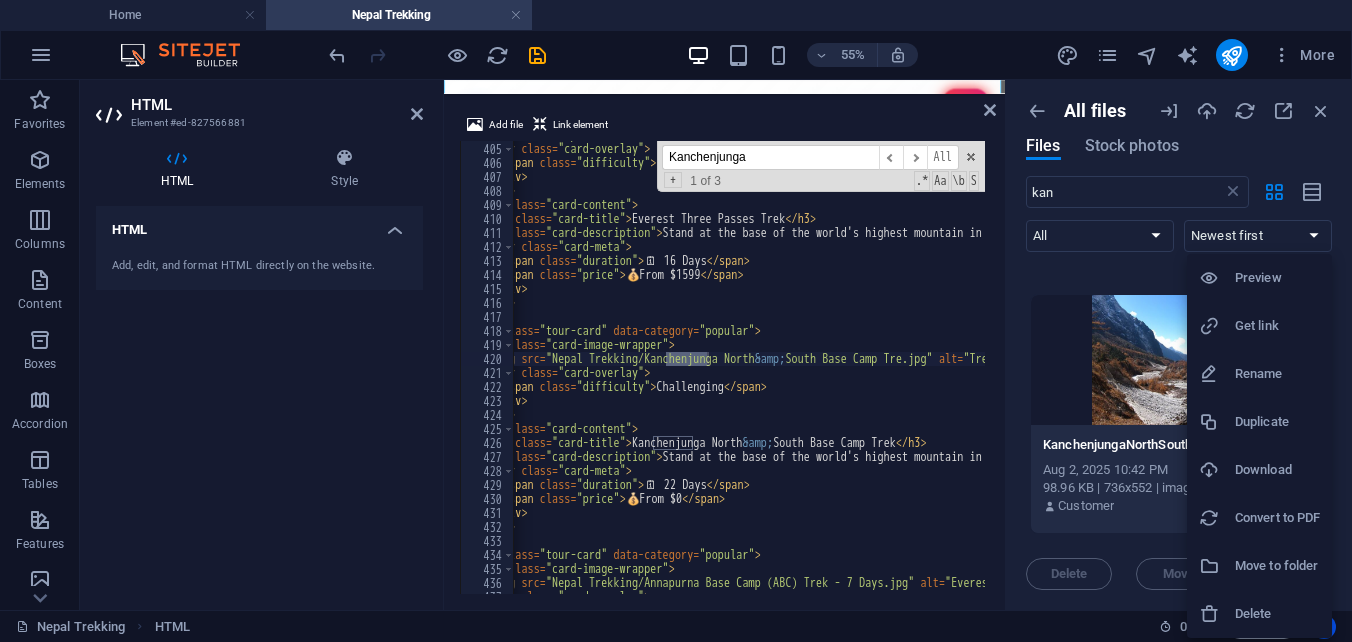 click on "Get link" at bounding box center (1277, 326) 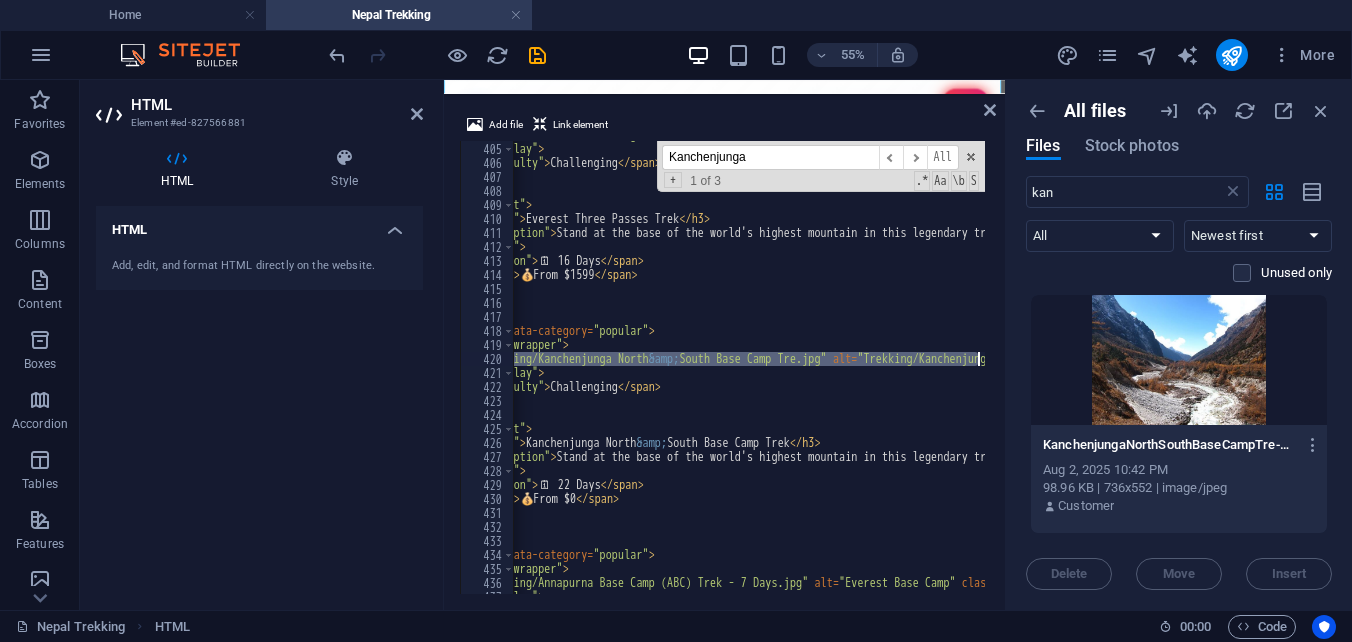 scroll, scrollTop: 0, scrollLeft: 220, axis: horizontal 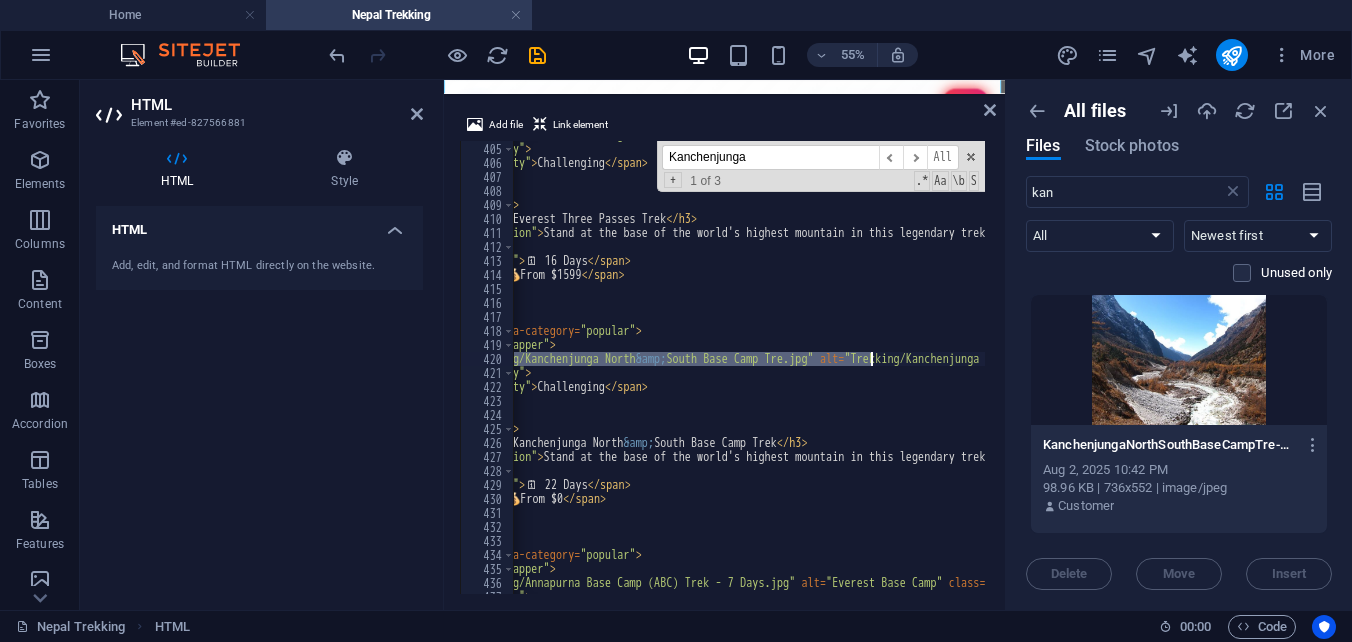 drag, startPoint x: 563, startPoint y: 352, endPoint x: 868, endPoint y: 357, distance: 305.041 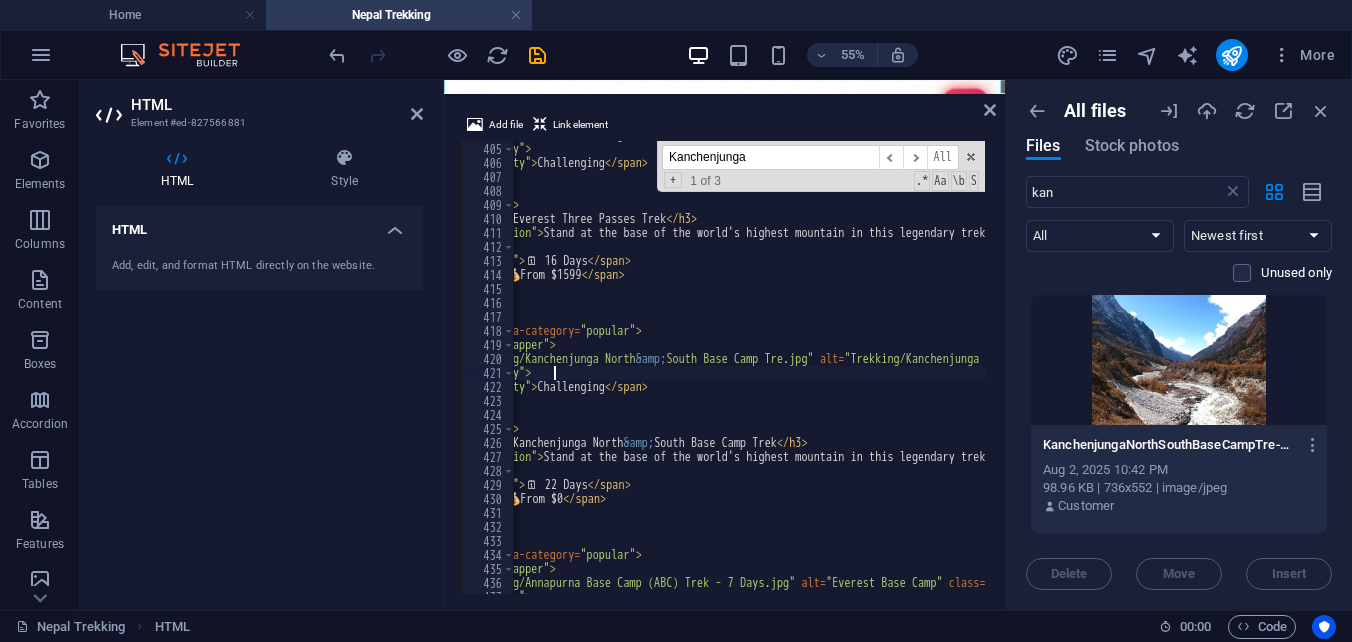 click on "< img   src = "https://cdn1.site-media.eu/images/0/18091153/AboutclassicJiritoEverestbasecamptrek20days-1wOYhSK7SJhtBO9l2Zirng.jpg"   alt = "Jiri to Everest base camptrek20days"   class = "card-image" >                < div   class = "card-overlay" >                   < span   class = "difficulty" > Challenging < / span >                < / div >              < / div >              < div   class = "card-content" >                < h3   class = "card-title" > Everest Three Passes Trek < / h3 >                < p   class = "card-description" > Stand at the base of the world's highest mountain in this legendary trek. < / p >                < div   class = "card-meta" >                   < span   class = "duration" > 🗓 ️ 16 Days < / span >                   < span   class = "price" > 💰  From $1599 < / span >                < / div >              < / div >           < / div >             < div   class = "tour-card"   data-category = "popular" >              < div   class = "card-image-wrapper" >" at bounding box center (1036, 366) 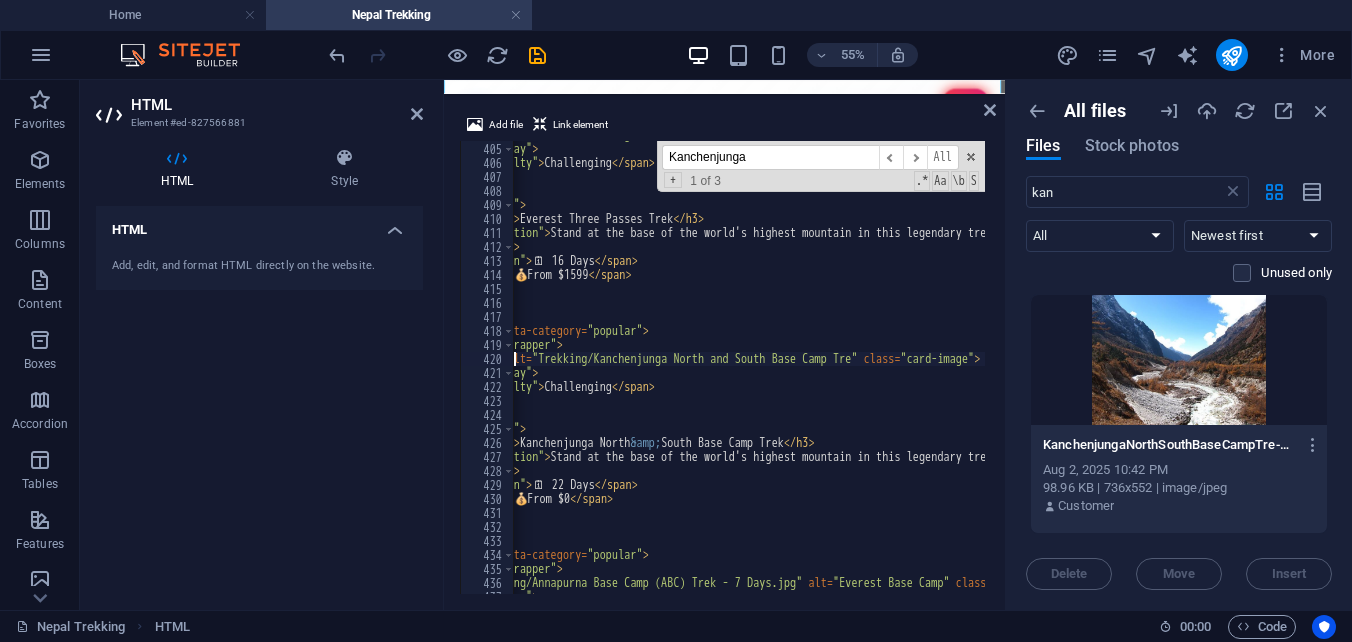 scroll, scrollTop: 0, scrollLeft: 213, axis: horizontal 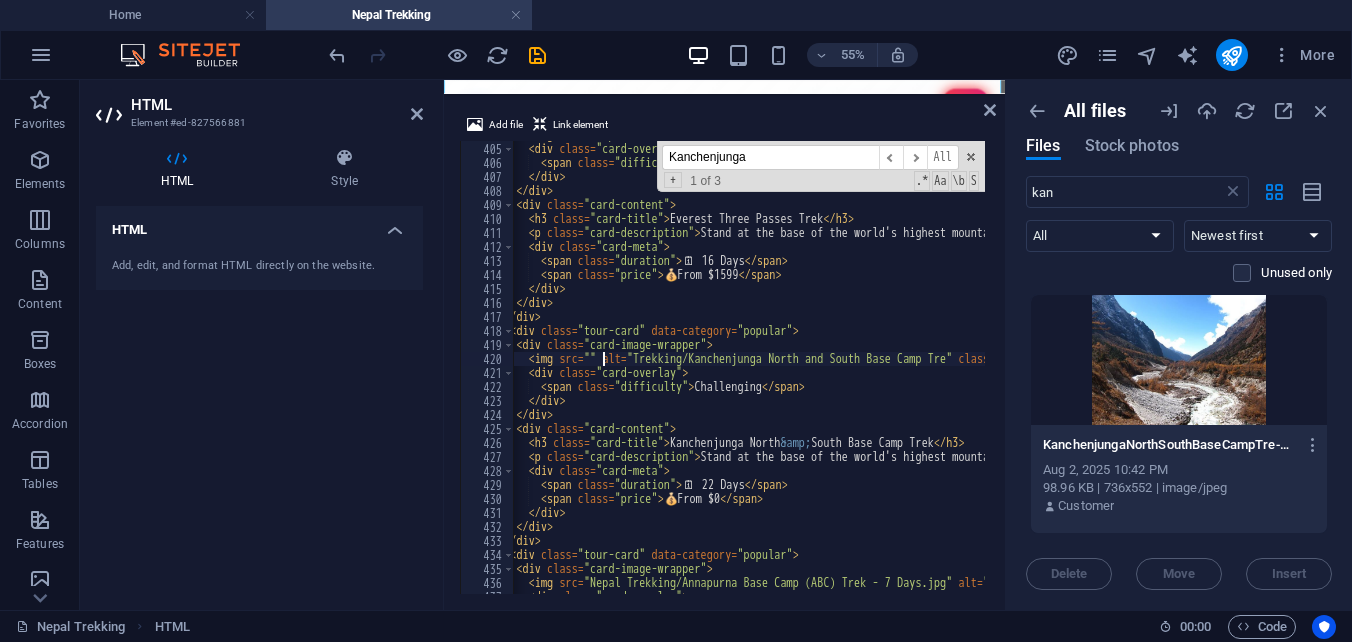 paste on "https://cdn1.site-media.eu/images/0/18091131/KanchenjungaNorthSouthBaseCampTre-KrcVjTZpqxkG2Ak9VdakRQ.jpg" 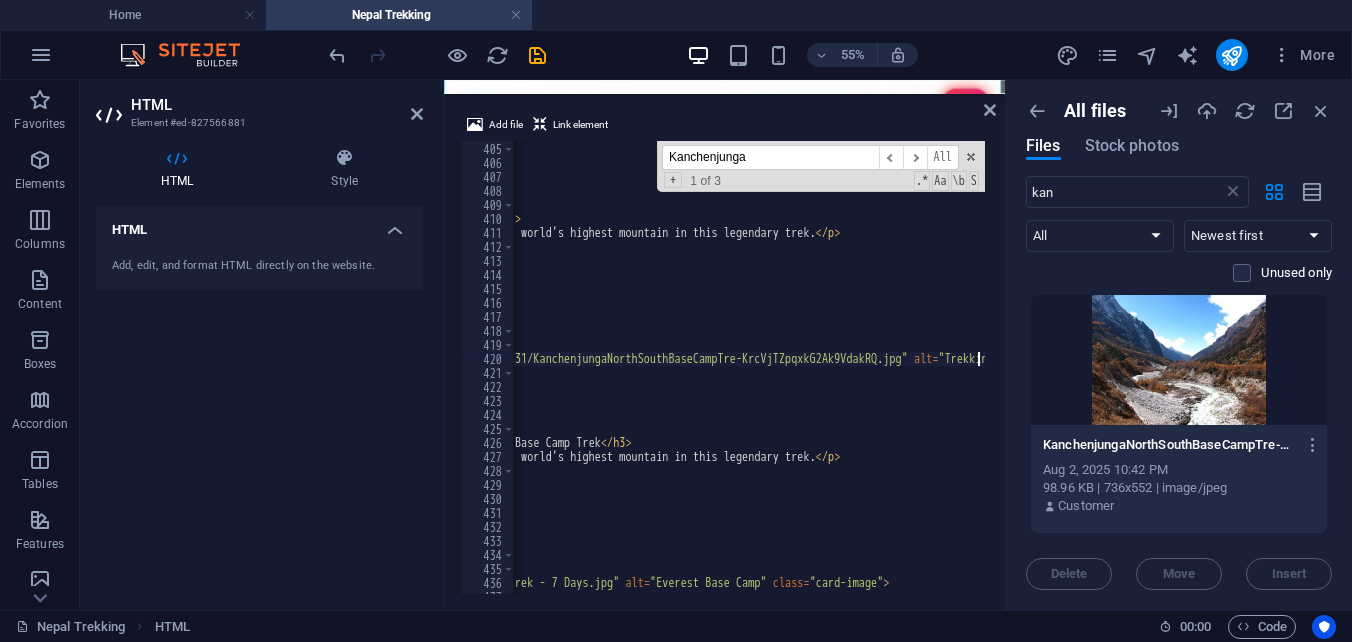 scroll, scrollTop: 0, scrollLeft: 396, axis: horizontal 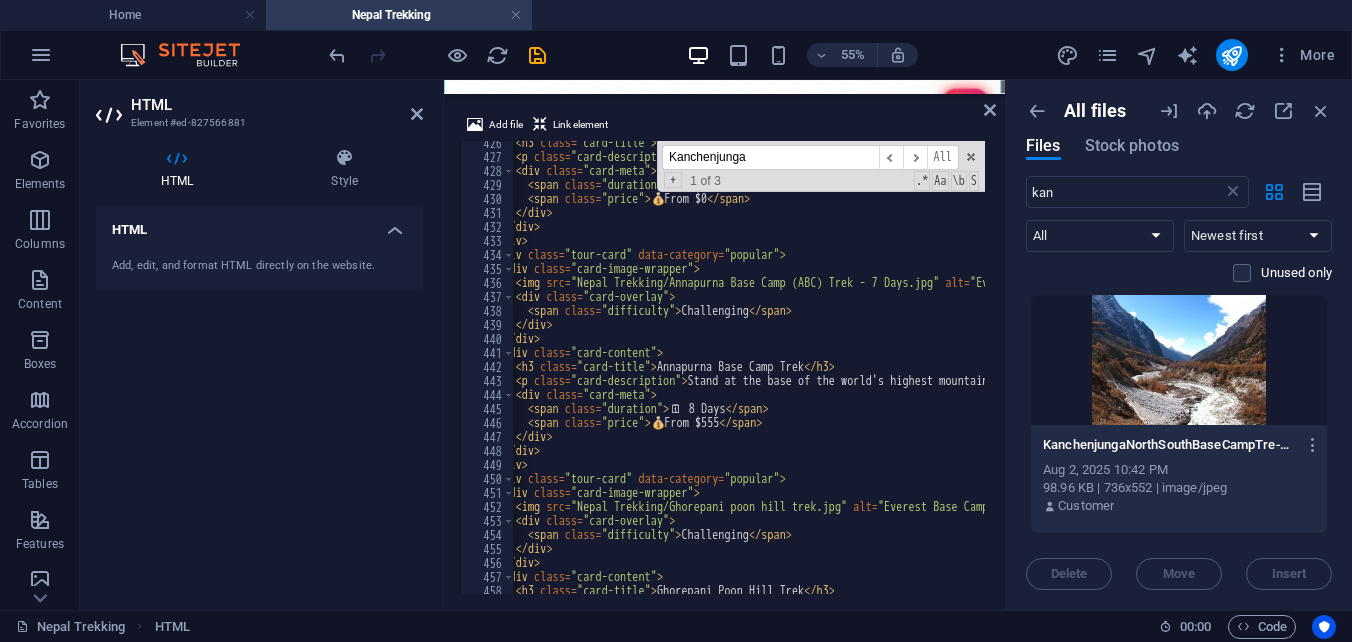 drag, startPoint x: 736, startPoint y: 160, endPoint x: 648, endPoint y: 152, distance: 88.362885 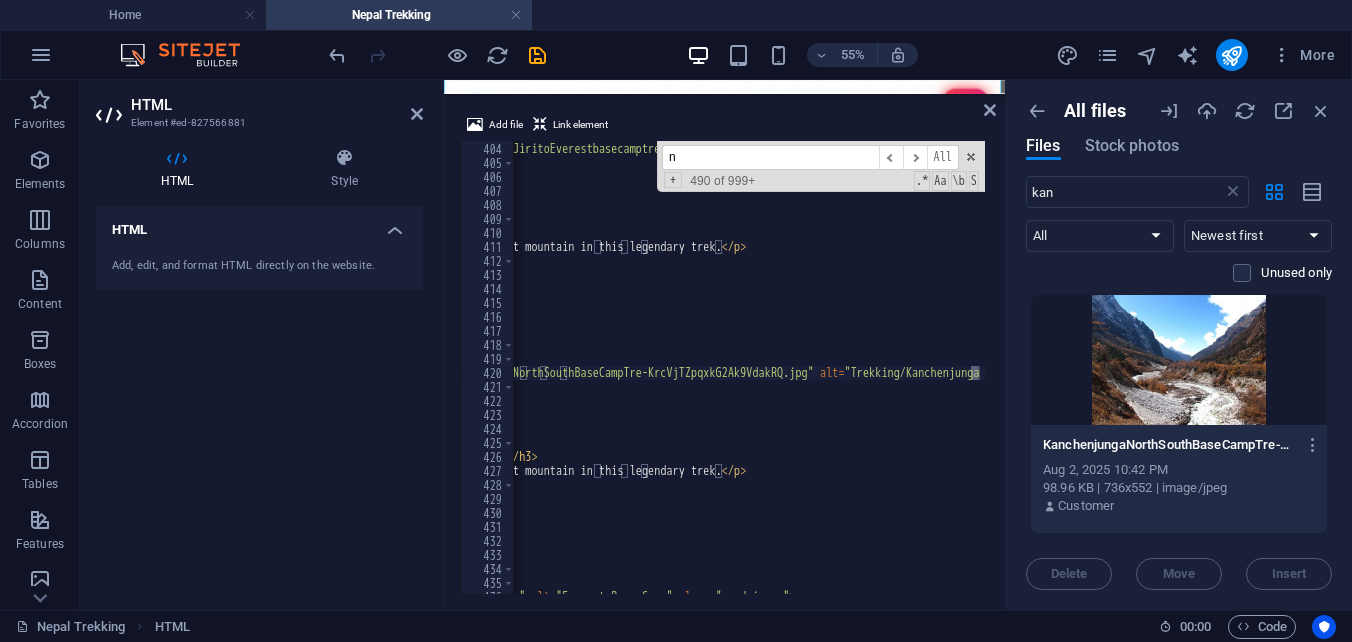 scroll, scrollTop: 5048, scrollLeft: 0, axis: vertical 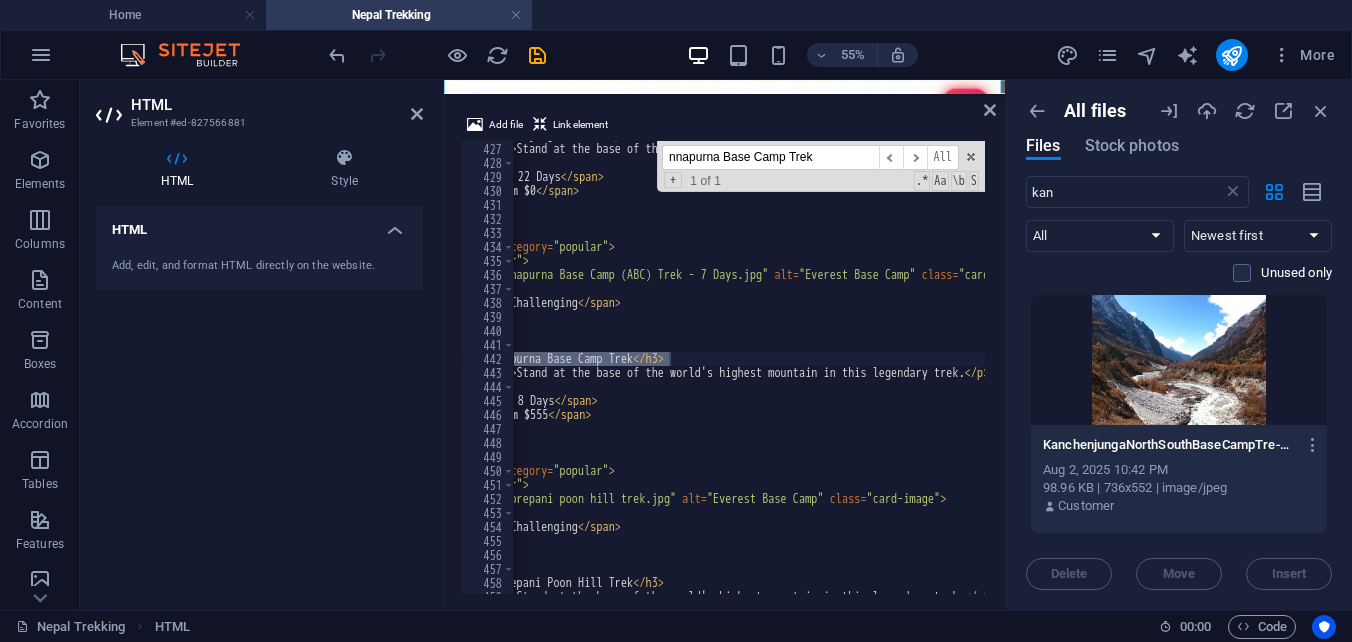 click on "nnapurna Base Camp Trek" at bounding box center (770, 157) 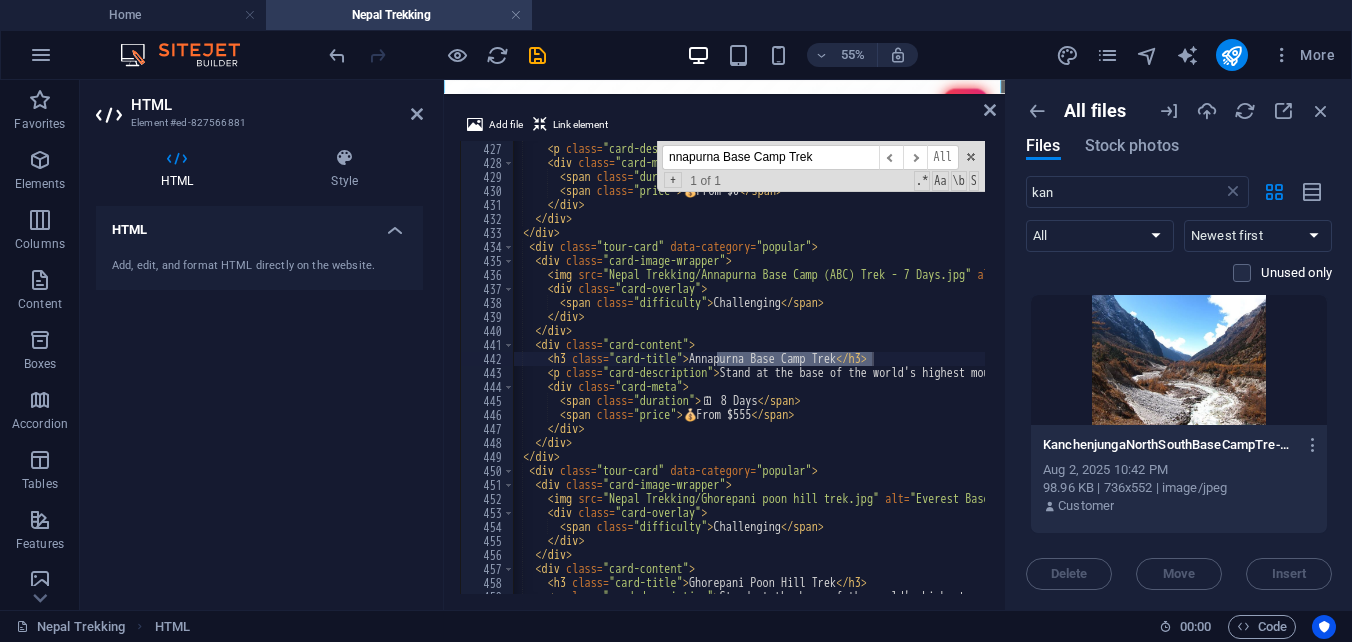 scroll, scrollTop: 0, scrollLeft: 53, axis: horizontal 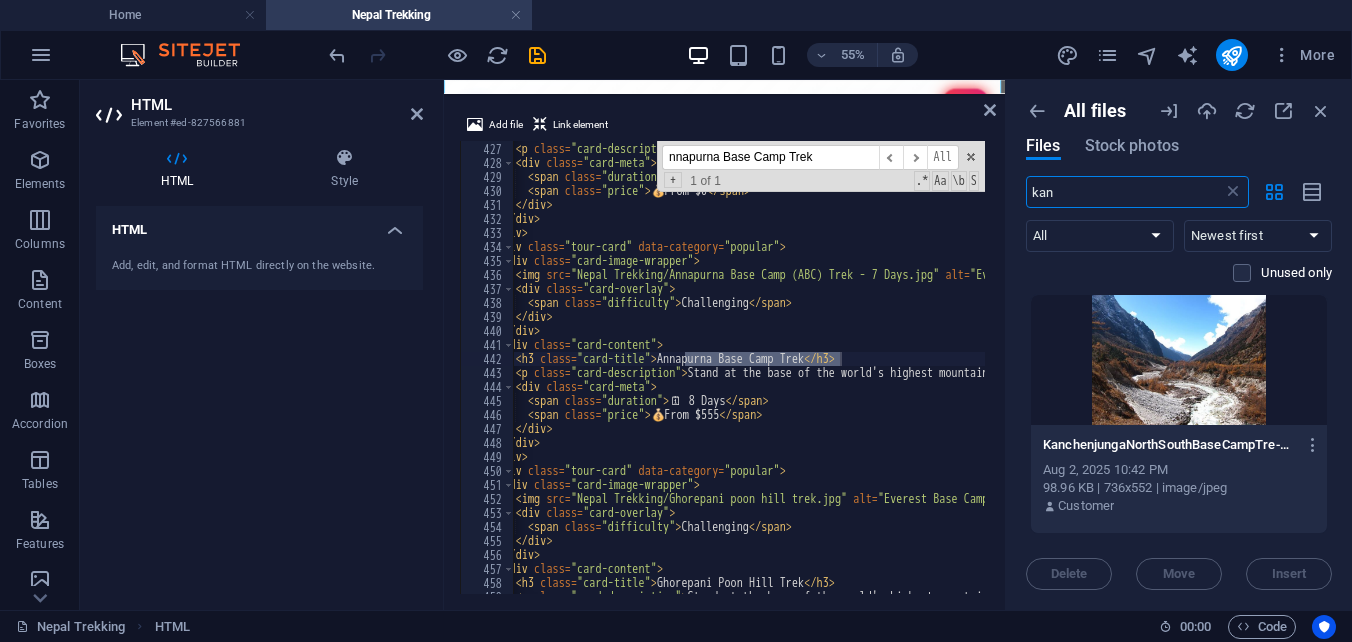 drag, startPoint x: 1080, startPoint y: 192, endPoint x: 1028, endPoint y: 193, distance: 52.009613 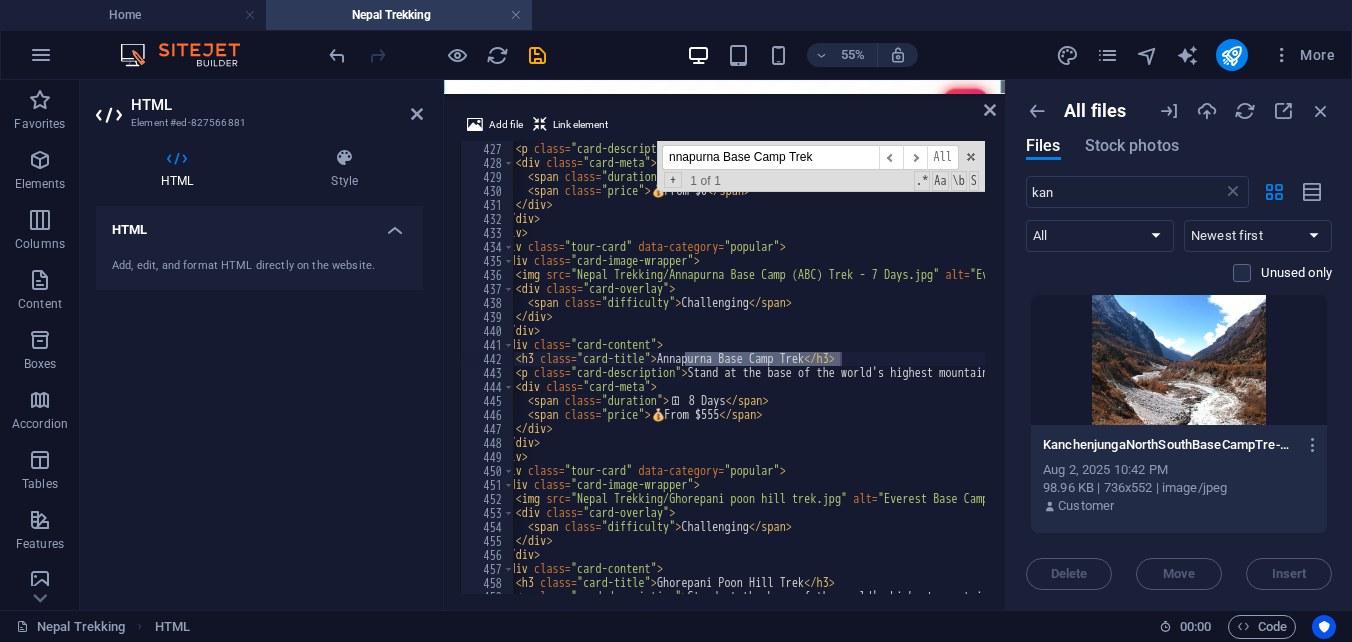 drag, startPoint x: 671, startPoint y: 156, endPoint x: 652, endPoint y: 158, distance: 19.104973 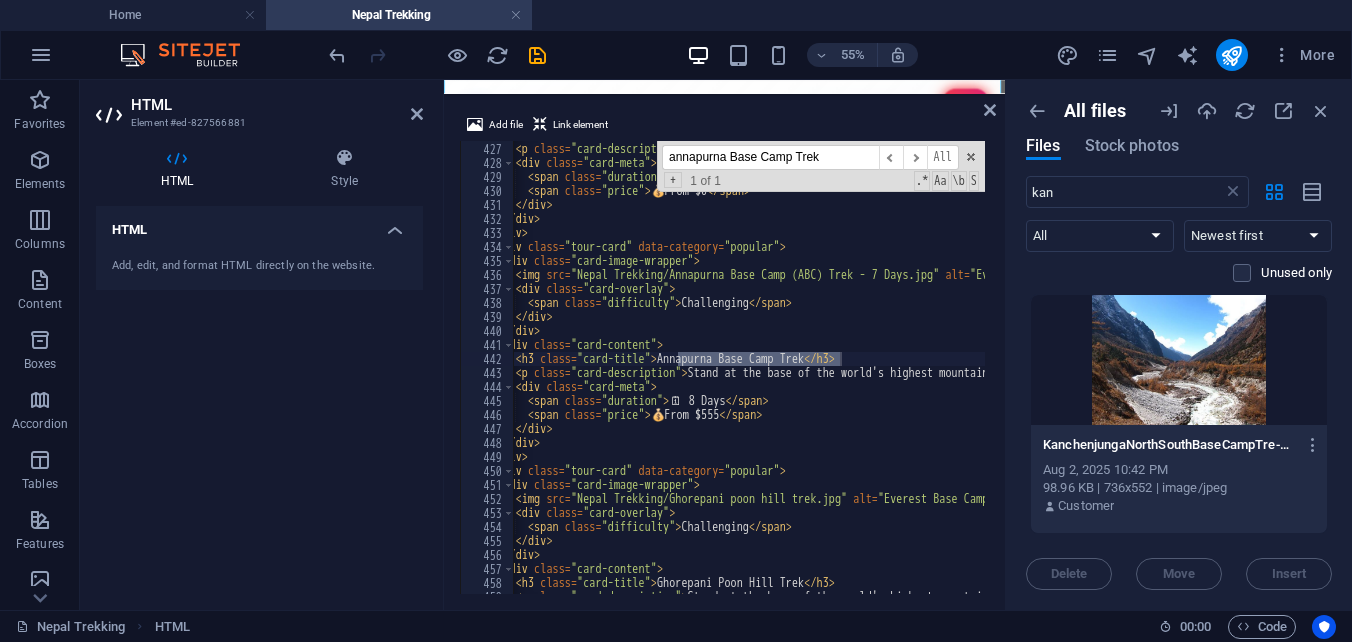 click on "annapurna Base Camp Trek" at bounding box center [770, 157] 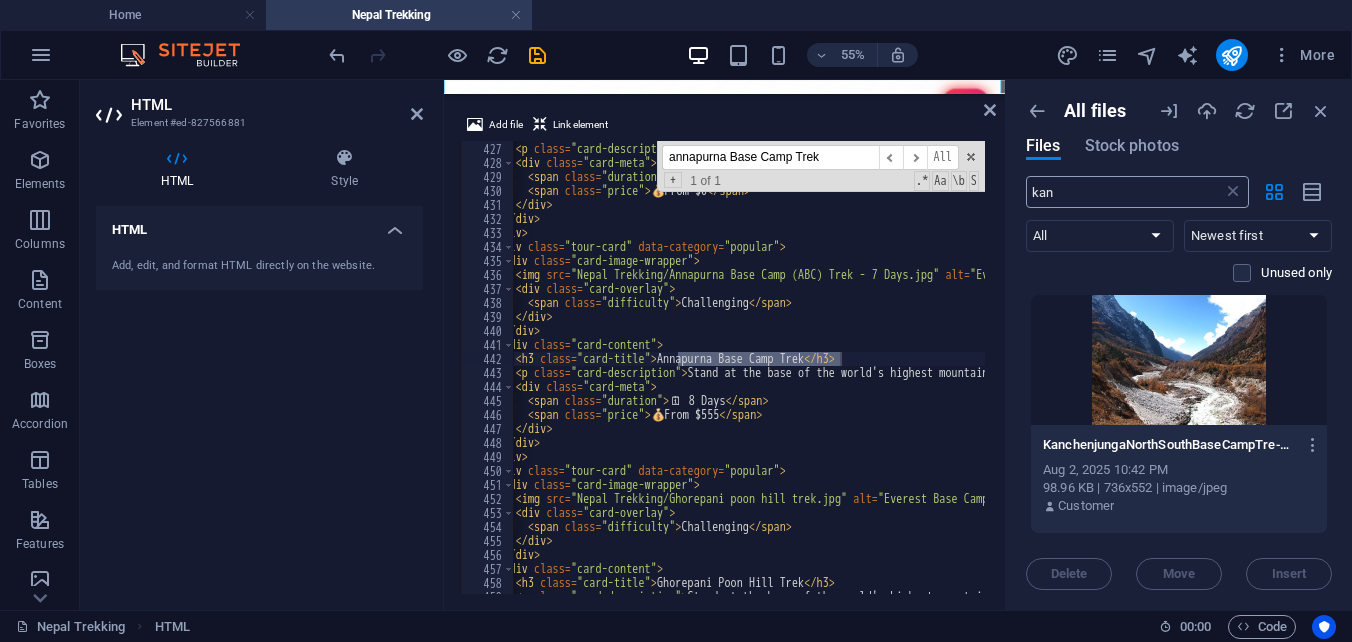 type on "annapurna Base Camp Trek" 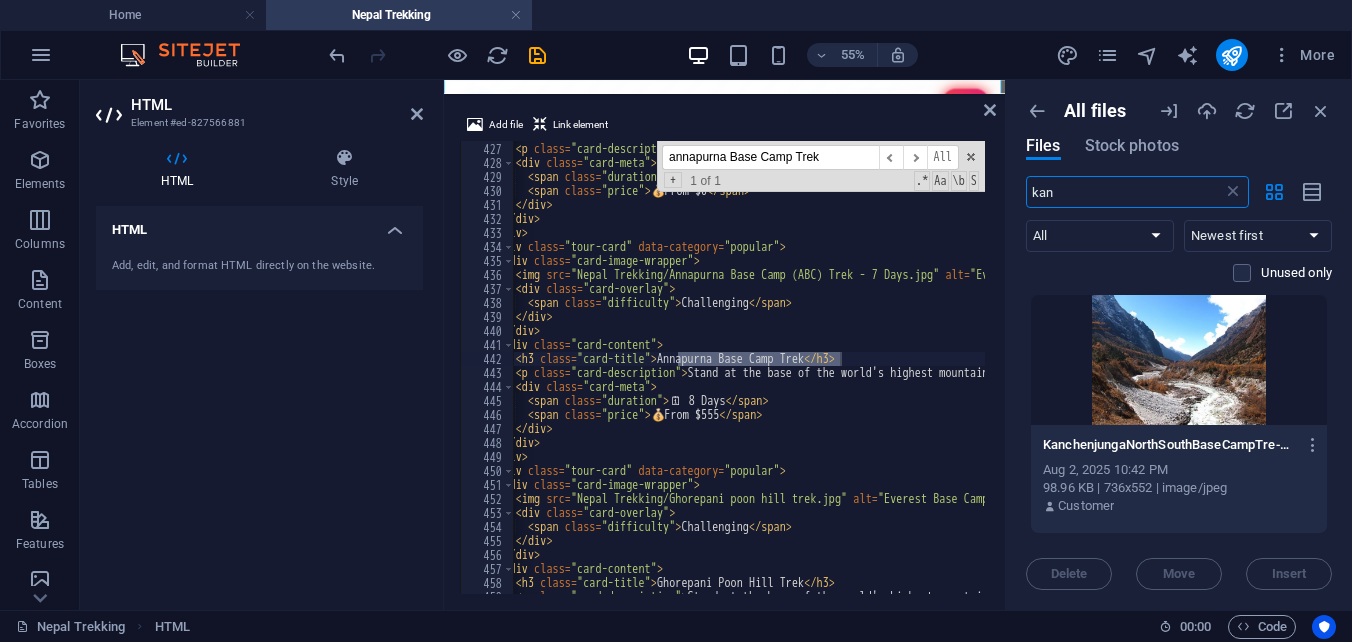 drag, startPoint x: 1097, startPoint y: 192, endPoint x: 1014, endPoint y: 192, distance: 83 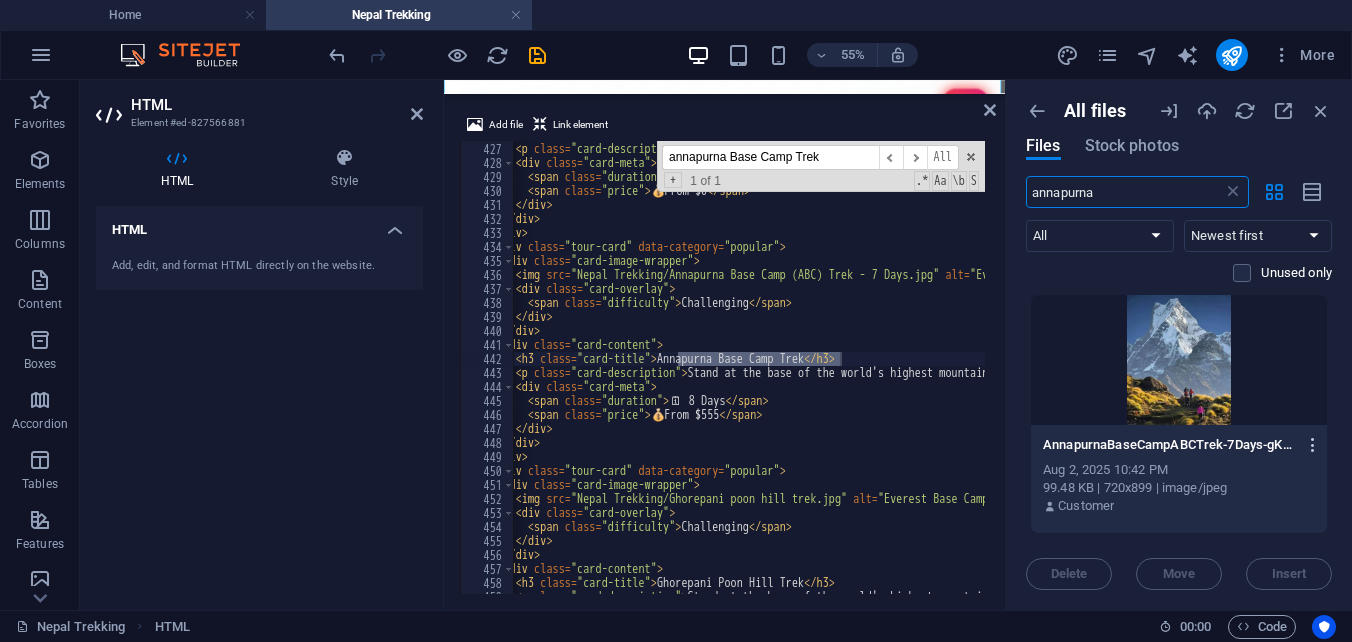 type on "annapurna" 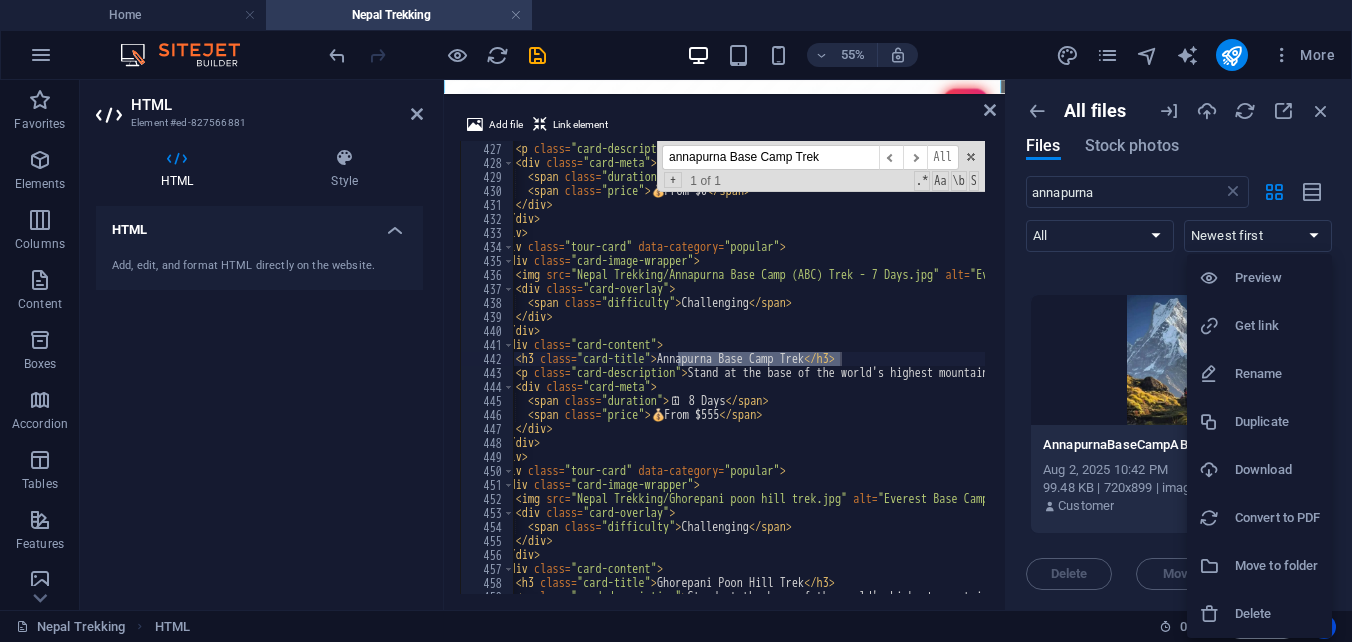 click on "Get link" at bounding box center (1277, 326) 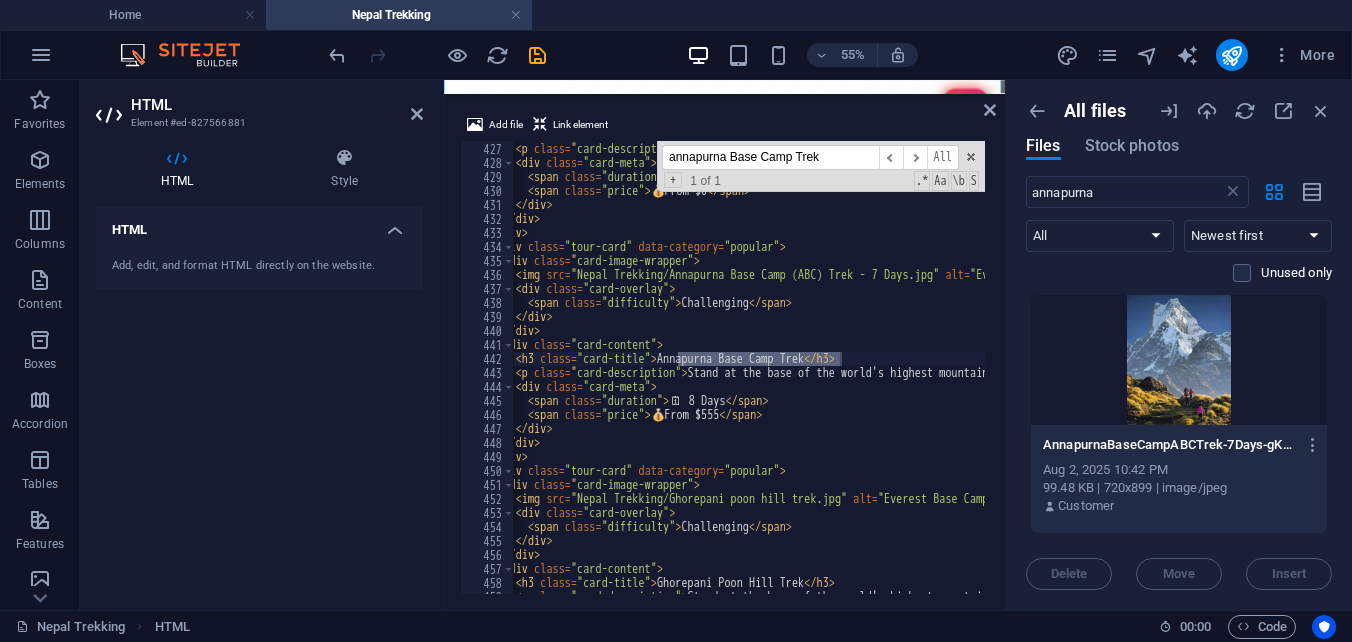 click on "< h3   class = "card-title" > Kanchenjunga North  &amp;  South Base Camp Trek < / h3 >                < p   class = "card-description" > Stand at the base of the world's highest mountain in this legendary trek. < / p >                < div   class = "card-meta" >                   < span   class = "duration" > 🗓 ️ 22 Days < / span >                   < span   class = "price" > 💰  From $0 < / span >                < / div >              < / div >           < / div >             < div   class = "tour-card"   data-category = "popular" >              < div   class = "card-image-wrapper" >                < img   src = "Nepal Trekking/Annapurna Base Camp (ABC) Trek - 7 Days.jpg"   alt = "Everest Base Camp"   class = "card-image" >                < div   class = "card-overlay" >                   < span   class = "difficulty" > Challenging < / span >                < / div >              < / div >              < div   class = "card-content" >                < h3   class = "card-title" > < / h3 >      < p" at bounding box center (1180, 366) 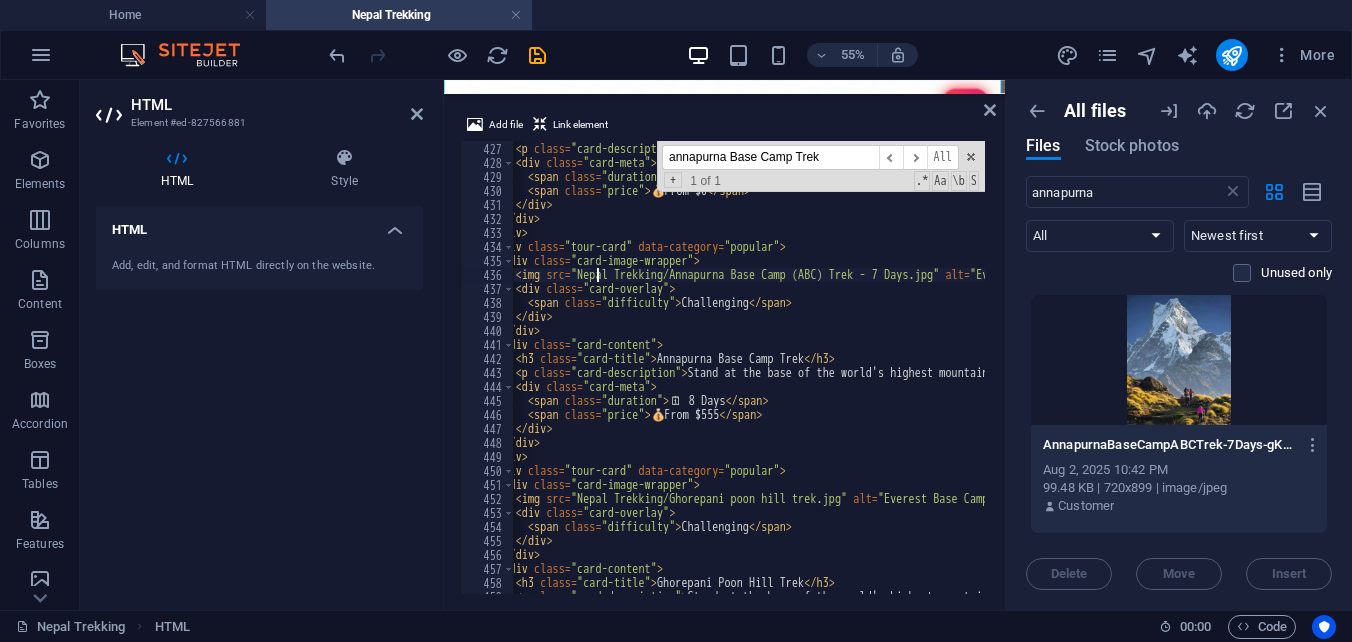 click on "< h3   class = "card-title" > Kanchenjunga North  &amp;  South Base Camp Trek < / h3 >                < p   class = "card-description" > Stand at the base of the world's highest mountain in this legendary trek. < / p >                < div   class = "card-meta" >                   < span   class = "duration" > 🗓 ️ 22 Days < / span >                   < span   class = "price" > 💰  From $0 < / span >                < / div >              < / div >           < / div >             < div   class = "tour-card"   data-category = "popular" >              < div   class = "card-image-wrapper" >                < img   src = "Nepal Trekking/Annapurna Base Camp (ABC) Trek - 7 Days.jpg"   alt = "Everest Base Camp"   class = "card-image" >                < div   class = "card-overlay" >                   < span   class = "difficulty" > Challenging < / span >                < / div >              < / div >              < div   class = "card-content" >                < h3   class = "card-title" > < / h3 >      < p" at bounding box center (1180, 366) 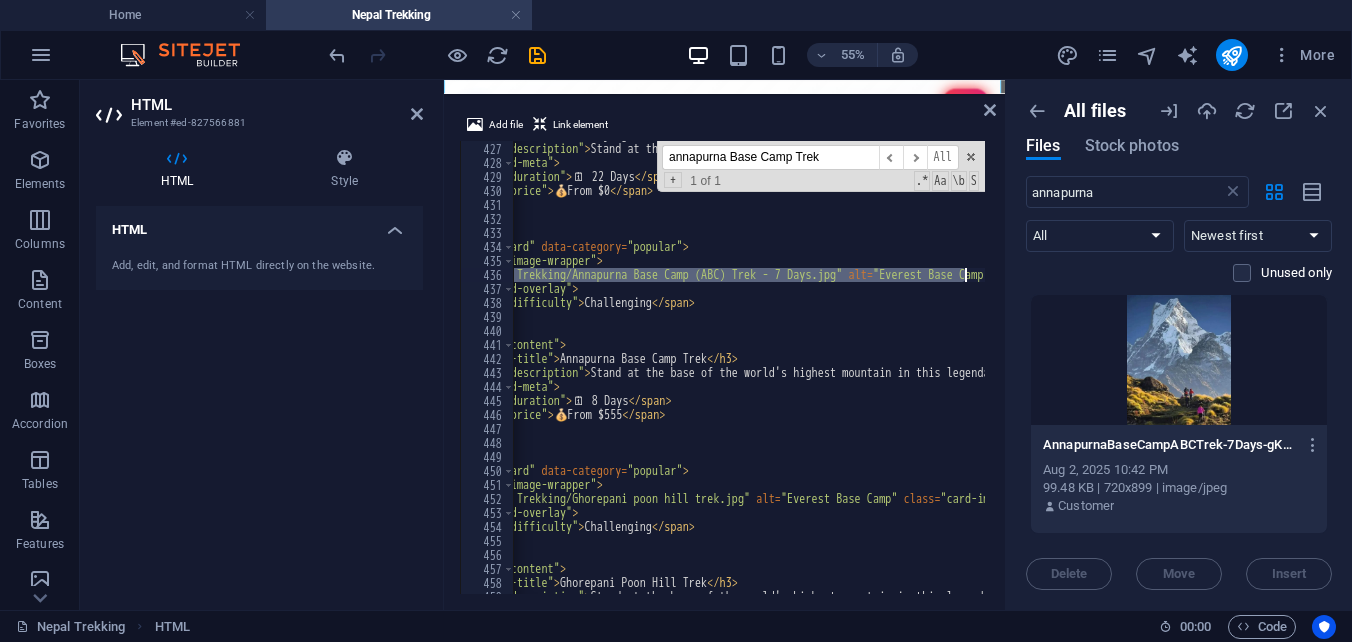 scroll, scrollTop: 0, scrollLeft: 173, axis: horizontal 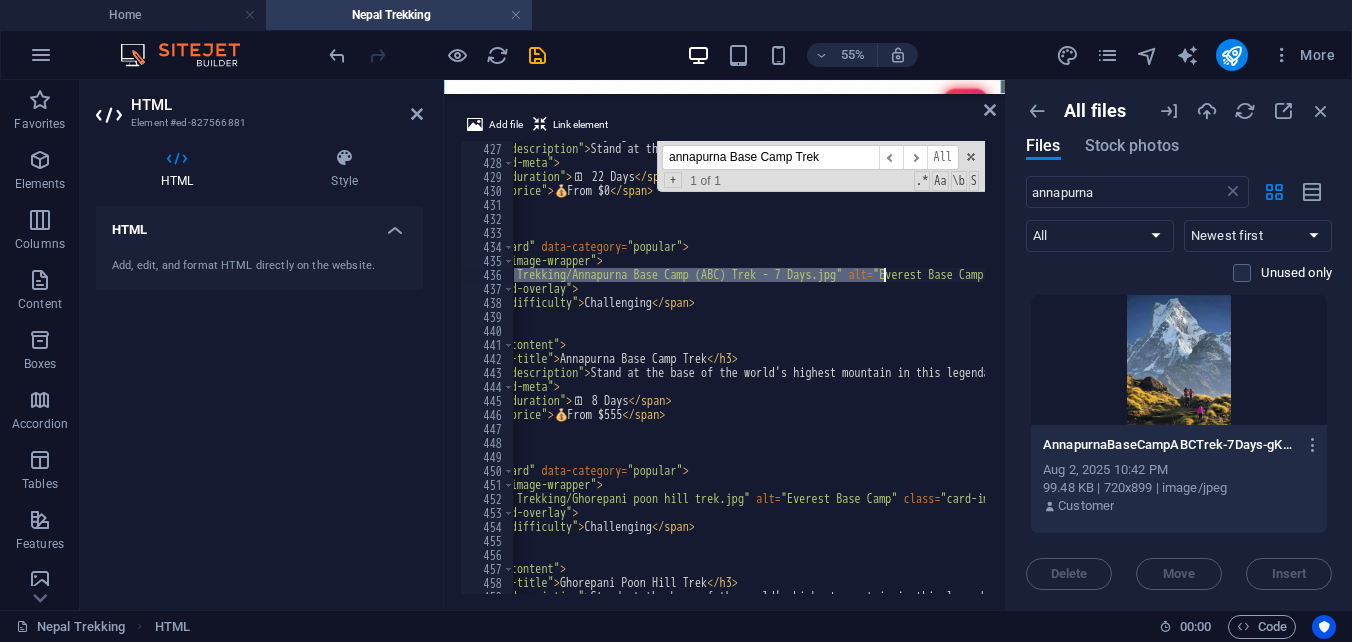 drag, startPoint x: 591, startPoint y: 273, endPoint x: 882, endPoint y: 272, distance: 291.0017 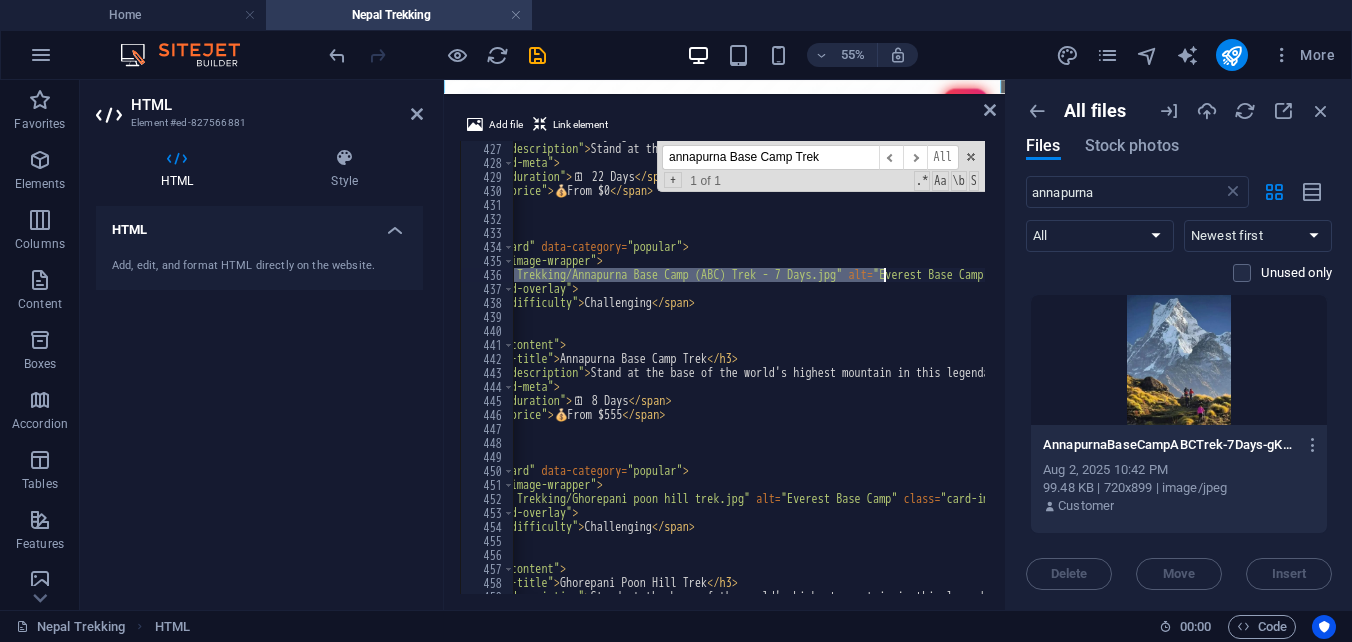 paste on "https://cdn1.site-media.eu/images/0/18091150/AnnapurnaBaseCampABCTrek-7Days-gKOrPMxWt_FFNljIgfAIbg" 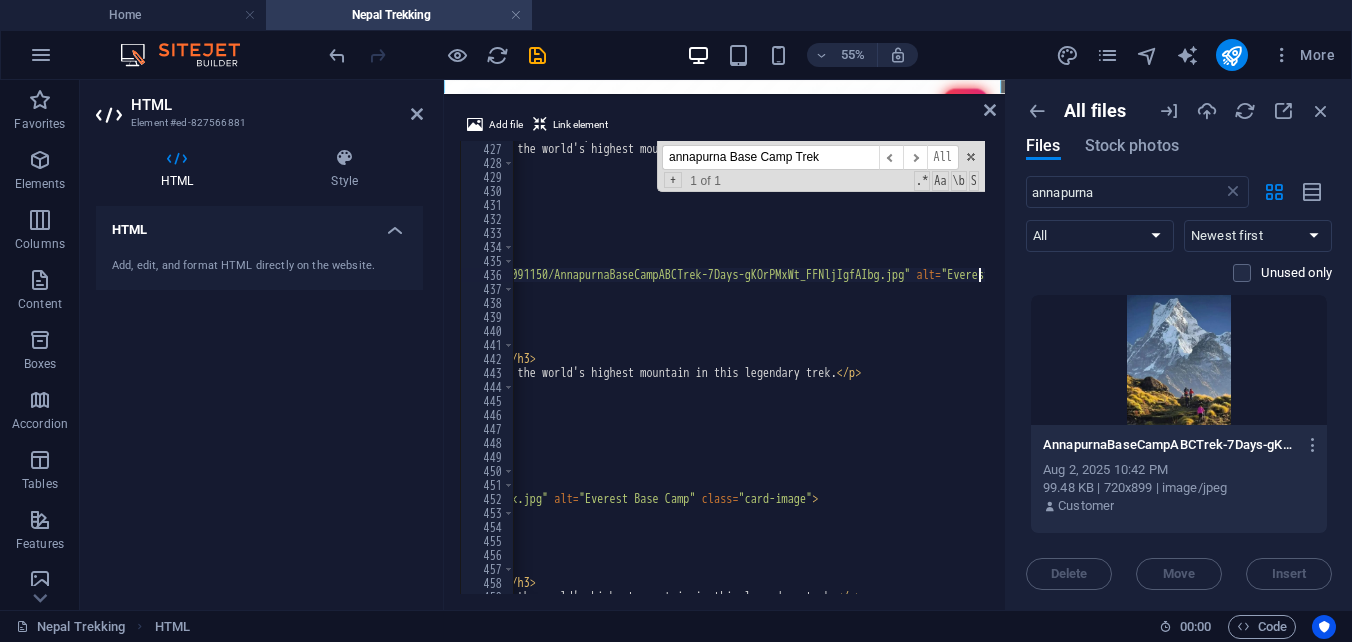 scroll, scrollTop: 0, scrollLeft: 375, axis: horizontal 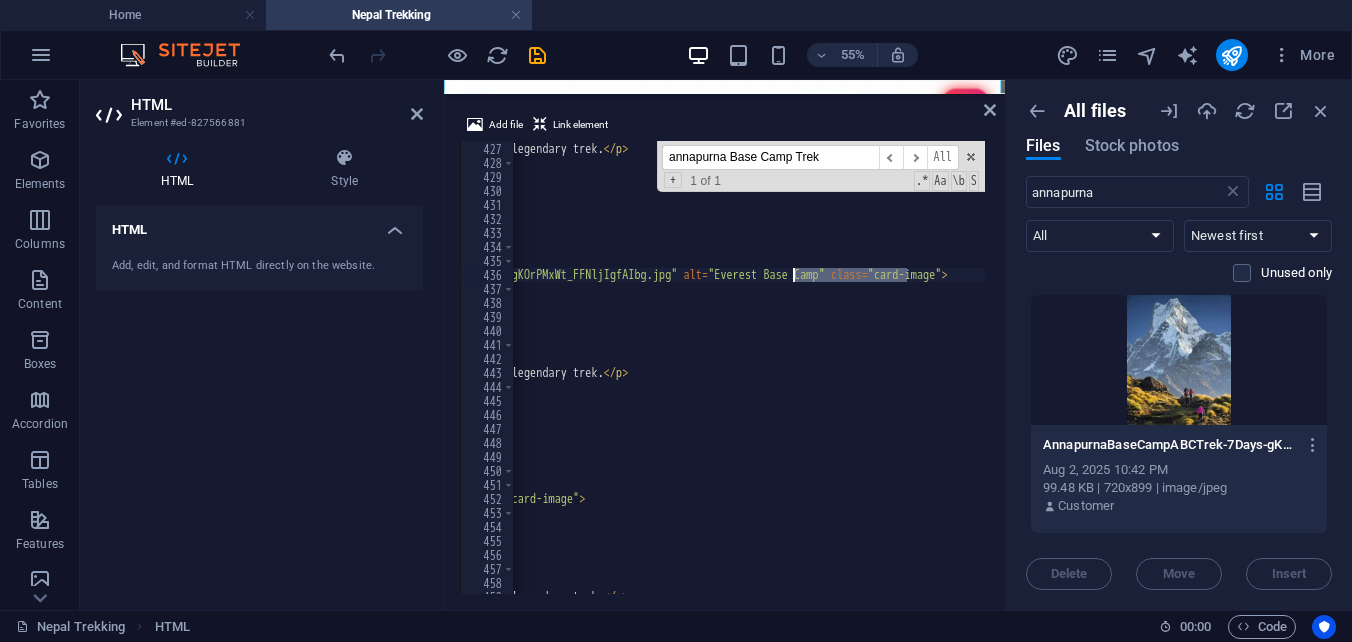 drag, startPoint x: 905, startPoint y: 273, endPoint x: 834, endPoint y: 279, distance: 71.25307 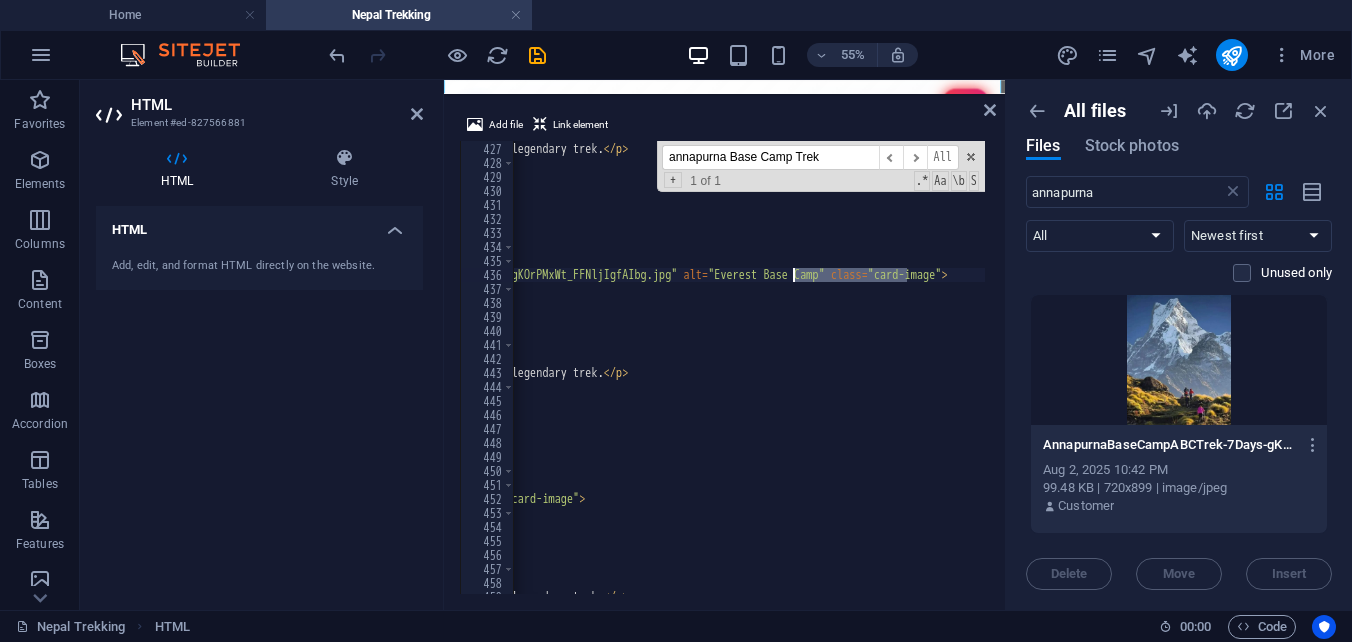 scroll, scrollTop: 0, scrollLeft: 72, axis: horizontal 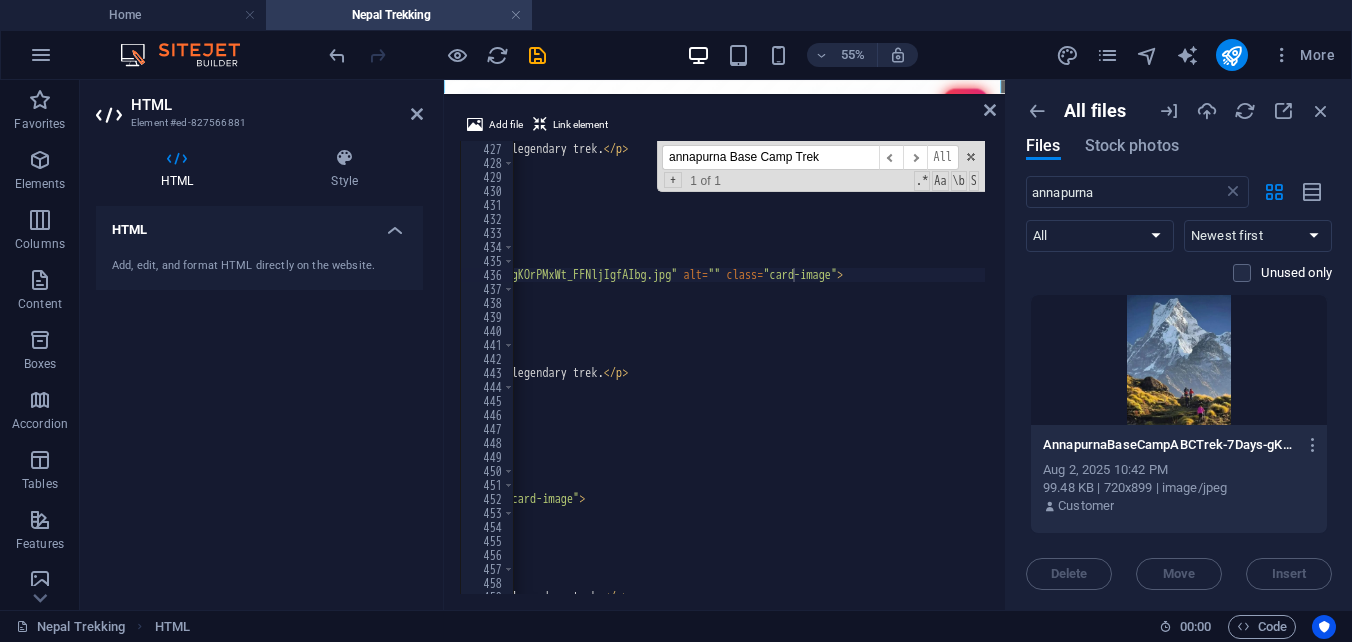 drag, startPoint x: 805, startPoint y: 149, endPoint x: 663, endPoint y: 153, distance: 142.05632 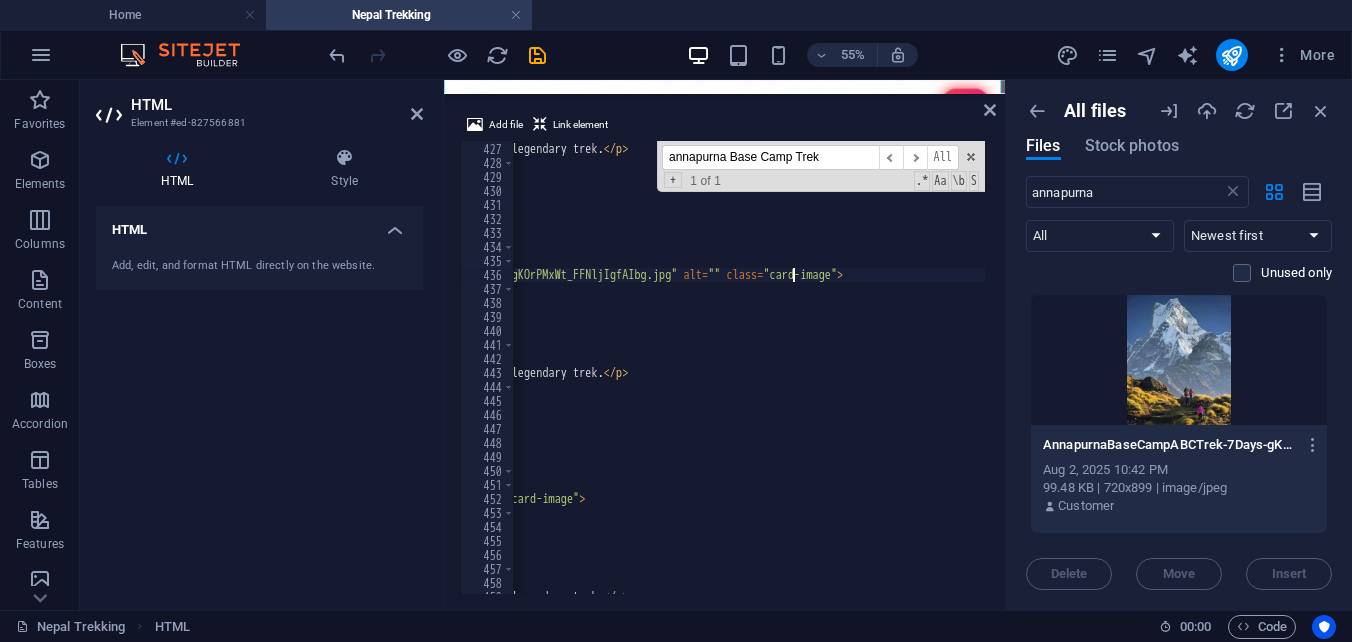 paste on "annapurna Base Camp Trek" 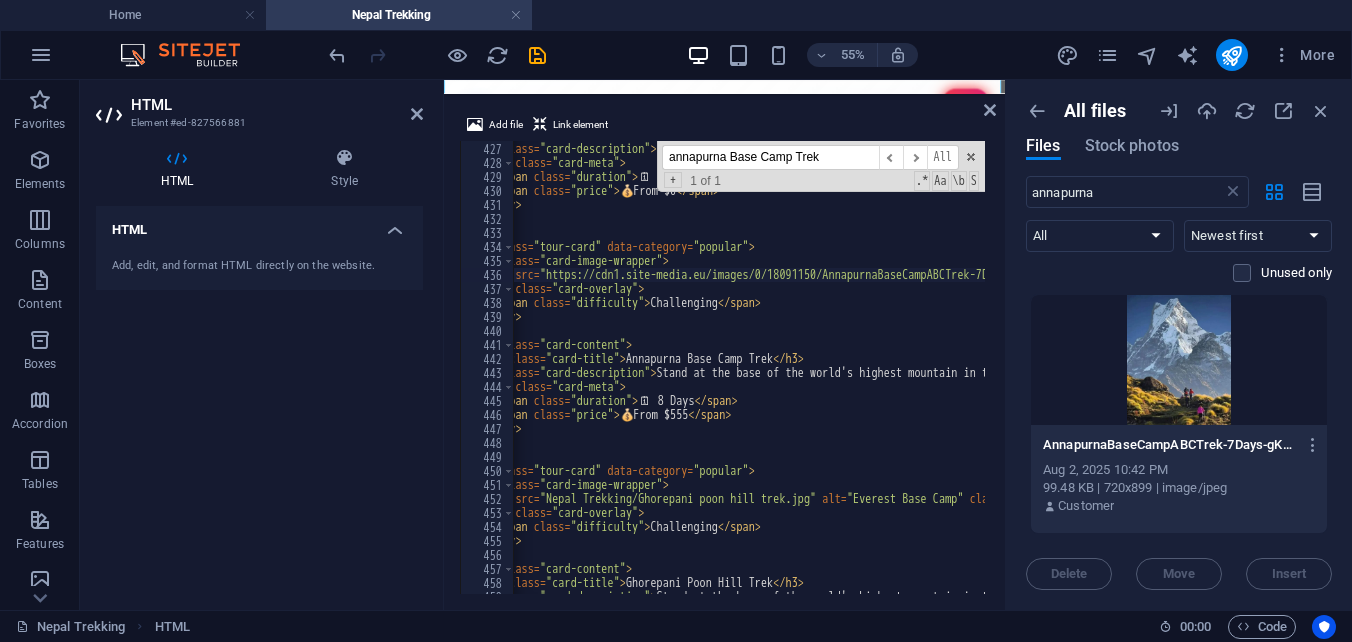 scroll, scrollTop: 0, scrollLeft: 107, axis: horizontal 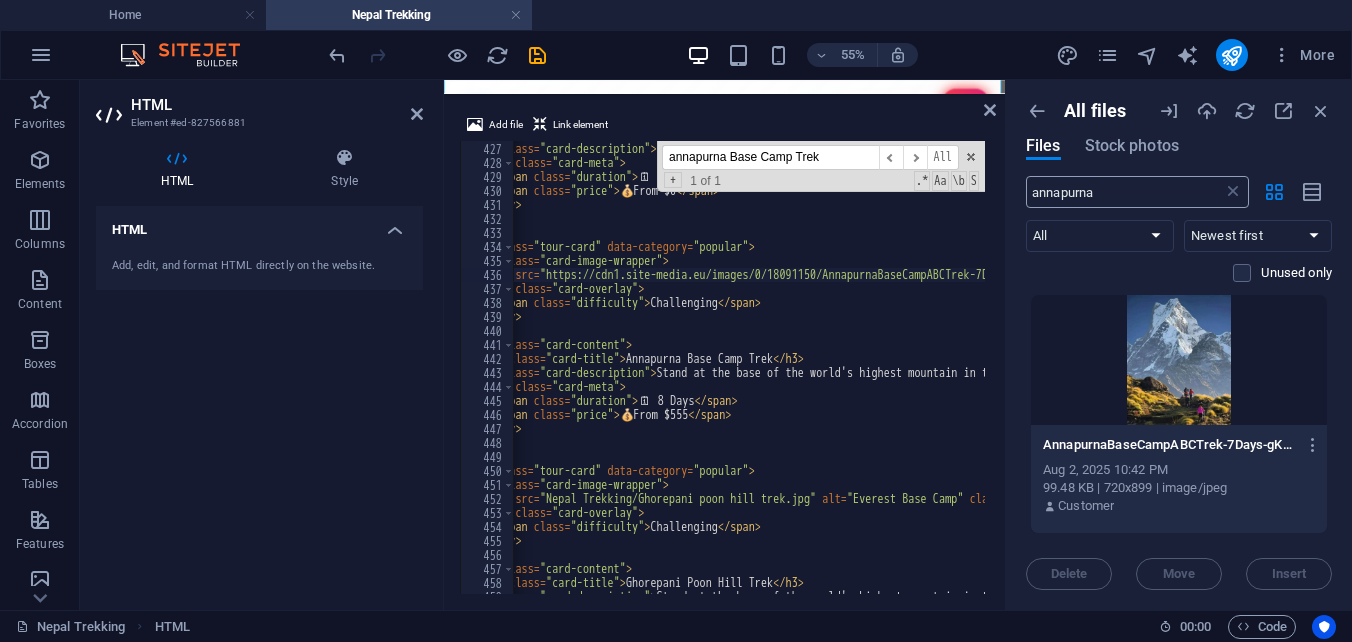 click on "annapurna" at bounding box center [1124, 192] 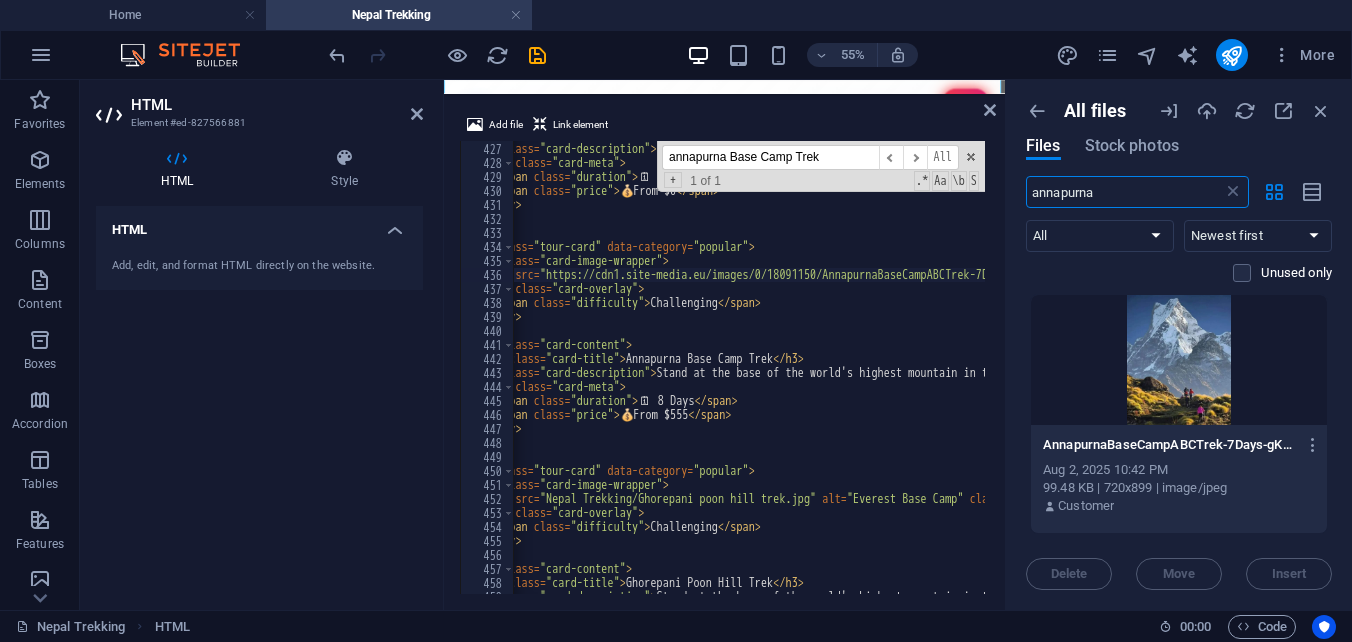 drag, startPoint x: 1124, startPoint y: 193, endPoint x: 1022, endPoint y: 191, distance: 102.01961 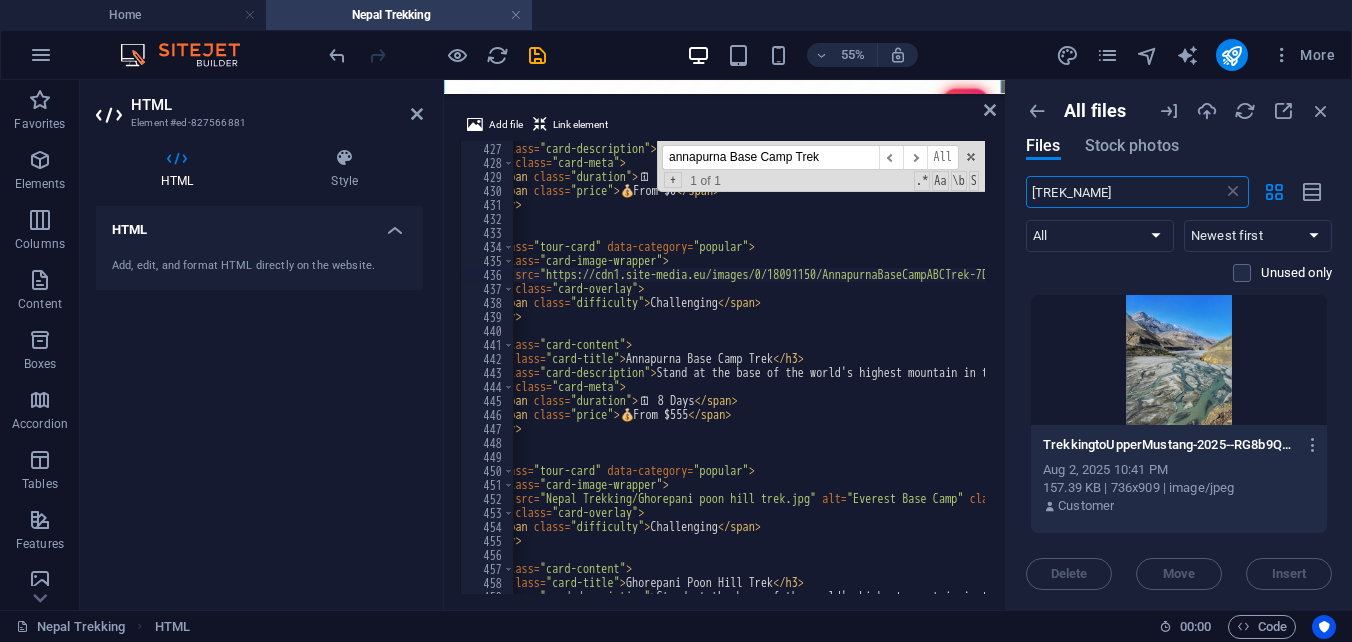 type on "[TREK_NAME]" 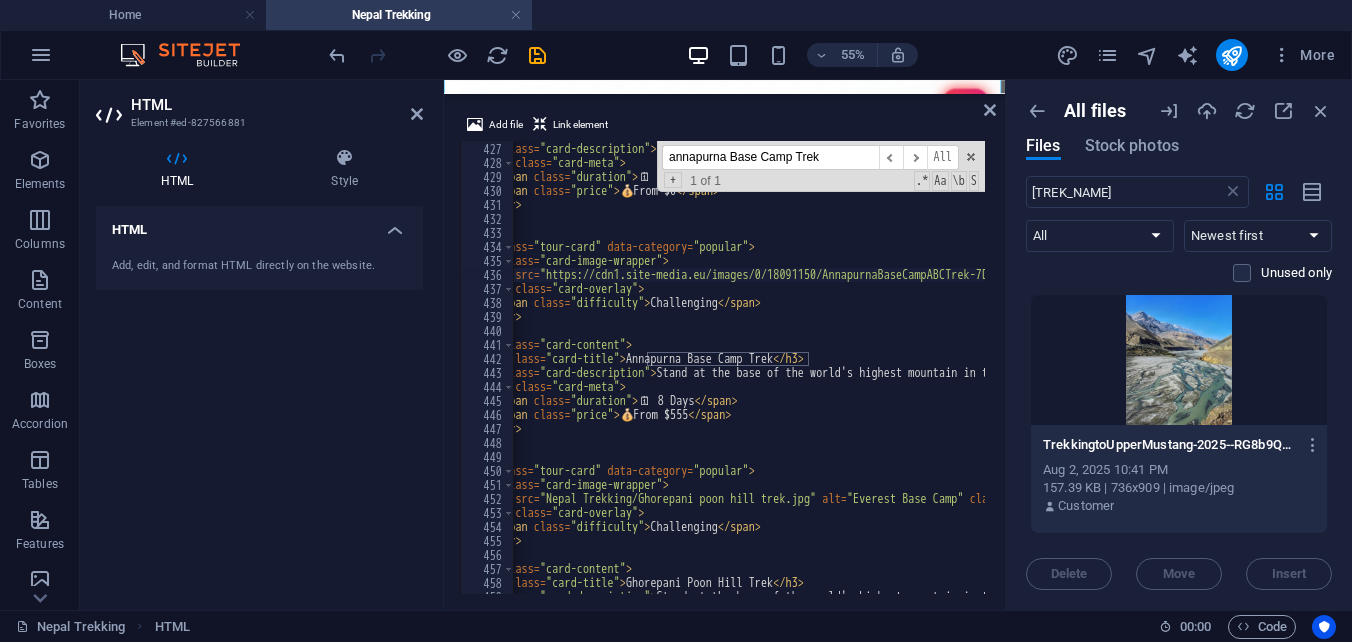 drag, startPoint x: 831, startPoint y: 150, endPoint x: 645, endPoint y: 147, distance: 186.02419 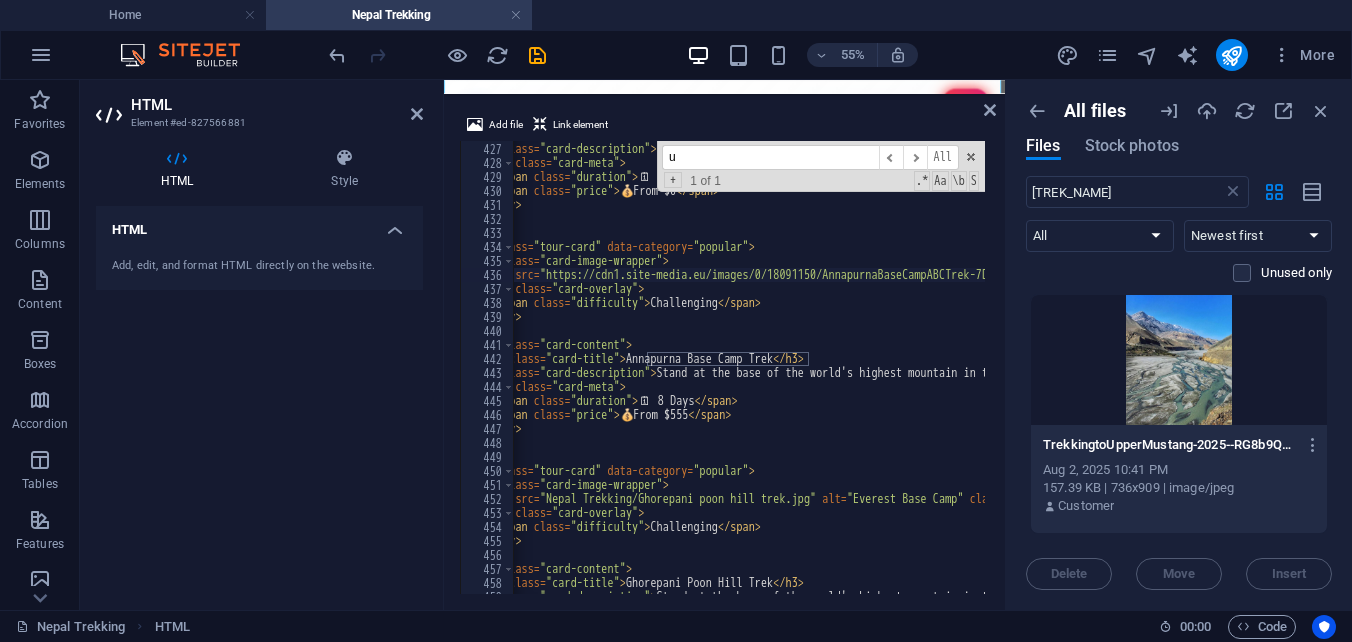 type on "<span class="difficulty">Challenging</span>" 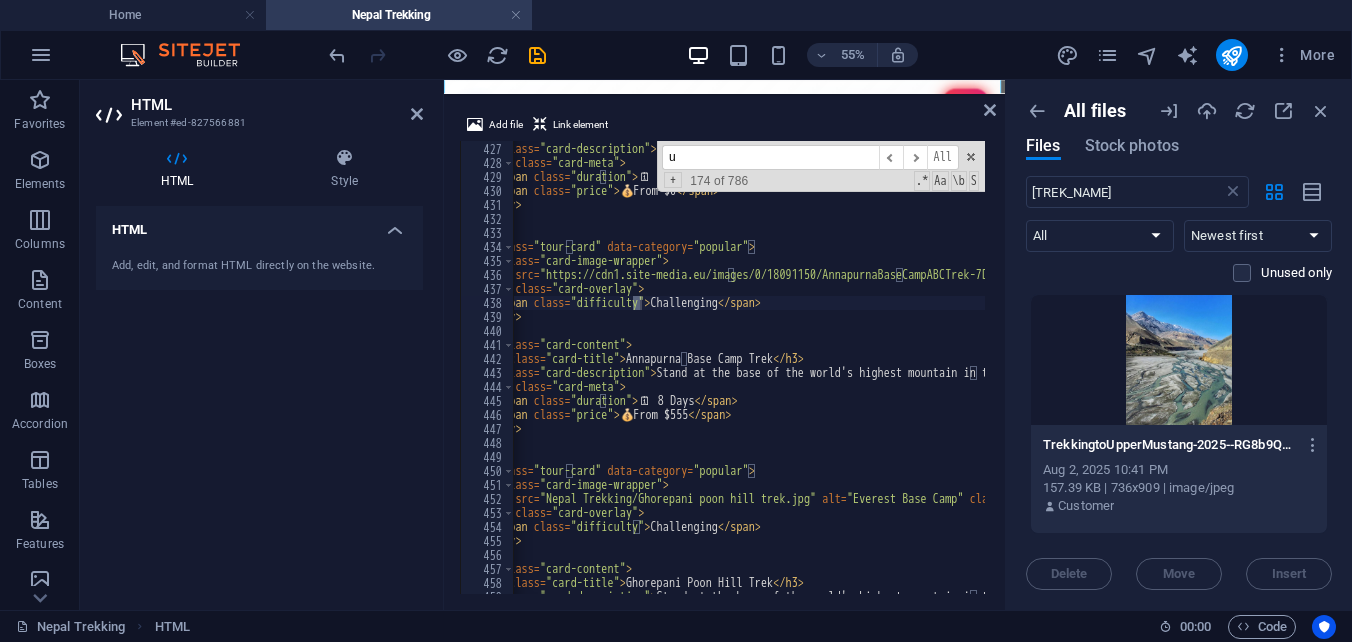 scroll, scrollTop: 0, scrollLeft: 30, axis: horizontal 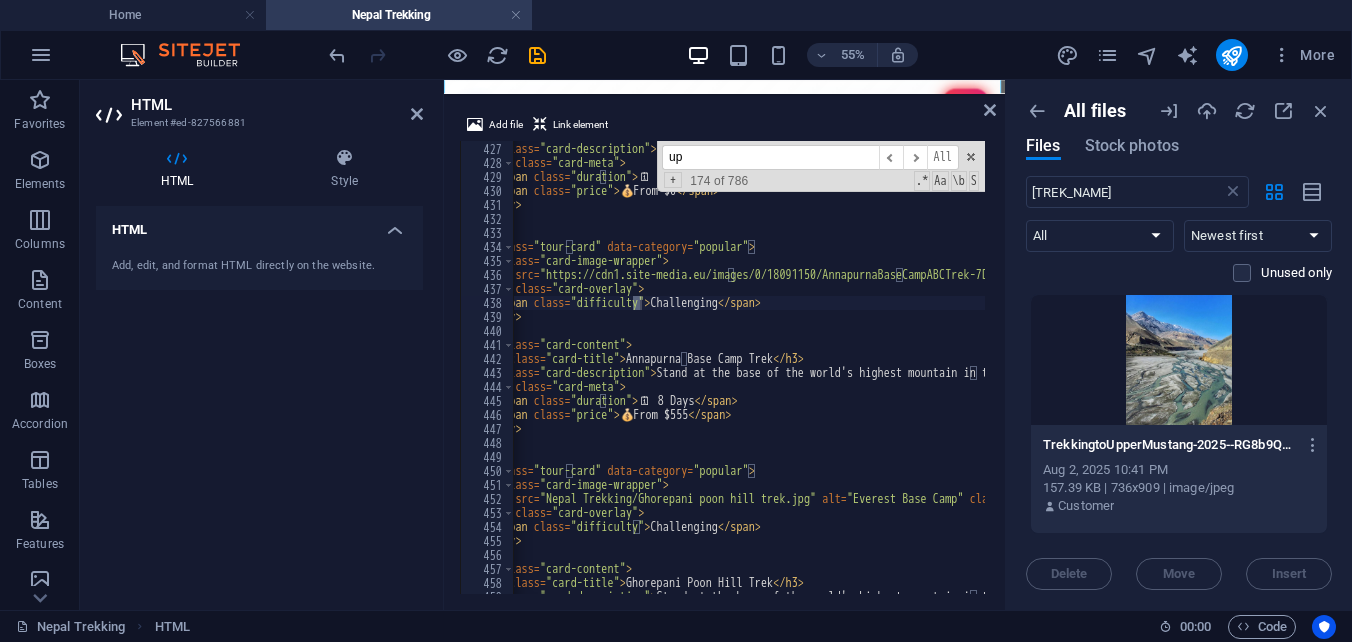 type on "<img src="Nepal Trekking/Trekking to Upper Mustang - 2025 -.jpg" alt="Everest Base Camp" class="card-image">" 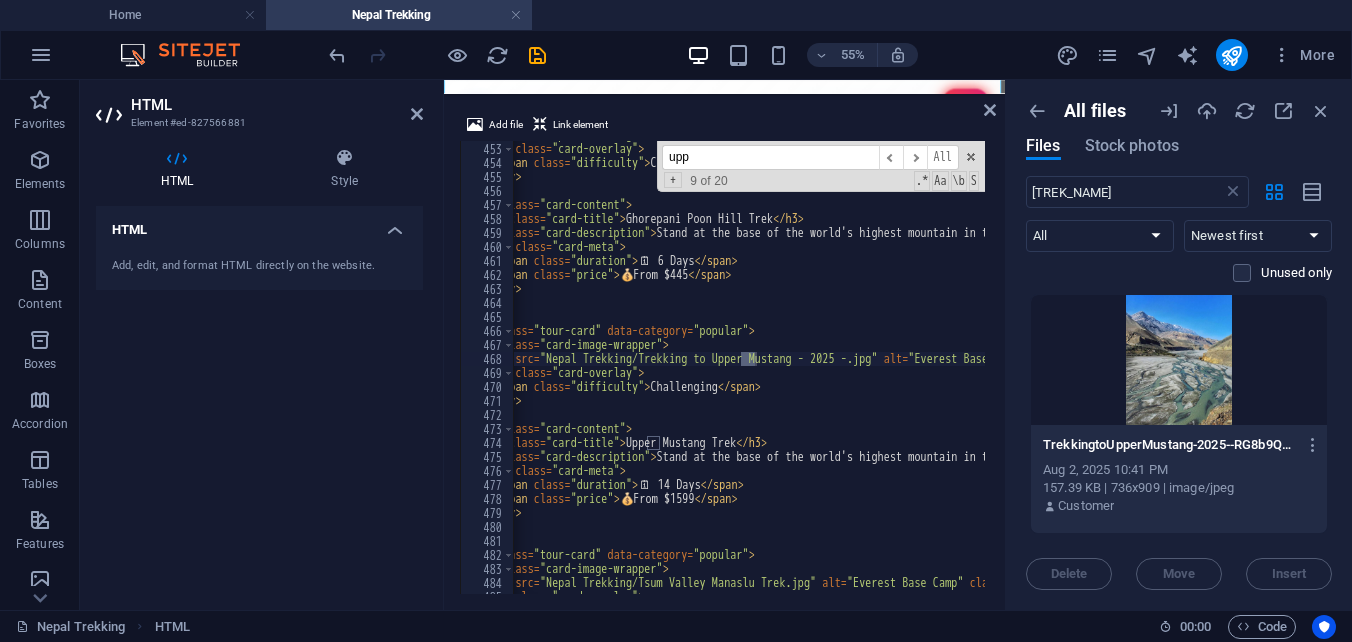 scroll, scrollTop: 5661, scrollLeft: 0, axis: vertical 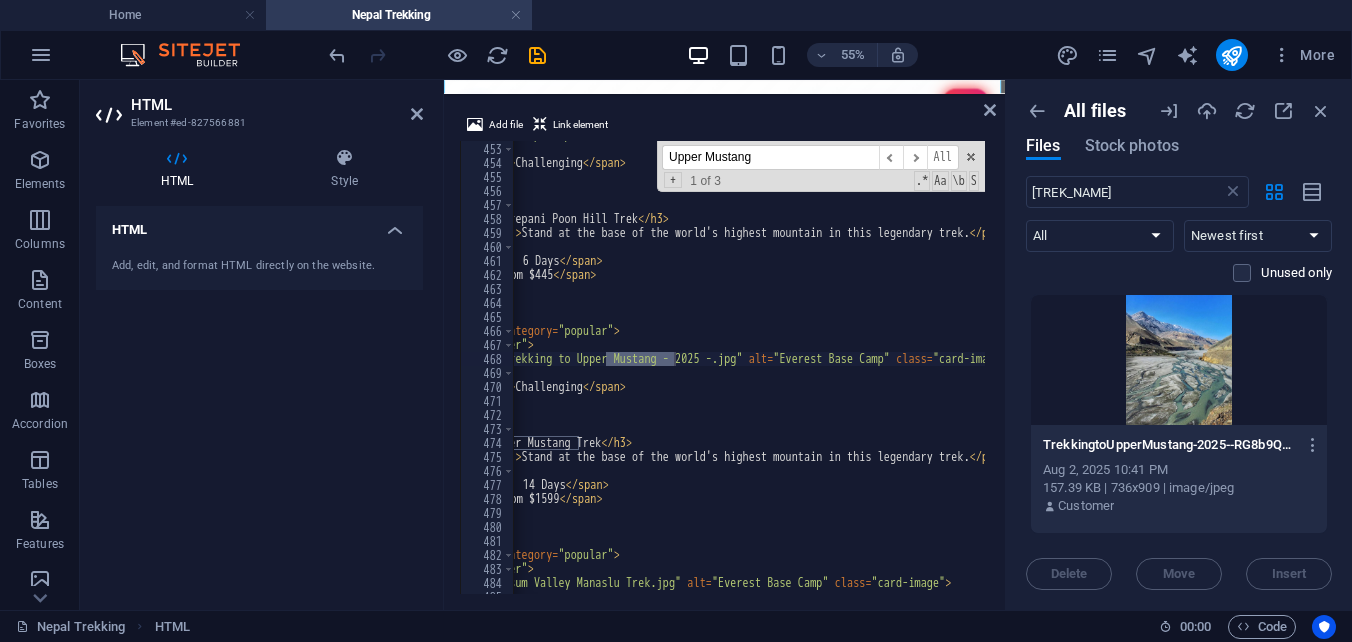 type on "Upper Mustang" 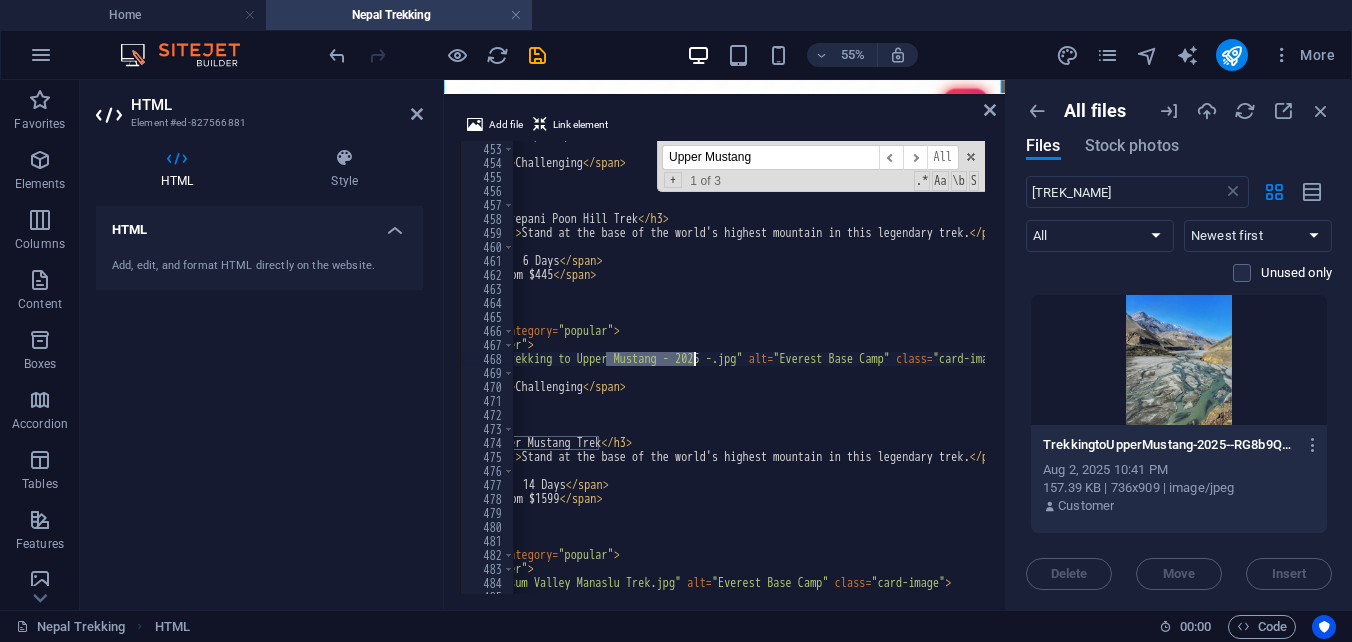 drag, startPoint x: 605, startPoint y: 355, endPoint x: 692, endPoint y: 357, distance: 87.02299 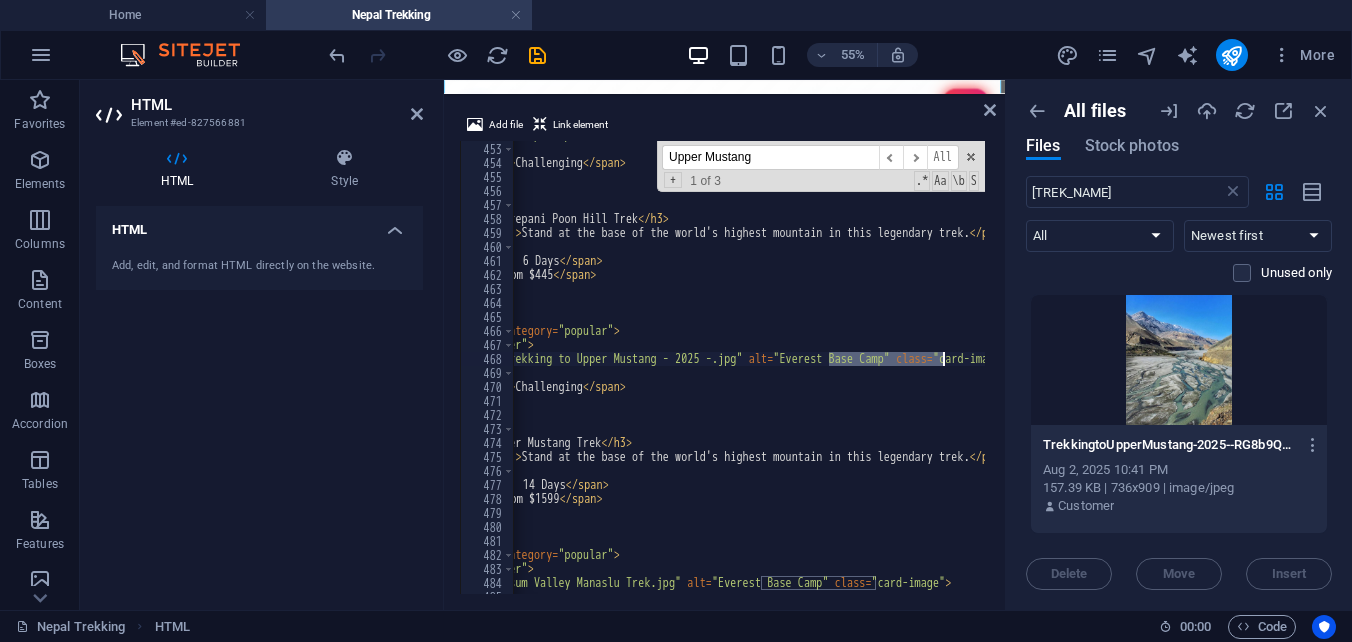 drag, startPoint x: 828, startPoint y: 359, endPoint x: 941, endPoint y: 359, distance: 113 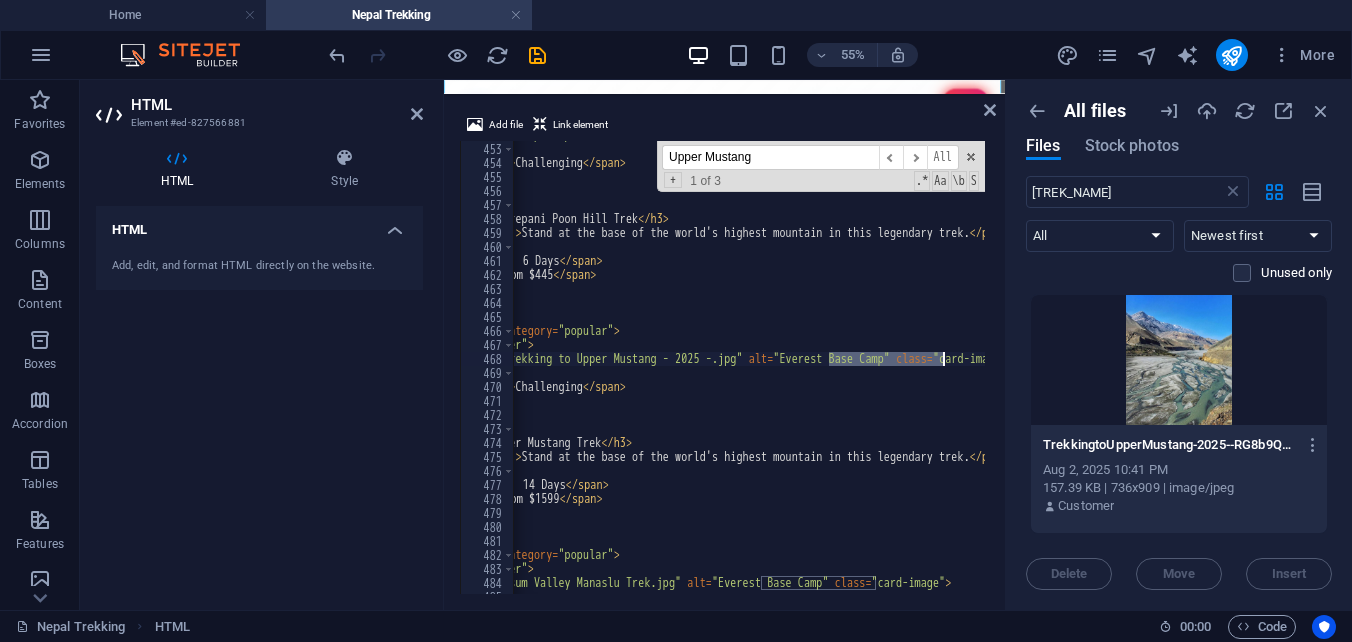 paste on "Upper Mustang" 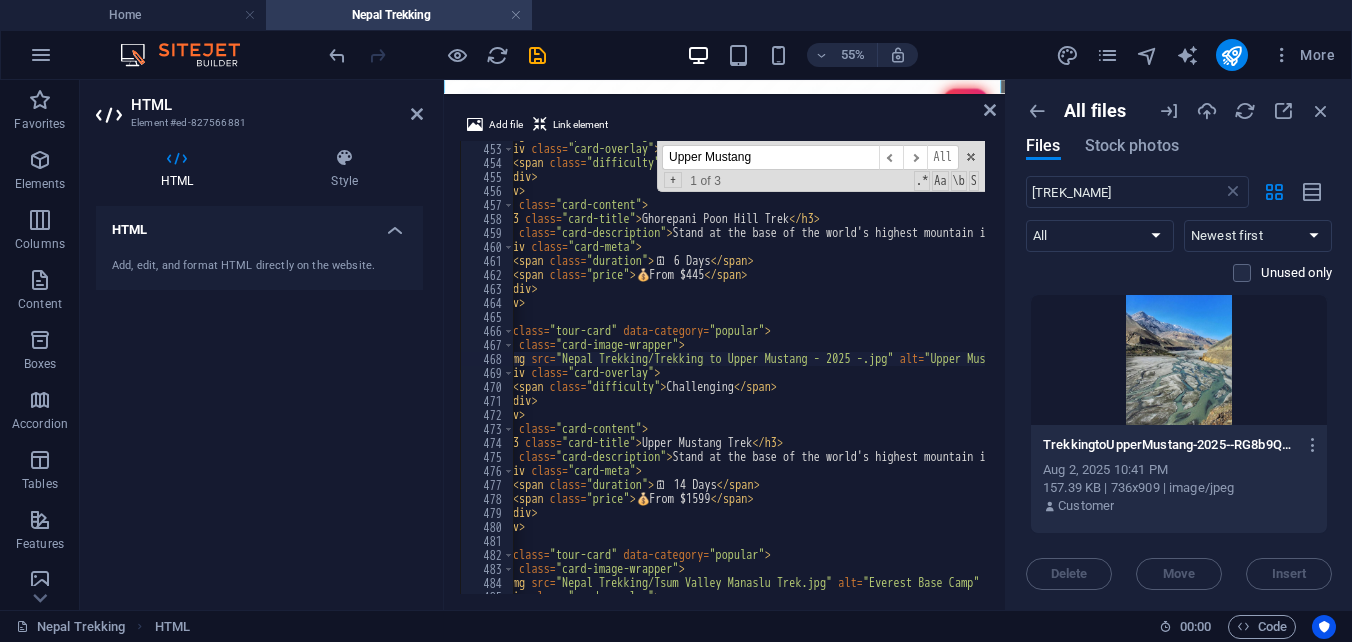 scroll, scrollTop: 0, scrollLeft: 91, axis: horizontal 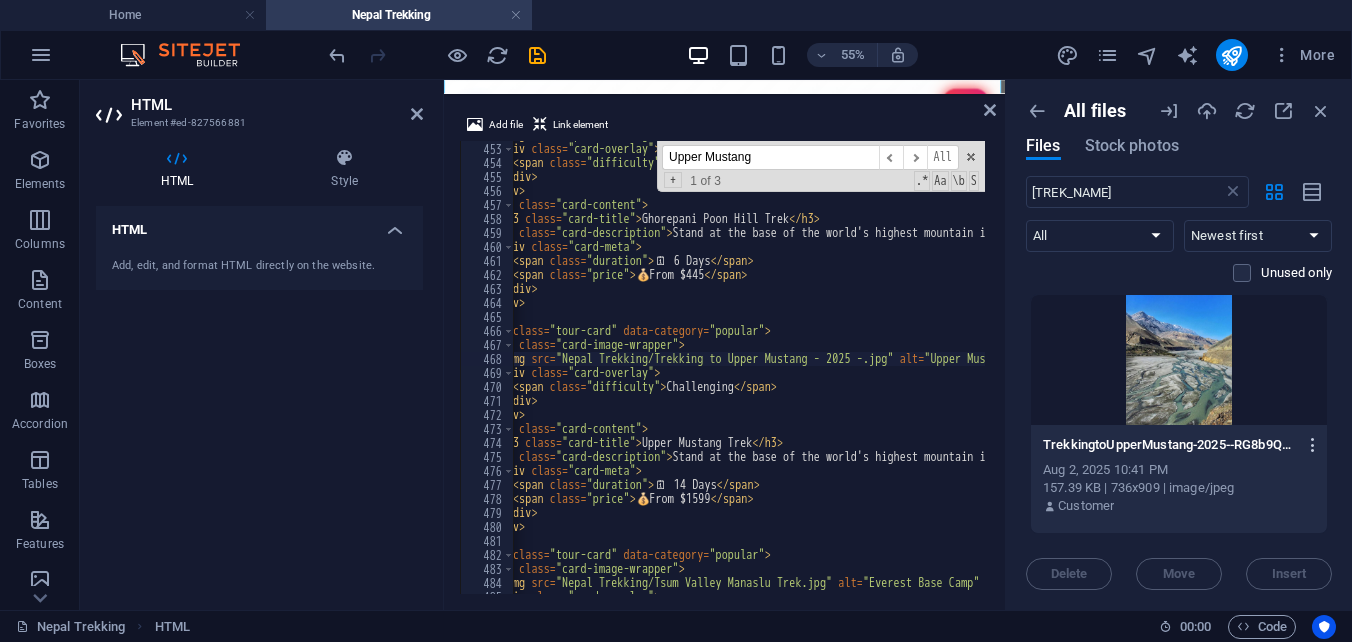 click at bounding box center [1313, 445] 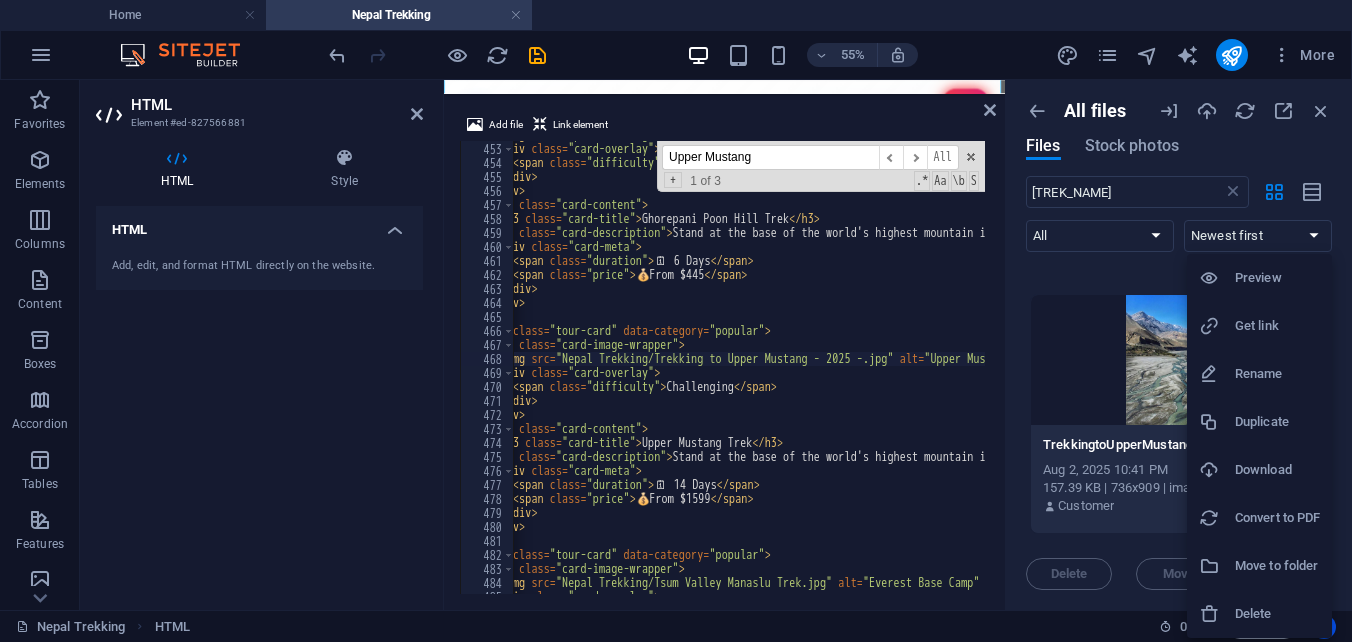 click on "Get link" at bounding box center (1277, 326) 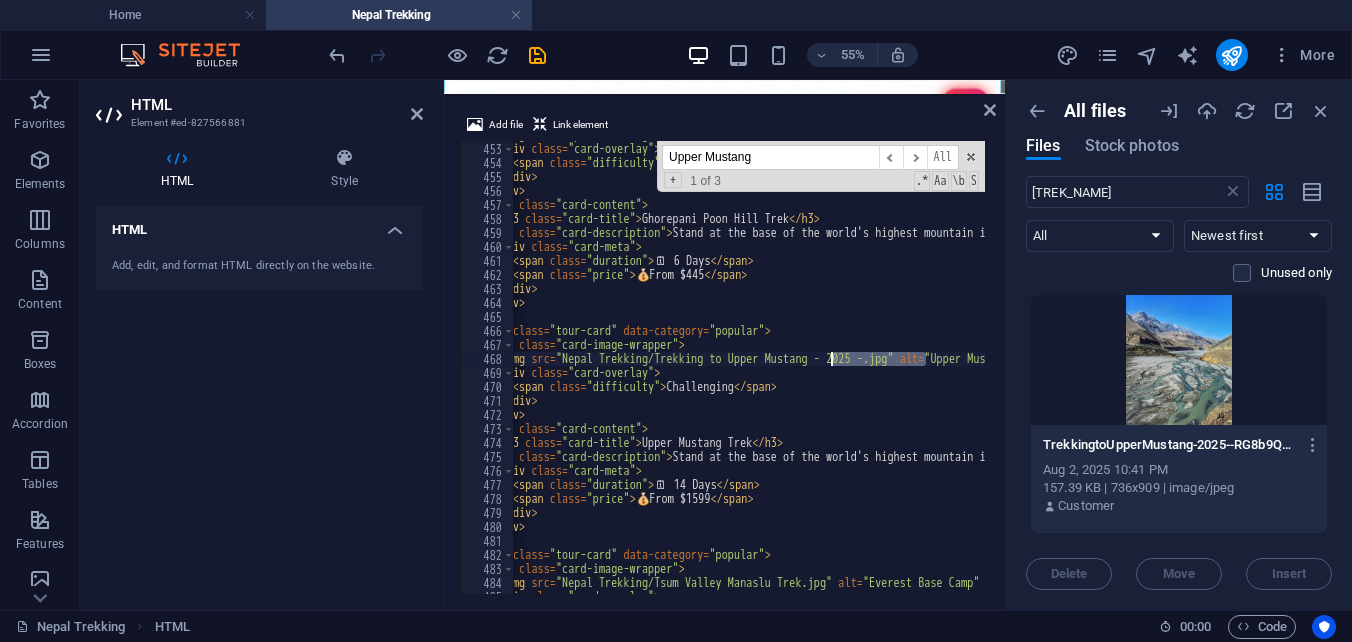 drag, startPoint x: 929, startPoint y: 360, endPoint x: 831, endPoint y: 360, distance: 98 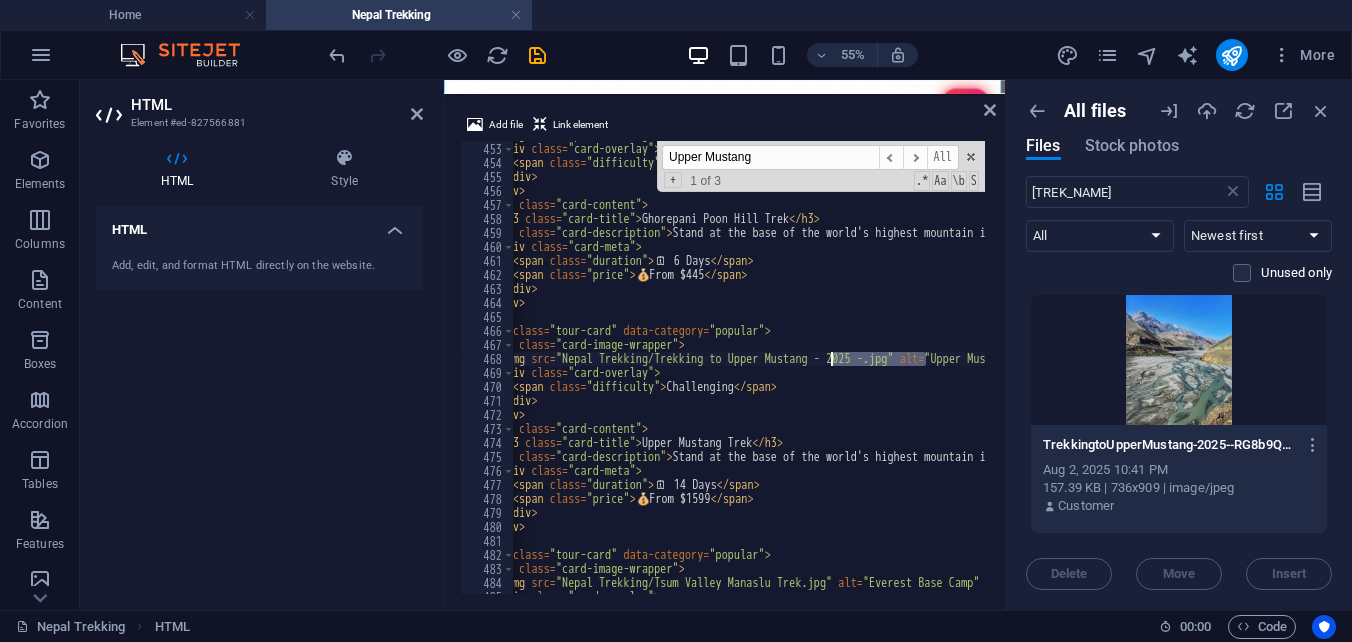 click on "<img src="Nepal Trekking/Ghorepani poon hill trek.jpg" alt="Everest Base Camp" class="card-image"> <div class="card-overlay"> <span class="difficulty">Challenging</span> </div> </div> <div class="card-content"> <h3 class="card-title">Ghorepani Poon Hill Trek</h3> <p class="card-description">Stand at the base of the world's highest mountain in this legendary trek.</p> <div class="card-meta"> <span class="duration">🗓 ️ 6 Days</span> <span class="price">💰 From $445</span> </div> </div> </div> <div class="tour-card" data-category="popular"> <div class="card-image-wrapper"> <img src="Nepal Trekking/Trekking to Upper Mustang - 2025 -.jpg" alt="" class="card-image"> </div> </div>" at bounding box center [749, 367] 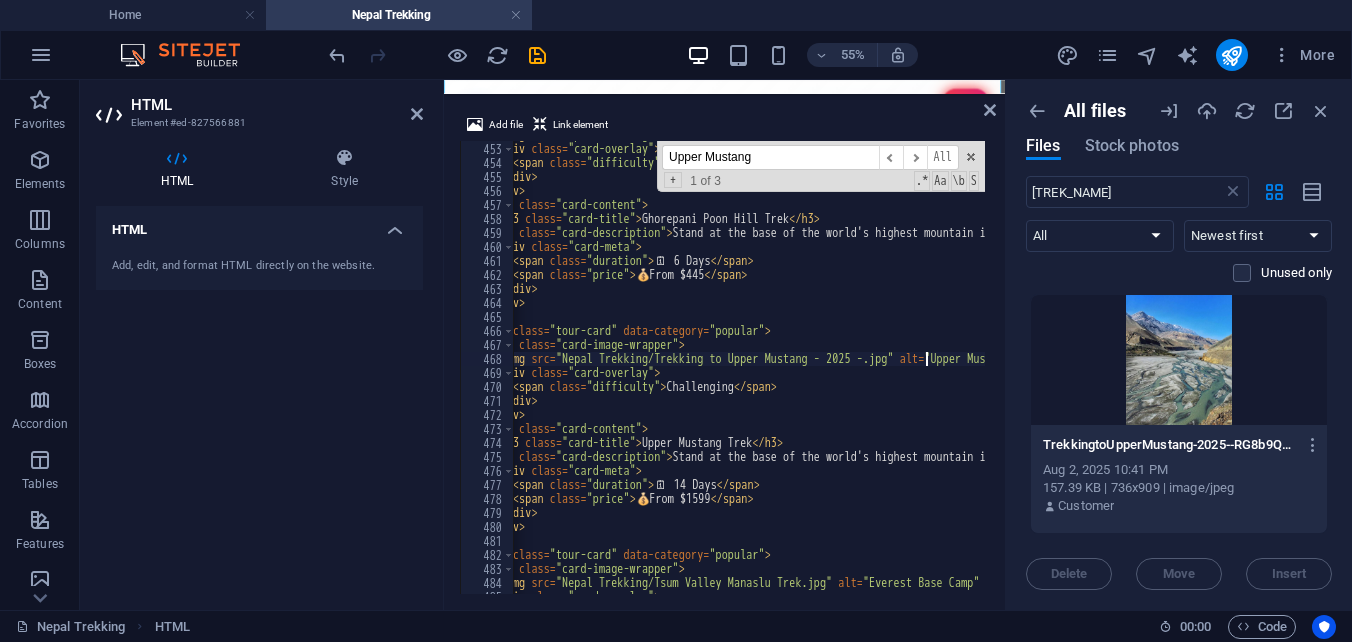 click on "<img src="Nepal Trekking/Ghorepani poon hill trek.jpg" alt="Everest Base Camp" class="card-image"> <div class="card-overlay"> <span class="difficulty">Challenging</span> </div> </div> <div class="card-content"> <h3 class="card-title">Ghorepani Poon Hill Trek</h3> <p class="card-description">Stand at the base of the world's highest mountain in this legendary trek.</p> <div class="card-meta"> <span class="duration">🗓 ️ 6 Days</span> <span class="price">💰 From $445</span> </div> </div> </div> <div class="tour-card" data-category="popular"> <div class="card-image-wrapper"> <img src="Nepal Trekking/Trekking to Upper Mustang - 2025 -.jpg" alt="" class="card-image"> </div> </div>" at bounding box center (1165, 366) 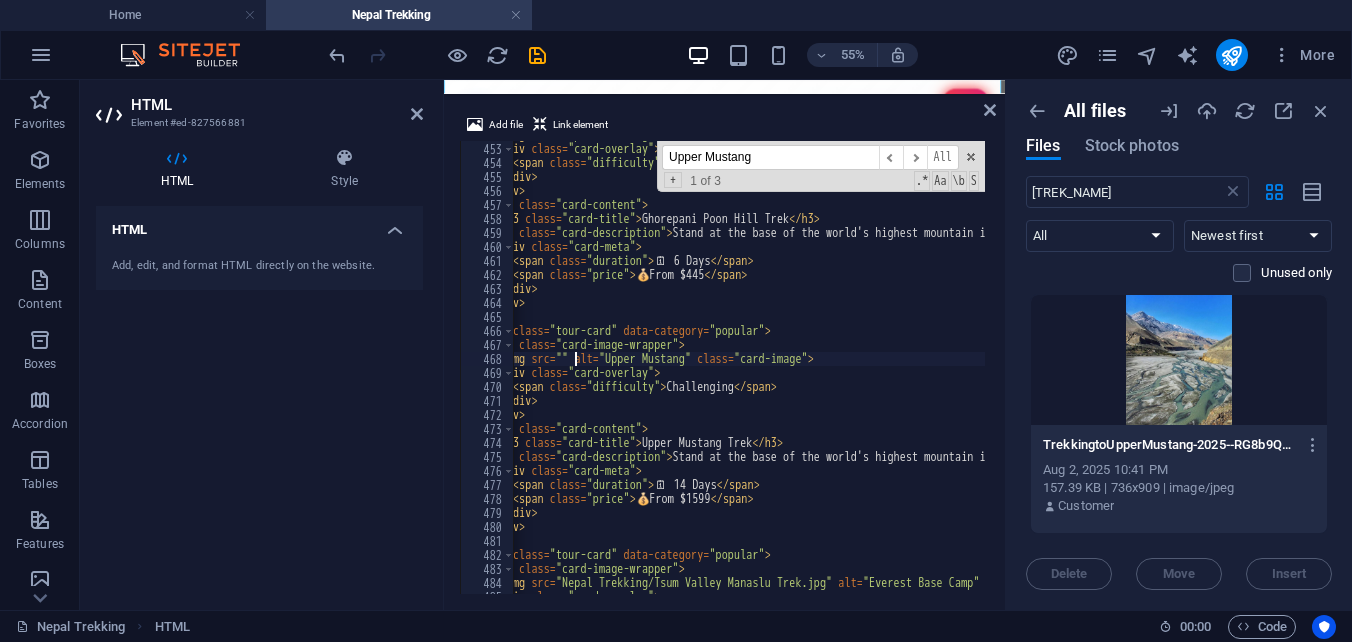 paste on "https://cdn1.site-media.eu/images/0/18091107/TrekkingtoUpperMustang-2025--RG8b9QUsl0C0SlvFnp__Xw.jpg" 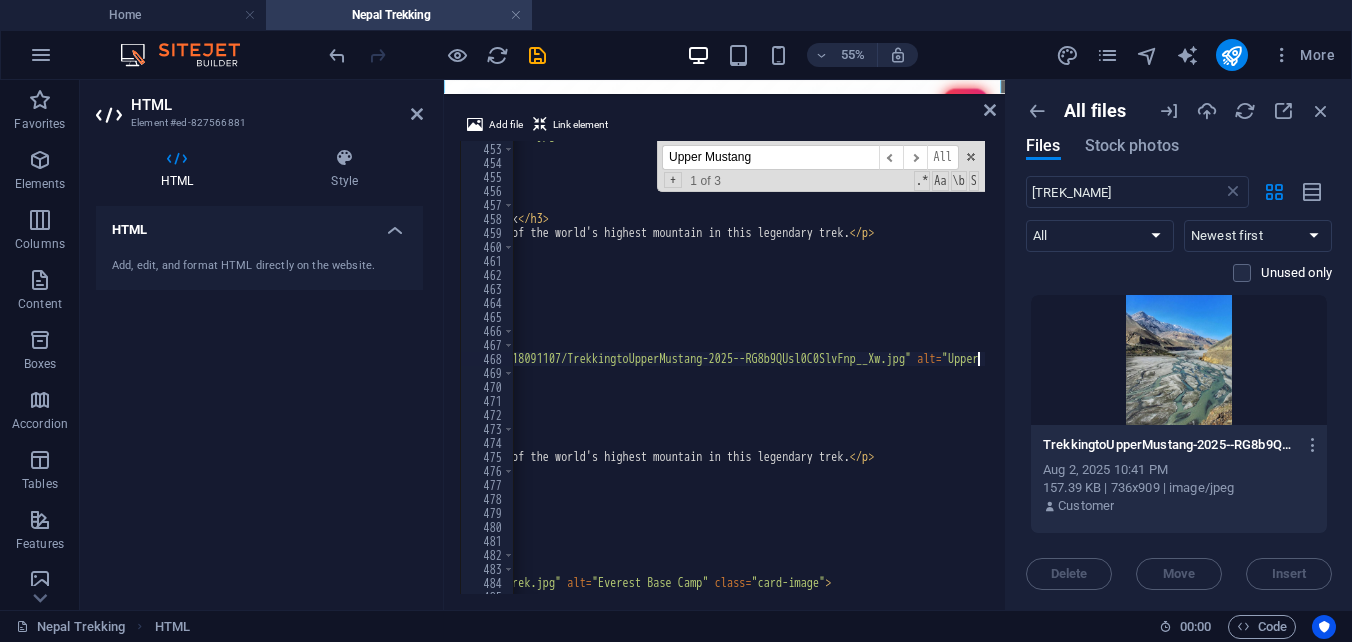 scroll, scrollTop: 0, scrollLeft: 362, axis: horizontal 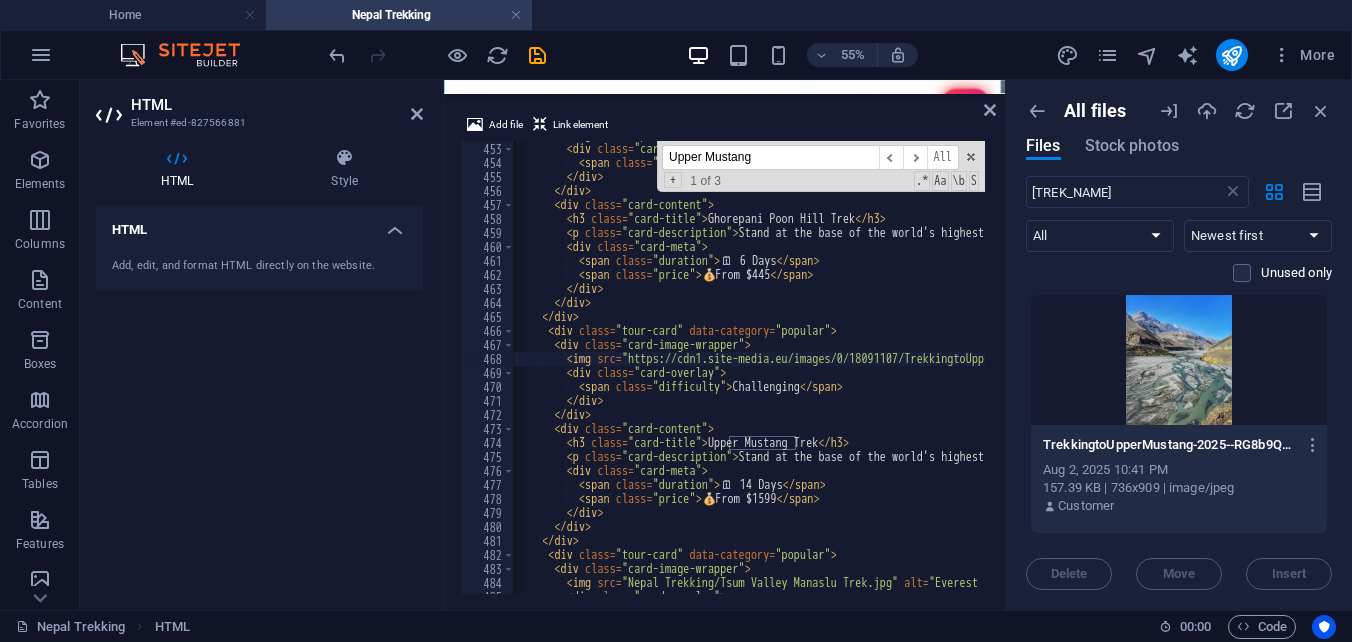 drag, startPoint x: 748, startPoint y: 149, endPoint x: 654, endPoint y: 153, distance: 94.08507 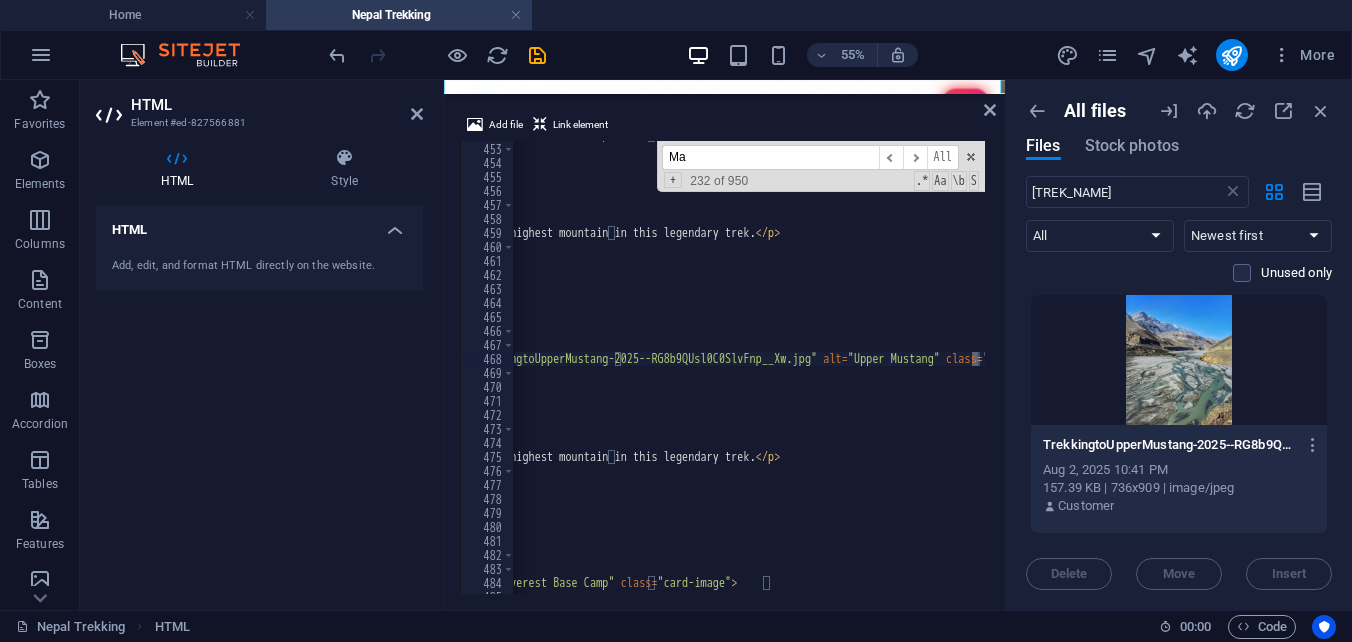 type on "Man" 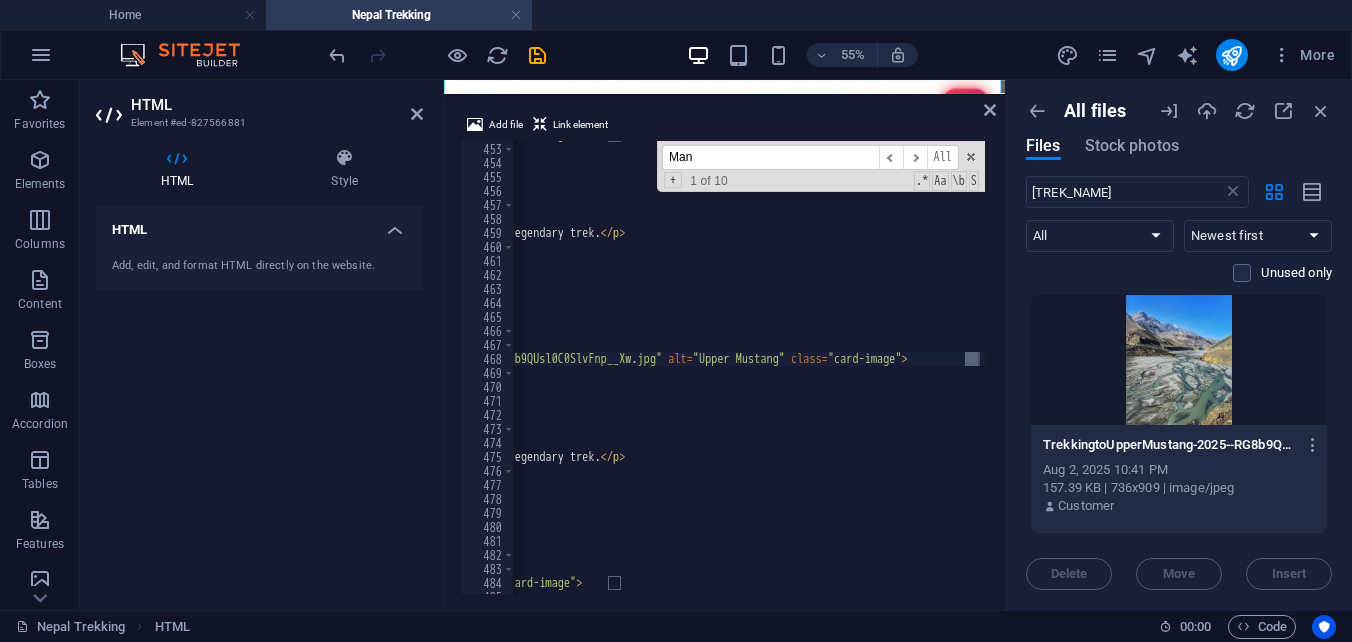 type on "Everest Base Camp" 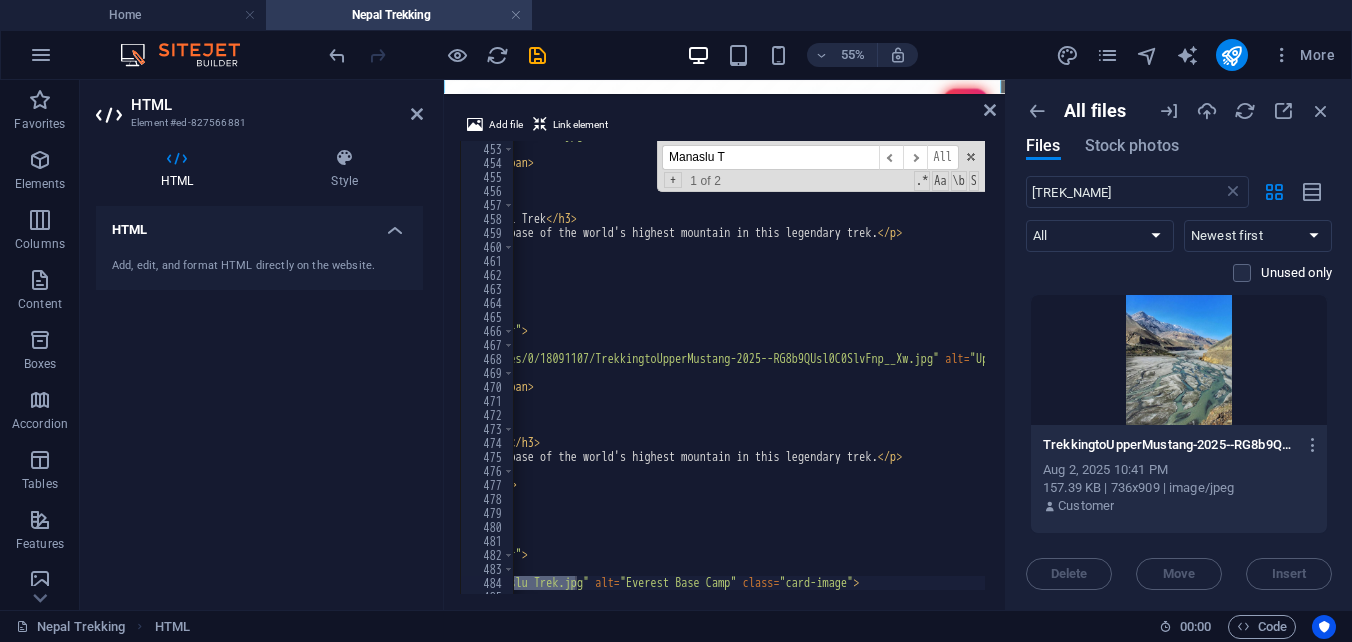 type on "Manaslu Ts" 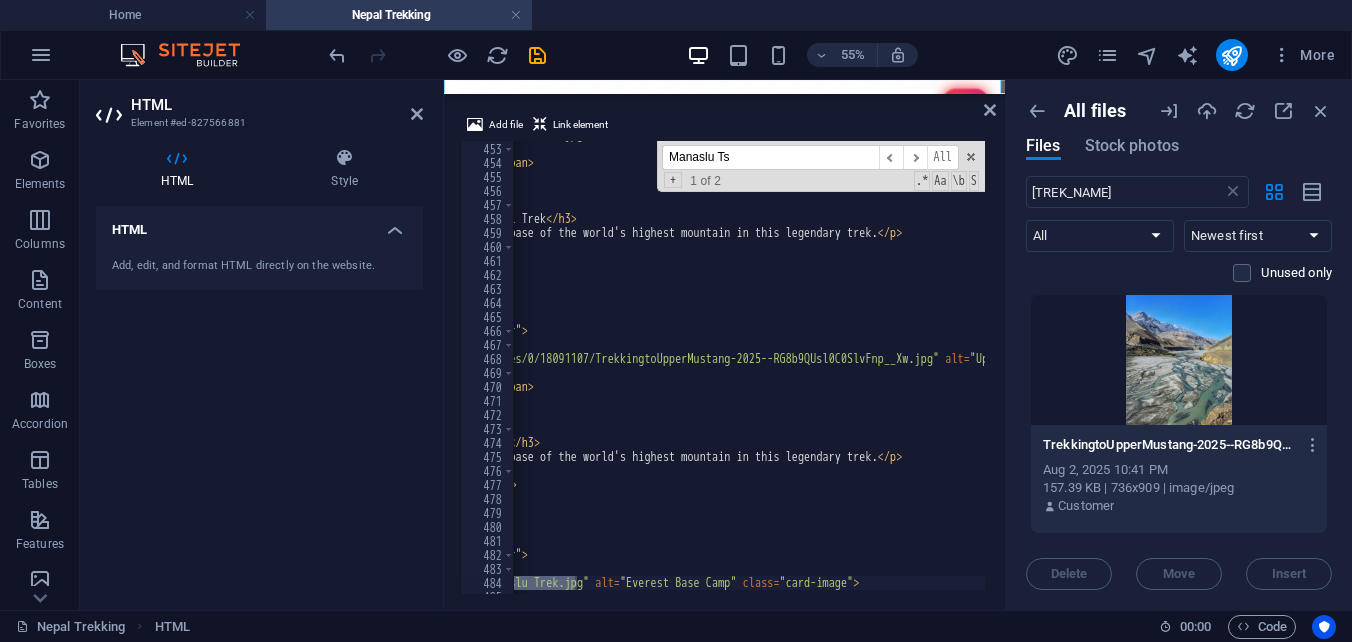 type on "<h3 class="card-title">Manaslu Tsum Valley Trek</h3>" 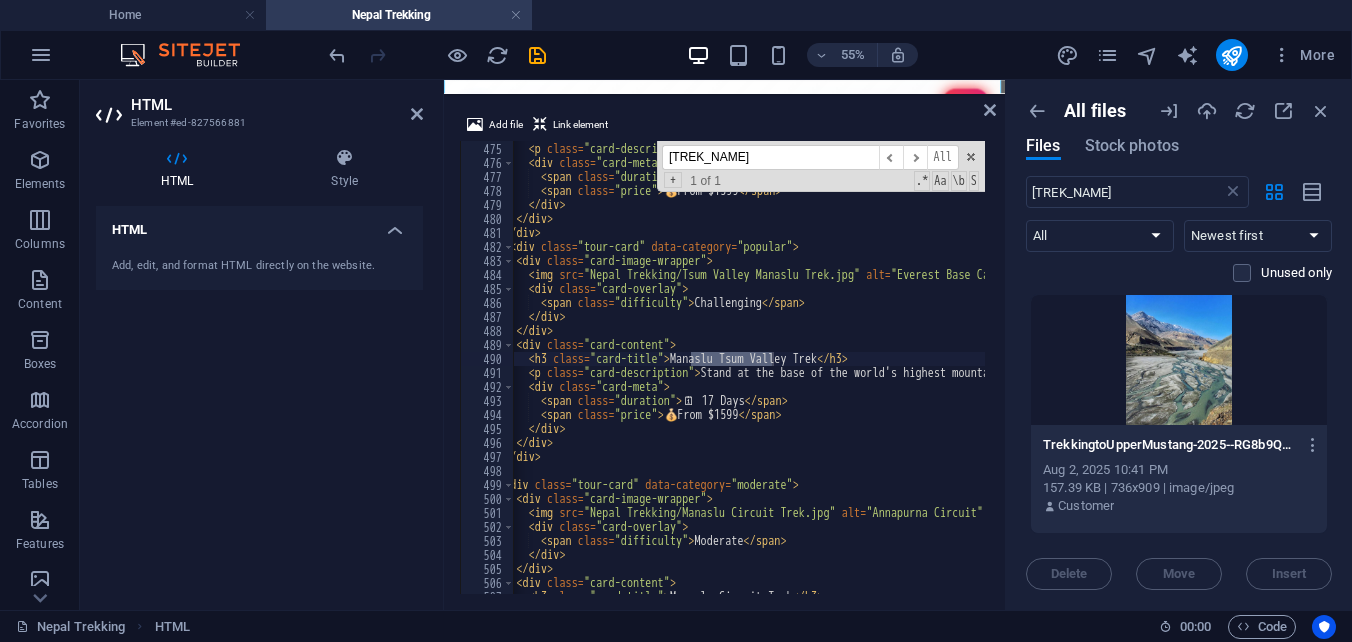 scroll, scrollTop: 0, scrollLeft: 54, axis: horizontal 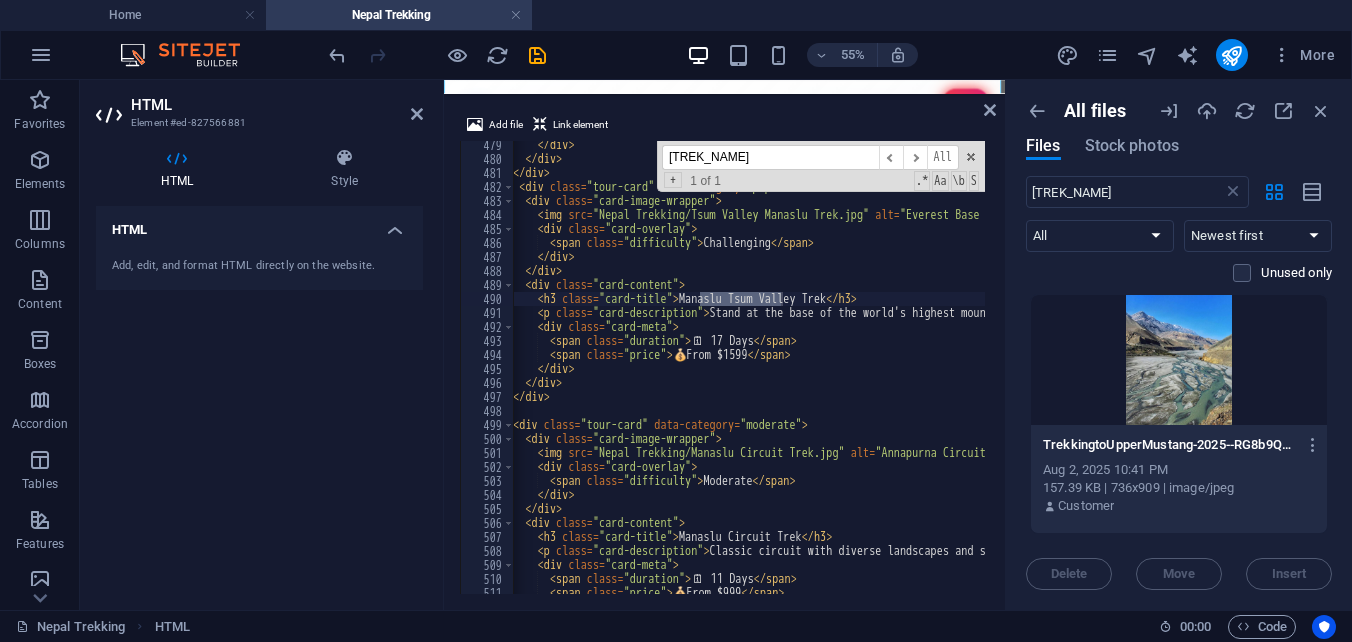 type on "[TREK_NAME]" 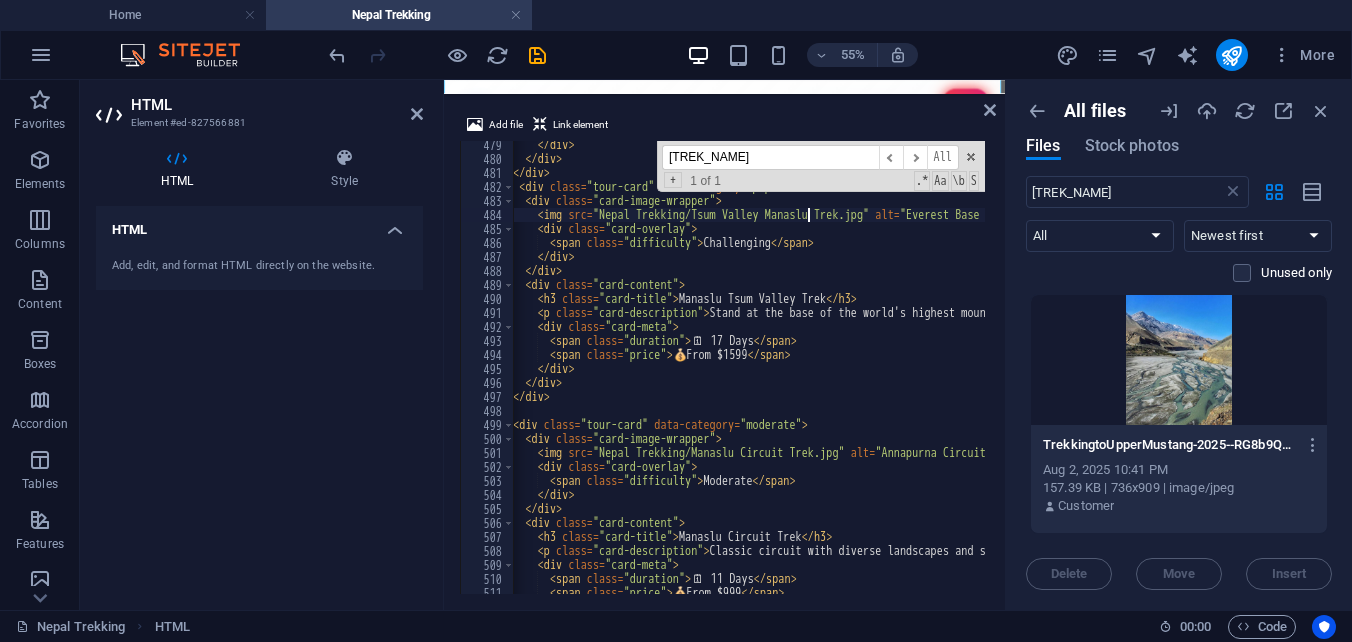 click on "< div >              </ div >           </ div >             < div   class = "tour-card"   data-category = "popular" >              < div   class = "card-image-wrapper" >                < img   src = "Nepal Trekking/Tsum Valley Manaslu Trek.jpg"   alt = "Everest Base Camp"   class = "card-image" >                < div   class = "card-overlay" >                   < span   class = "difficulty" > Challenging </ span >                </ div >              </ div >              < div   class = "card-content" >                < h3   class = "card-title" > Manaslu Tsum Valley Trek </ h3 >                < p   class = "card-description" > Stand at the base of the world's highest mountain in this legendary trek. </ p >                < div   class = "card-meta" >                   < span   class = "duration" > 🗓 ️ 17 Days </ span >                   < span   class = "price" > 💰  From $1599 </ span >                </ div >              </ div >           </ div >           < div   class = "tour-card"   data-category = "adventure" >              < div   class = "card-image-wrapper" >                < img   src = "Nepal Trekking/Langtang Valley Trek.jpg"   alt = "Manaslu Circuit"   class = "card-image" >                < div   class = "card-overlay" >                   < span   class = "difficulty" > Challenging </ span >                </ div >              </ div >              < div   class = "card-content" >                < h3   class = "card-title" > Langtang Valley Trek – 8 Days </ h3 >                < p   class = "card-description" > Remote circuit trek around the eighth highest mountain. </ p >                < div   class = "card-meta" >                   < span   class = "duration" > 🗓 ️ 8 Days </ span >                   < span   class = "price" > 💰  From $</ span >" at bounding box center [1202, 376] 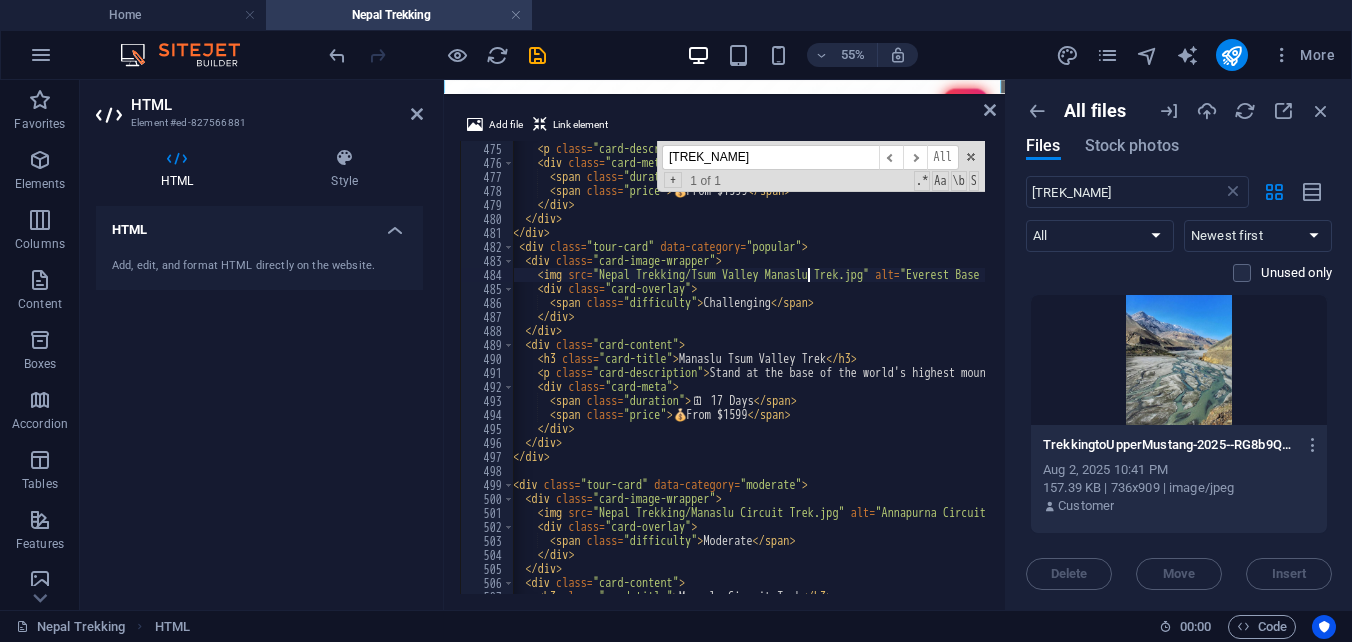 scroll, scrollTop: 5937, scrollLeft: 0, axis: vertical 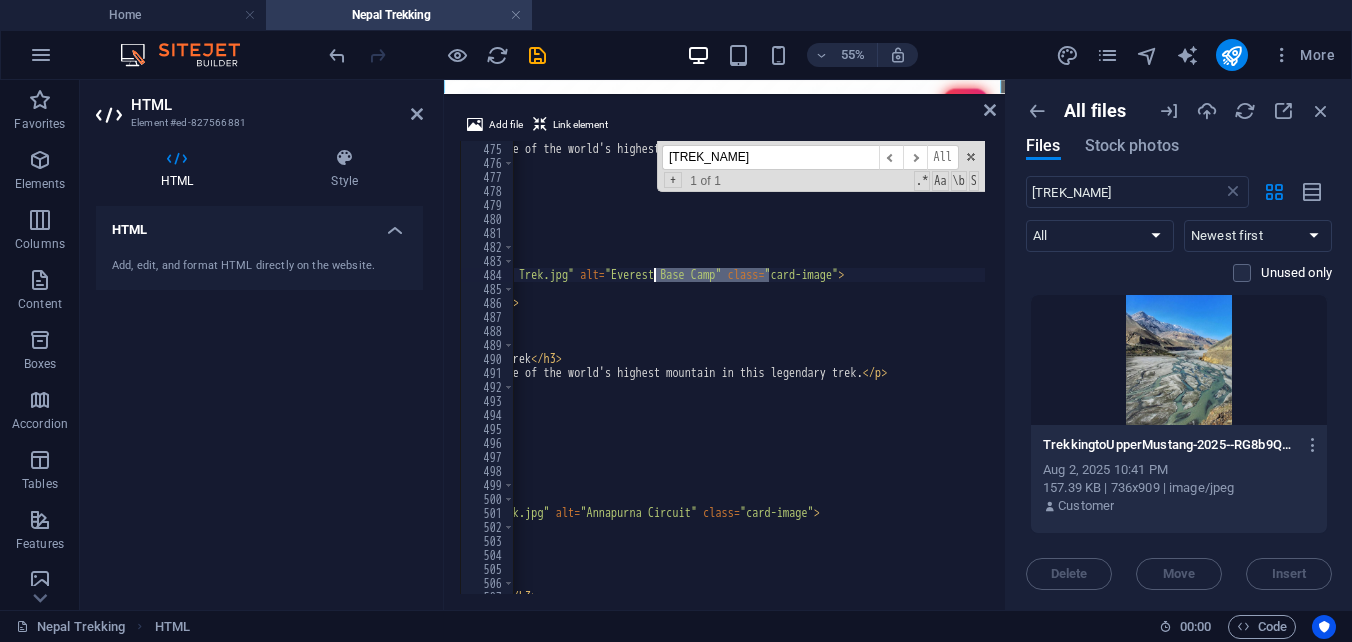 drag, startPoint x: 769, startPoint y: 273, endPoint x: 657, endPoint y: 279, distance: 112.1606 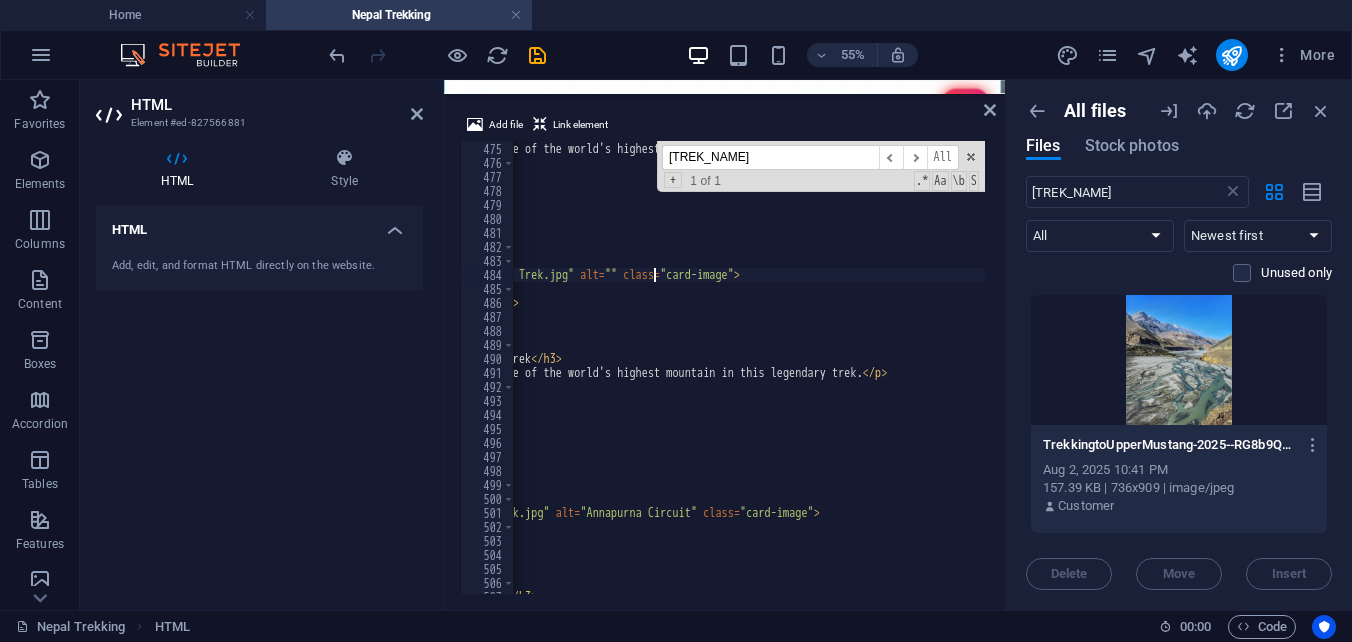 drag, startPoint x: 654, startPoint y: 274, endPoint x: 709, endPoint y: 281, distance: 55.443665 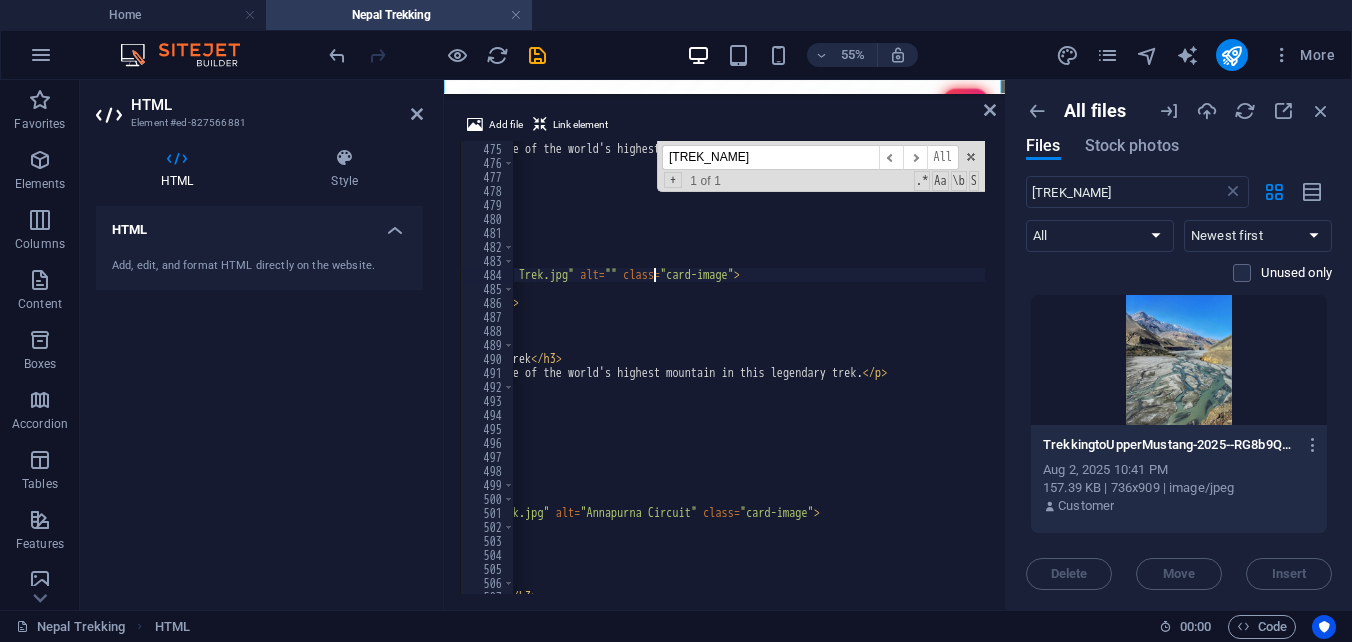 paste on "Manaslu Tsum Valley Trek" 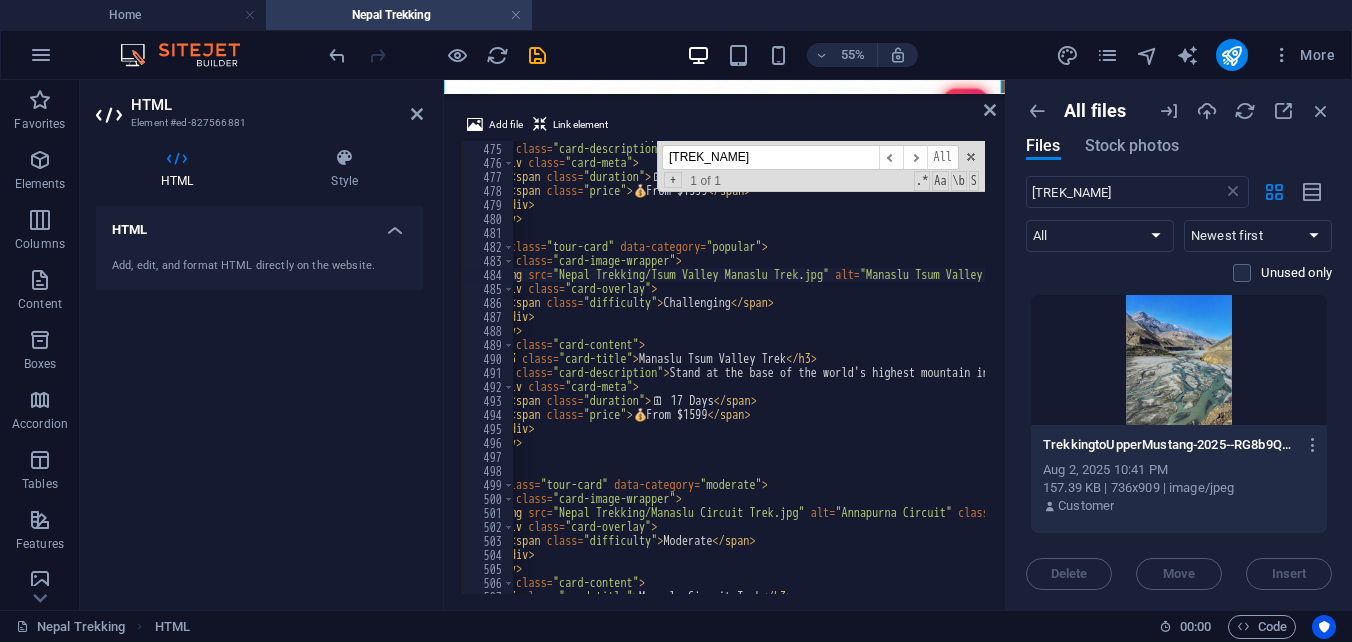 scroll, scrollTop: 0, scrollLeft: 88, axis: horizontal 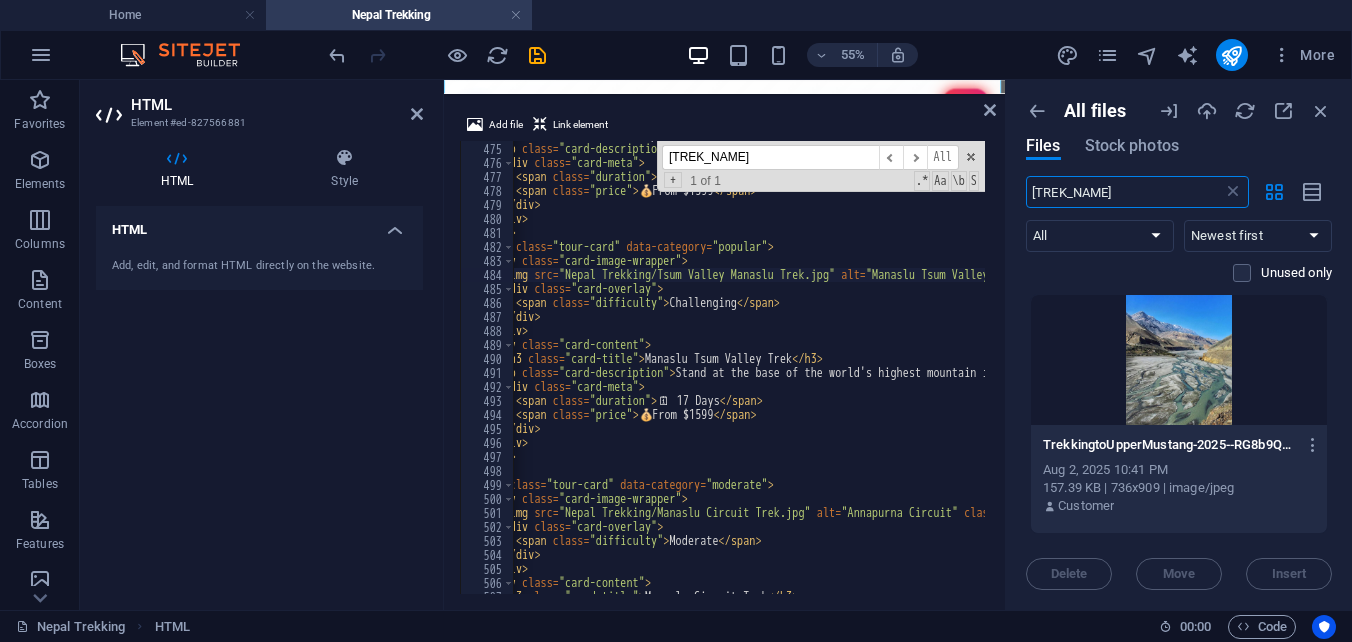 drag, startPoint x: 1115, startPoint y: 189, endPoint x: 1020, endPoint y: 198, distance: 95.42536 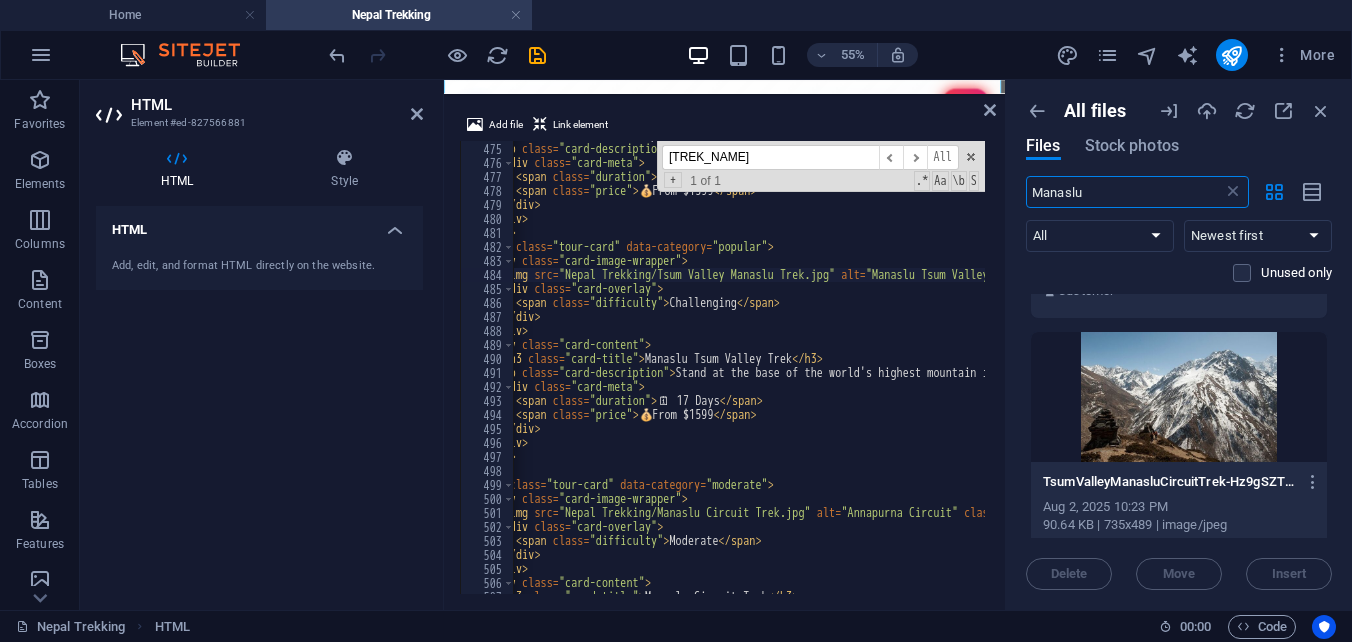 scroll, scrollTop: 500, scrollLeft: 0, axis: vertical 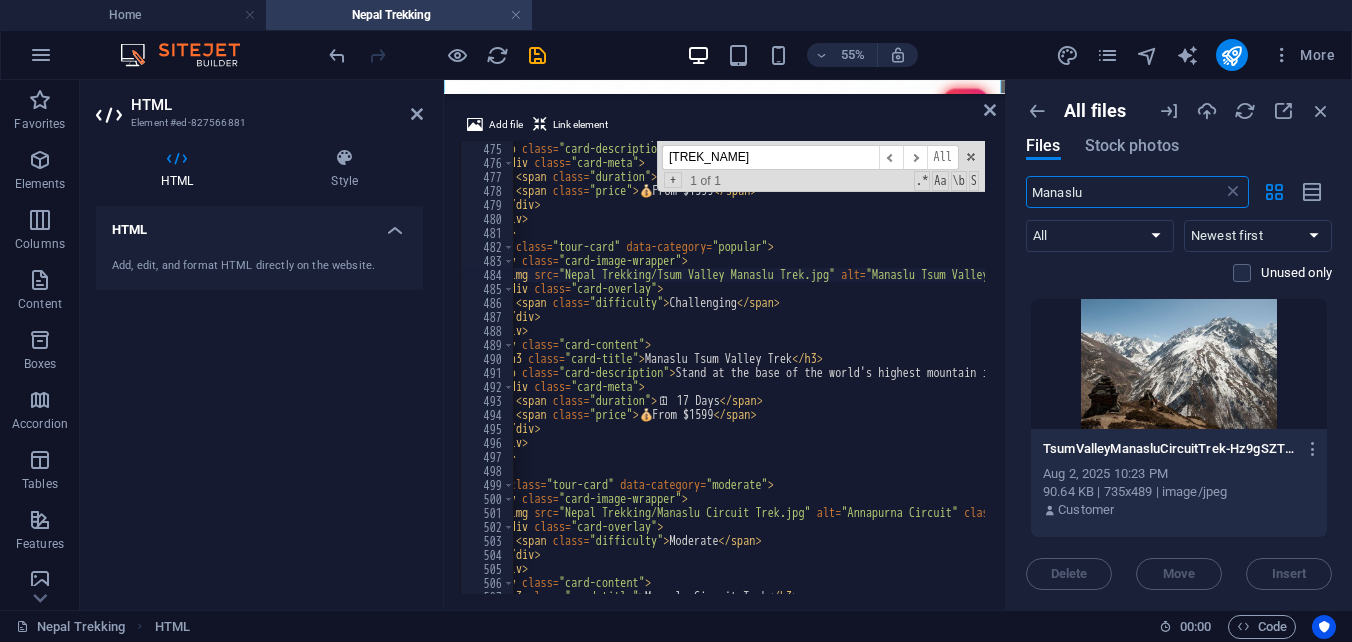 click on "Manaslu" at bounding box center (1124, 192) 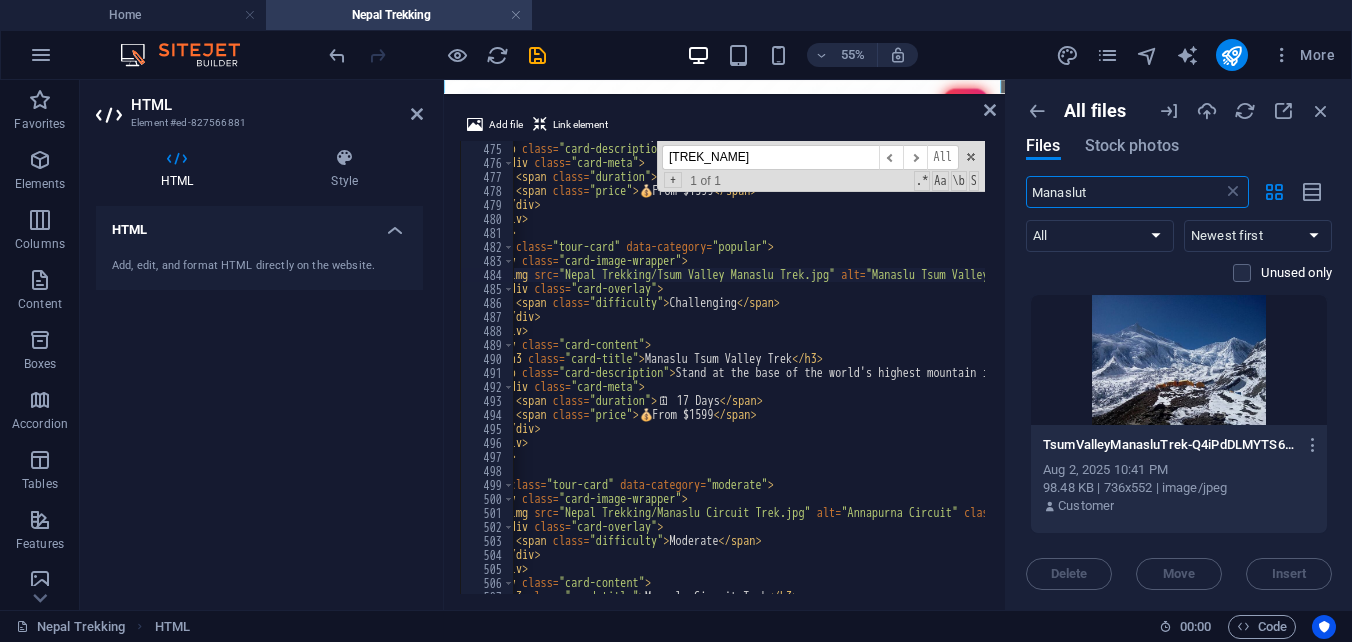 scroll, scrollTop: 0, scrollLeft: 0, axis: both 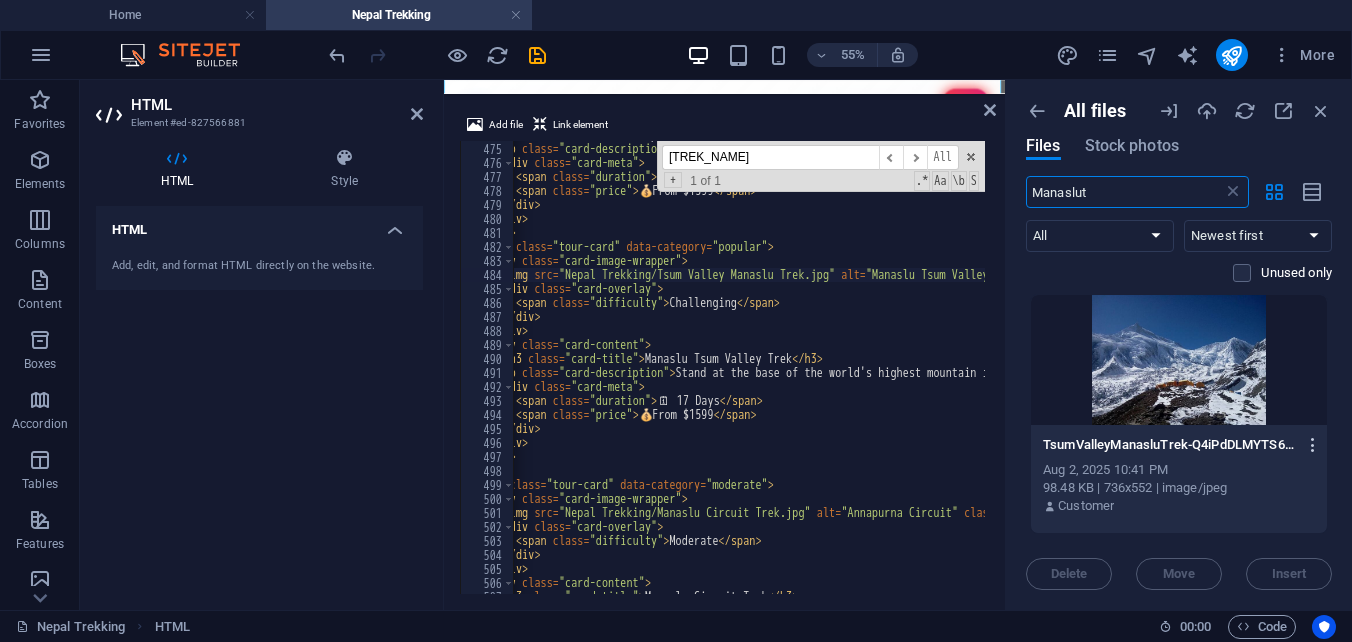 type on "Manaslut" 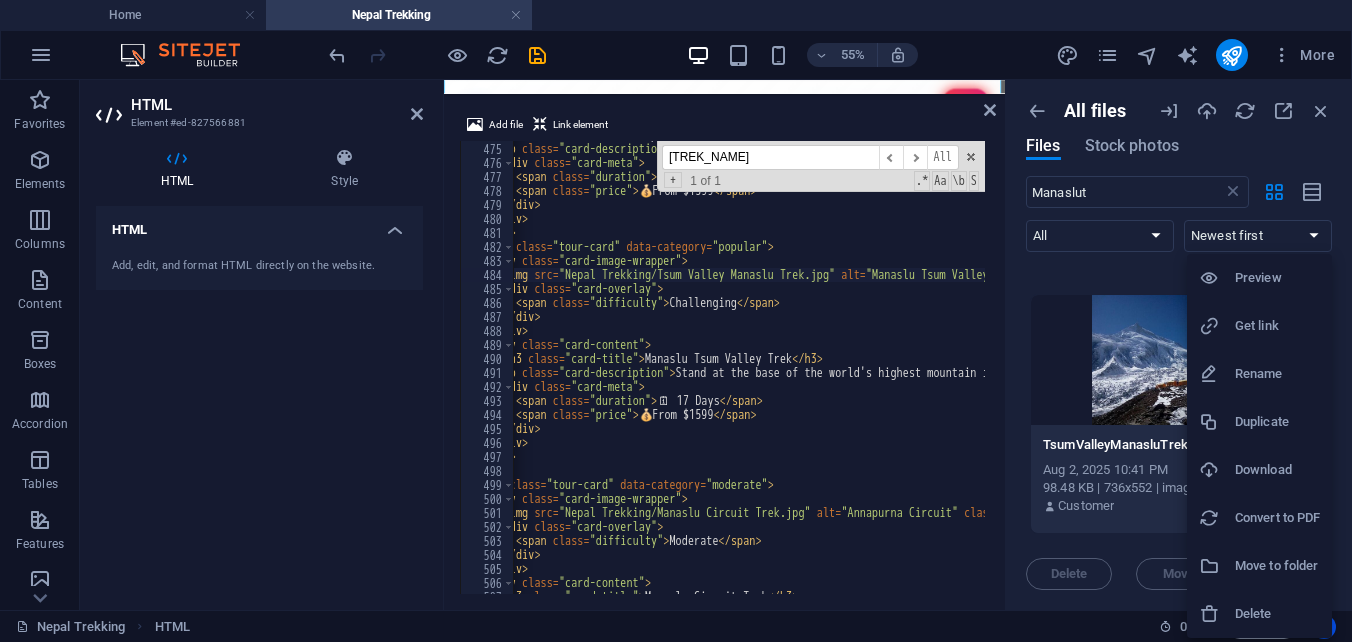 click on "Get link" at bounding box center (1259, 326) 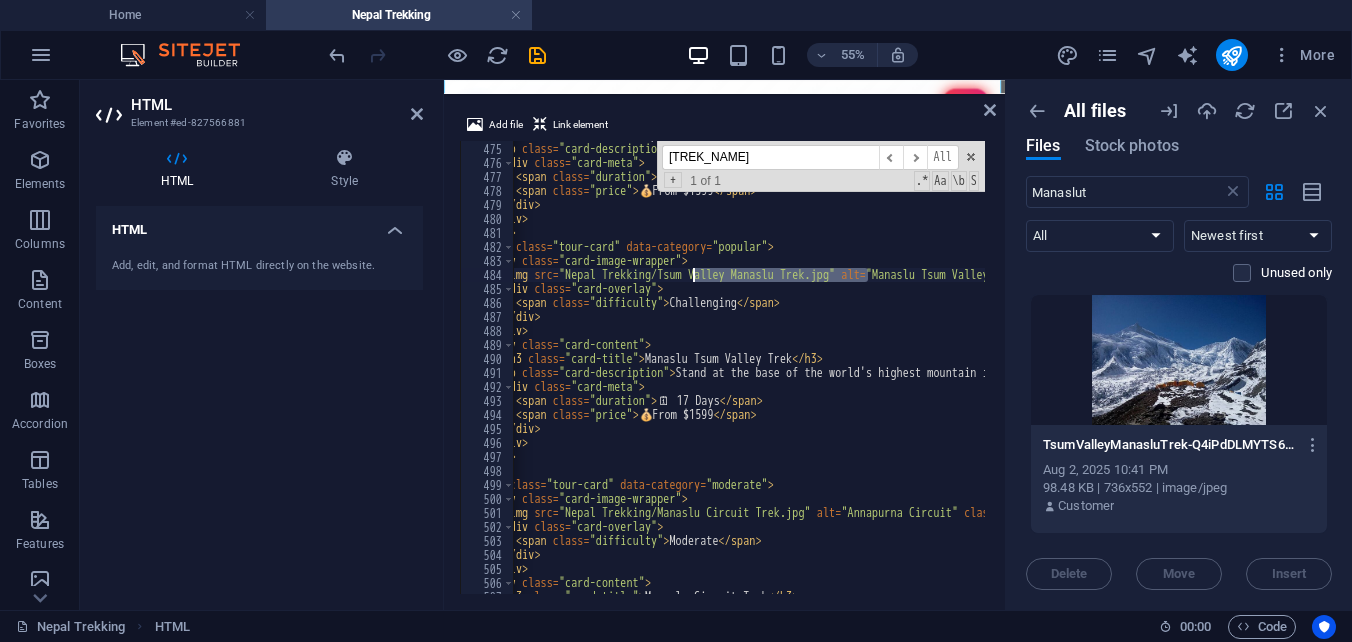 drag, startPoint x: 868, startPoint y: 271, endPoint x: 693, endPoint y: 269, distance: 175.01143 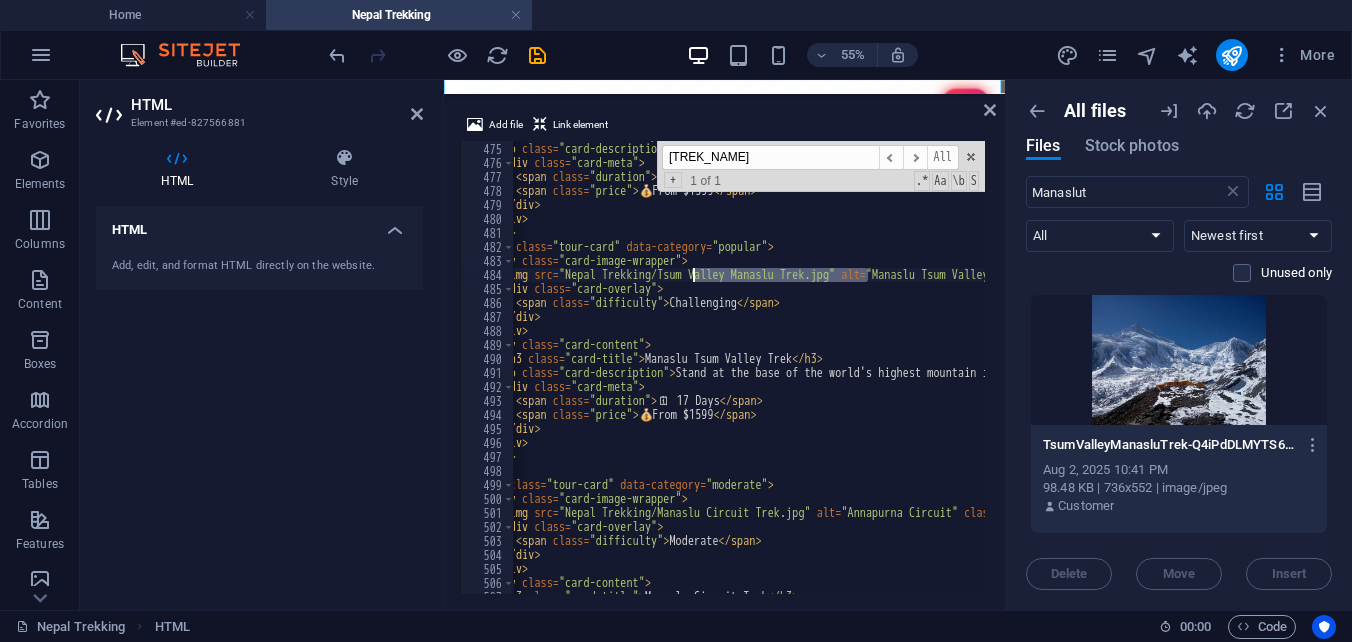 click on "Upper Mustang Trek
Stand at the base of the world's highest mountain in this legendary trek.
🗓 ️ 14 Days
💰  From $1599
Challenging
Manaslu Tsum Valley Trek
<" at bounding box center (749, 367) 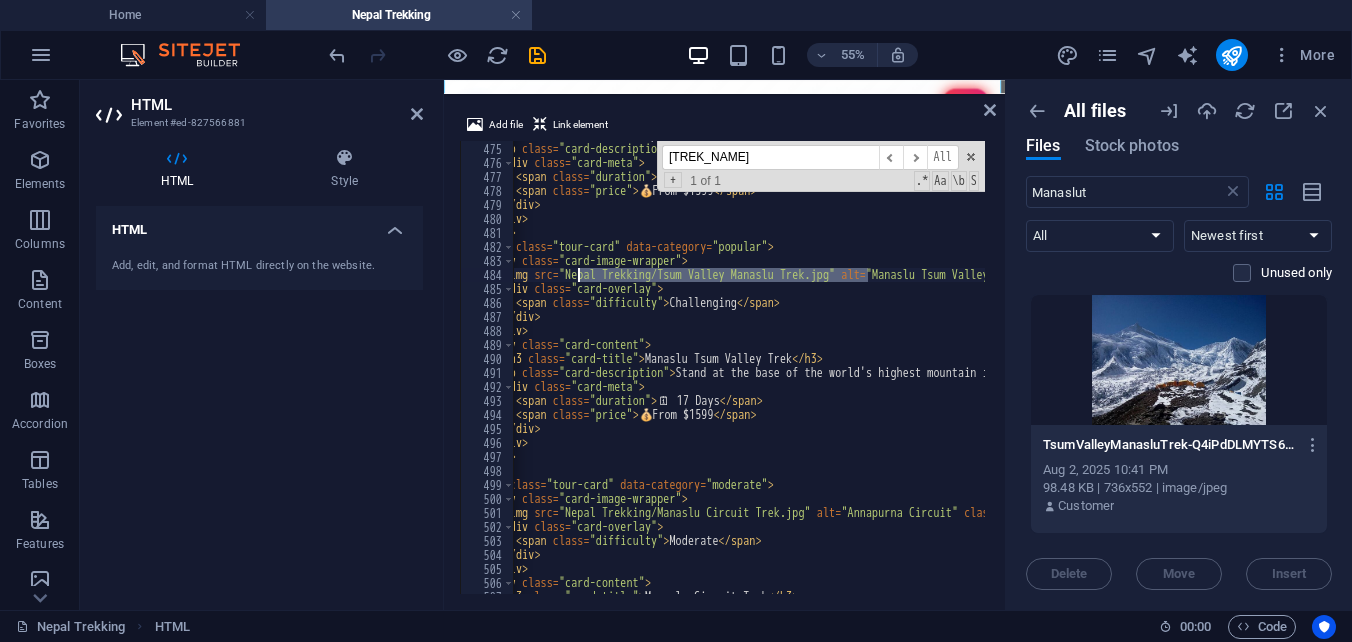 drag, startPoint x: 868, startPoint y: 274, endPoint x: 579, endPoint y: 276, distance: 289.00693 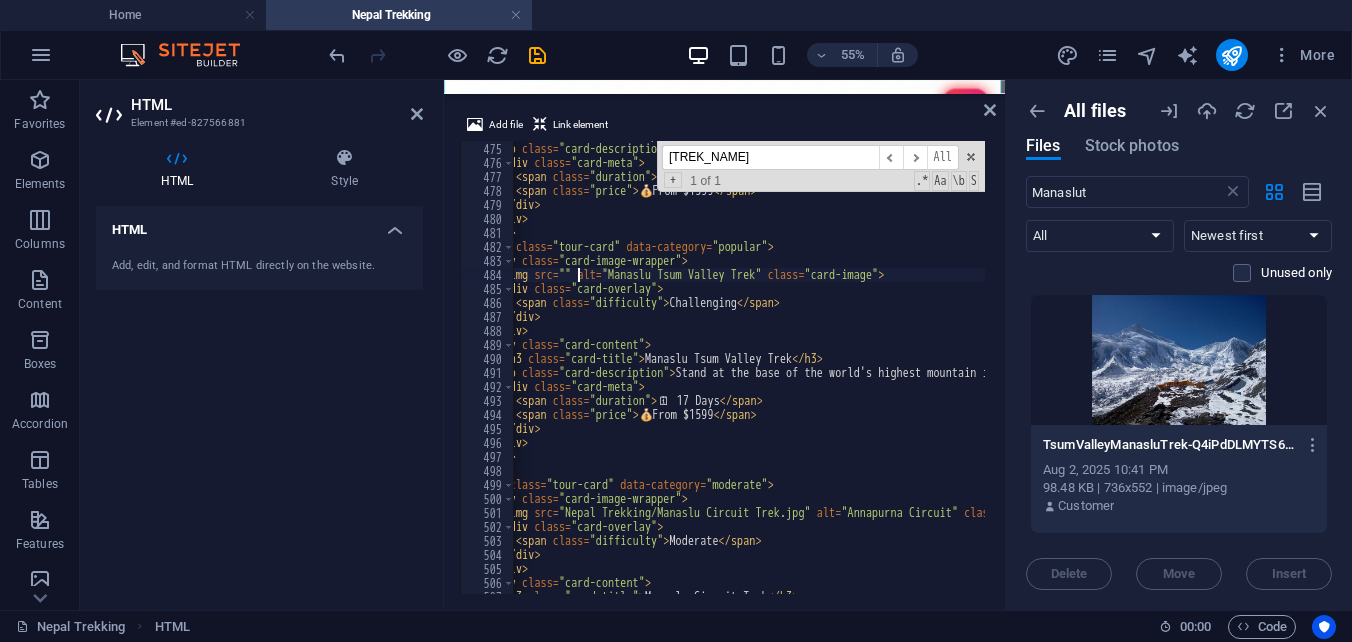 paste on "https://cdn1.site-media.eu/images/0/18091104/TsumValleyManasluTrek-Q4iPdDLMYTS6x0l-C9RwEQ.jpg" 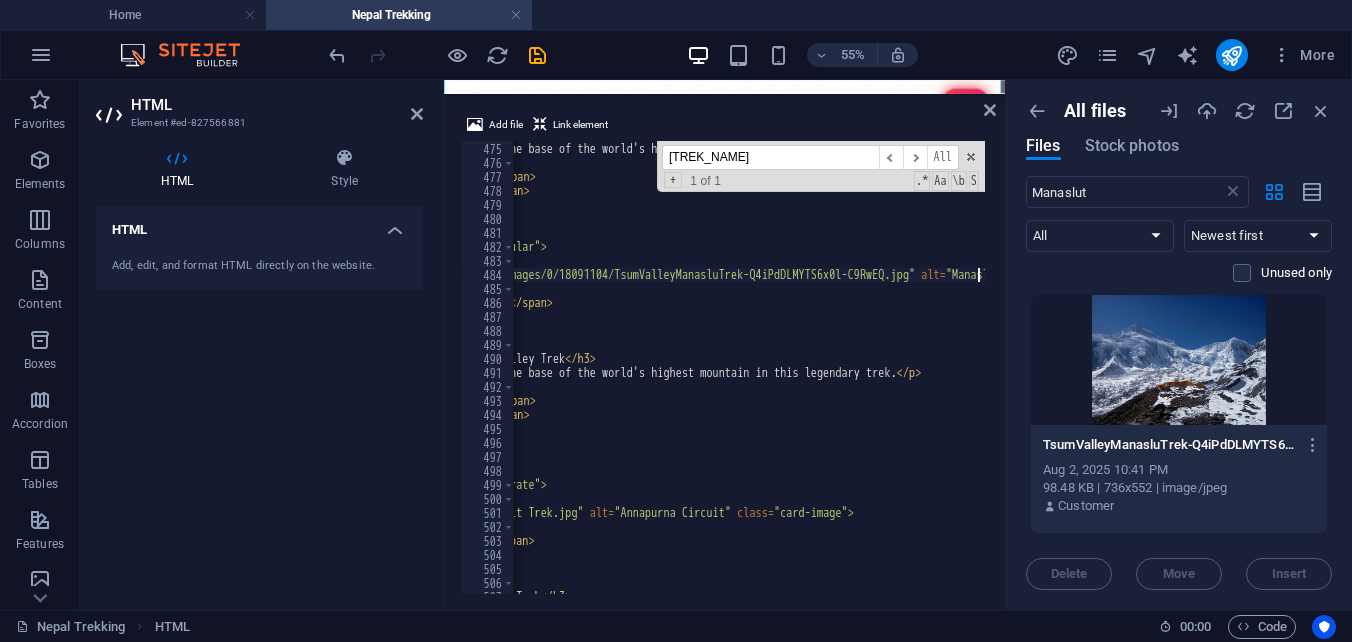 scroll, scrollTop: 0, scrollLeft: 315, axis: horizontal 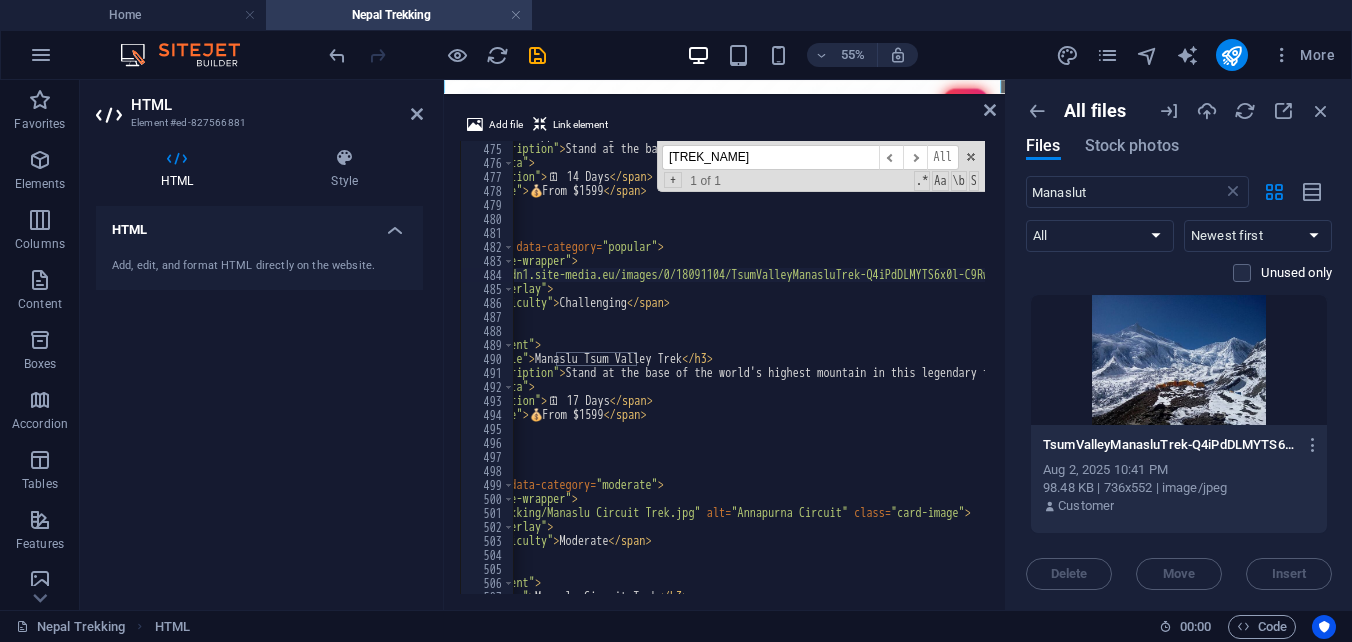 drag, startPoint x: 761, startPoint y: 157, endPoint x: 656, endPoint y: 151, distance: 105.17129 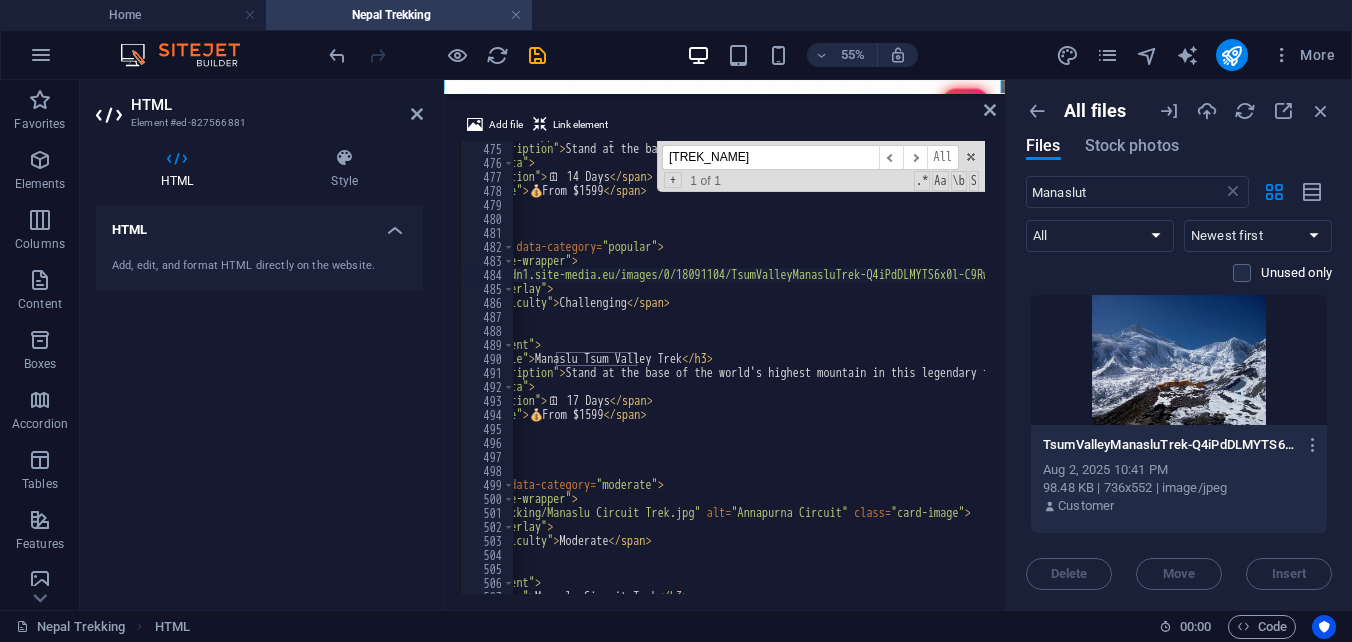 paste on "Circuit Trek" 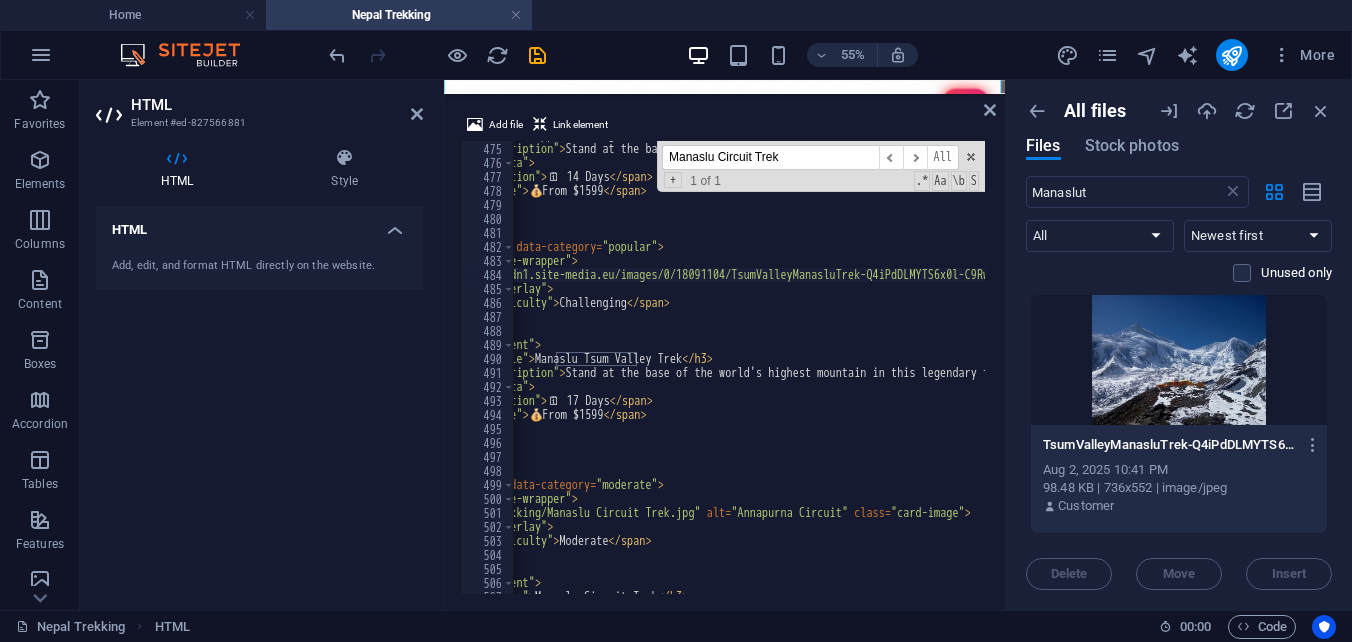 type on "<img src="Nepal Trekking/Manaslu Circuit Trek.jpg" alt="Annapurna Circuit" class="card-image">" 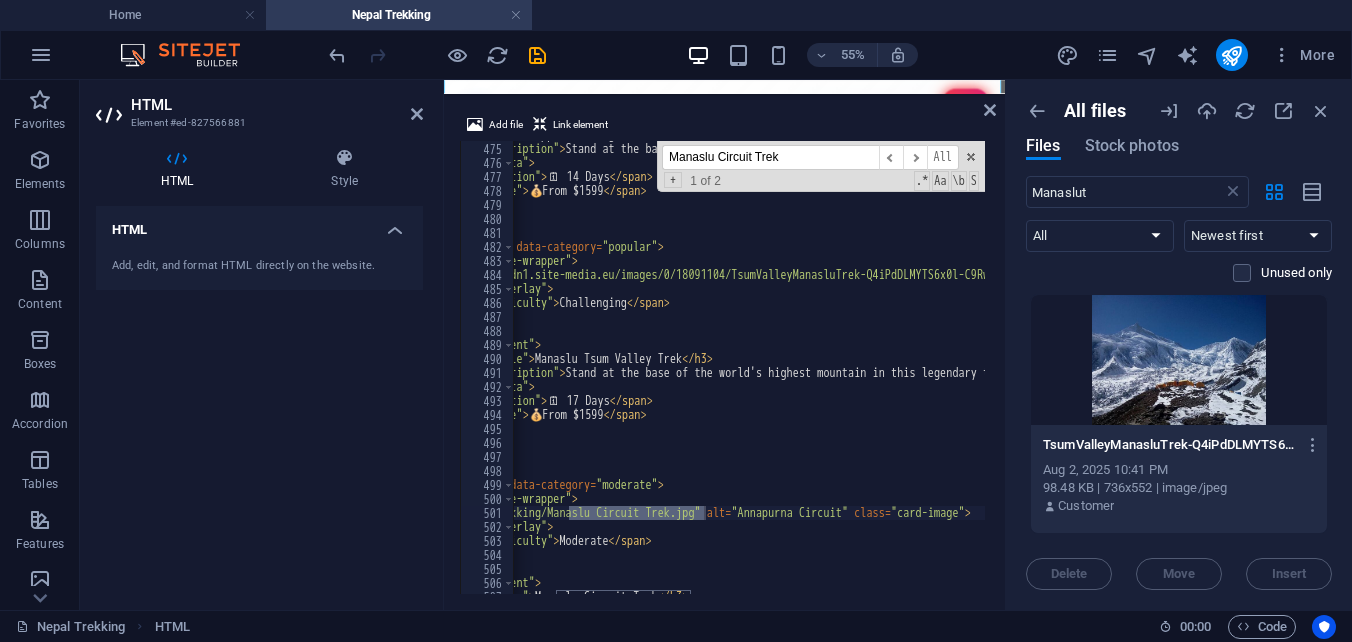 type on "Manaslu Circuit Trek" 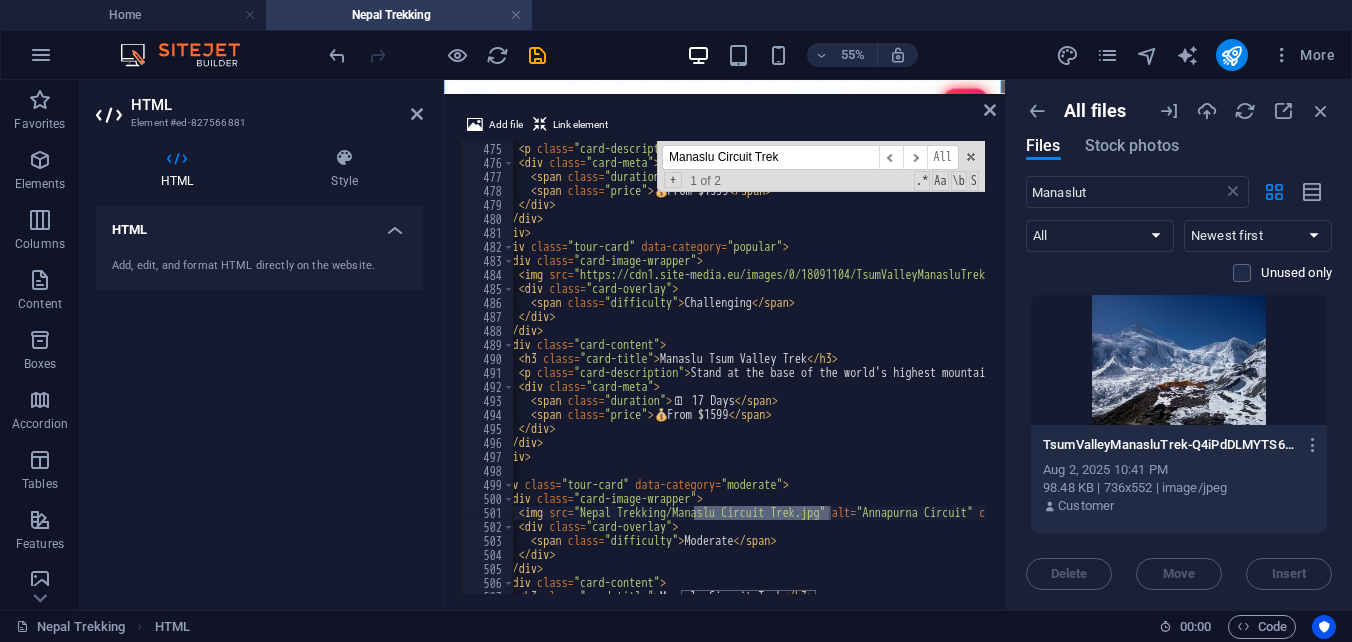 scroll, scrollTop: 0, scrollLeft: 54, axis: horizontal 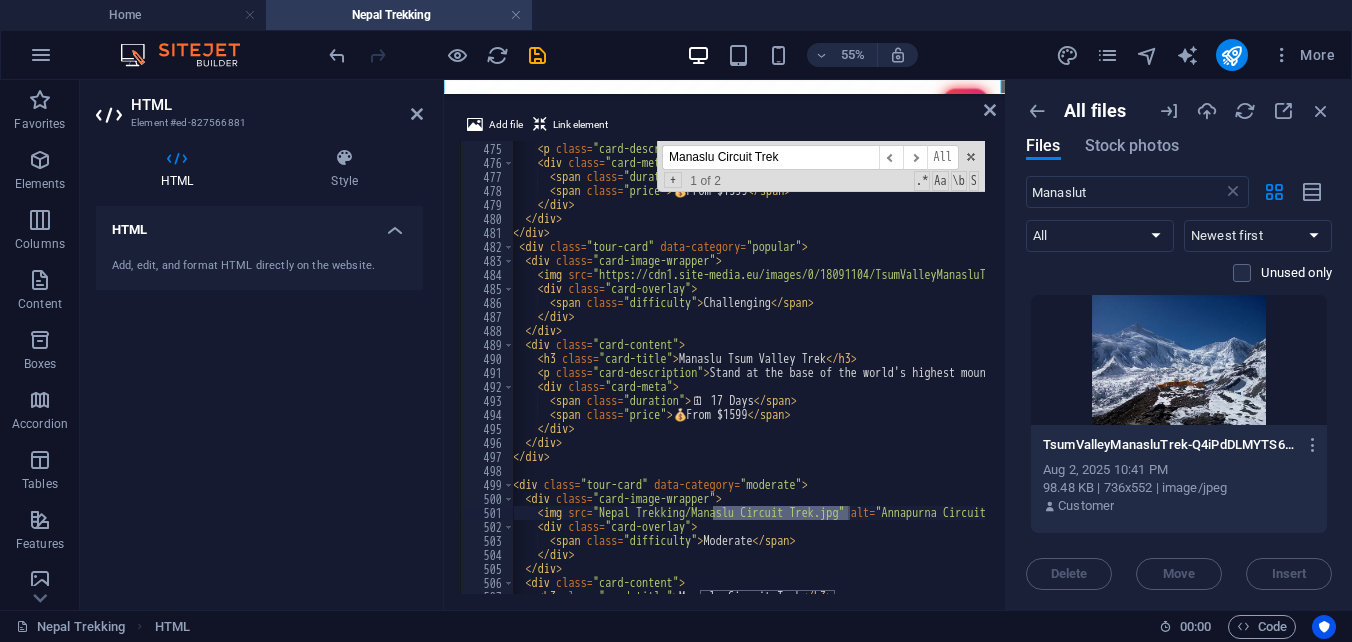 click on "<h3 class="card-title">Upper Mustang Trek</h3> <p class="card-description">Stand at the base of the world's highest mountain in this legendary trek.</p> <div class="card-meta"> <span class="duration">🗓 ️ 14 Days</span> <span class="price">💰 From $1599</span> </div> </div> </div> <div class="tour-card" data-category="popular"> <div class="card-image-wrapper"> <img src="https://cdn1.site-media.eu/images/0/18091104/TsumValleyManasluTrek-Q4iPdDLMYTS6x0l-C9RwEQ.jpg" alt="Manaslu Tsum Valley Trek" class="card-image"> <div class="card-overlay"> <span class="difficulty">Challenging</span> </div> </div> <div class="card-content"> <h3 class="card-title">" at bounding box center [1202, 366] 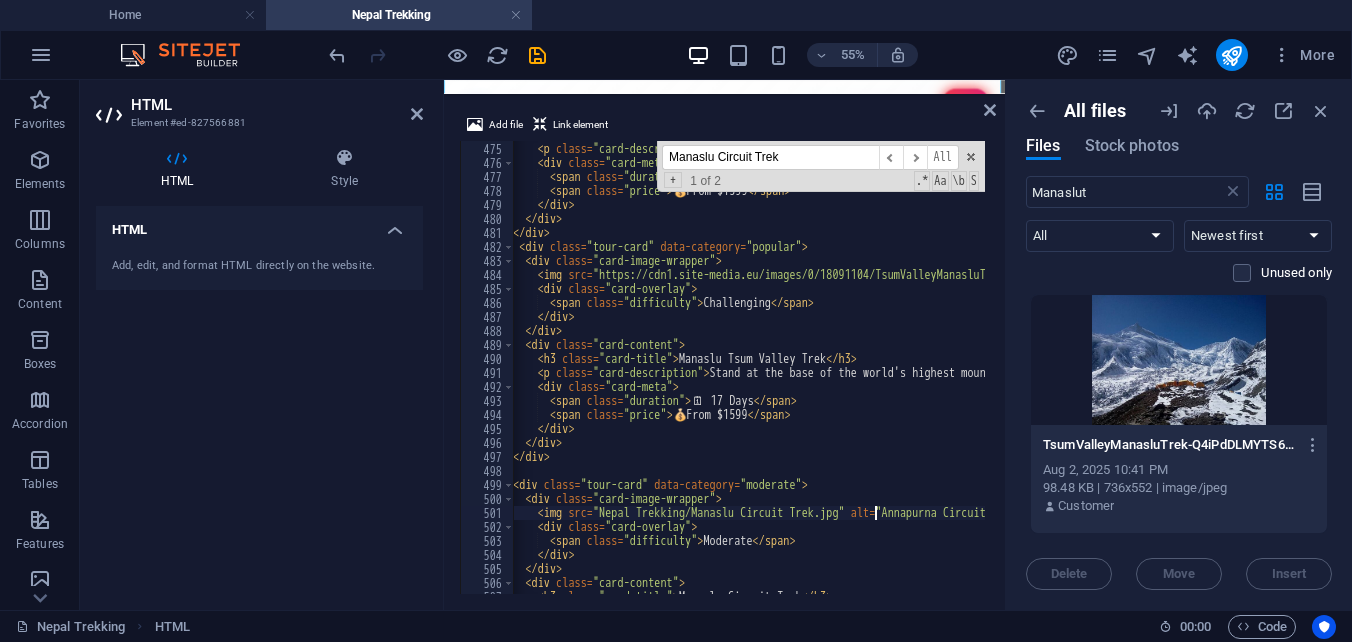 click on "<h3 class="card-title">Upper Mustang Trek</h3> <p class="card-description">Stand at the base of the world's highest mountain in this legendary trek.</p> <div class="card-meta"> <span class="duration">🗓 ️ 14 Days</span> <span class="price">💰 From $1599</span> </div> </div> </div> <div class="tour-card" data-category="popular"> <div class="card-image-wrapper"> <img src="https://cdn1.site-media.eu/images/0/18091104/TsumValleyManasluTrek-Q4iPdDLMYTS6x0l-C9RwEQ.jpg" alt="Manaslu Tsum Valley Trek" class="card-image"> <div class="card-overlay"> <span class="difficulty">Challenging</span> </div> </div> <div class="card-content"> <h3 class="card-title">" at bounding box center (1202, 366) 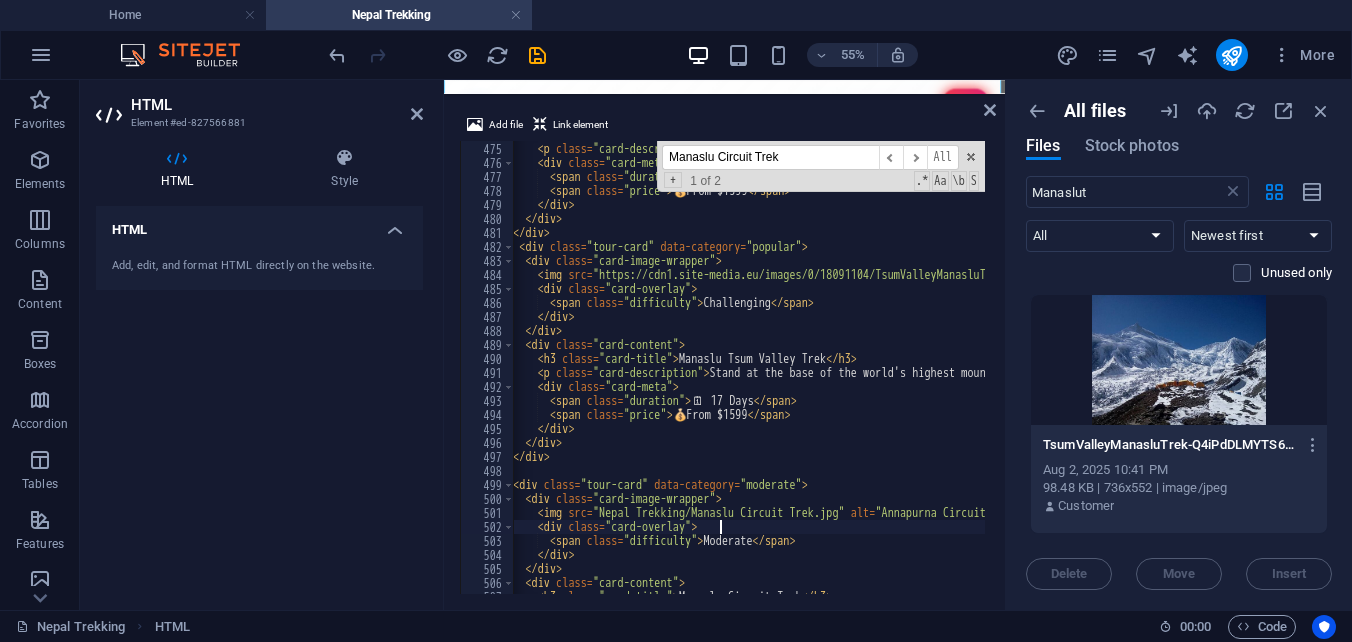 scroll, scrollTop: 0, scrollLeft: 20, axis: horizontal 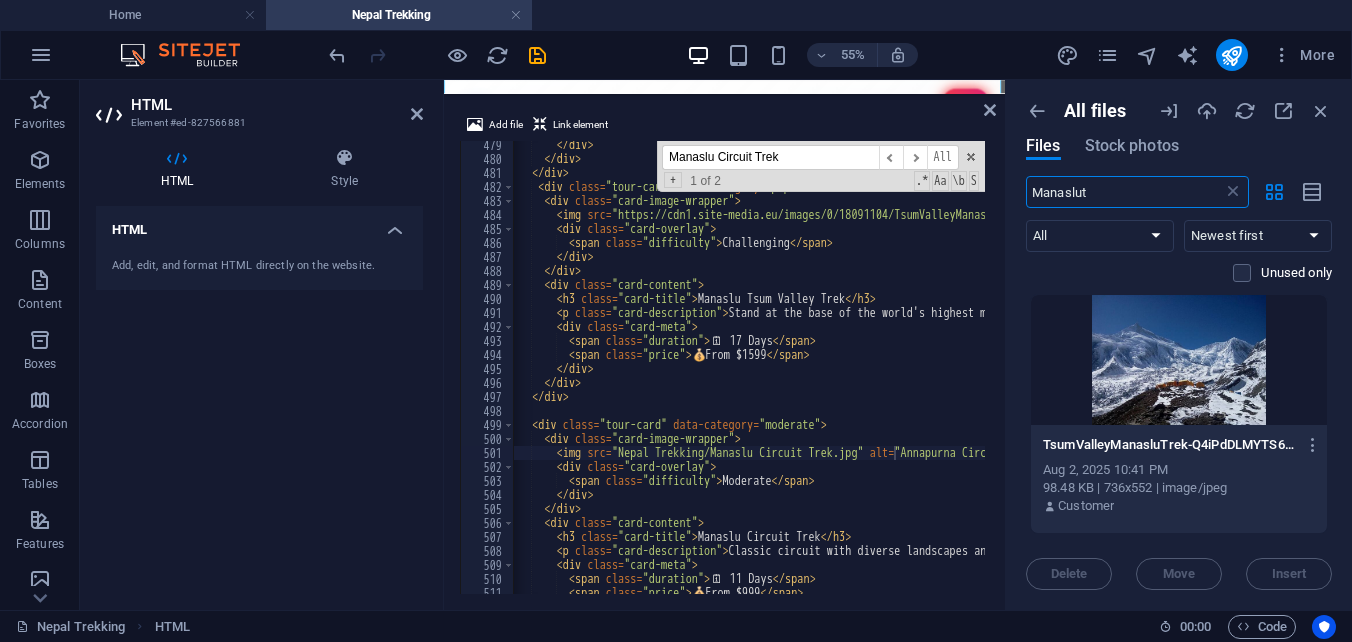 drag, startPoint x: 1105, startPoint y: 190, endPoint x: 1031, endPoint y: 190, distance: 74 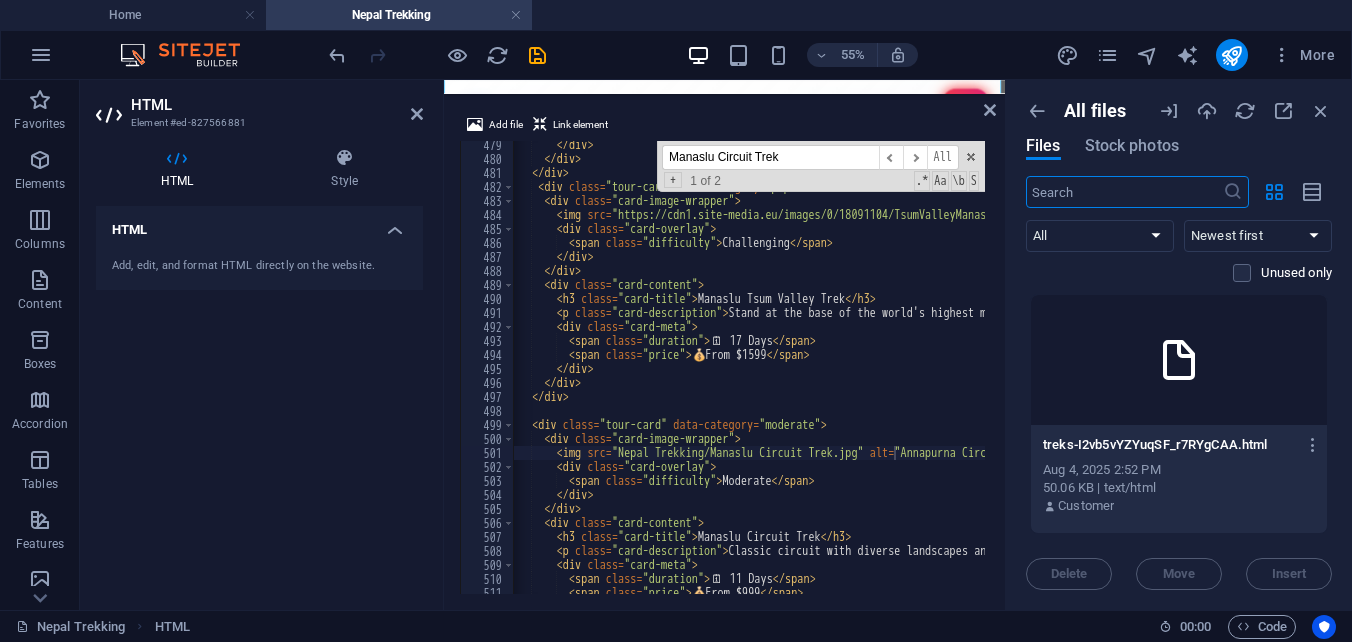 paste on "Manaslu Circuit Trek" 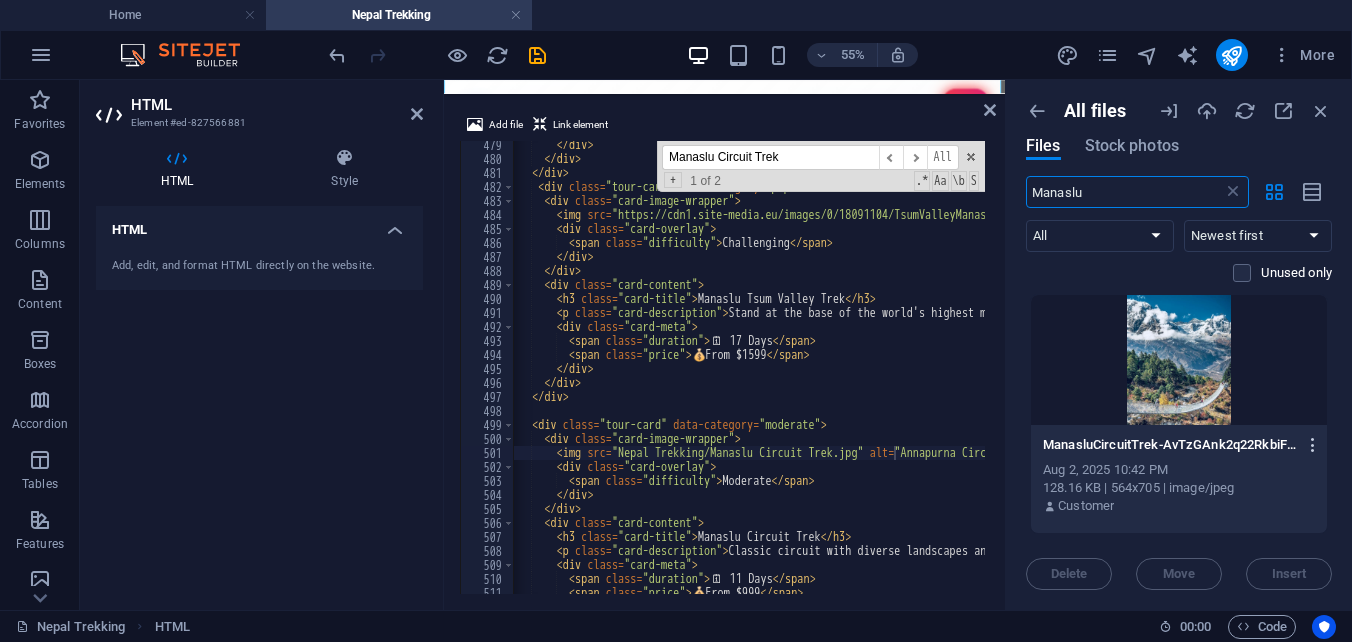 type on "Manaslu" 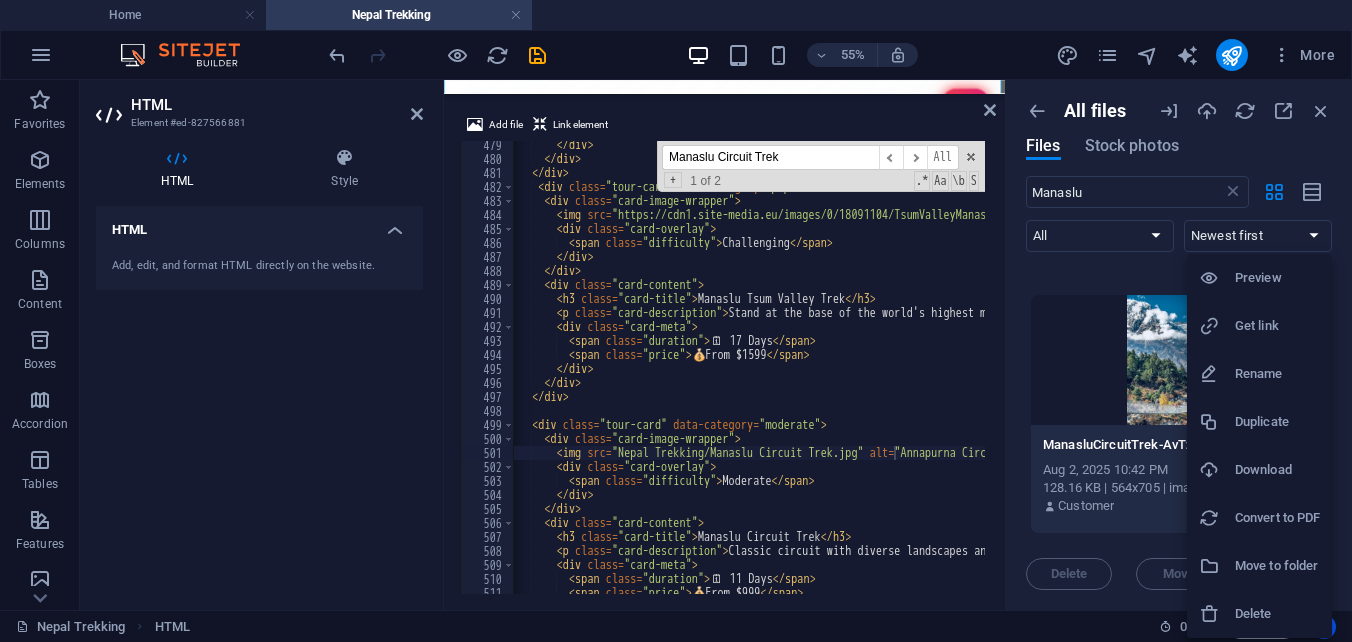 click on "Get link" at bounding box center [1277, 326] 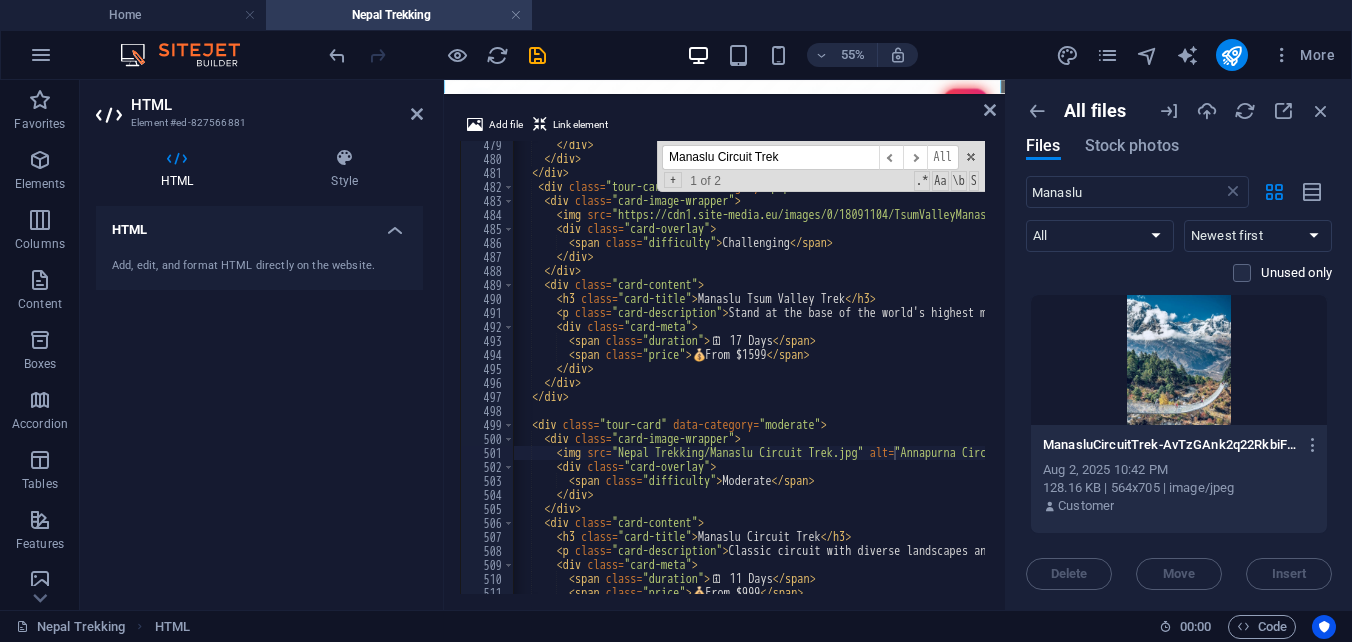 click on "</ div >              </ div >           </ div >             < div   class = "tour-card"   data-category = "popular" >              < div   class = "card-image-wrapper" >                < img   src = "https://cdn1.site-media.eu/images/0/18091104/TsumValleyManasluTrek-Q4iPdDLMYTS6x0l-C9RwEQ.jpg"   alt = "Manaslu Tsum Valley Trek"   class = "card-image" >                < div   class = "card-overlay" >                   < span   class = "difficulty" > Challenging </ span >                </ div >              </ div >              < div   class = "card-content" >                < h3   class = "card-title" > Manaslu Tsum Valley Trek </ h3 >                < p   class = "card-description" > Stand at the base of the world's highest mountain in this legendary trek. </ p >                < div   class = "card-meta" >                   < span   class = "duration" > 🗓 ️ 17 Days </ span >                   < span   class = "price" > 💰  From $1599 </ span >                </ div >              </" at bounding box center (1221, 376) 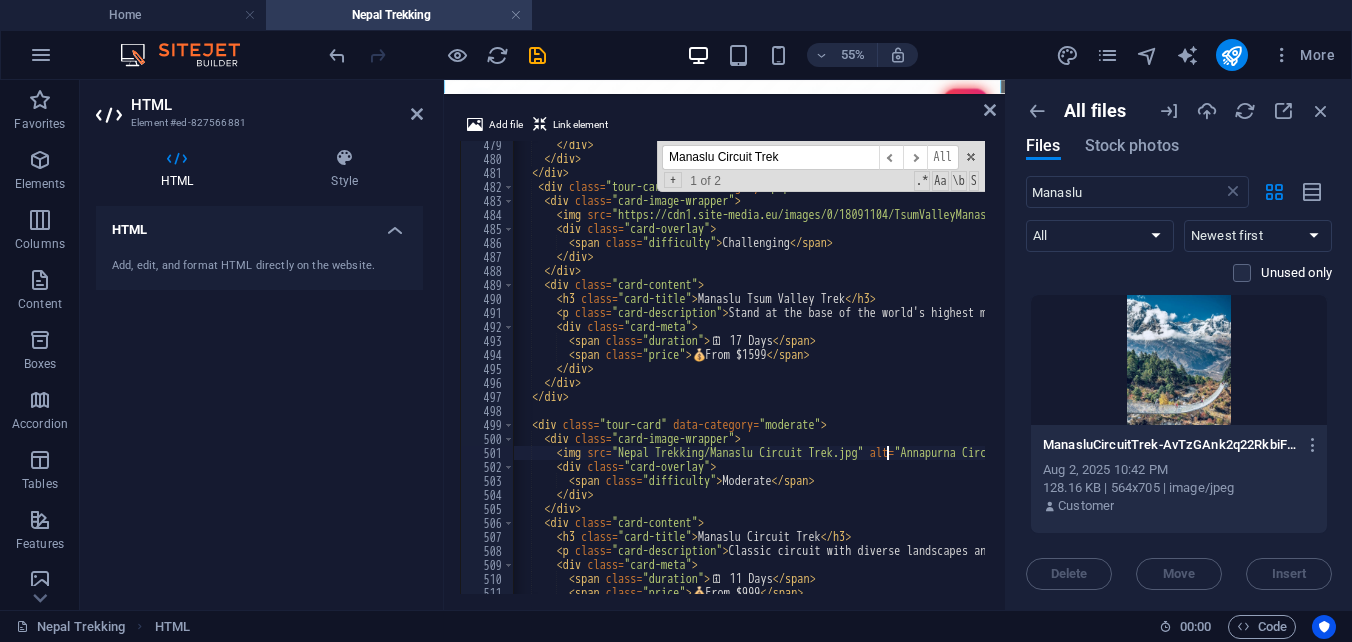 click on "</ div >              </ div >           </ div >             < div   class = "tour-card"   data-category = "popular" >              < div   class = "card-image-wrapper" >                < img   src = "https://cdn1.site-media.eu/images/0/18091104/TsumValleyManasluTrek-Q4iPdDLMYTS6x0l-C9RwEQ.jpg"   alt = "Manaslu Tsum Valley Trek"   class = "card-image" >                < div   class = "card-overlay" >                   < span   class = "difficulty" > Challenging </ span >                </ div >              </ div >              < div   class = "card-content" >                < h3   class = "card-title" > Manaslu Tsum Valley Trek </ h3 >                < p   class = "card-description" > Stand at the base of the world's highest mountain in this legendary trek. </ p >                < div   class = "card-meta" >                   < span   class = "duration" > 🗓 ️ 17 Days </ span >                   < span   class = "price" > 💰  From $1599 </ span >                </ div >              </" at bounding box center [1221, 376] 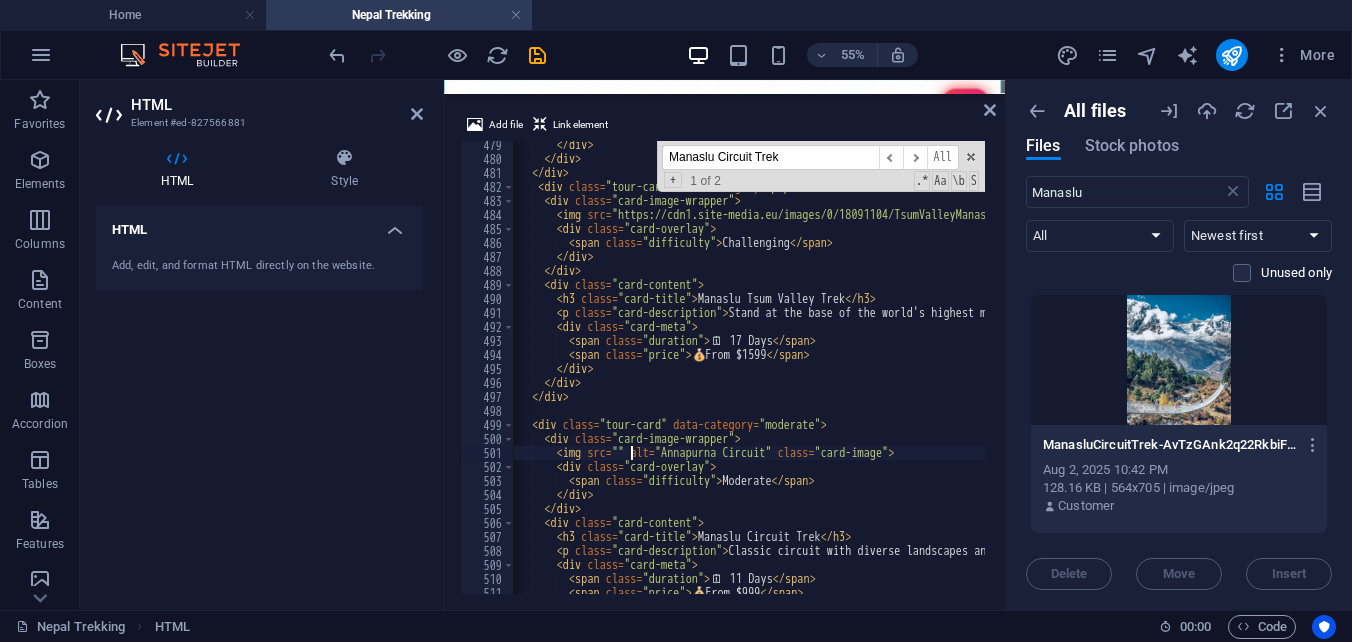 paste on "https://cdn1.site-media.eu/images/0/18091119/ManasluCircuitTrek-AvTzGAnk2q22RkbiFPqCng.jpg" 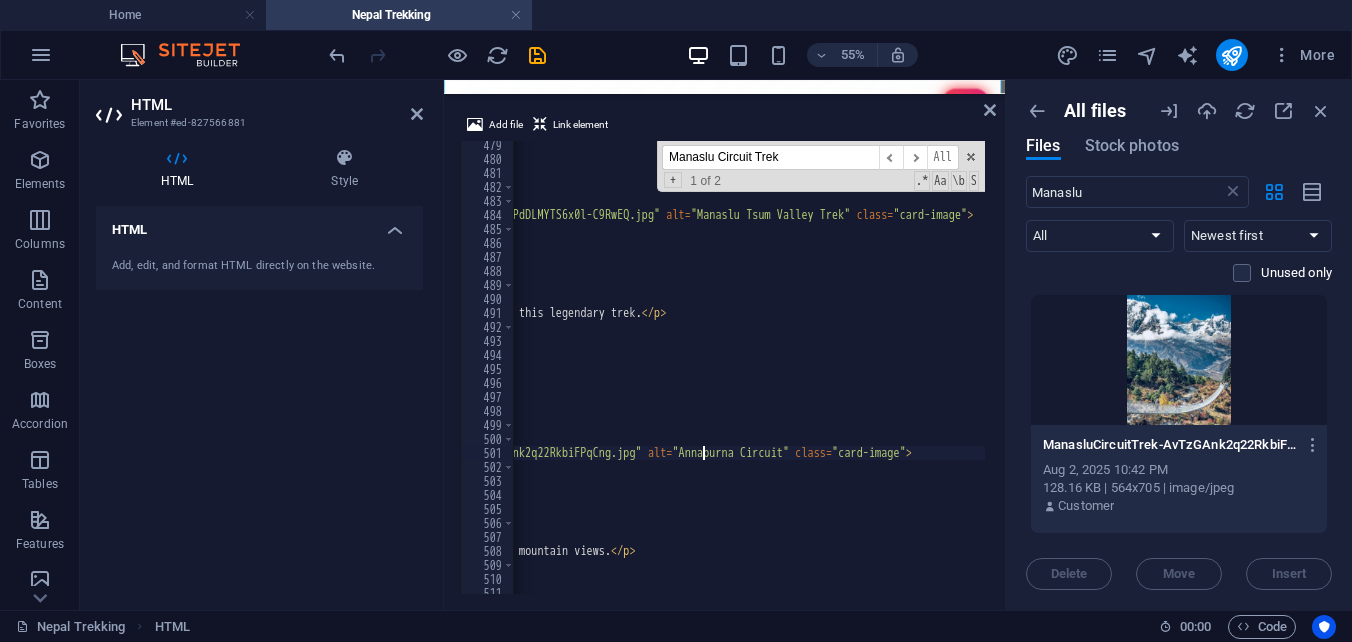 scroll, scrollTop: 0, scrollLeft: 538, axis: horizontal 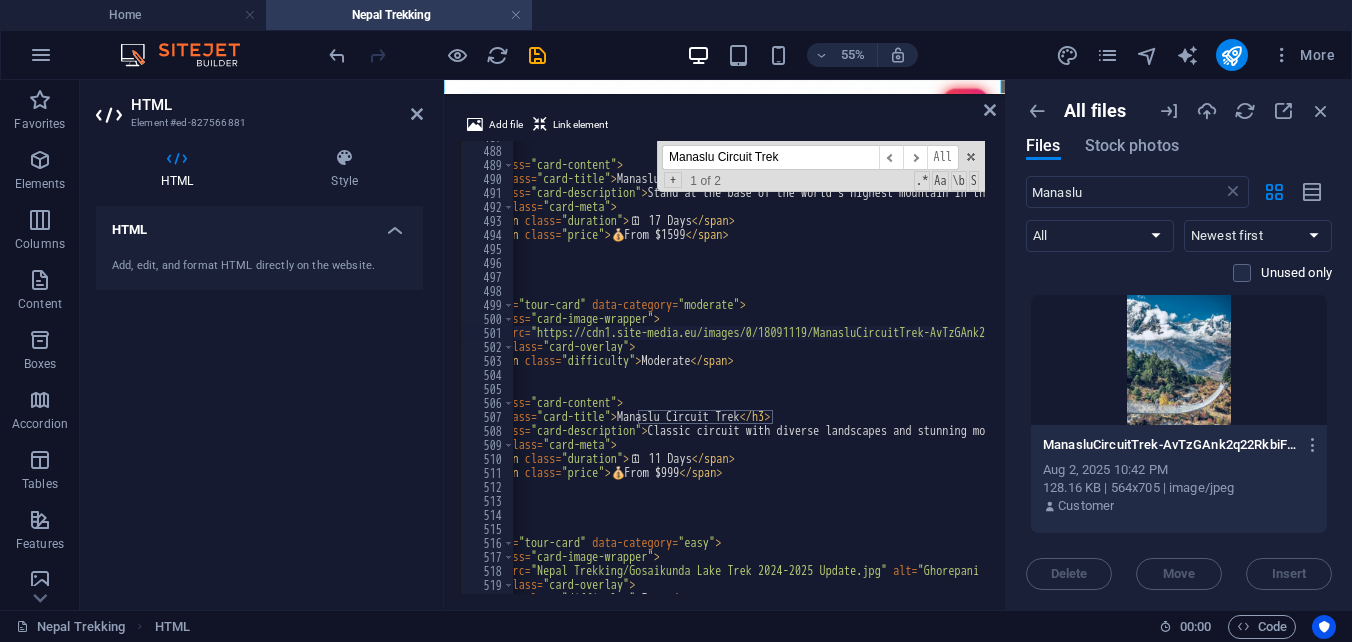 drag, startPoint x: 785, startPoint y: 153, endPoint x: 639, endPoint y: 149, distance: 146.05478 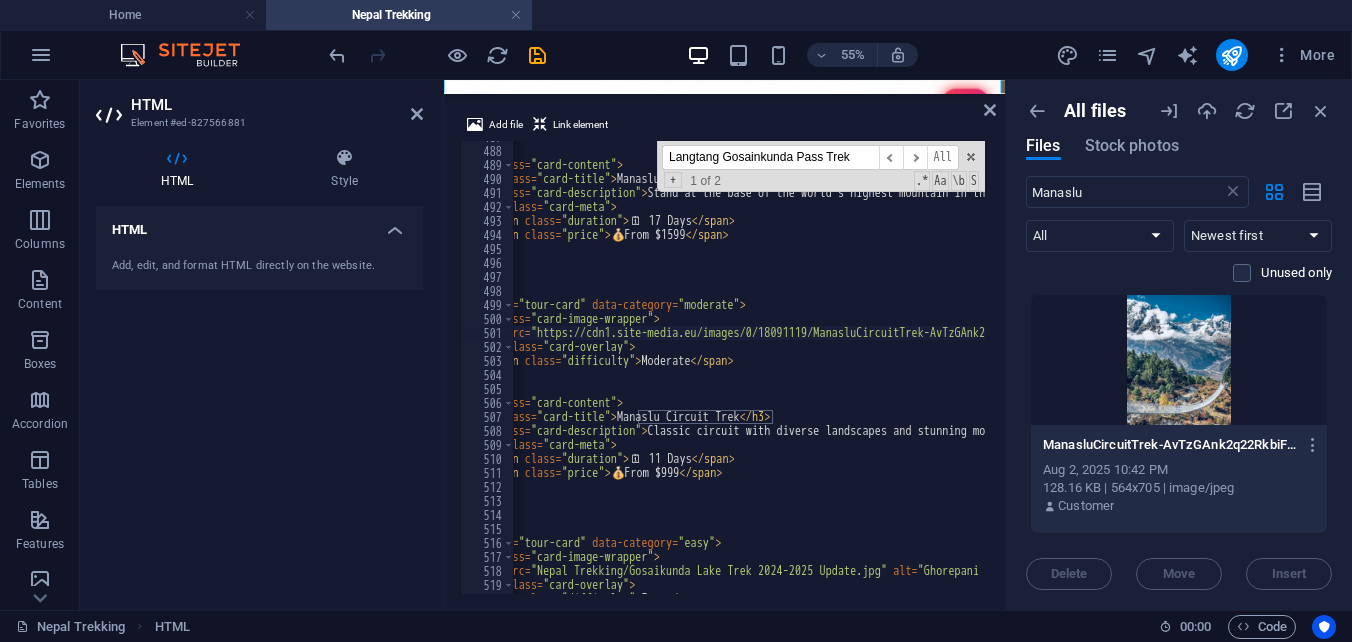 type on "<h3 class="card-title">Langtang Gosainkunda Pass Trek</h3>" 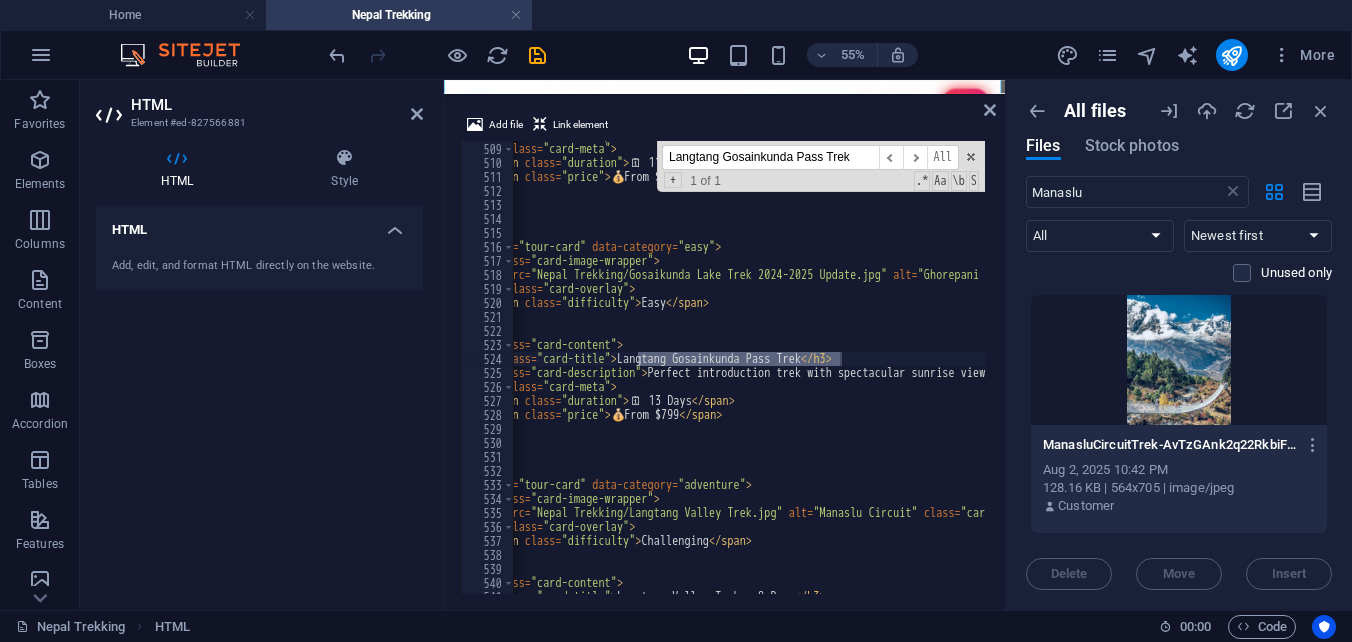 click on "Langtang Gosainkunda Pass Trek" at bounding box center [770, 157] 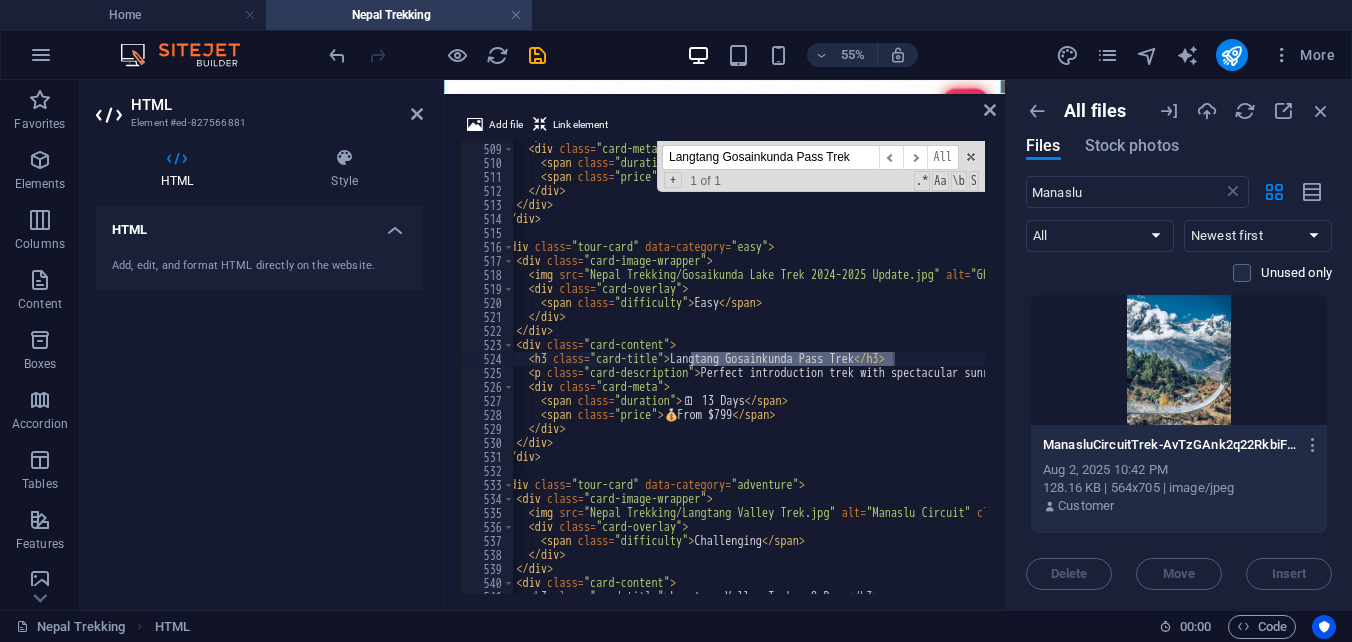 scroll, scrollTop: 0, scrollLeft: 60, axis: horizontal 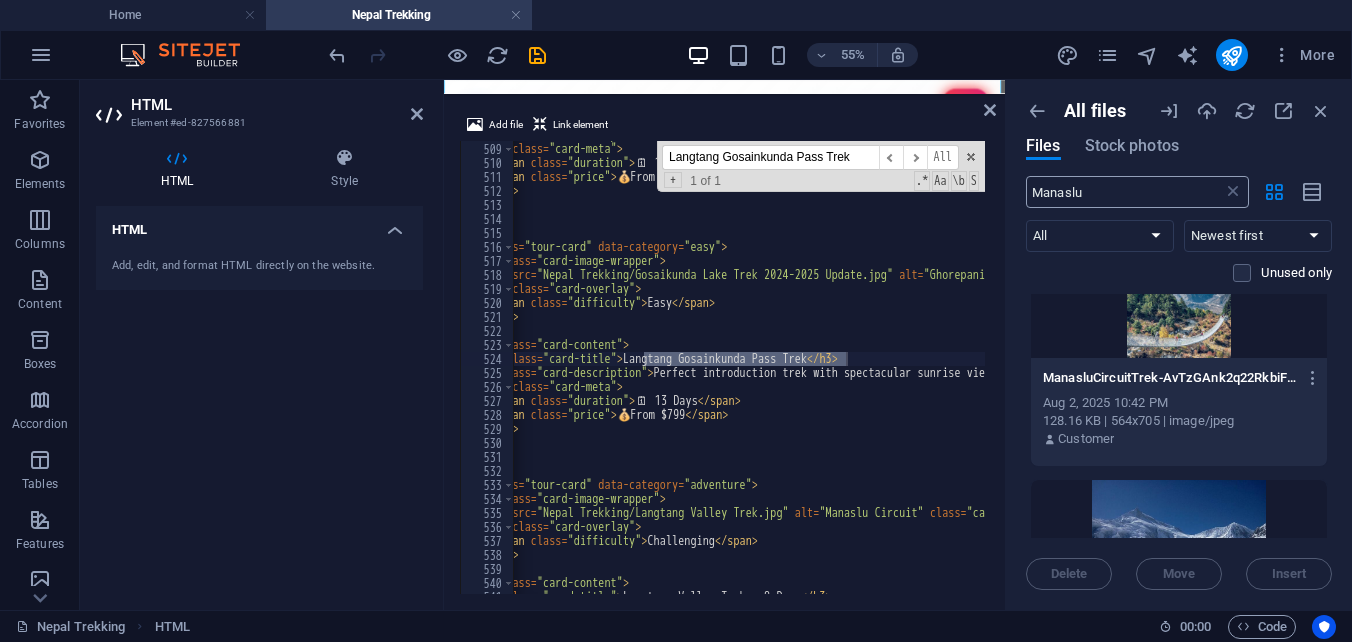 type on "Langtang Gosainkunda Pass Trek" 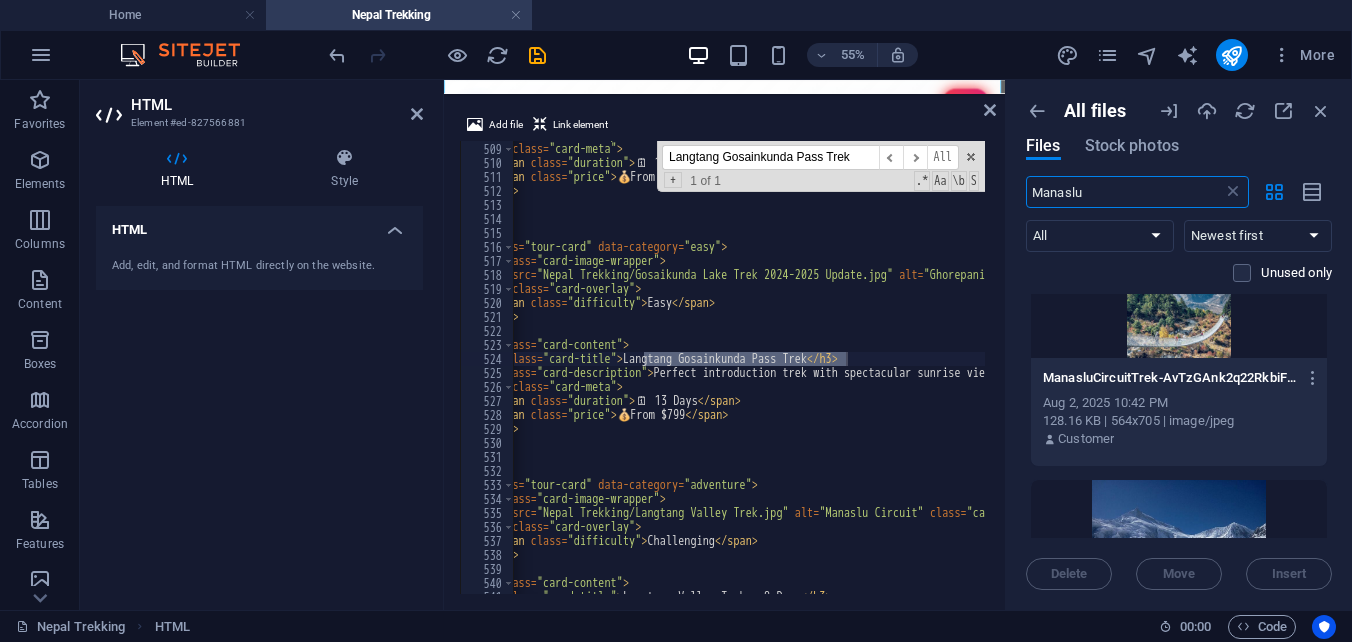 drag, startPoint x: 1097, startPoint y: 192, endPoint x: 1010, endPoint y: 194, distance: 87.02299 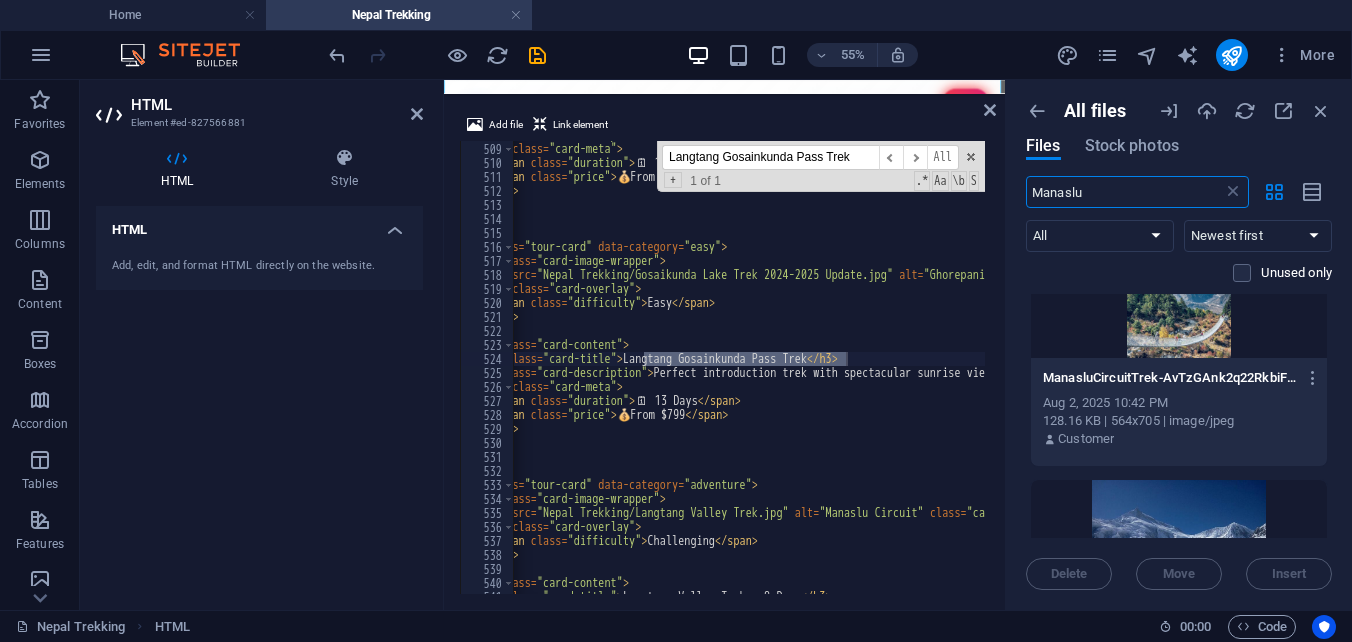 paste on "Langtang Gosainkunda Pass Trek" 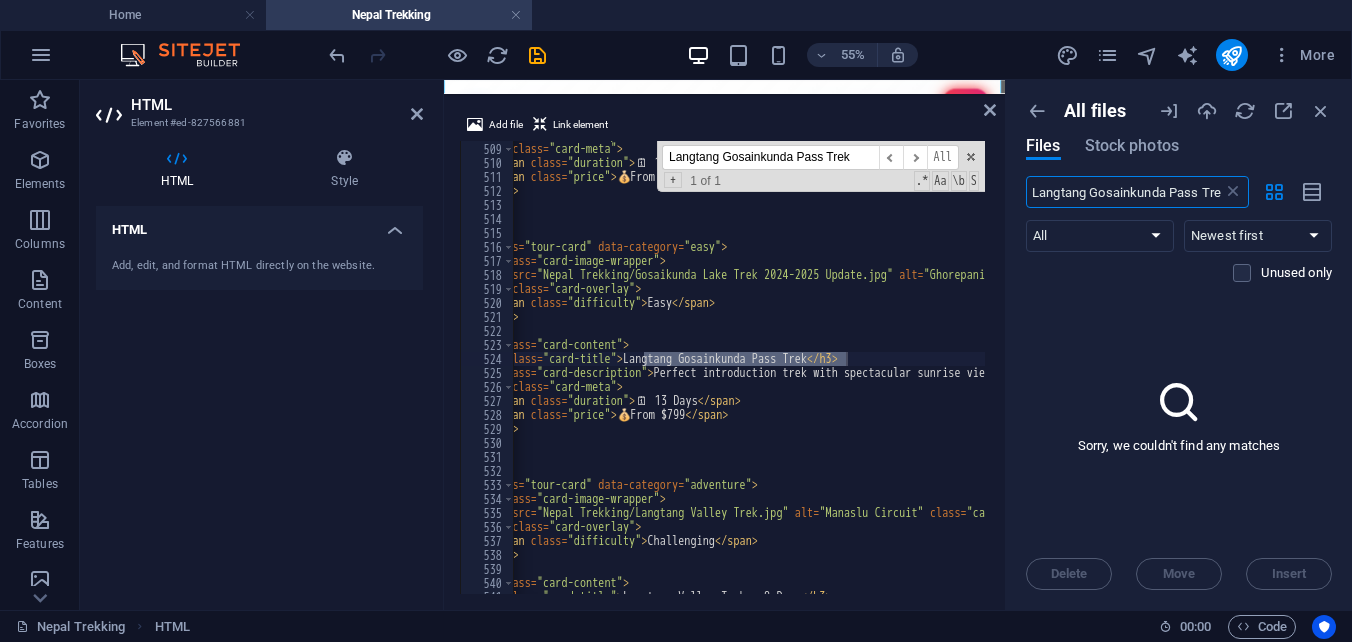 scroll, scrollTop: 0, scrollLeft: 0, axis: both 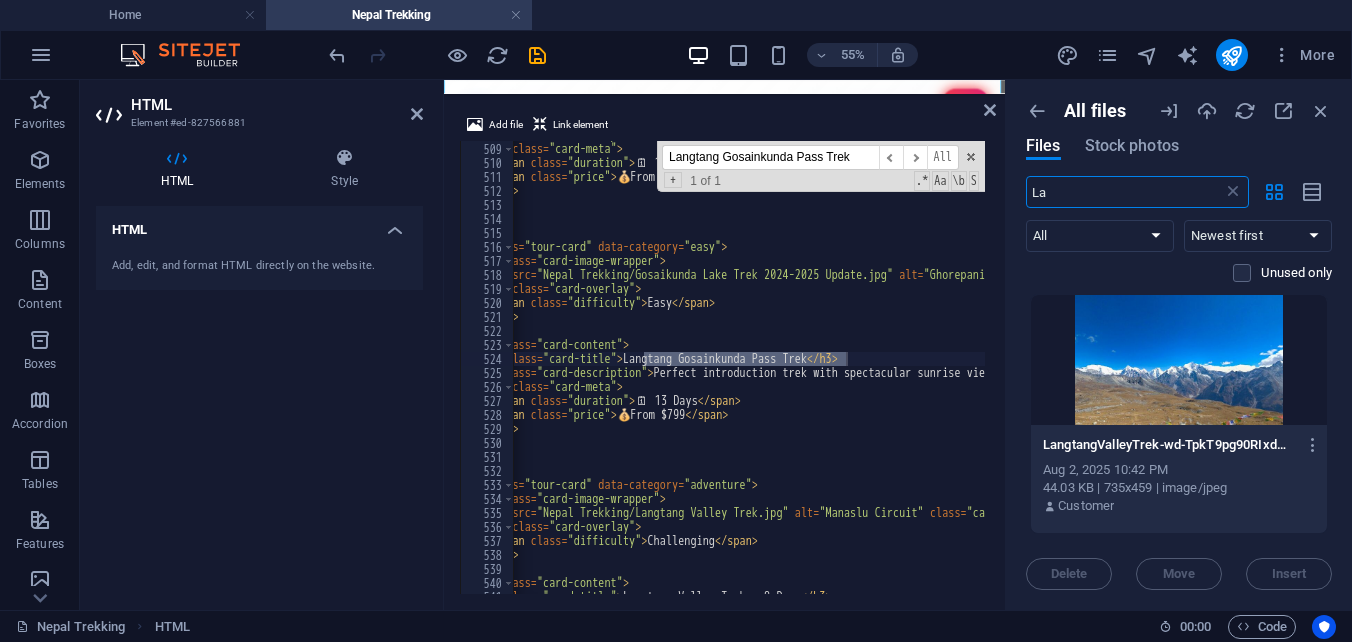 type on "L" 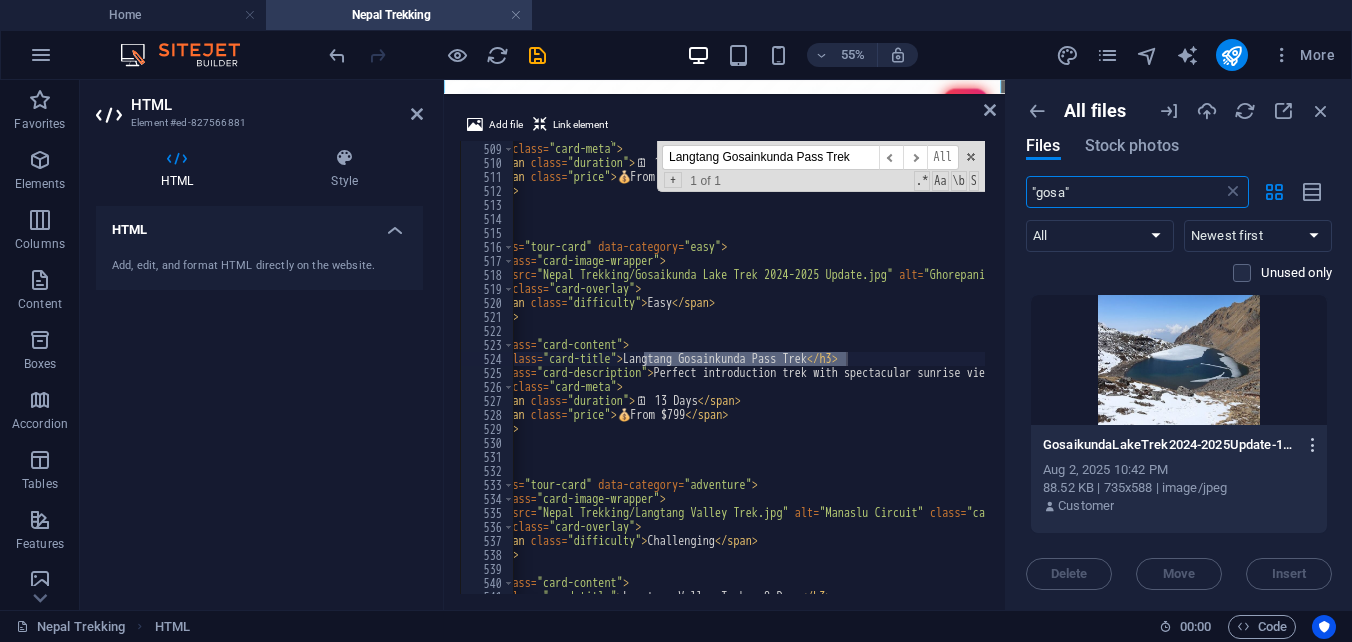 type on ""gosa"" 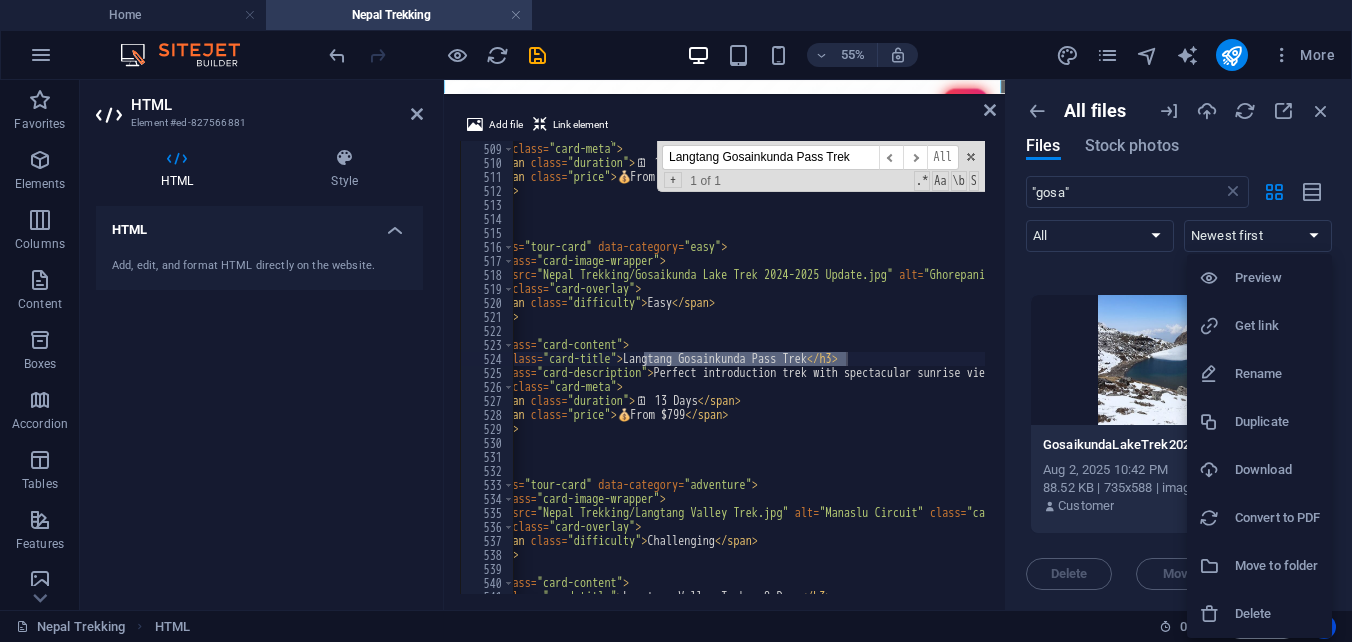 click on "Get link" at bounding box center [1277, 326] 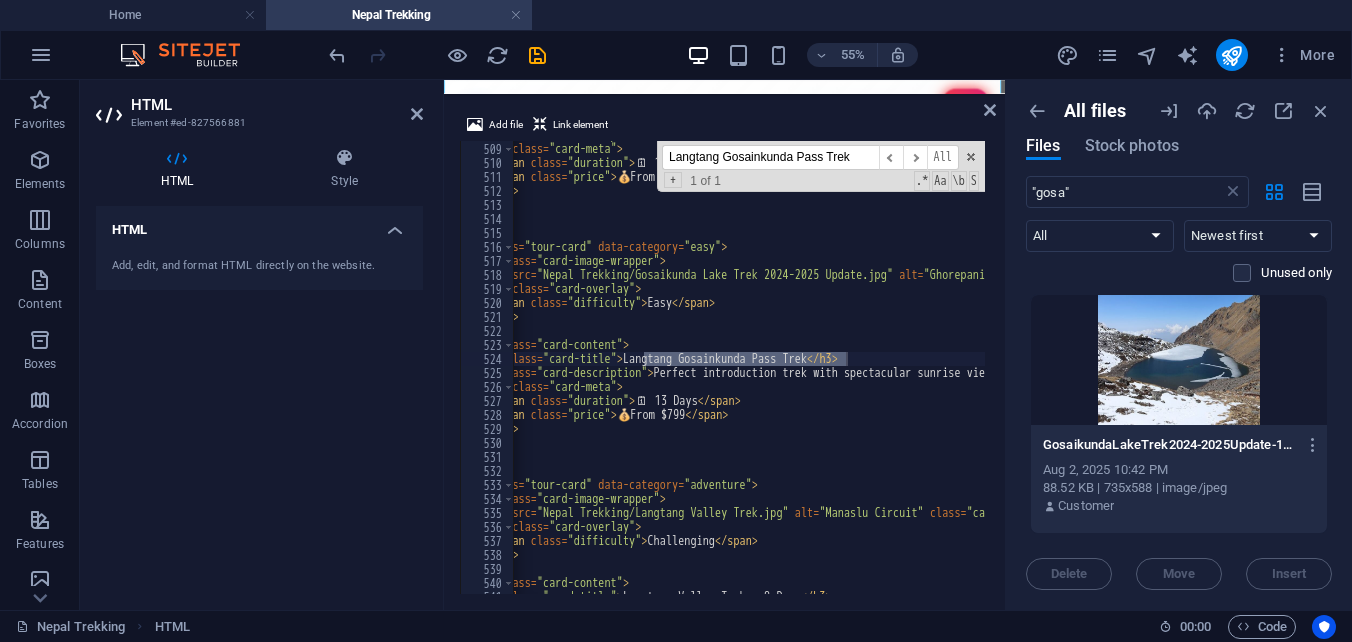 click on "< p   class = "card-description" > Classic circuit with diverse landscapes and stunning mountain views. </ p >                < div   class = "card-meta" >                   < span   class = "duration" > 🗓 ️ 11 Days </ span >                   < span   class = "price" > 💰  From $999 </ span >                </ div >              </ div >           </ div >           < div   class = "tour-card"   data-category = "easy" >              < div   class = "card-image-wrapper" >                < img   src = "Nepal Trekking/Gosaikunda Lake Trek 2024-2025 Update.jpg"   alt = "[TREK_NAME]"   class = "card-image" >                < div   class = "card-overlay" >                   < span   class = "difficulty" > Easy </ span >                </ div >              </ div >              < div   class = "card-content" >                < h3   class = "card-title" > [TREK_NAME] </ h3 >                < p   class = "card-description" > </ p >                < div   class = >" at bounding box center [1146, 366] 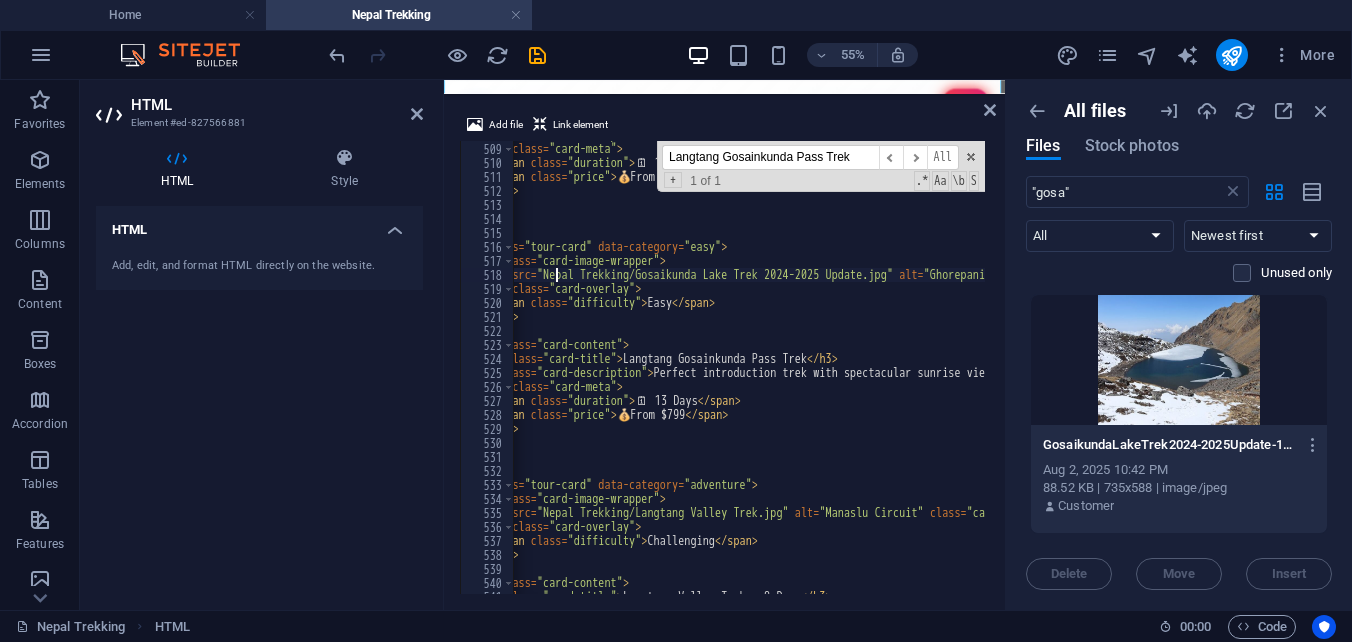 click on "< p   class = "card-description" > Classic circuit with diverse landscapes and stunning mountain views. </ p >                < div   class = "card-meta" >                   < span   class = "duration" > 🗓 ️ 11 Days </ span >                   < span   class = "price" > 💰  From $999 </ span >                </ div >              </ div >           </ div >           < div   class = "tour-card"   data-category = "easy" >              < div   class = "card-image-wrapper" >                < img   src = "Nepal Trekking/Gosaikunda Lake Trek 2024-2025 Update.jpg"   alt = "[TREK_NAME]"   class = "card-image" >                < div   class = "card-overlay" >                   < span   class = "difficulty" > Easy </ span >                </ div >              </ div >              < div   class = "card-content" >                < h3   class = "card-title" > [TREK_NAME] </ h3 >                < p   class = "card-description" > </ p >                < div   class = >" at bounding box center [1146, 366] 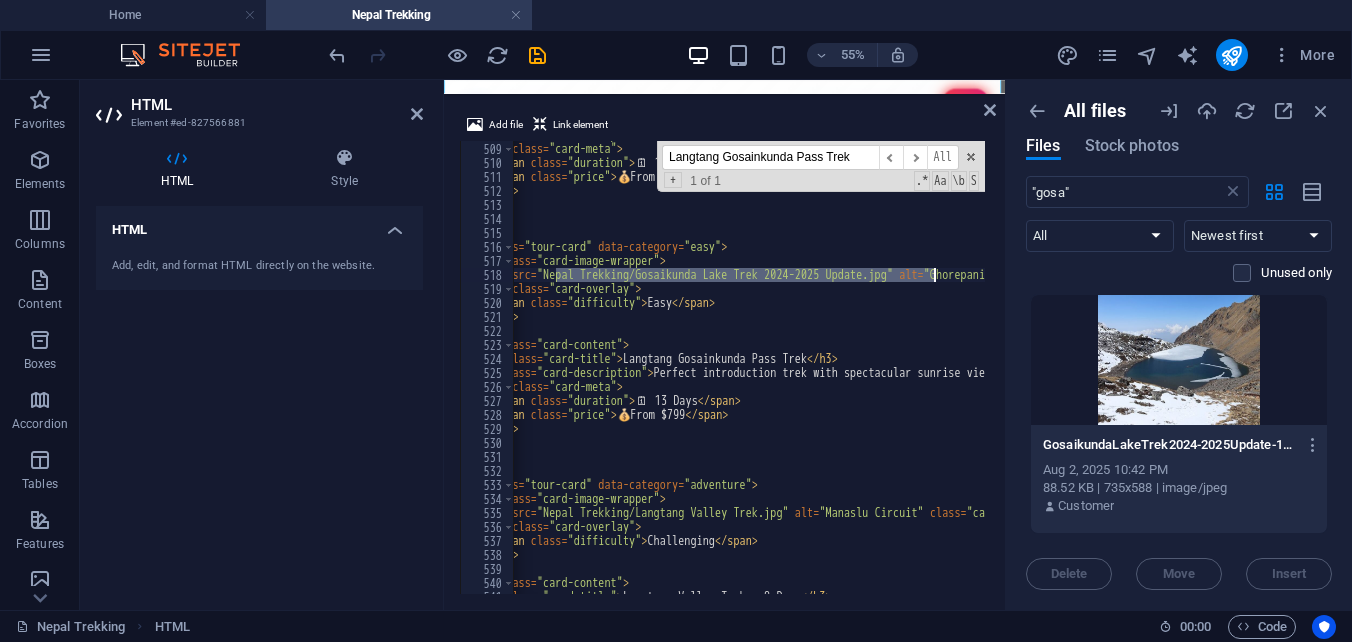 drag, startPoint x: 557, startPoint y: 270, endPoint x: 932, endPoint y: 275, distance: 375.03333 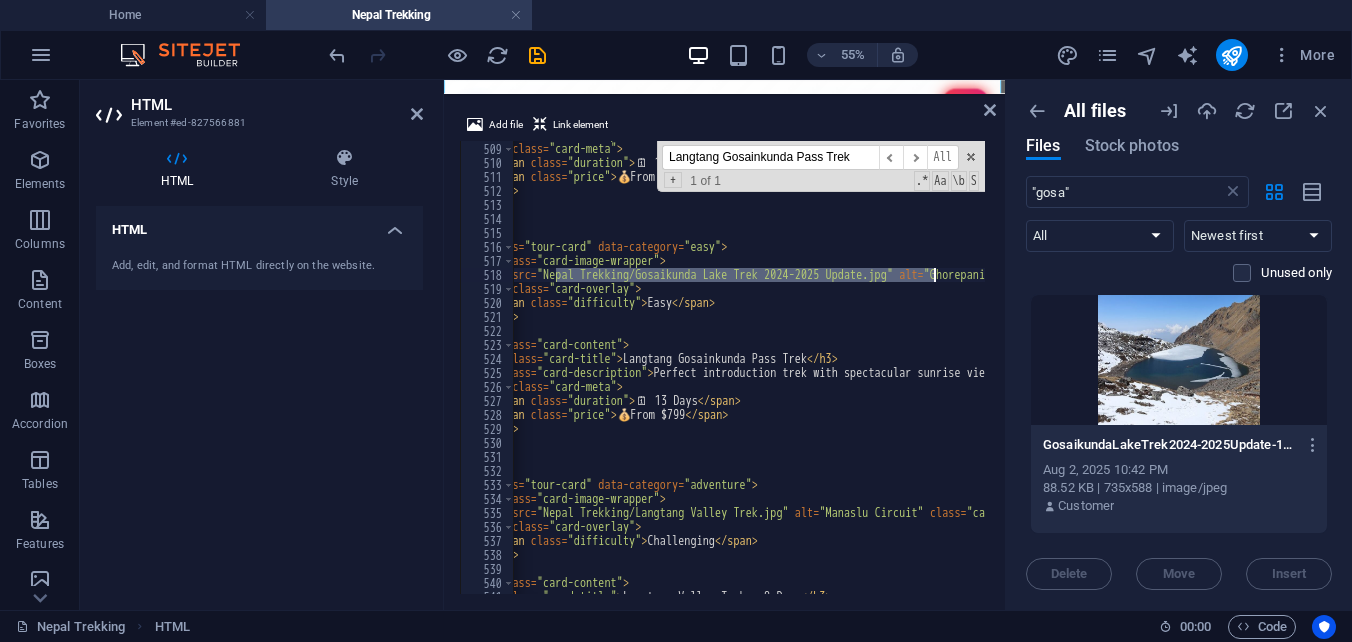click on "< p   class = "card-description" > Classic circuit with diverse landscapes and stunning mountain views. </ p >                < div   class = "card-meta" >                   < span   class = "duration" > 🗓 ️ 11 Days </ span >                   < span   class = "price" > 💰  From $999 </ span >                </ div >              </ div >           </ div >           < div   class = "tour-card"   data-category = "easy" >              < div   class = "card-image-wrapper" >                < img   src = "Nepal Trekking/Gosaikunda Lake Trek 2024-2025 Update.jpg"   alt = "[TREK_NAME]"   class = "card-image" >                < div   class = "card-overlay" >                   < span   class = "difficulty" > Easy </ span >                </ div >              </ div >              < div   class = "card-content" >                < h3   class = "card-title" > [TREK_NAME] </ h3 >                < p   class = "card-description" > </ p >                < div   class = >" at bounding box center (749, 367) 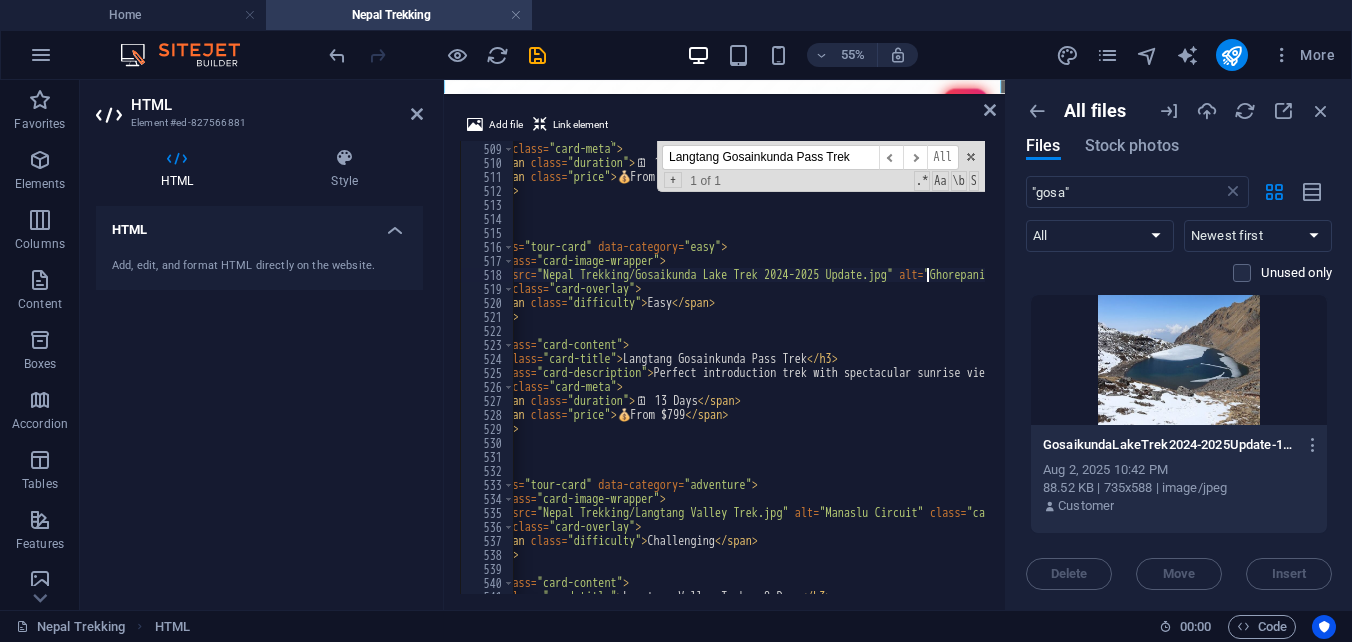 click on "< p   class = "card-description" > Classic circuit with diverse landscapes and stunning mountain views. </ p >                < div   class = "card-meta" >                   < span   class = "duration" > 🗓 ️ 11 Days </ span >                   < span   class = "price" > 💰  From $999 </ span >                </ div >              </ div >           </ div >           < div   class = "tour-card"   data-category = "easy" >              < div   class = "card-image-wrapper" >                < img   src = "Nepal Trekking/Gosaikunda Lake Trek 2024-2025 Update.jpg"   alt = "[TREK_NAME]"   class = "card-image" >                < div   class = "card-overlay" >                   < span   class = "difficulty" > Easy </ span >                </ div >              </ div >              < div   class = "card-content" >                < h3   class = "card-title" > [TREK_NAME] </ h3 >                < p   class = "card-description" > </ p >                < div   class = >" at bounding box center (1146, 366) 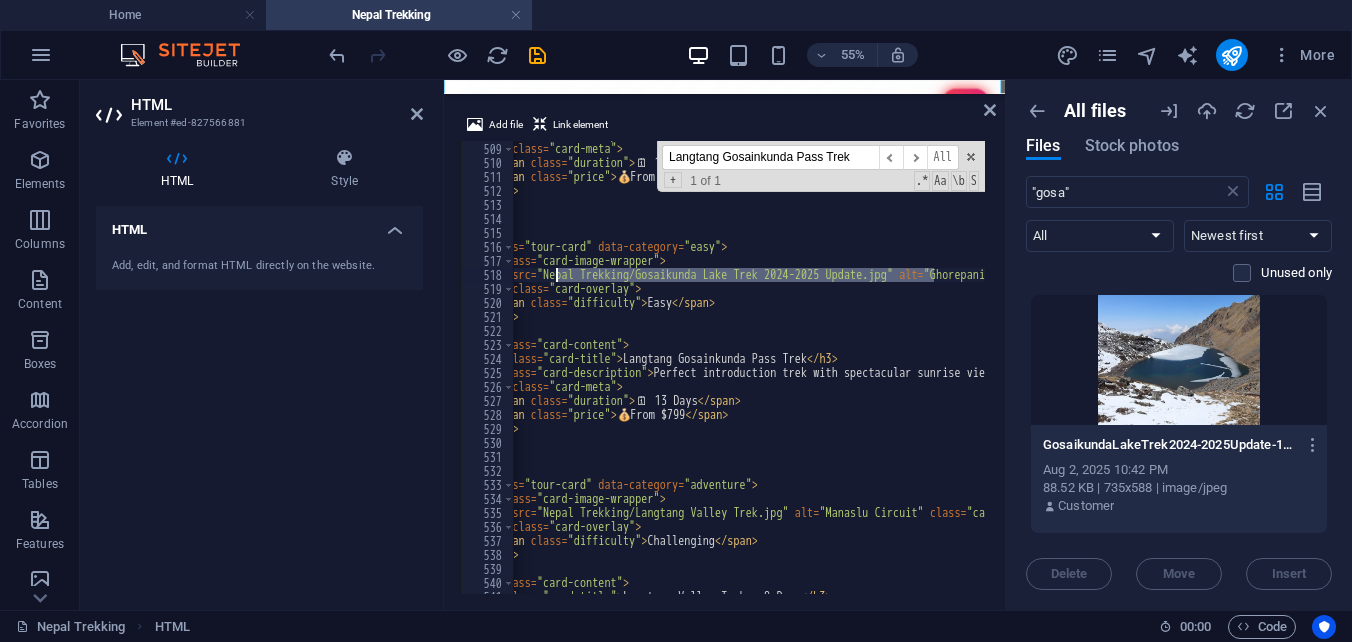 drag, startPoint x: 933, startPoint y: 273, endPoint x: 558, endPoint y: 277, distance: 375.02133 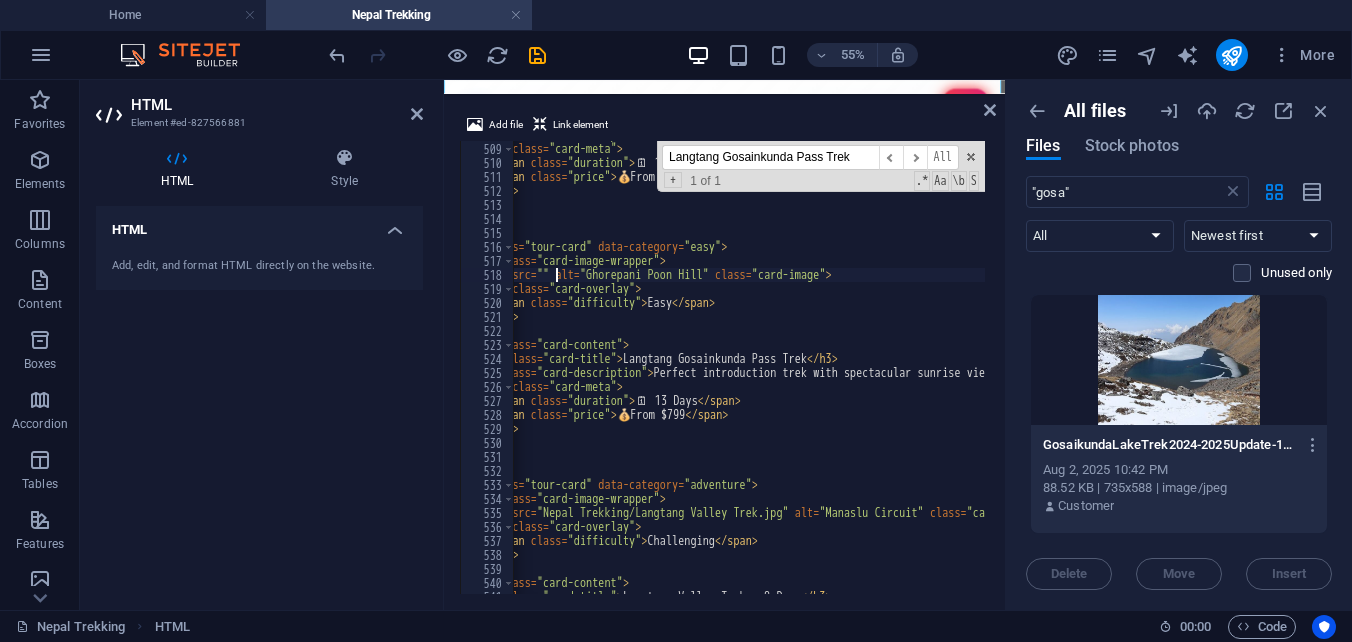 paste on "https://cdn1.site-media.eu/images/0/18091135/GosaikundaLakeTrek2024-2025Update-1ciJw44eTfuS3lgHRgk0hw.jpg" 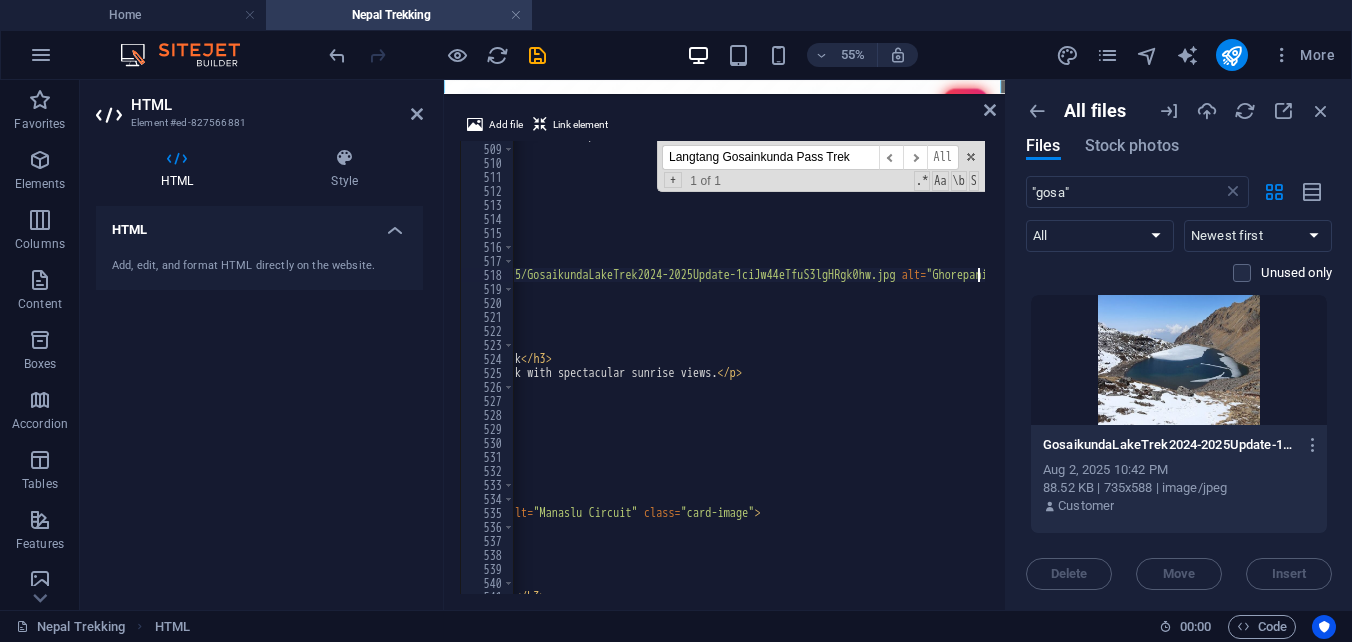 scroll, scrollTop: 0, scrollLeft: 396, axis: horizontal 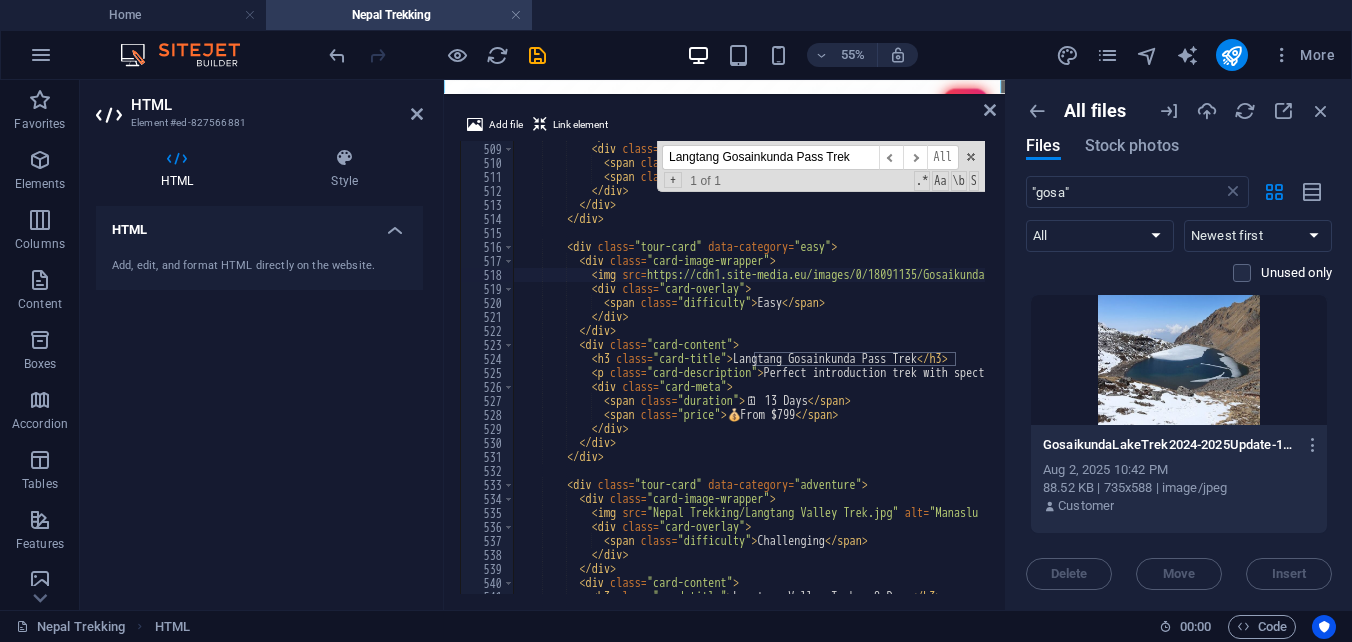 click on "Langtang Gosainkunda Pass Trek" at bounding box center (770, 157) 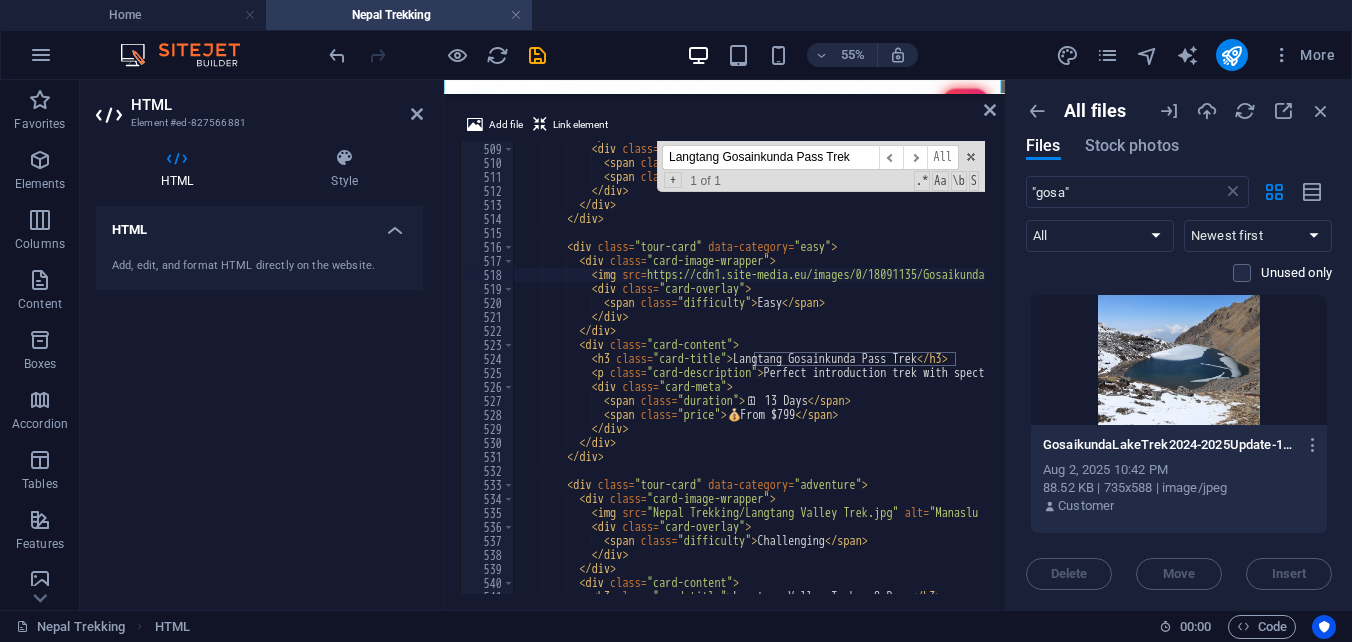 paste on "Valley Trek – 8 Days" 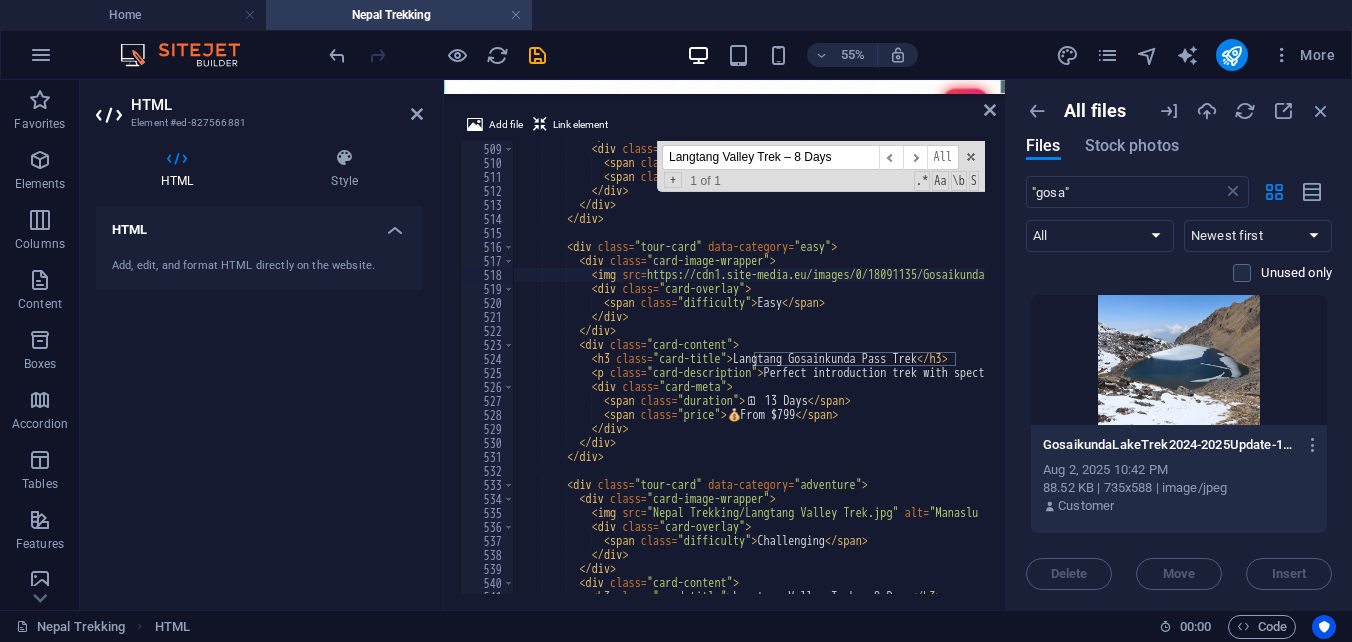 type on "<h3 class="card-title">[TREK_NAME] – 8 Days</h3>" 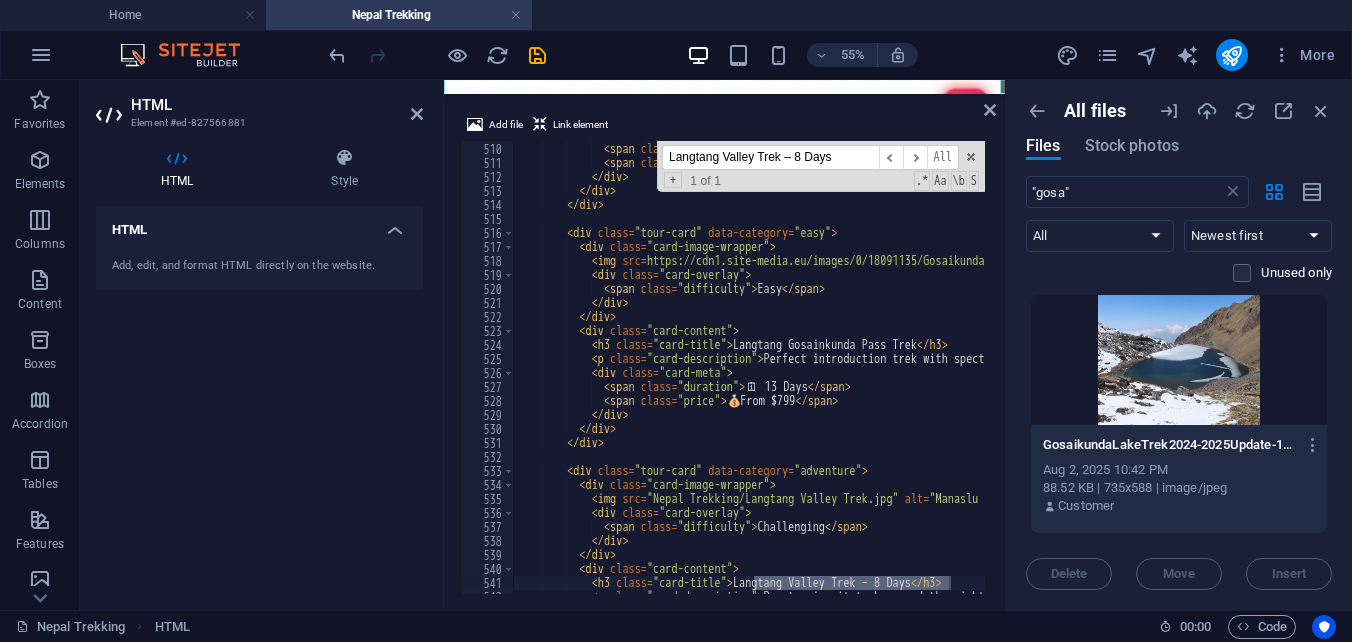 scroll, scrollTop: 6375, scrollLeft: 0, axis: vertical 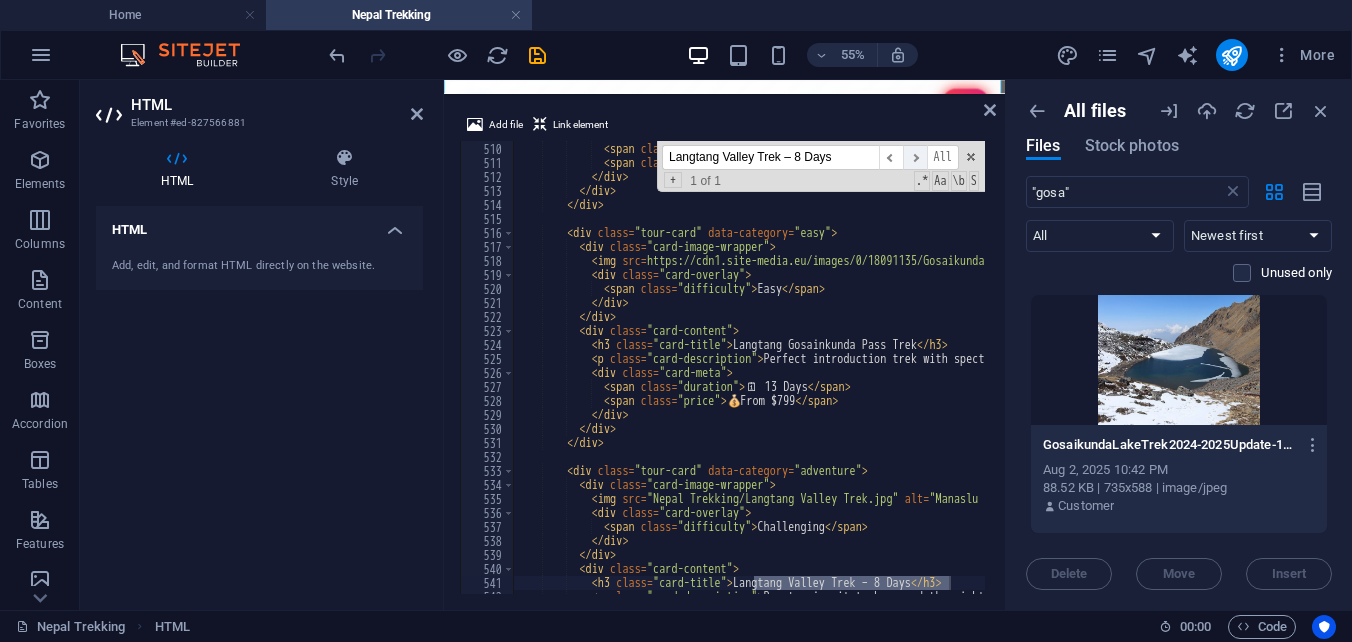 type on "Langtang Valley Trek – 8 Days" 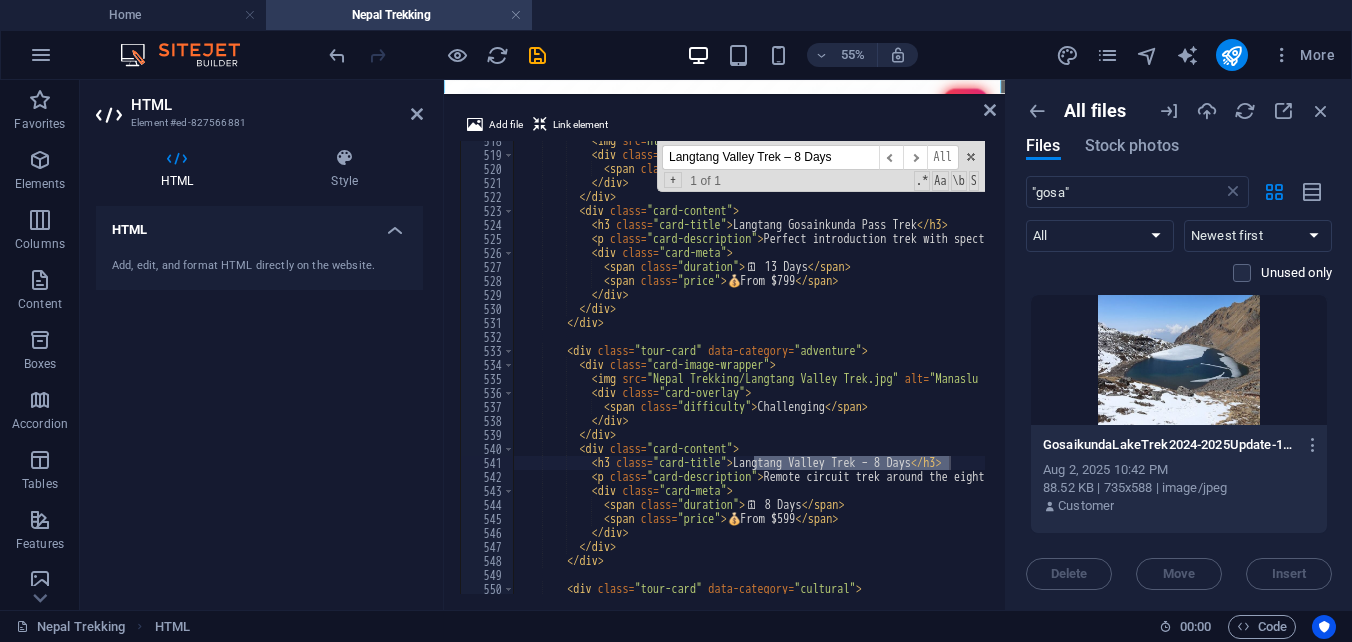 scroll, scrollTop: 6536, scrollLeft: 0, axis: vertical 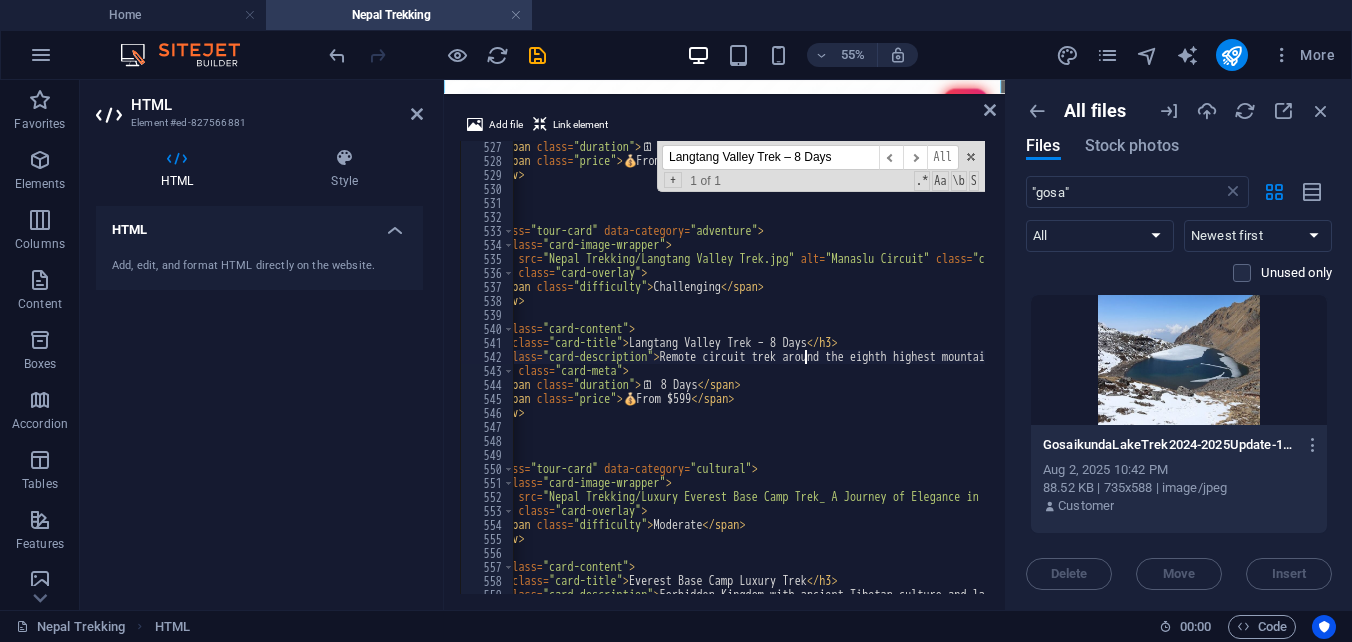 click on "< span   class = "duration" > 🗓 ️ 13 Days </ span >                   < span   class = "price" > 💰  From $799 </ span >                </ div >              </ div >           </ div >           < div   class = "tour-card"   data-category = "adventure" >              < div   class = "card-image-wrapper" >                < img   src = "Nepal Trekking/Langtang Valley Trek.jpg"   alt = "Manaslu Circuit"   class = "card-image" >                < div   class = "card-overlay" >                   < span   class = "difficulty" > Challenging </ span >                </ div >              </ div >              < div   class = "card-content" >                < h3   class = "card-title" > Langtang Valley Trek – 8 Days </ h3 >                < p   class = "card-description" > Remote circuit trek around the eighth highest mountain. </ p >                < div   class = "card-meta" >                   < span   class = "duration" > 🗓 ️ 8 Days </ span >                   < span   class = "price" > 💰  From $</ span >" at bounding box center [1152, 378] 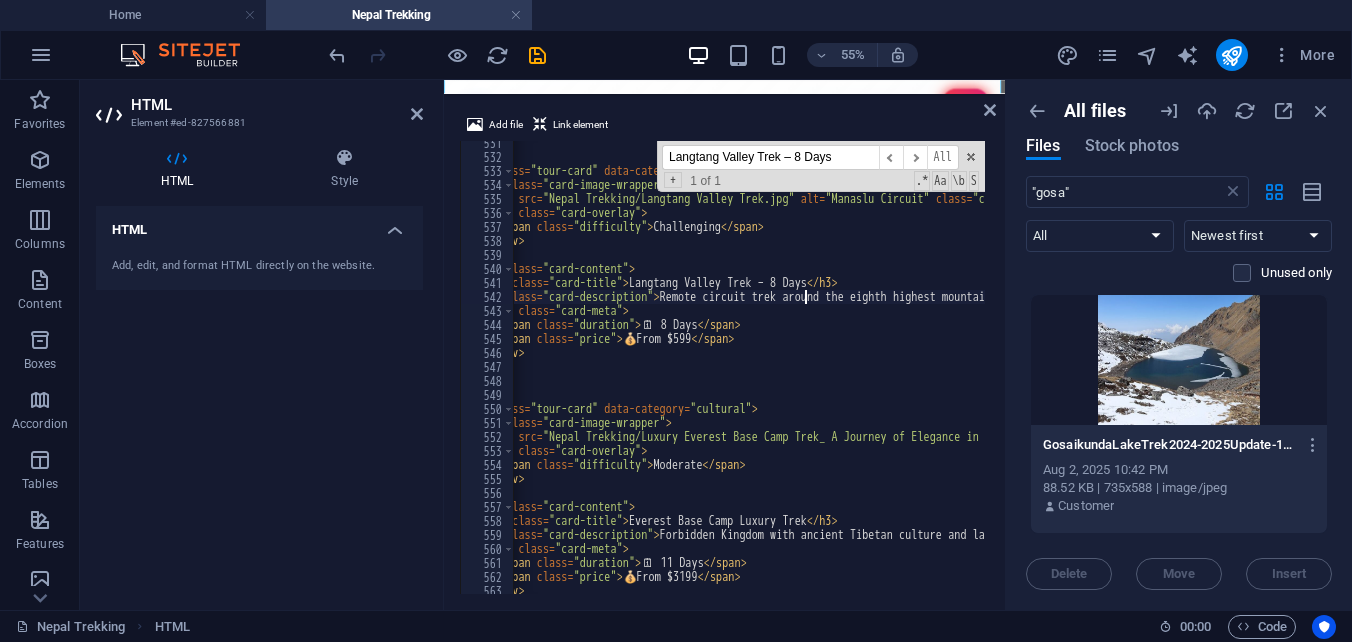 scroll, scrollTop: 6643, scrollLeft: 0, axis: vertical 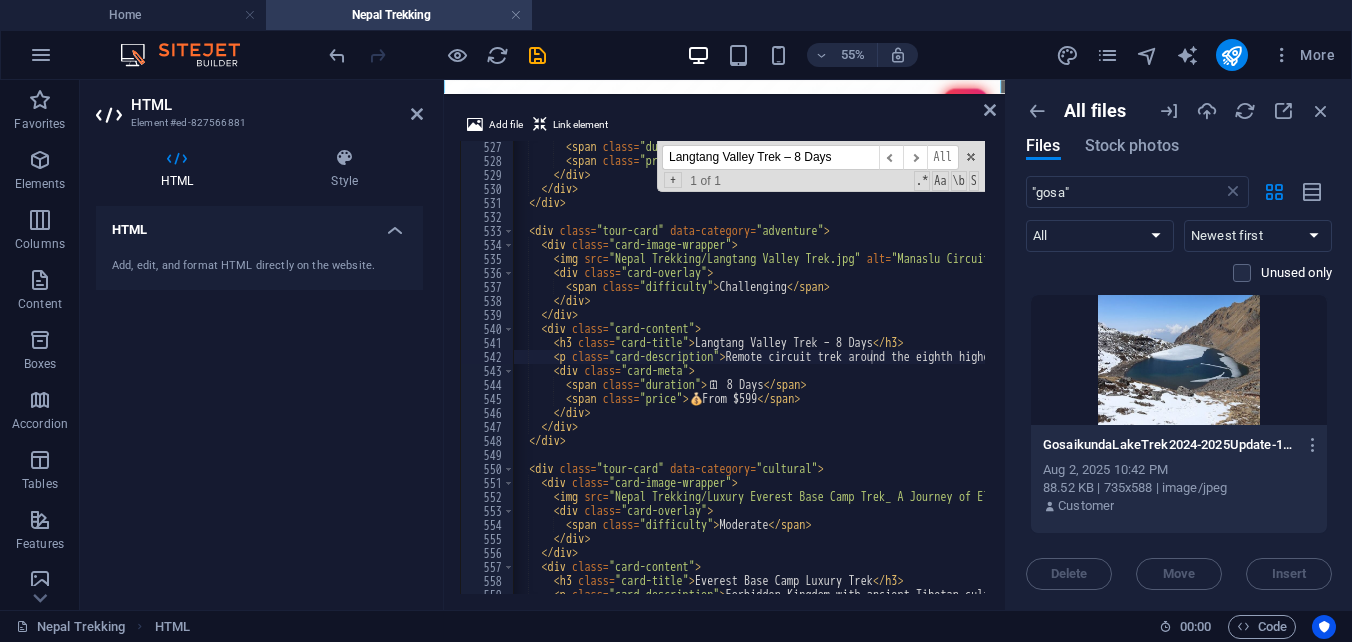 drag, startPoint x: 620, startPoint y: 594, endPoint x: 635, endPoint y: 593, distance: 15.033297 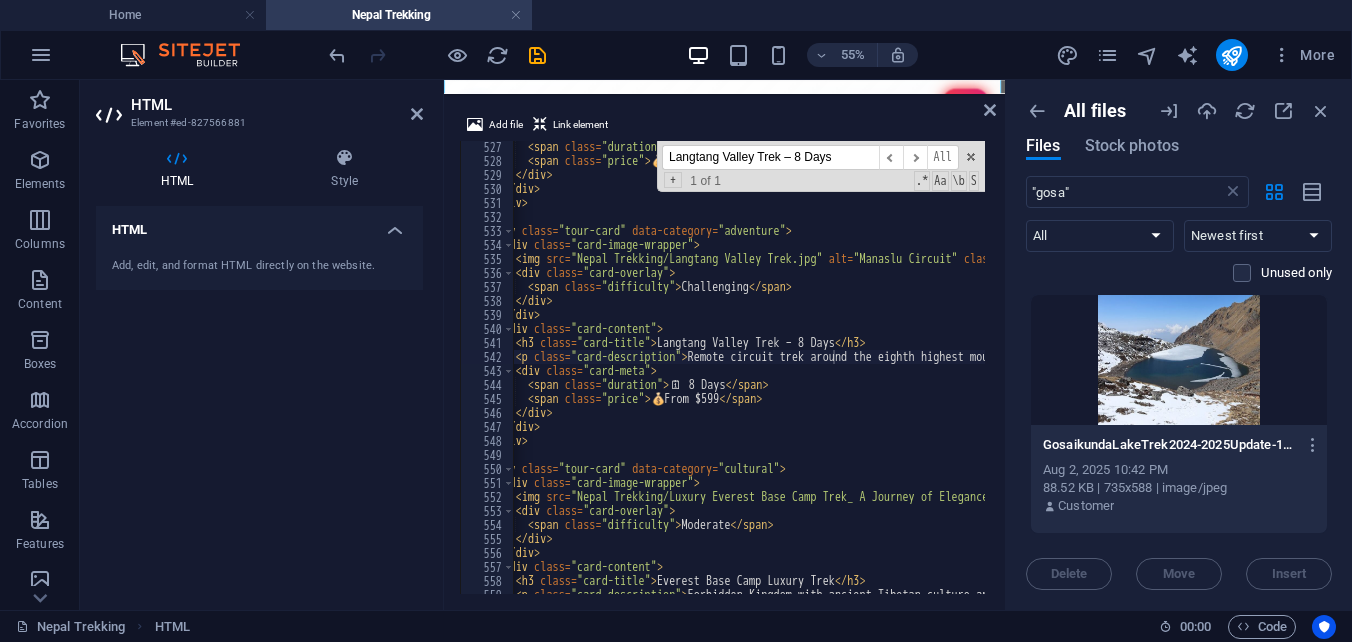 scroll, scrollTop: 0, scrollLeft: 76, axis: horizontal 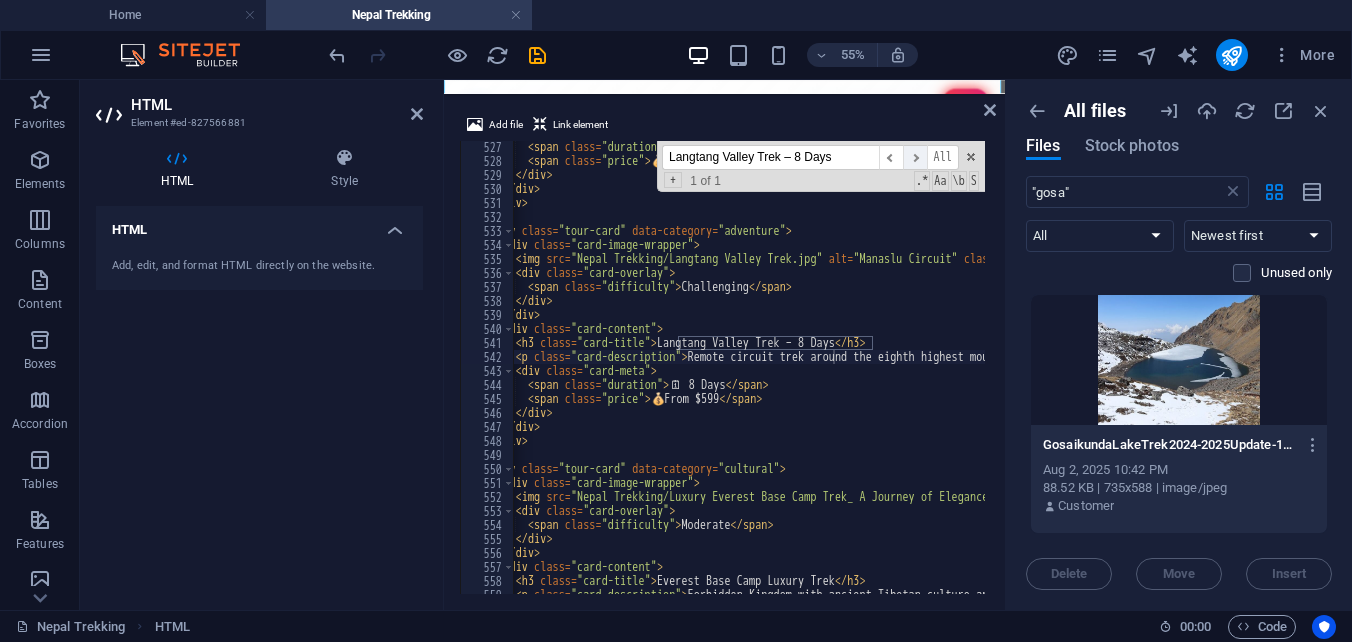 click on "​" at bounding box center (915, 157) 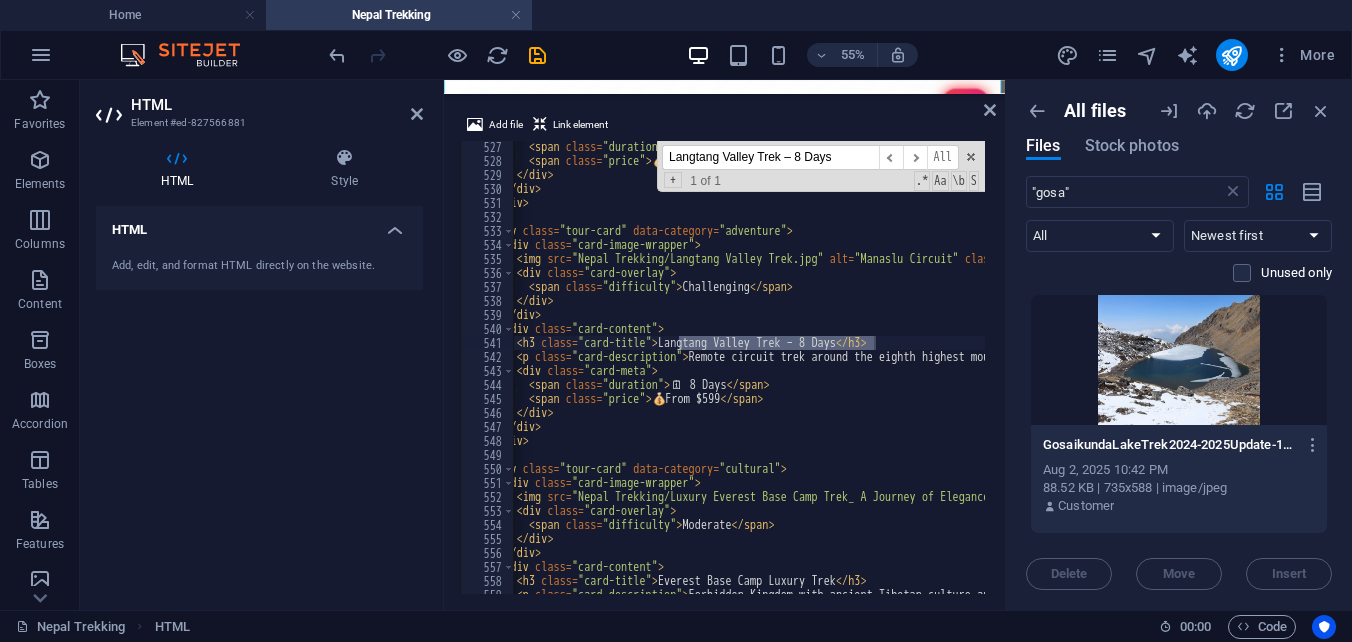 scroll, scrollTop: 0, scrollLeft: 72, axis: horizontal 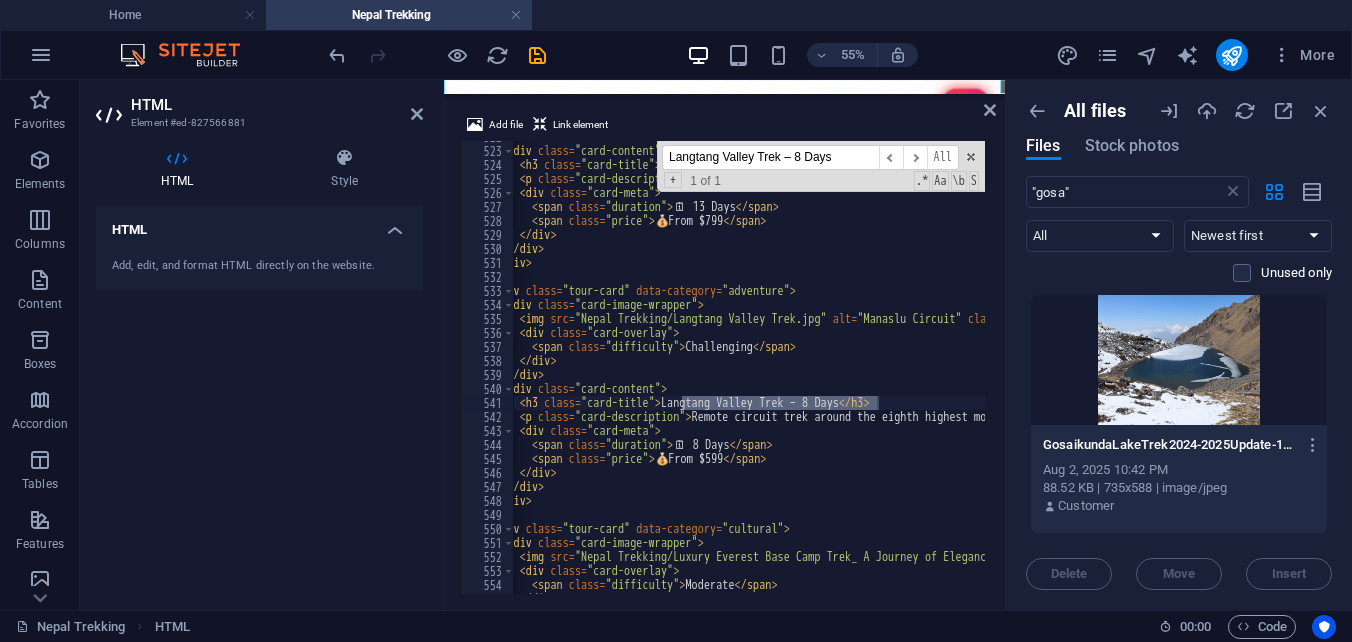type on "<img src="Nepal Trekking/Langtang Valley Trek.jpg" alt="Manaslu Circuit" class="card-image">" 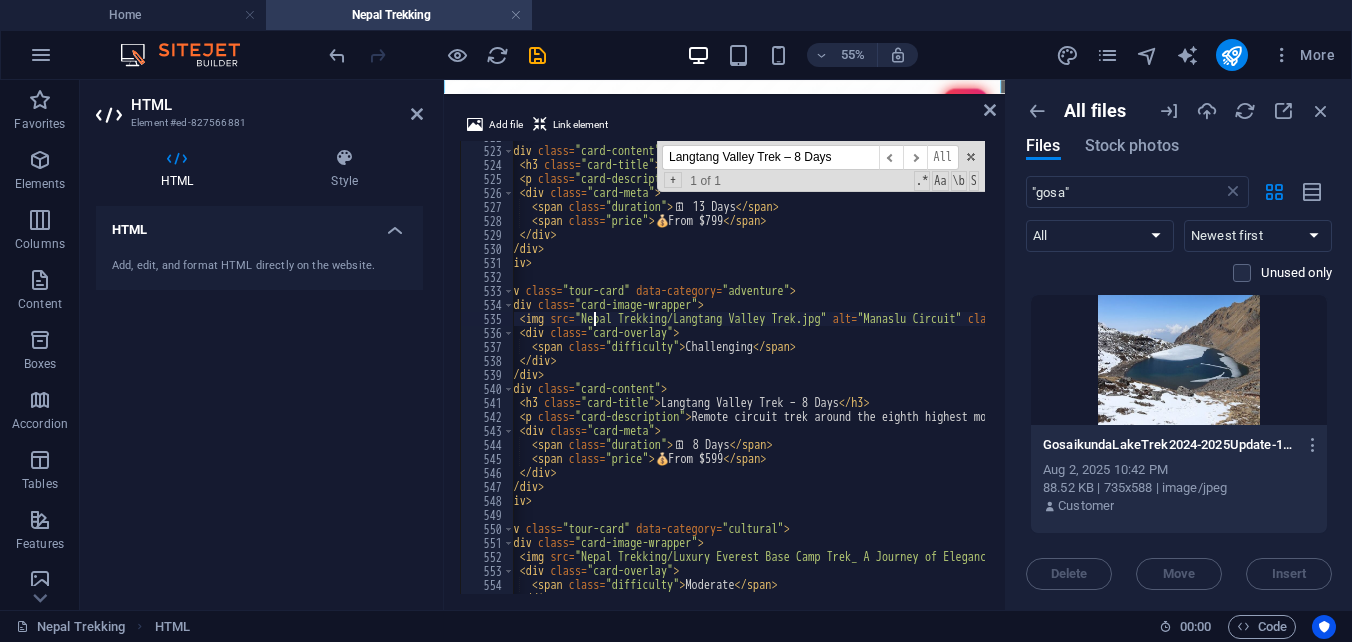 click on "</ div >              < div   class = "card-content" >                < h3   class = "card-title" > Langtang Gosainkunda Pass Trek </ h3 >                < p   class = "card-description" > Perfect introduction trek with spectacular sunrise views. </ p >                < div   class = "card-meta" >                   < span   class = "duration" > 🗓 ️ 13 Days </ span >                   < span   class = "price" > 💰  From $799 </ span >                </ div >              </ div >           </ div >           < div   class = "tour-card"   data-category = "adventure" >              < div   class = "card-image-wrapper" >                < img   src = "Nepal Trekking/Langtang Valley Trek.jpg"   alt = "Manaslu Circuit"   class = "card-image" >                < div   class = "card-overlay" >                   < span   class = "difficulty" > Challenging </ span >                </ div >              </ div >              < div   class = "card-content" >                < h3   class = "card-title" >" at bounding box center [1184, 368] 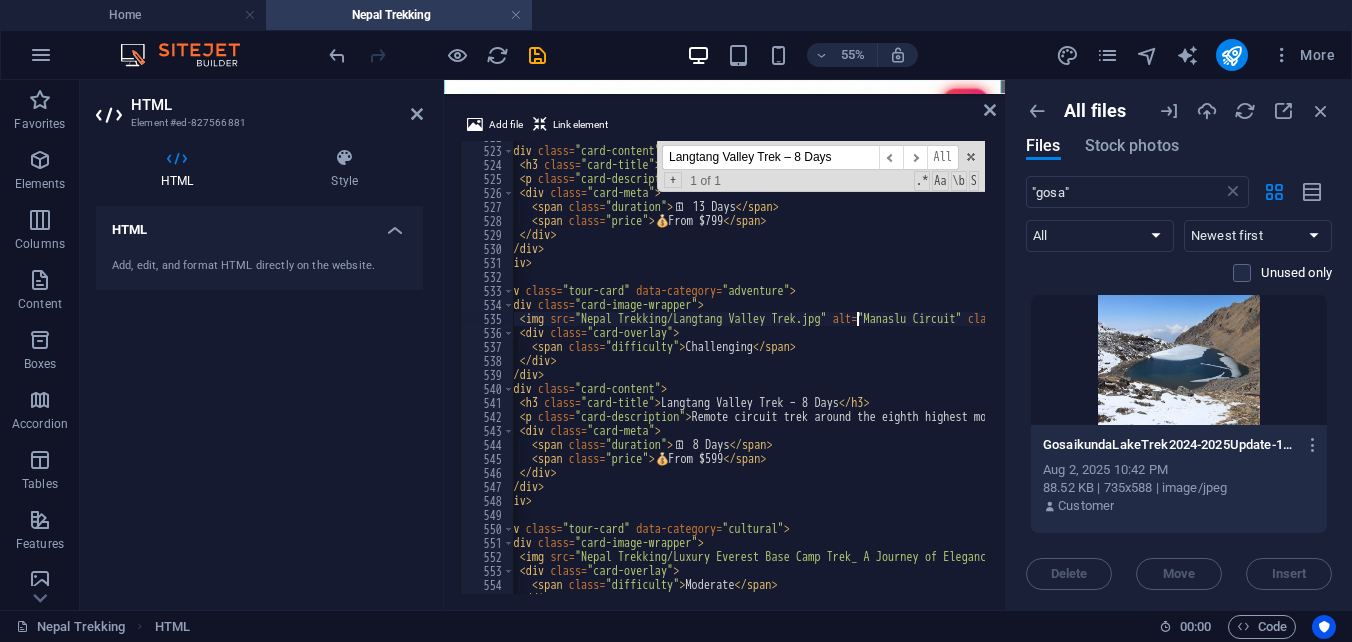 click on "</ div >              < div   class = "card-content" >                < h3   class = "card-title" > Langtang Gosainkunda Pass Trek </ h3 >                < p   class = "card-description" > Perfect introduction trek with spectacular sunrise views. </ p >                < div   class = "card-meta" >                   < span   class = "duration" > 🗓 ️ 13 Days </ span >                   < span   class = "price" > 💰  From $799 </ span >                </ div >              </ div >           </ div >           < div   class = "tour-card"   data-category = "adventure" >              < div   class = "card-image-wrapper" >                < img   src = "Nepal Trekking/Langtang Valley Trek.jpg"   alt = "Manaslu Circuit"   class = "card-image" >                < div   class = "card-overlay" >                   < span   class = "difficulty" > Challenging </ span >                </ div >              </ div >              < div   class = "card-content" >                < h3   class = "card-title" >" at bounding box center [1184, 368] 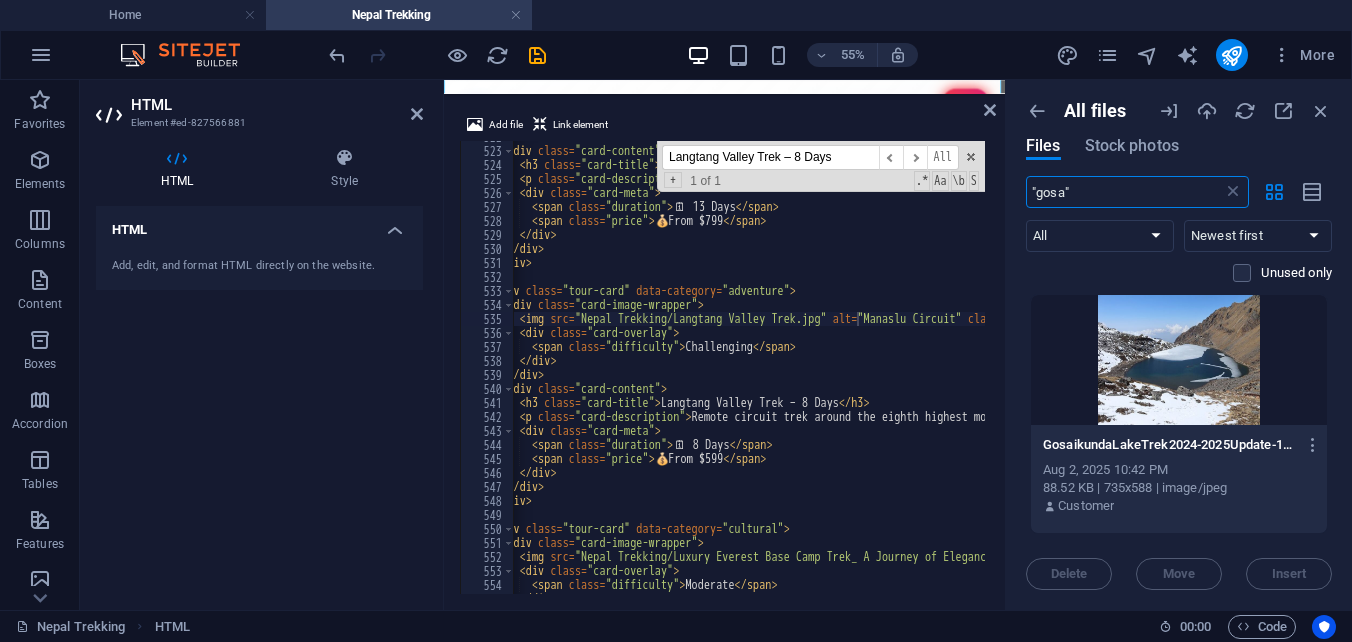 click on ""gosa"" at bounding box center (1124, 192) 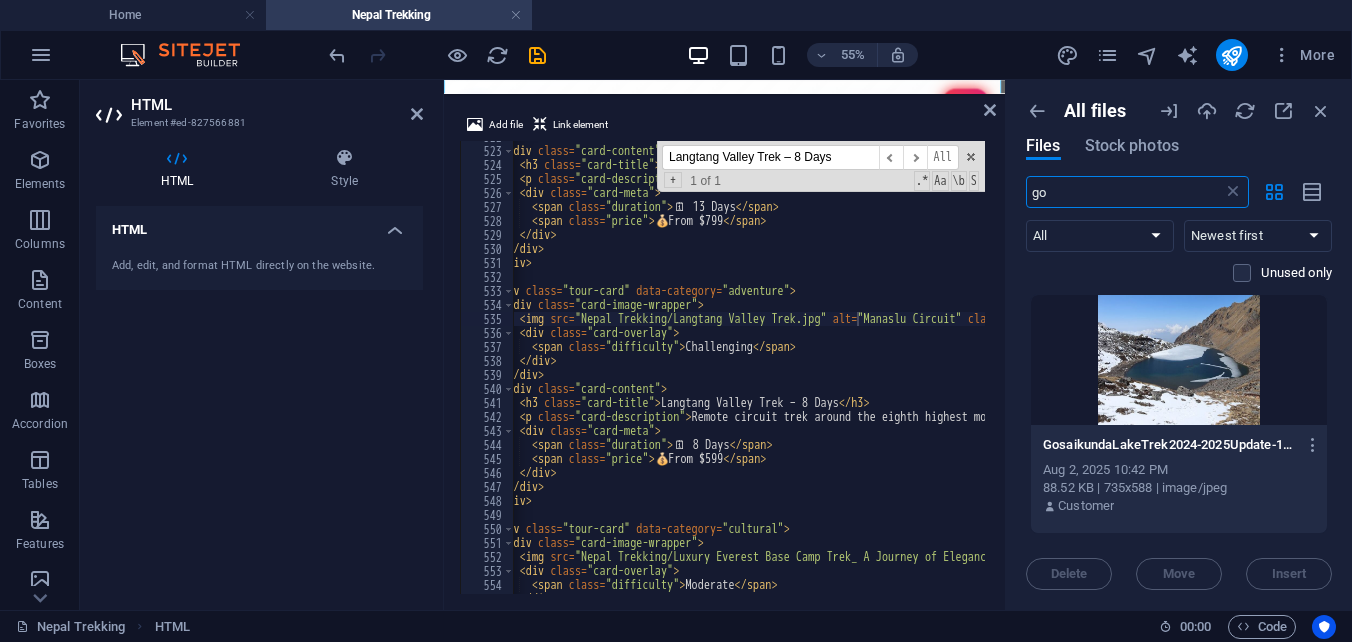 type on "g" 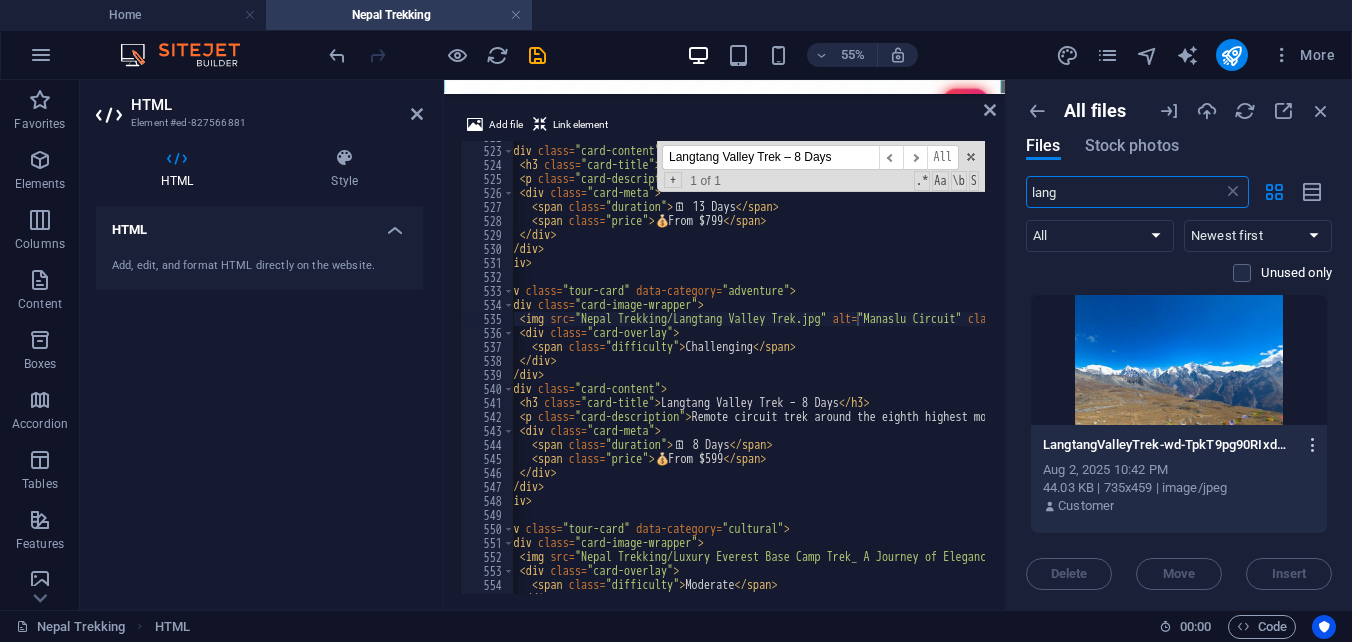 type on "lang" 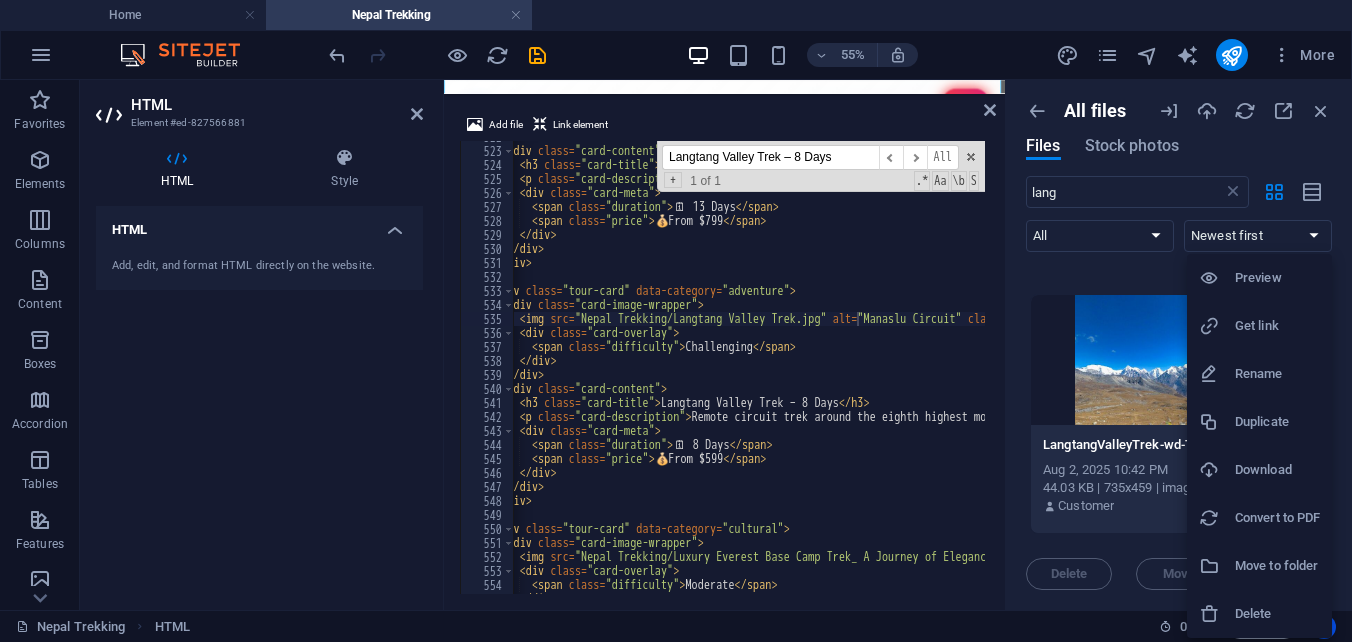 click on "Get link" at bounding box center (1277, 326) 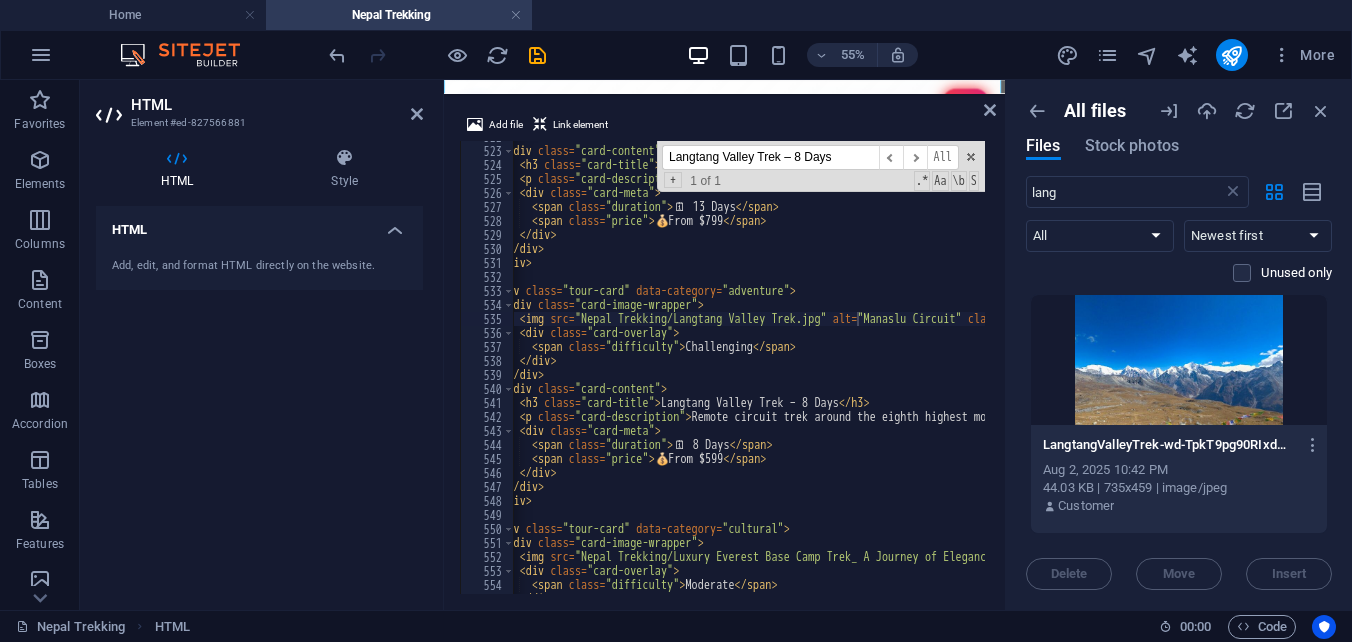 click on "</ div >              < div   class = "card-content" >                < h3   class = "card-title" > Langtang Gosainkunda Pass Trek </ h3 >                < p   class = "card-description" > Perfect introduction trek with spectacular sunrise views. </ p >                < div   class = "card-meta" >                   < span   class = "duration" > 🗓 ️ 13 Days </ span >                   < span   class = "price" > 💰  From $799 </ span >                </ div >              </ div >           </ div >           < div   class = "tour-card"   data-category = "adventure" >              < div   class = "card-image-wrapper" >                < img   src = "Nepal Trekking/Langtang Valley Trek.jpg"   alt = "Manaslu Circuit"   class = "card-image" >                < div   class = "card-overlay" >                   < span   class = "difficulty" > Challenging </ span >                </ div >              </ div >              < div   class = "card-content" >                < h3   class = "card-title" >" at bounding box center (1184, 368) 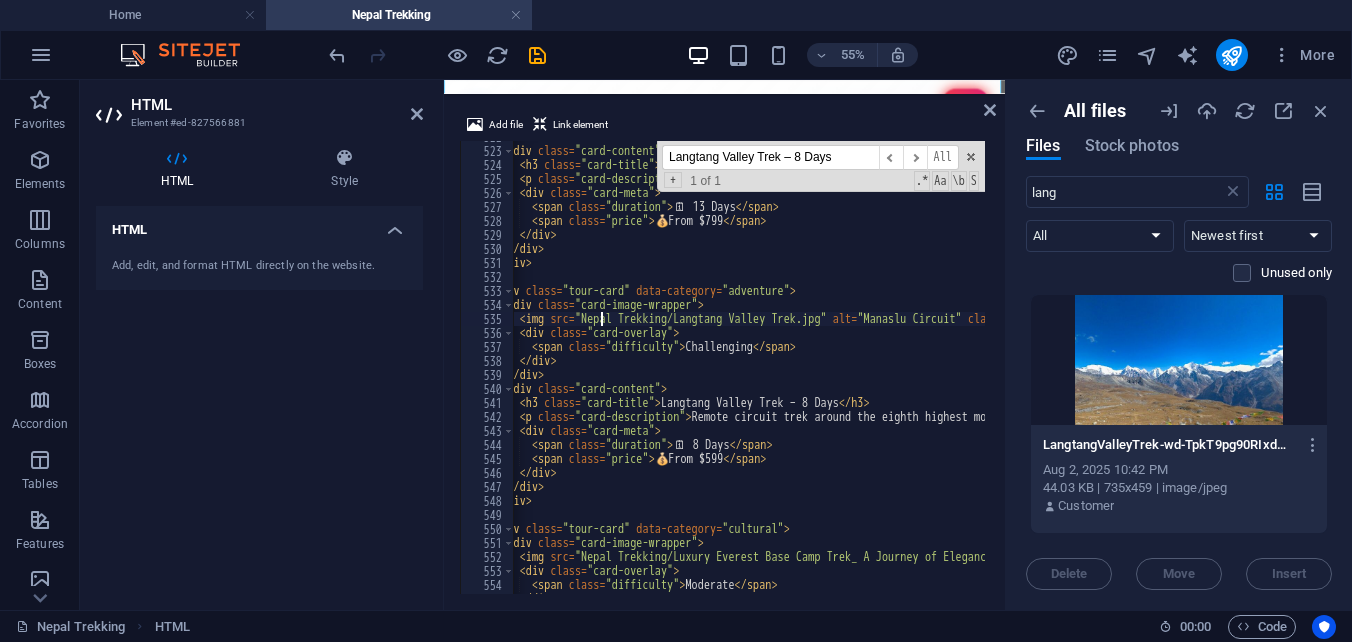 click on "</ div >              < div   class = "card-content" >                < h3   class = "card-title" > Langtang Gosainkunda Pass Trek </ h3 >                < p   class = "card-description" > Perfect introduction trek with spectacular sunrise views. </ p >                < div   class = "card-meta" >                   < span   class = "duration" > 🗓 ️ 13 Days </ span >                   < span   class = "price" > 💰  From $799 </ span >                </ div >              </ div >           </ div >           < div   class = "tour-card"   data-category = "adventure" >              < div   class = "card-image-wrapper" >                < img   src = "Nepal Trekking/Langtang Valley Trek.jpg"   alt = "Manaslu Circuit"   class = "card-image" >                < div   class = "card-overlay" >                   < span   class = "difficulty" > Challenging </ span >                </ div >              </ div >              < div   class = "card-content" >                < h3   class = "card-title" >" at bounding box center (1184, 368) 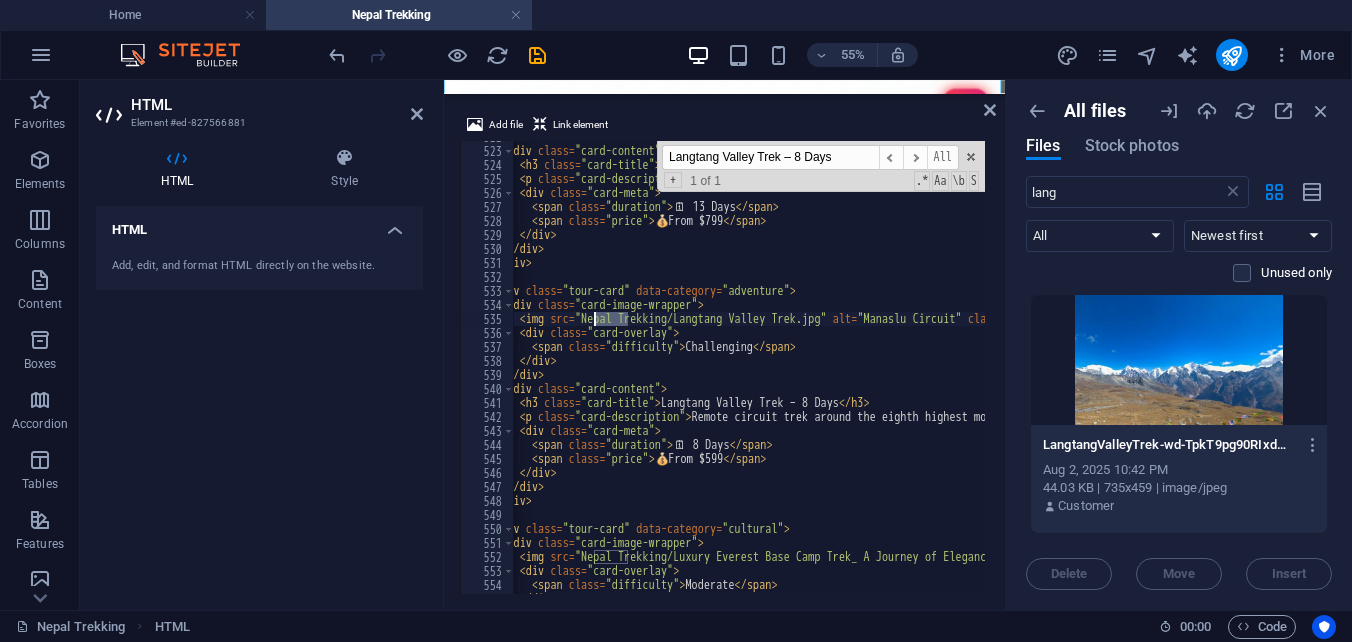 click on "</ div >              < div   class = "card-content" >                < h3   class = "card-title" > Langtang Gosainkunda Pass Trek </ h3 >                < p   class = "card-description" > Perfect introduction trek with spectacular sunrise views. </ p >                < div   class = "card-meta" >                   < span   class = "duration" > 🗓 ️ 13 Days </ span >                   < span   class = "price" > 💰  From $799 </ span >                </ div >              </ div >           </ div >           < div   class = "tour-card"   data-category = "adventure" >              < div   class = "card-image-wrapper" >                < img   src = "Nepal Trekking/Langtang Valley Trek.jpg"   alt = "Manaslu Circuit"   class = "card-image" >                < div   class = "card-overlay" >                   < span   class = "difficulty" > Challenging </ span >                </ div >              </ div >              < div   class = "card-content" >                < h3   class = "card-title" >" at bounding box center (749, 367) 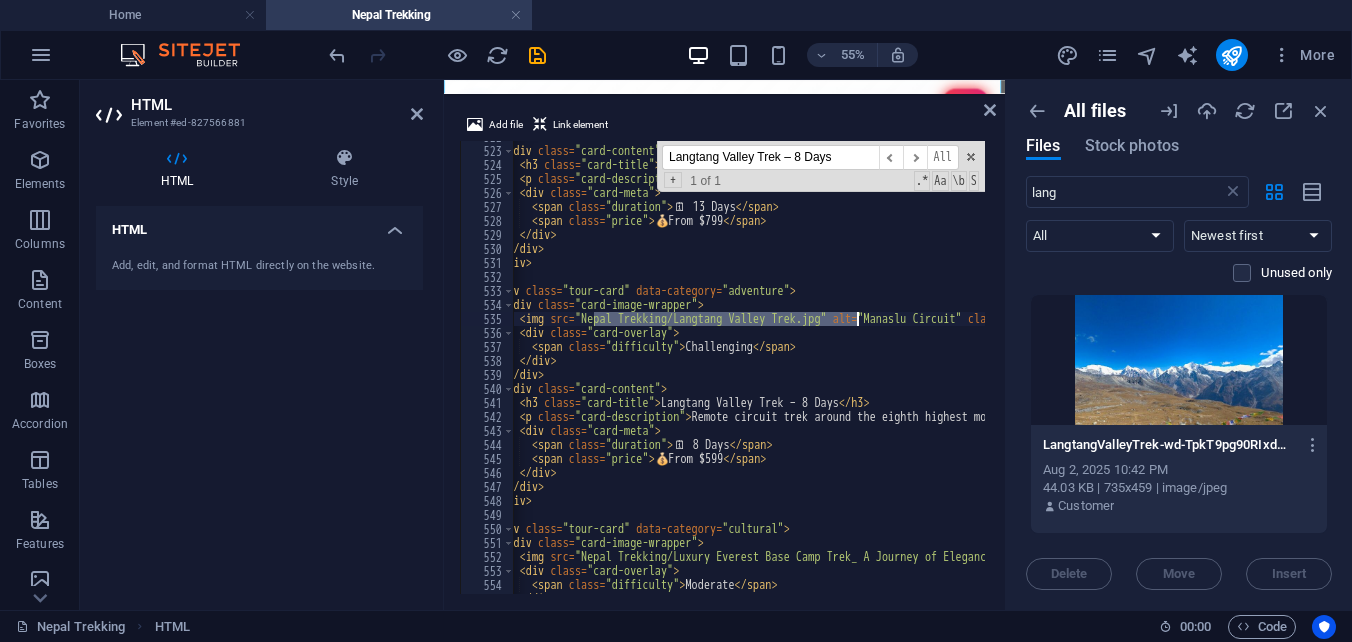 drag, startPoint x: 594, startPoint y: 321, endPoint x: 856, endPoint y: 315, distance: 262.0687 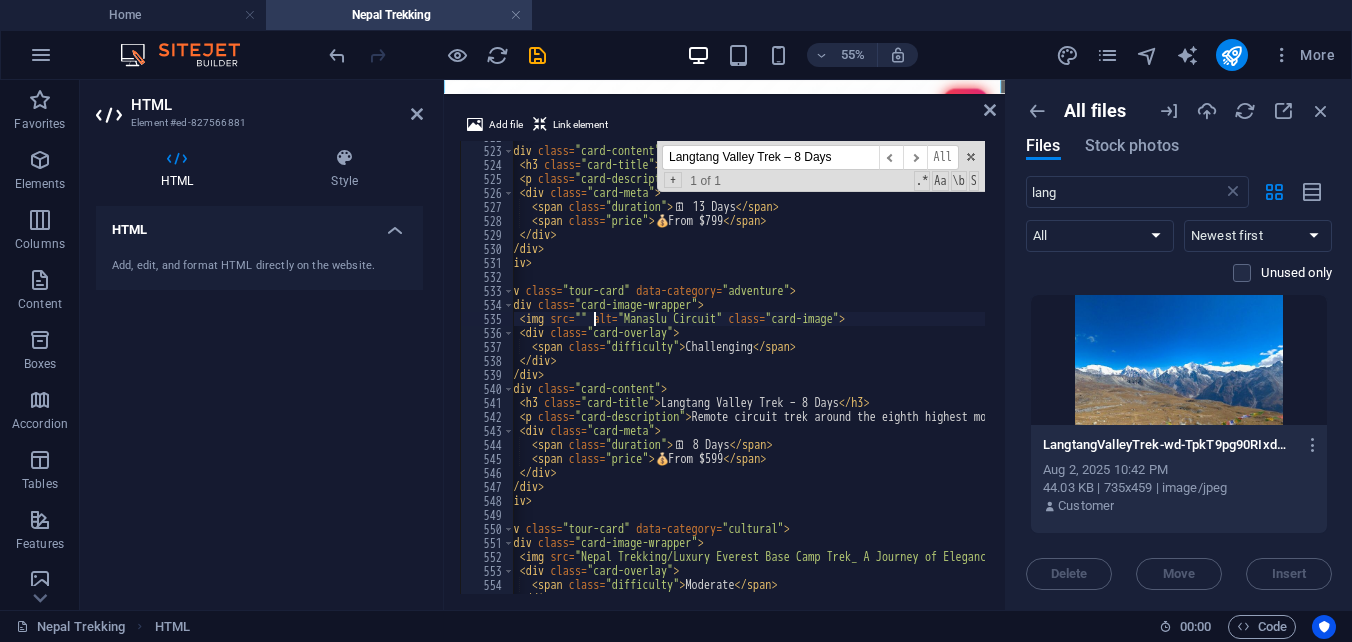 paste on "https://cdn1.site-media.eu/images/0/18091129/LangtangValleyTrek-wd-TpkT9pg90RIxdmF6jLw.jpg" 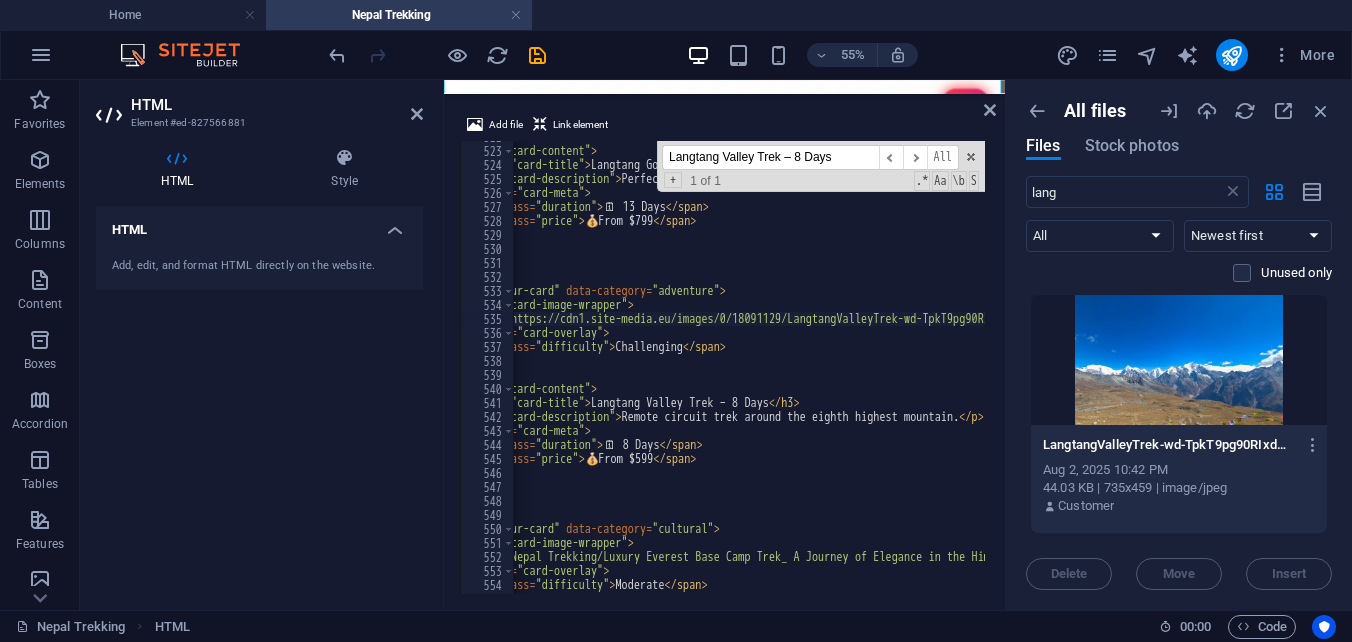 scroll, scrollTop: 0, scrollLeft: 142, axis: horizontal 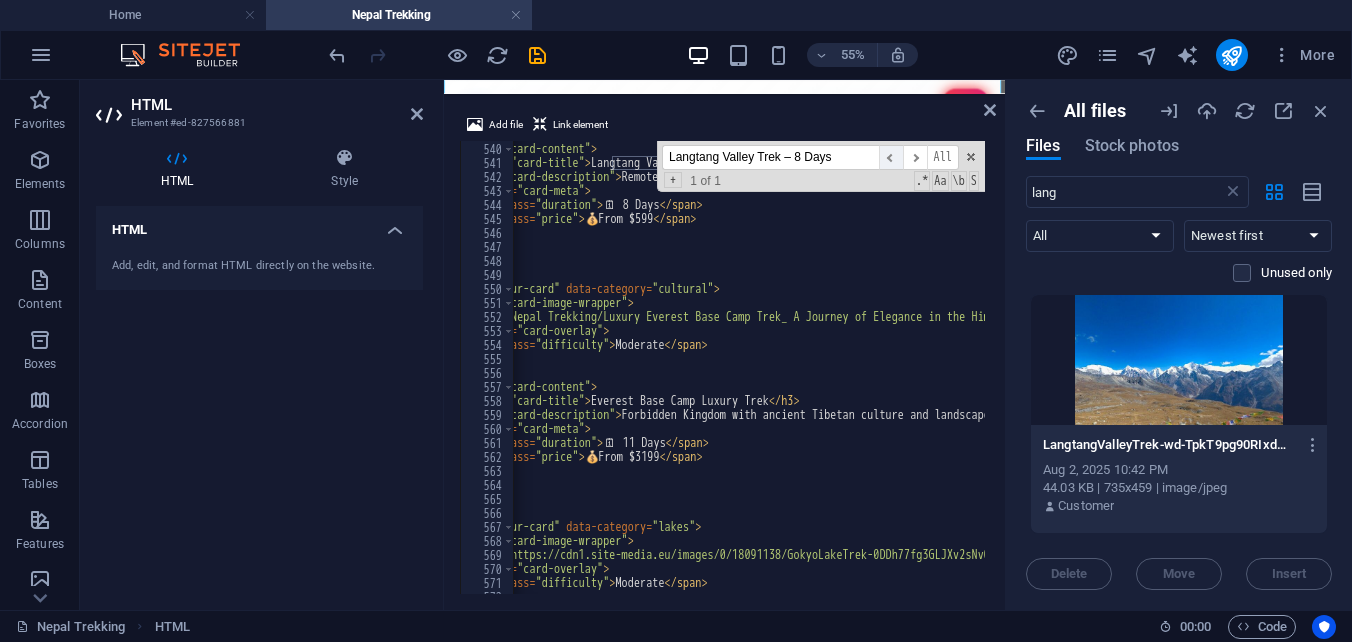 click on "​" at bounding box center (891, 157) 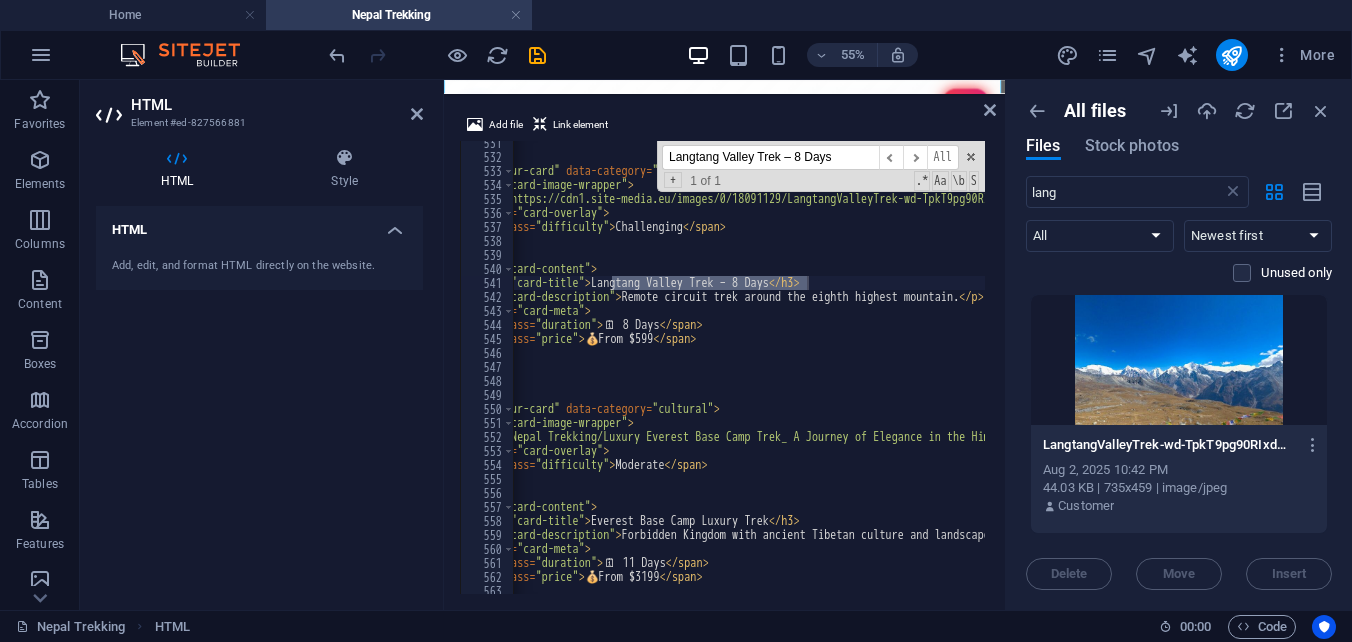 scroll, scrollTop: 6590, scrollLeft: 0, axis: vertical 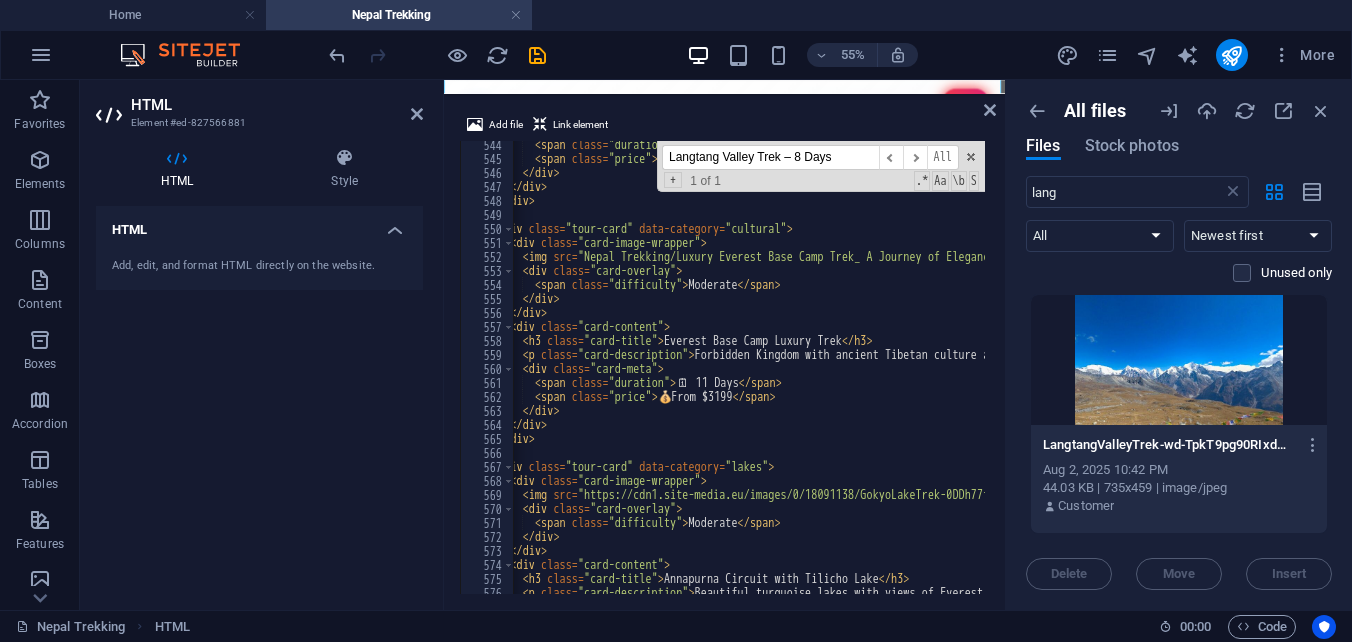 drag, startPoint x: 841, startPoint y: 157, endPoint x: 630, endPoint y: 169, distance: 211.34096 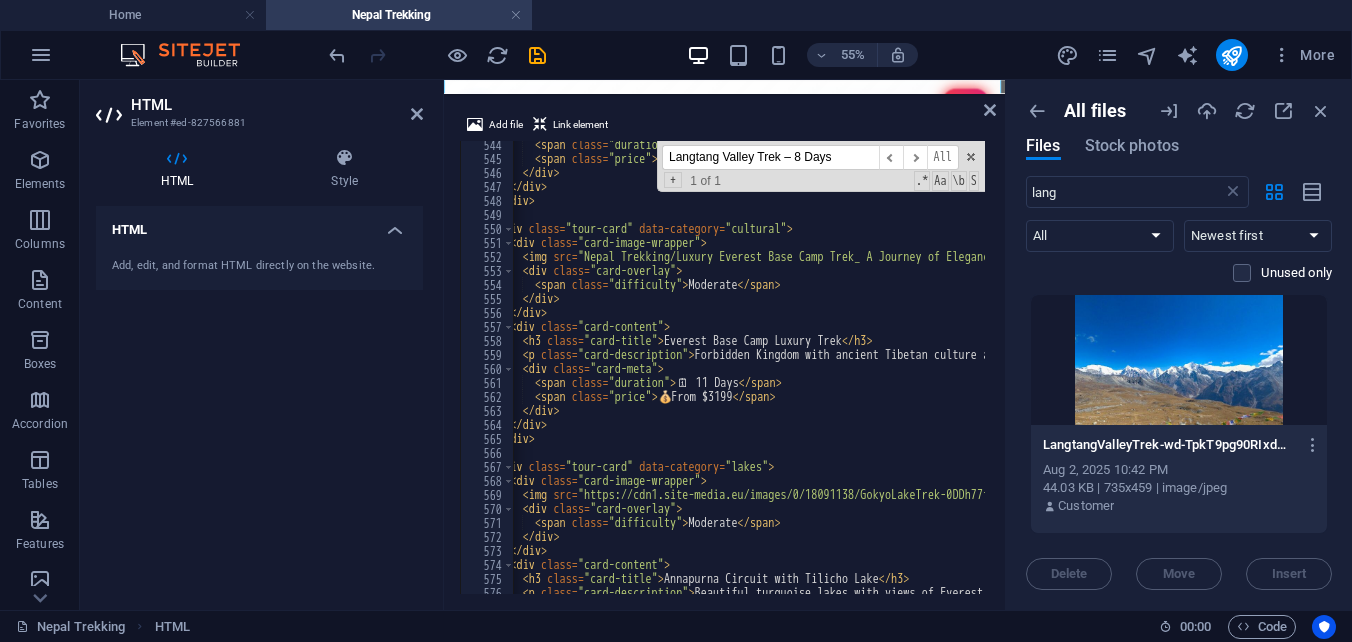 paste on "Everest Base Camp Luxury Trek" 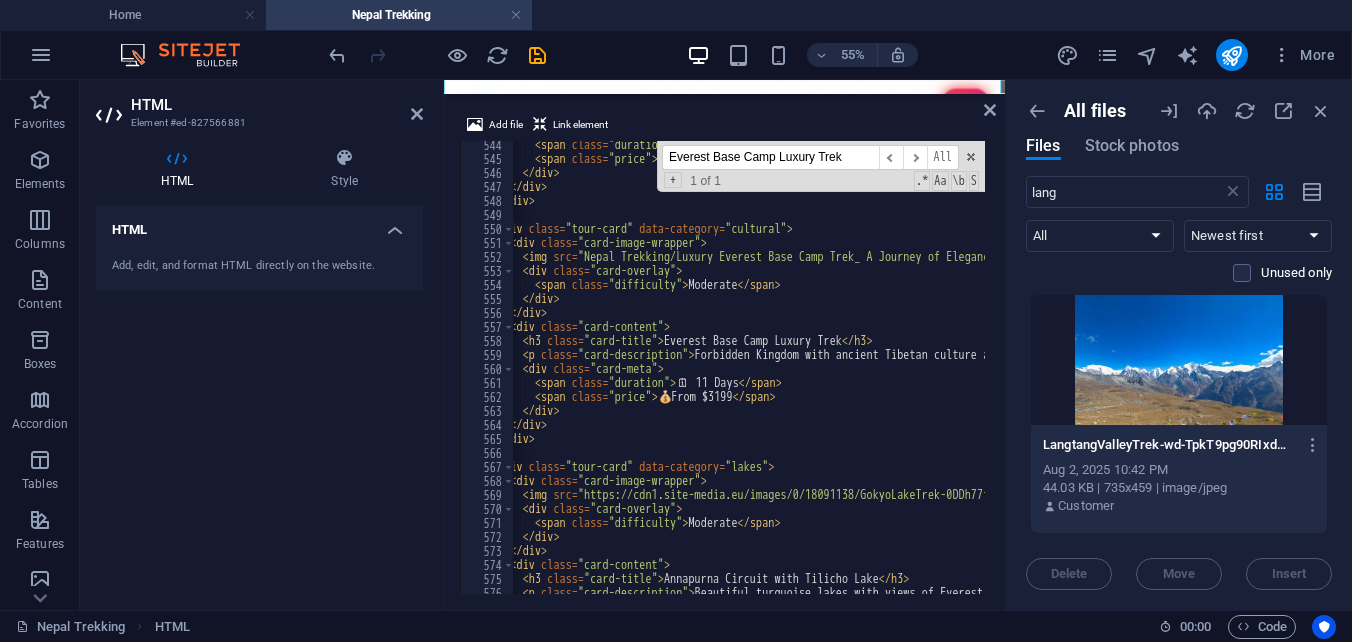 type on "<h3 class="card-title">Everest Base Camp Luxury Trek</h3>" 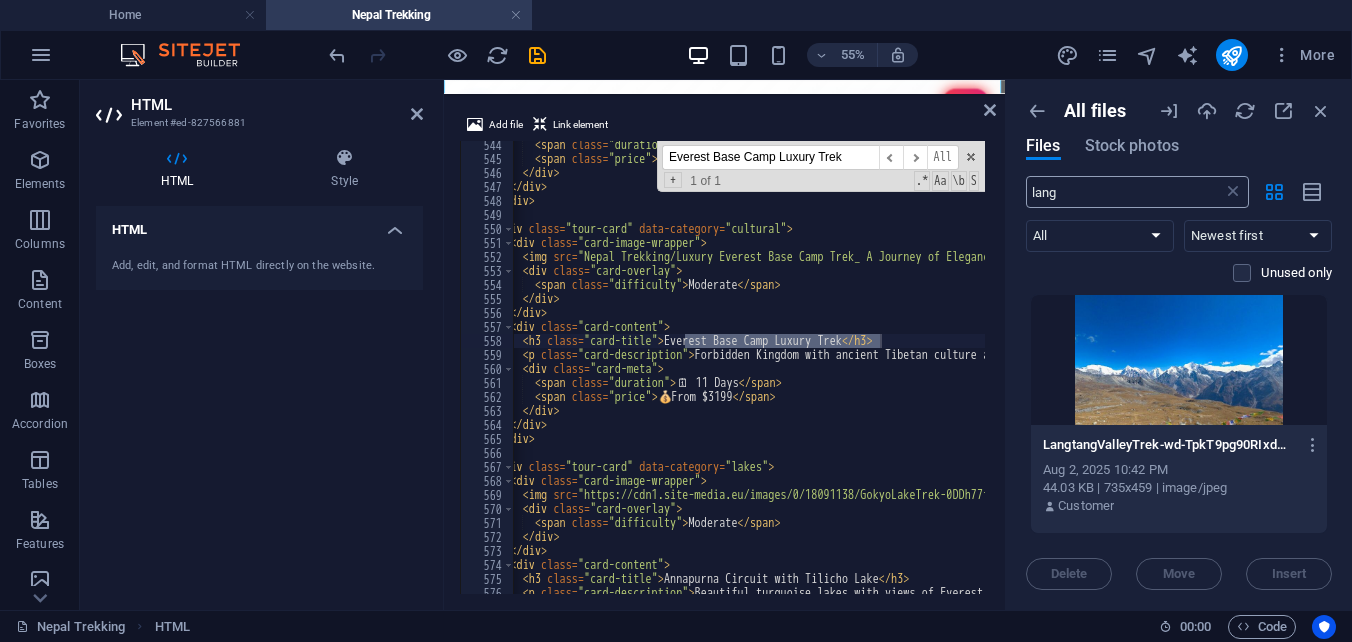 type on "Everest Base Camp Luxury Trek" 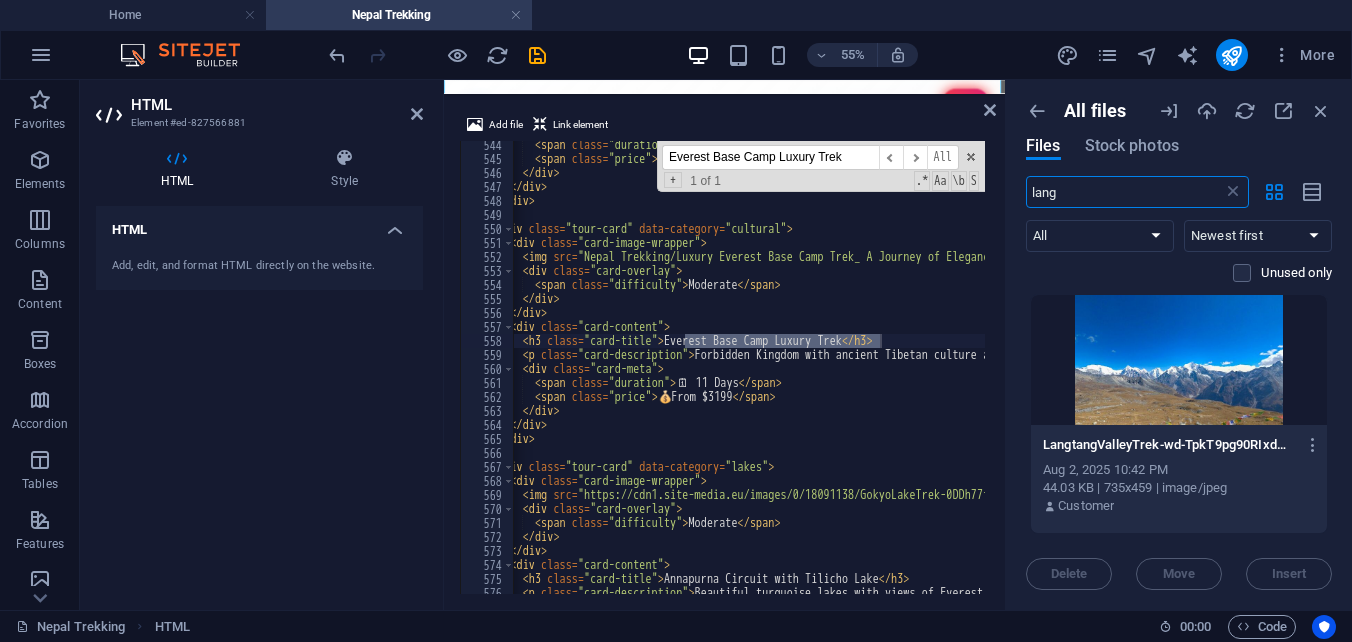 drag, startPoint x: 1083, startPoint y: 192, endPoint x: 1024, endPoint y: 190, distance: 59.03389 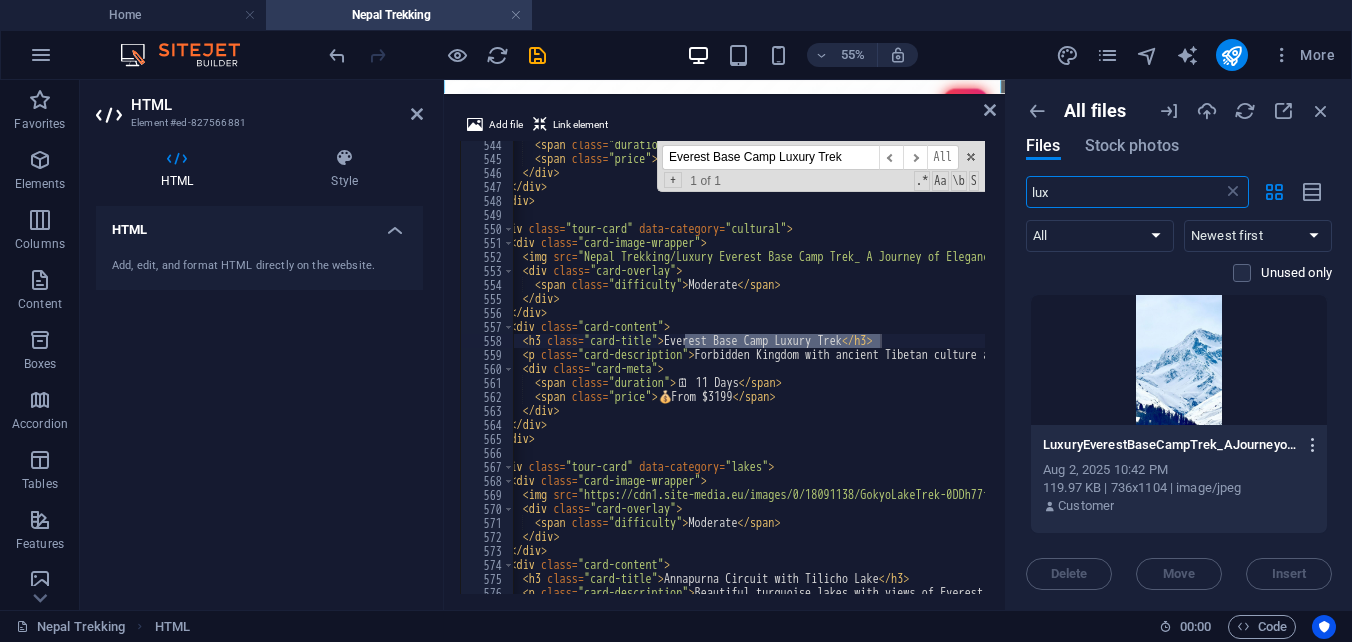 type on "lux" 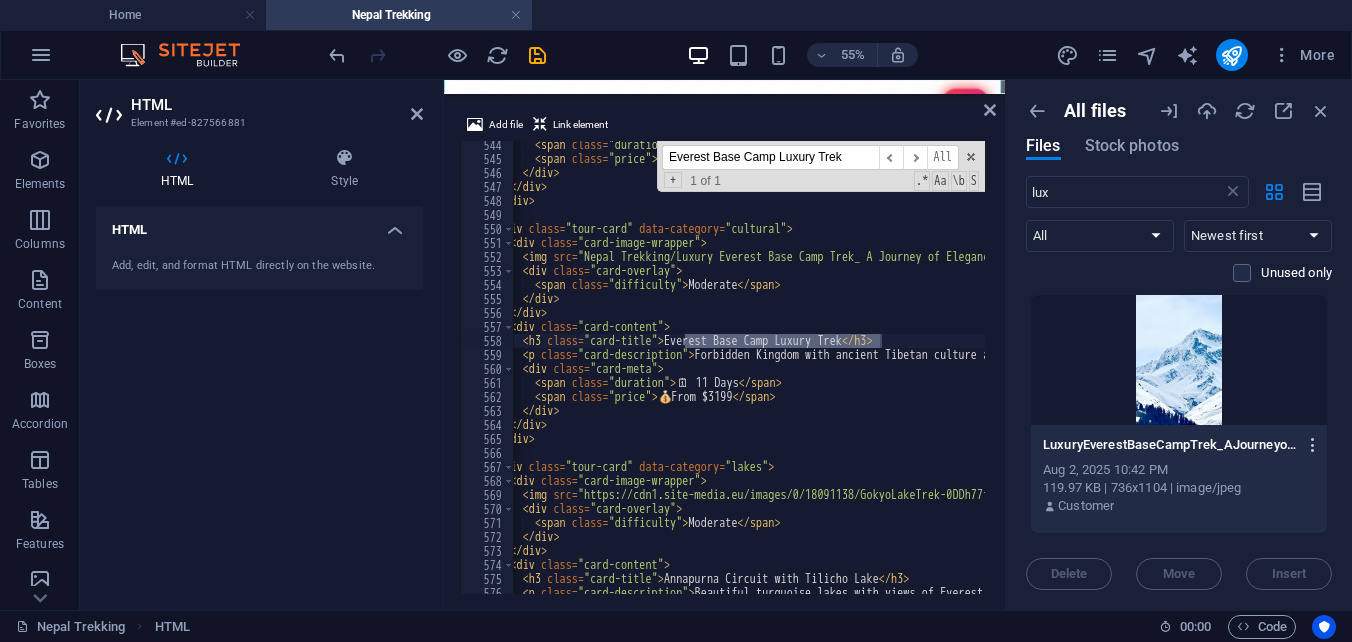 click at bounding box center [1313, 445] 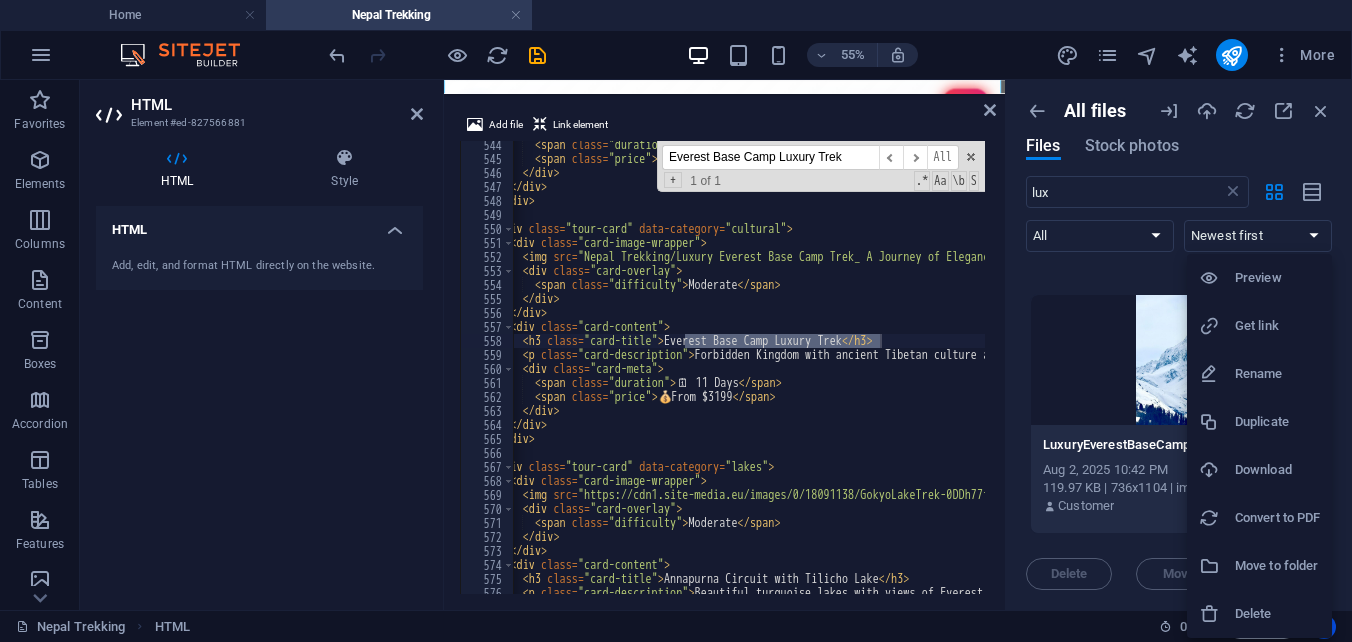 click on "Get link" at bounding box center [1277, 326] 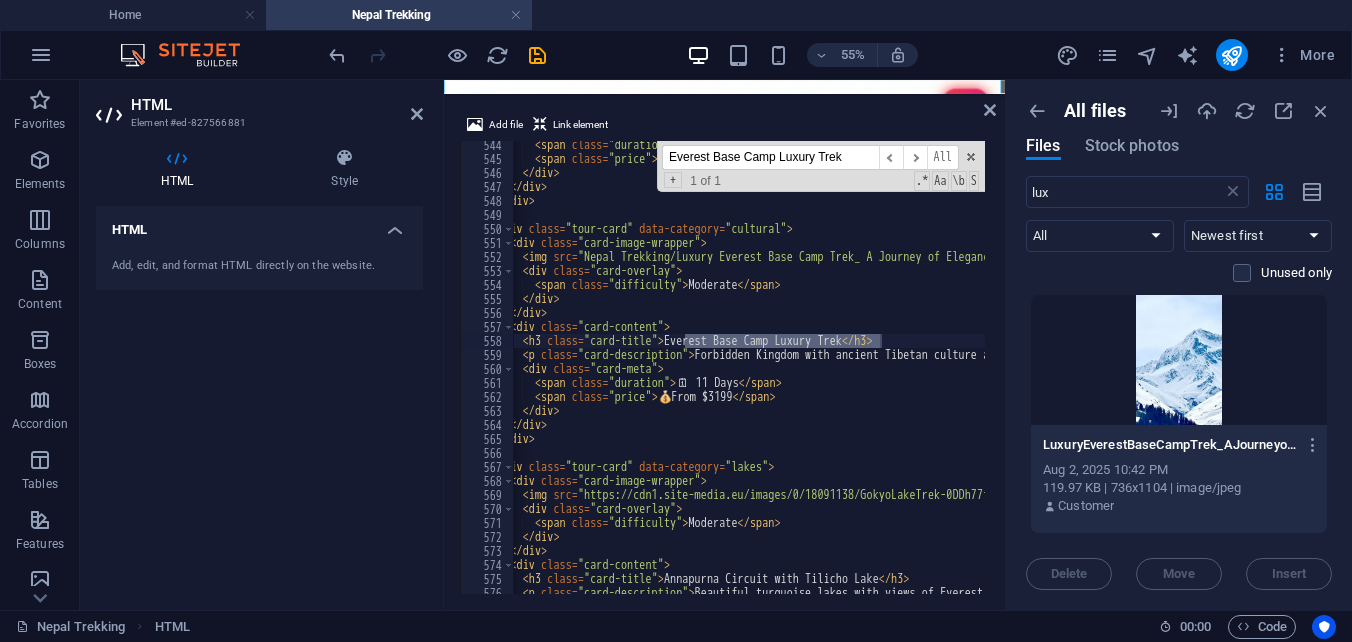 scroll, scrollTop: 6751, scrollLeft: 0, axis: vertical 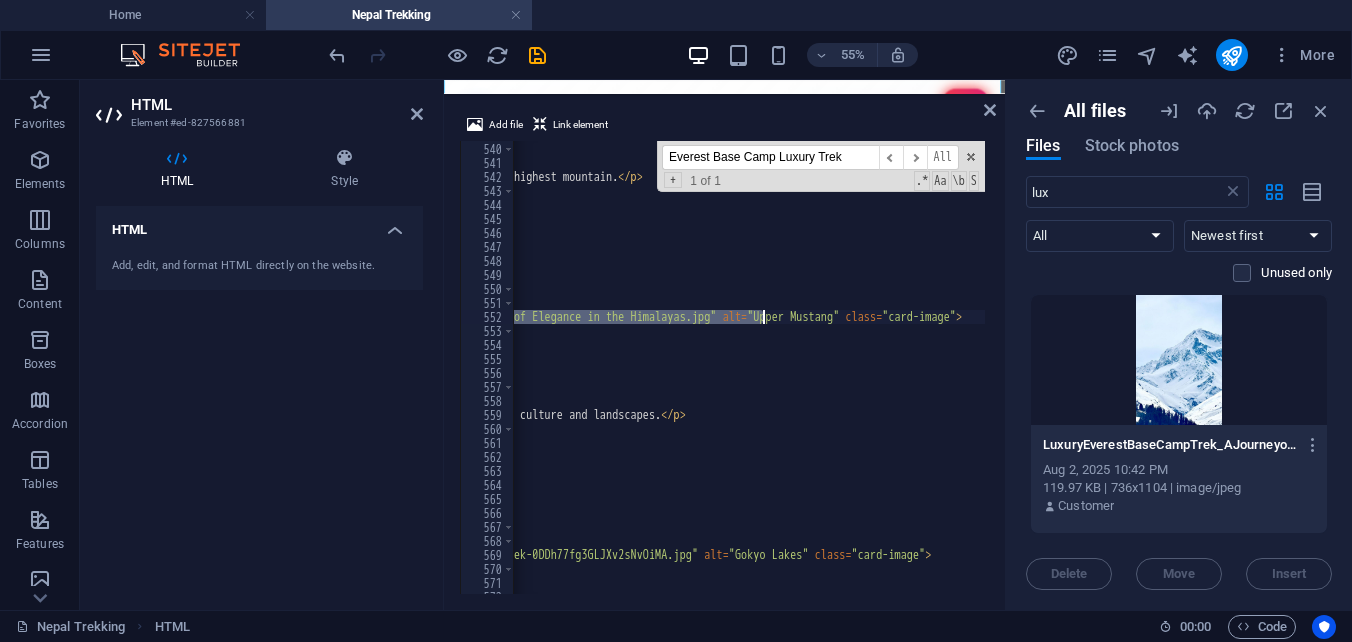 drag, startPoint x: 598, startPoint y: 315, endPoint x: 762, endPoint y: 320, distance: 164.0762 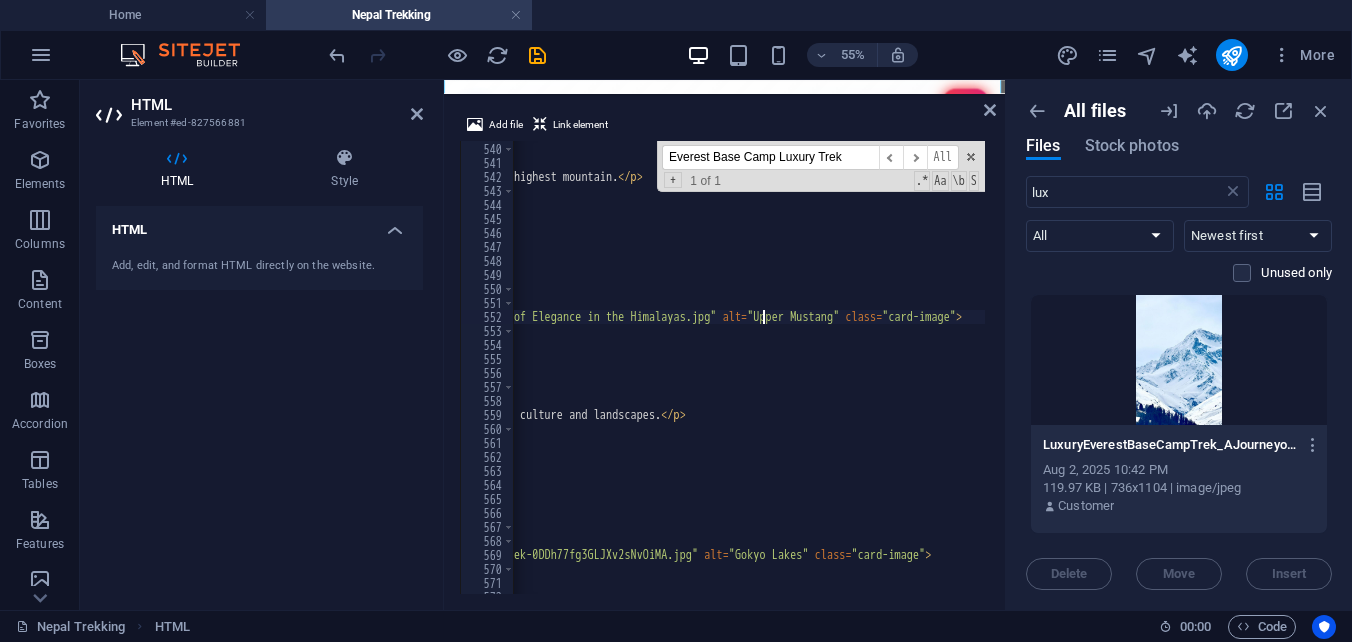 click on "</ div >              < div   class = "card-content" >                < h3   class = "card-title" > Langtang Valley Trek – 8 Days </ h3 >                < p   class = "card-description" > Remote circuit trek around the eighth highest mountain. </ p >                < div   class = "card-meta" >                   < span   class = "duration" > 🗓 ️ 8 Days </ span >                   < span   class = "price" > 💰  From $599 </ span >                </ div >              </ div >           </ div >           < div   class = "tour-card"   data-category = "cultural" >              < div   class = "card-image-wrapper" >                < img   src = "Nepal Trekking/Luxury Everest Base Camp Trek_ A Journey of Elegance in the Himalayas.jpg"   alt = "Upper Mustang"   class = "card-image" >                < div   class = "card-overlay" >                   < span   class = "difficulty" > Moderate </ span >                </ div >              </ div >              < div   class = "card-content" >" at bounding box center [773, 366] 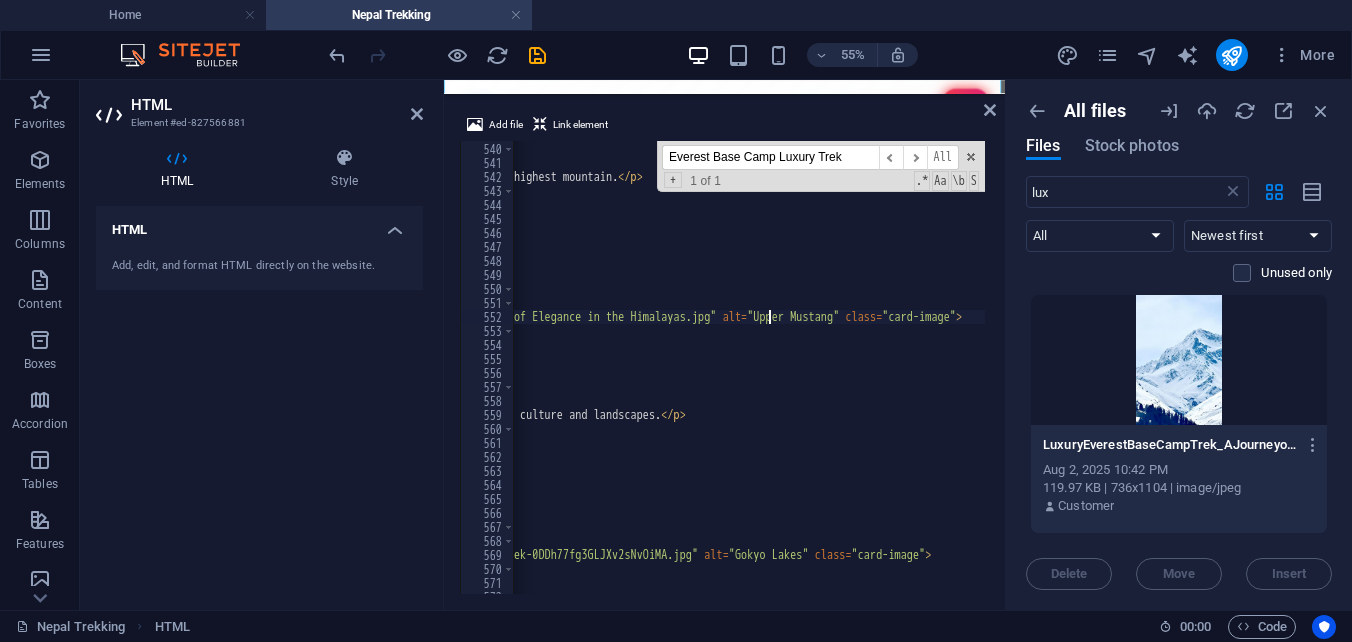 click on "</ div >              < div   class = "card-content" >                < h3   class = "card-title" > Langtang Valley Trek – 8 Days </ h3 >                < p   class = "card-description" > Remote circuit trek around the eighth highest mountain. </ p >                < div   class = "card-meta" >                   < span   class = "duration" > 🗓 ️ 8 Days </ span >                   < span   class = "price" > 💰  From $599 </ span >                </ div >              </ div >           </ div >           < div   class = "tour-card"   data-category = "cultural" >              < div   class = "card-image-wrapper" >                < img   src = "Nepal Trekking/Luxury Everest Base Camp Trek_ A Journey of Elegance in the Himalayas.jpg"   alt = "Upper Mustang"   class = "card-image" >                < div   class = "card-overlay" >                   < span   class = "difficulty" > Moderate </ span >                </ div >              </ div >              < div   class = "card-content" >" at bounding box center (773, 366) 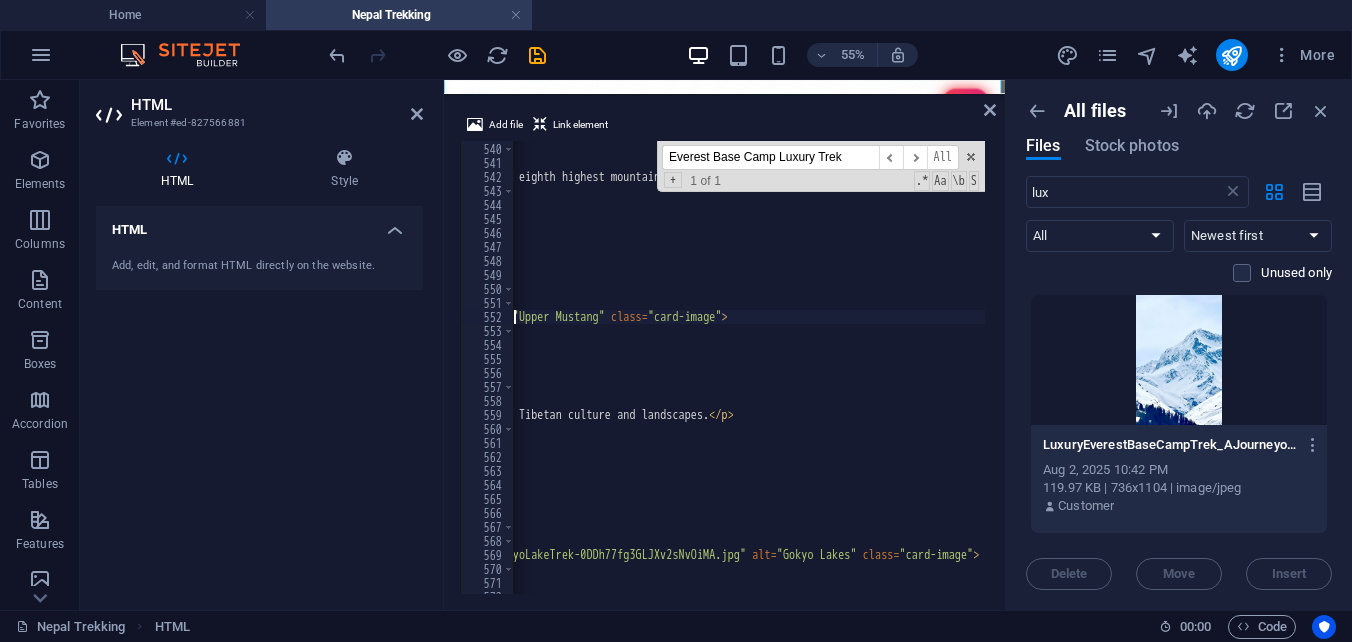 scroll, scrollTop: 0, scrollLeft: 435, axis: horizontal 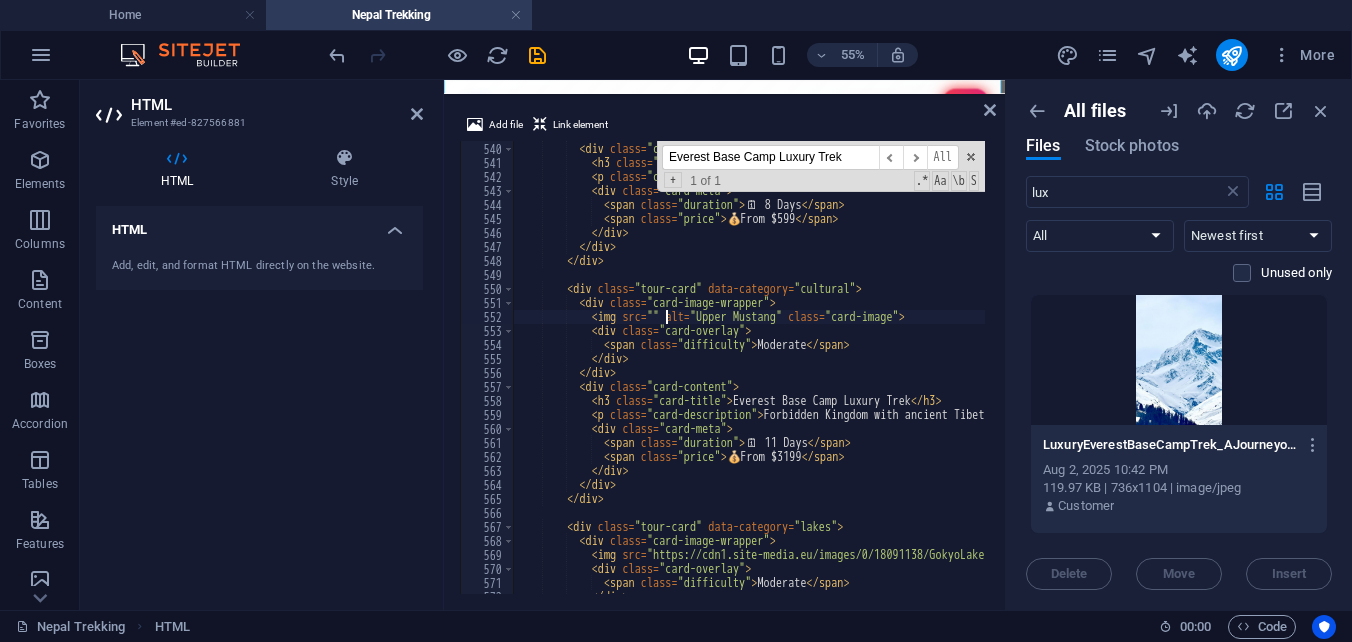 paste on "https://cdn1.site-media.eu/images/0/18091123/LuxuryEverestBaseCampTrek_AJourneyofEleganceintheHimalayas-CnKs9-dN2wGsfFhPg1kfyg.jpg" 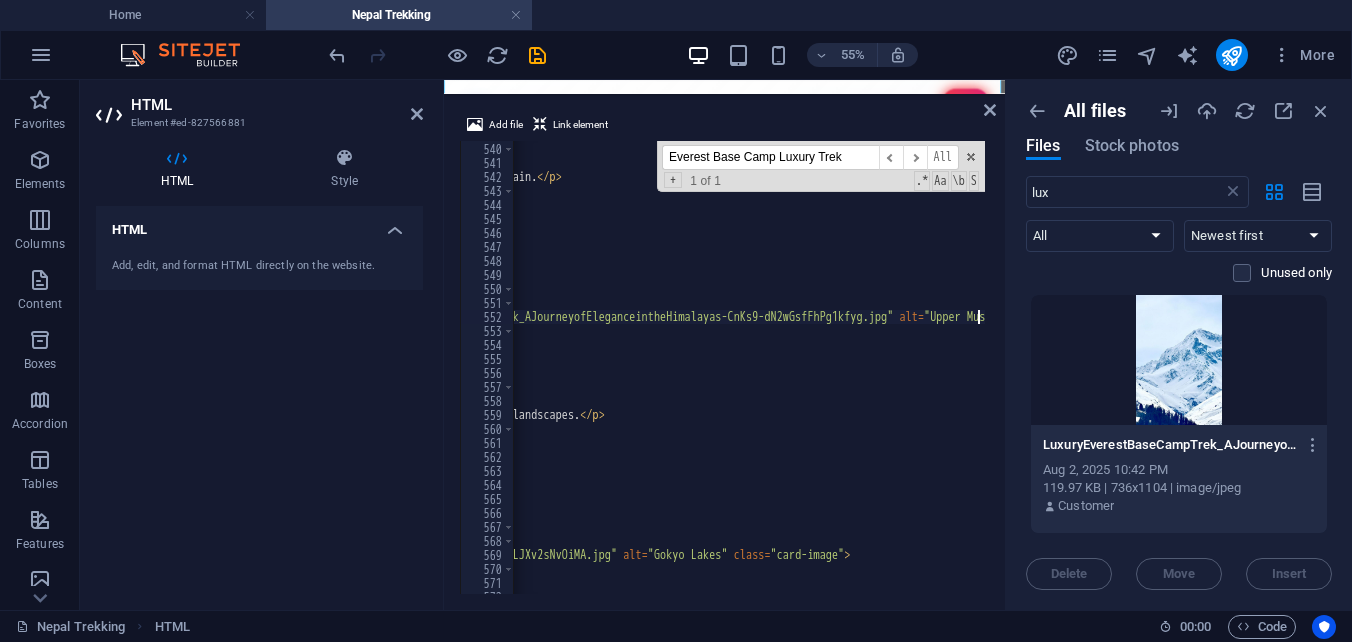 scroll, scrollTop: 0, scrollLeft: 564, axis: horizontal 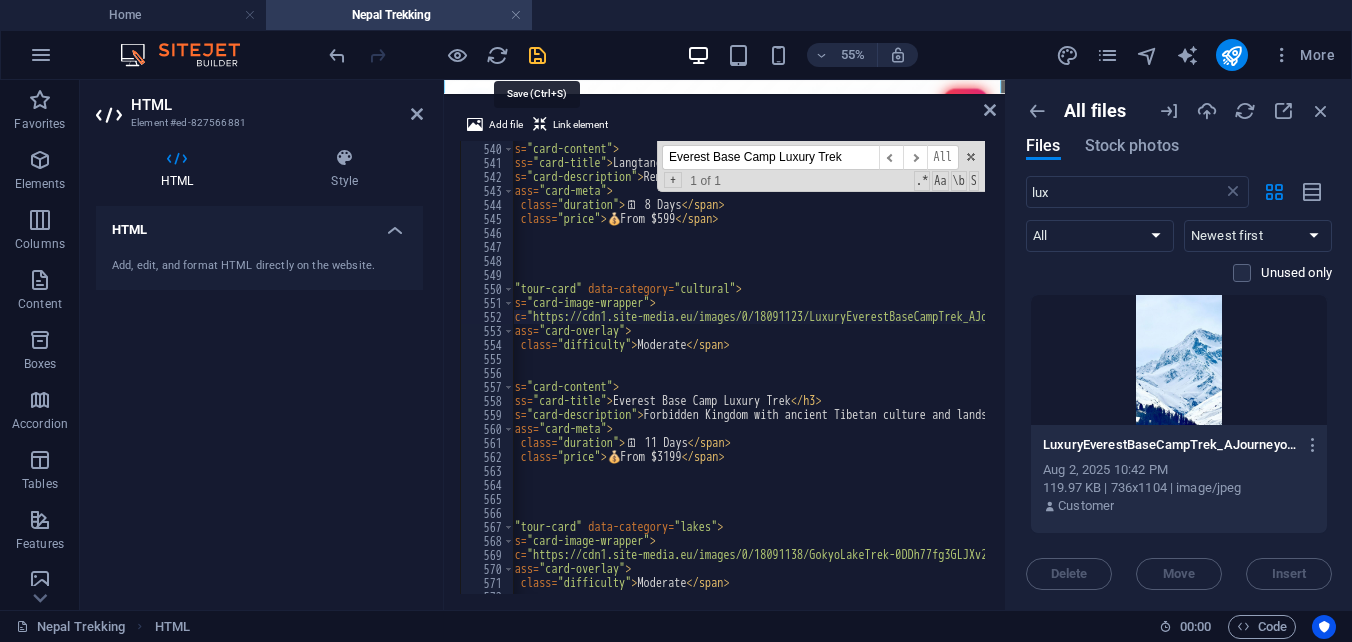 click at bounding box center [537, 55] 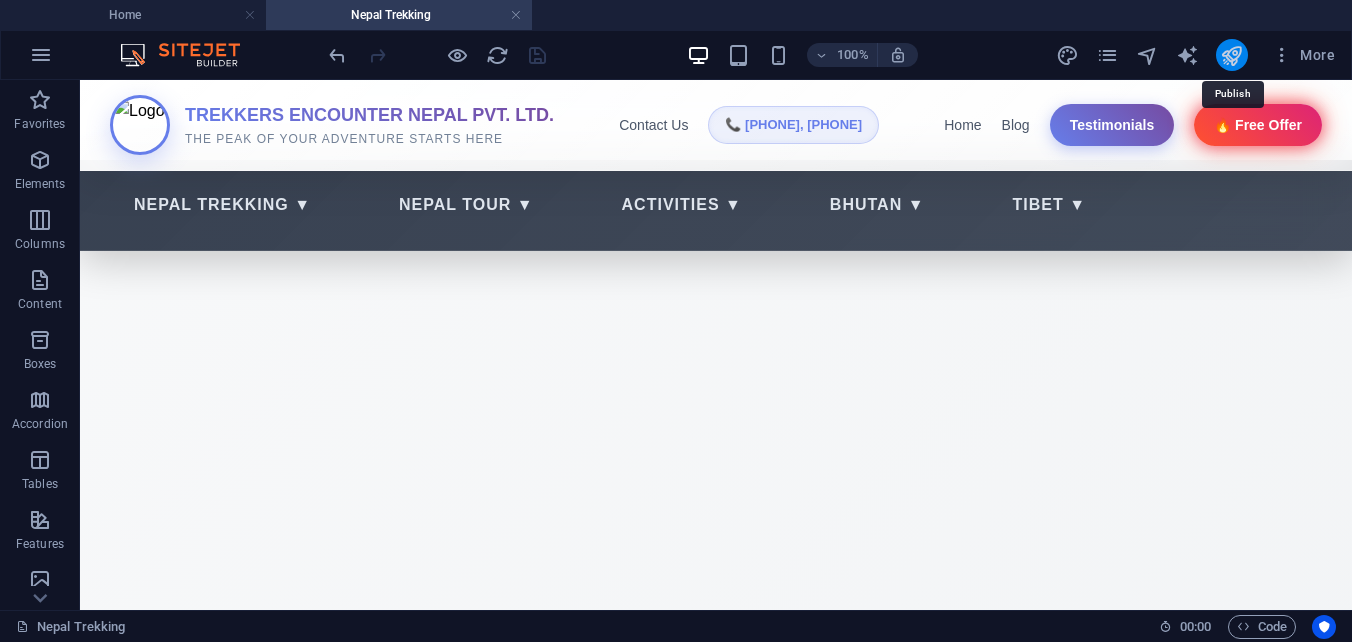 click at bounding box center [1231, 55] 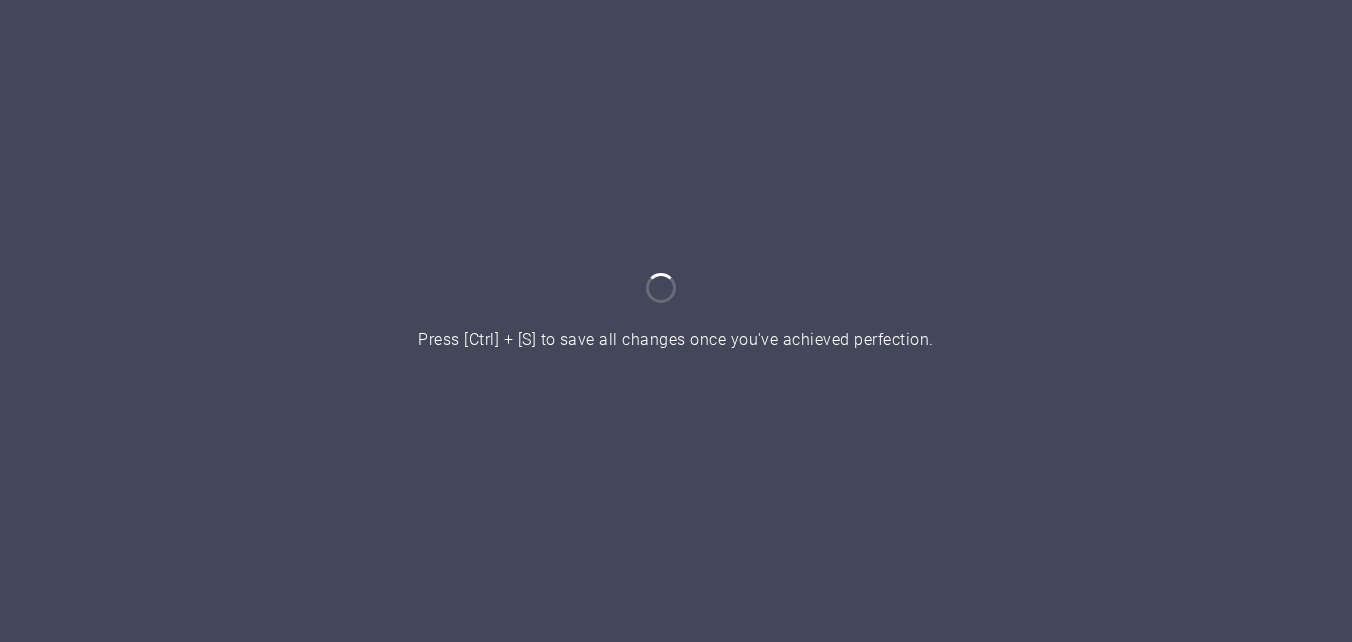 scroll, scrollTop: 0, scrollLeft: 0, axis: both 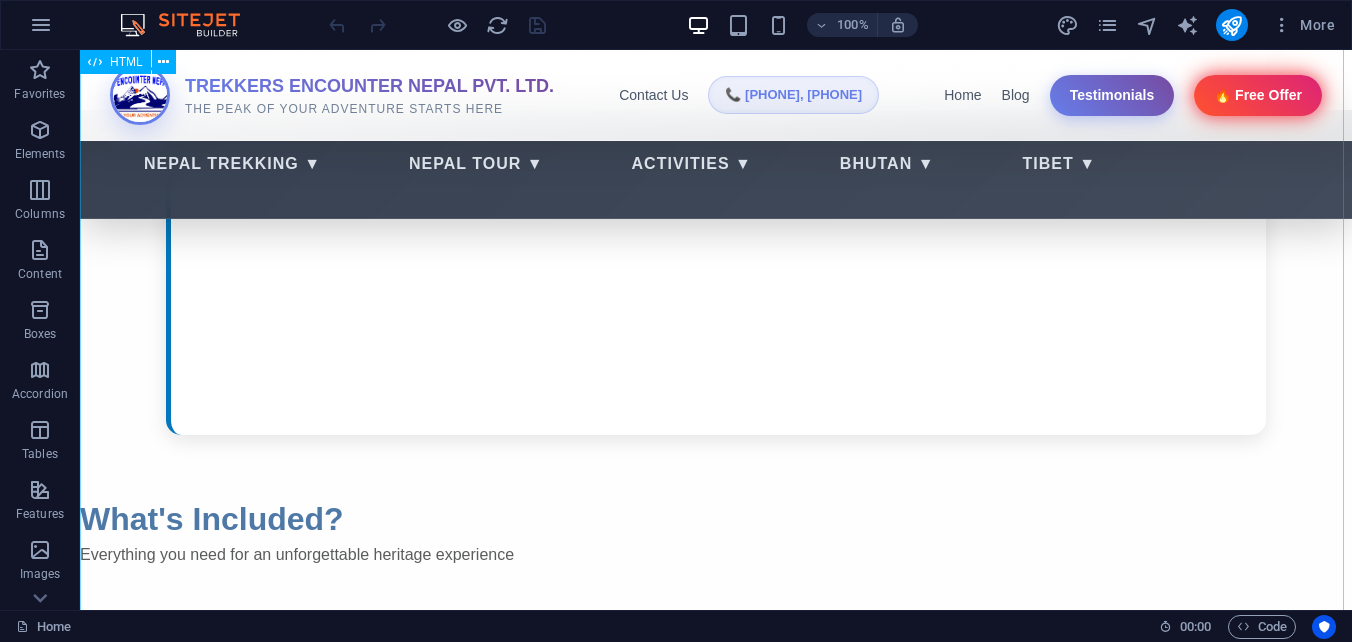 click on "Trekkers Encounter Nepal Pvt. Ltd.
Nepal Trekking
Nepal Tour
Activities
Bhutan
Tibet
TREKKERS ENCOUNTER NEPAL PVT. LTD.
THE PEAK OF YOUR ADVENTURE STARTS HERE
Contact Us
📞 +977-[PHONE], [PHONE]
Home
Blog
Testimonials
🔥 Free Offer
Bhutan ▼" at bounding box center [716, 1111] 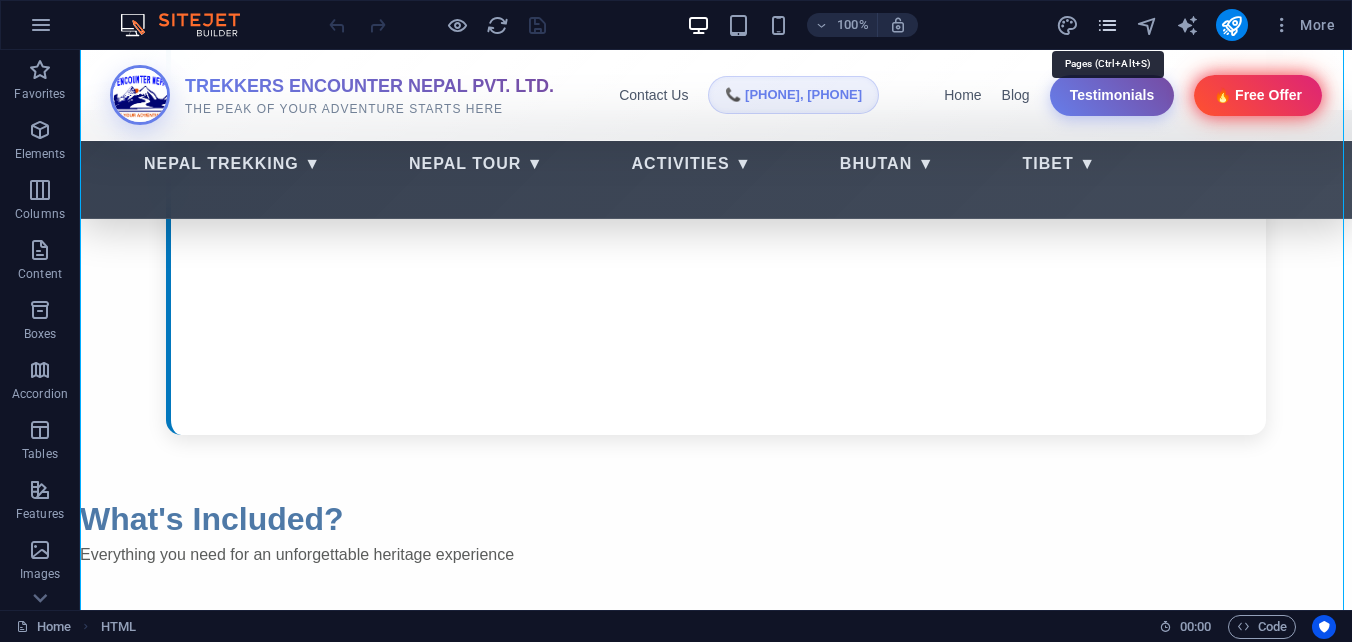 click at bounding box center [1107, 25] 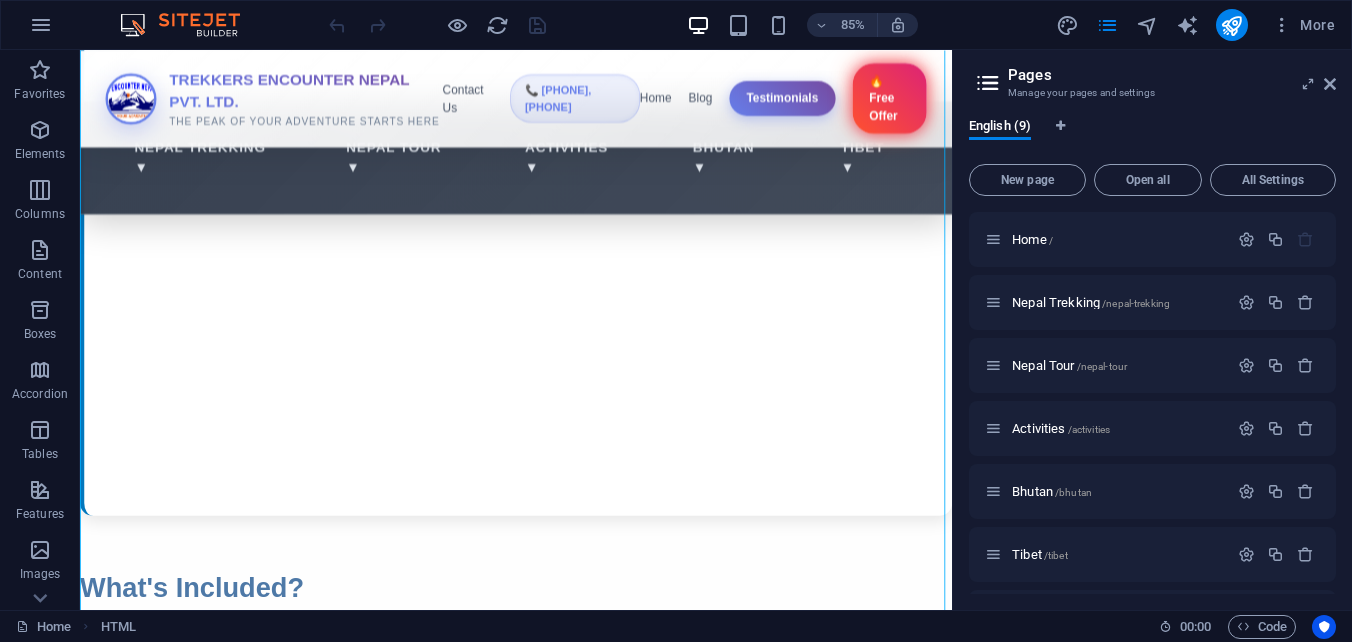 scroll, scrollTop: 1198, scrollLeft: 0, axis: vertical 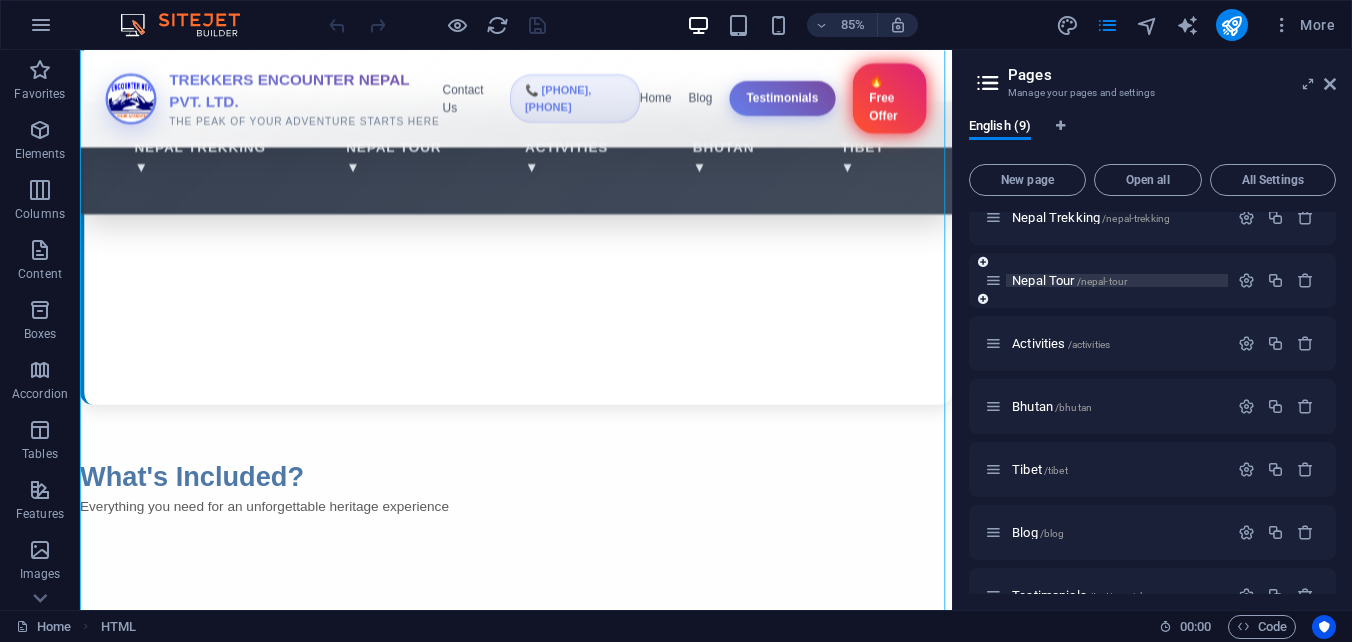 click on "Nepal Tour /nepal-tour" at bounding box center [1069, 280] 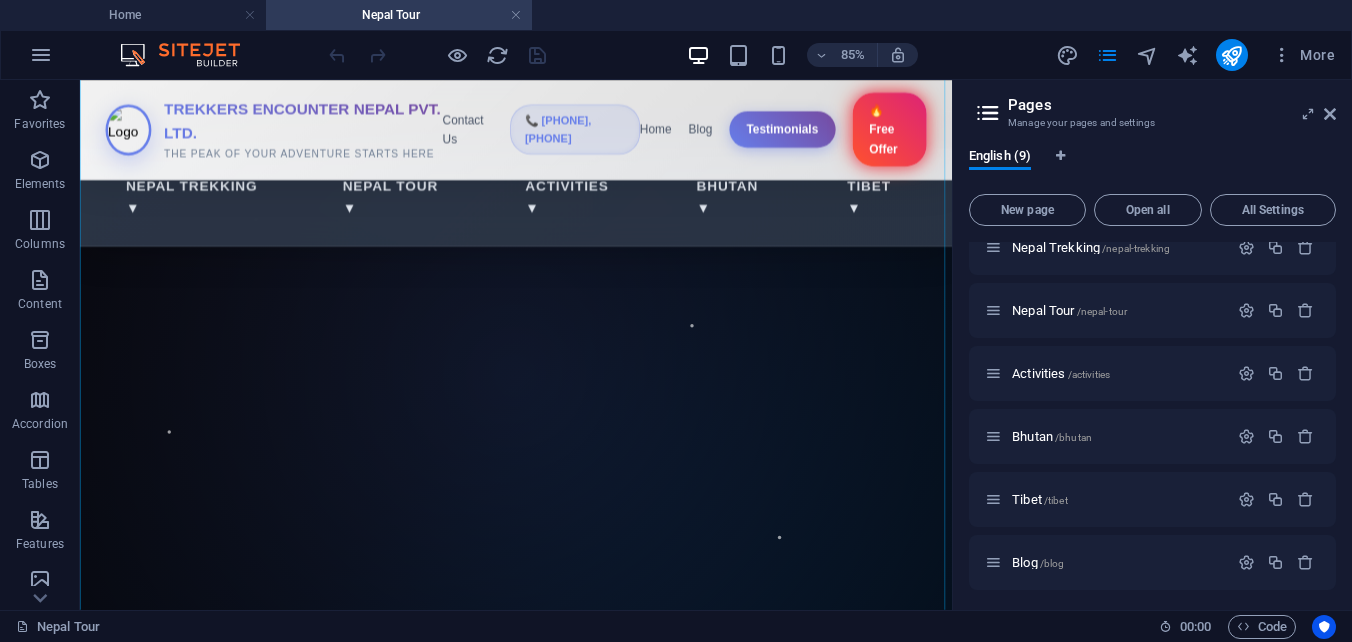 scroll, scrollTop: 167, scrollLeft: 0, axis: vertical 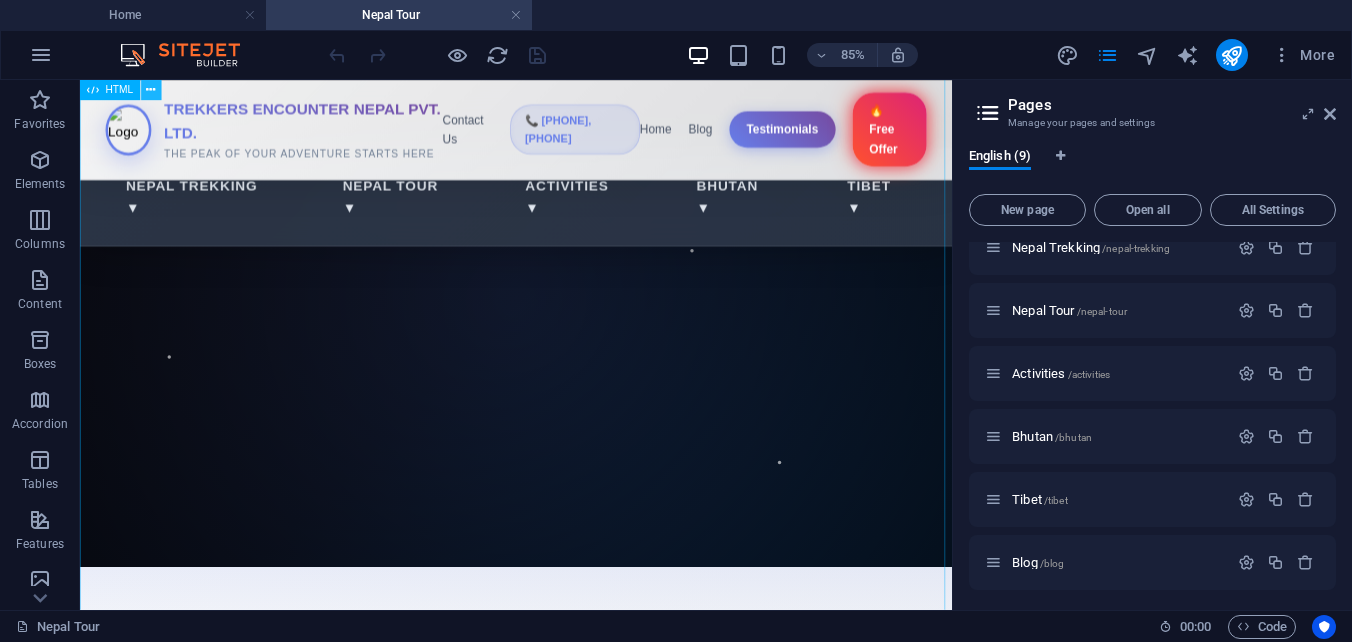 click at bounding box center [151, 90] 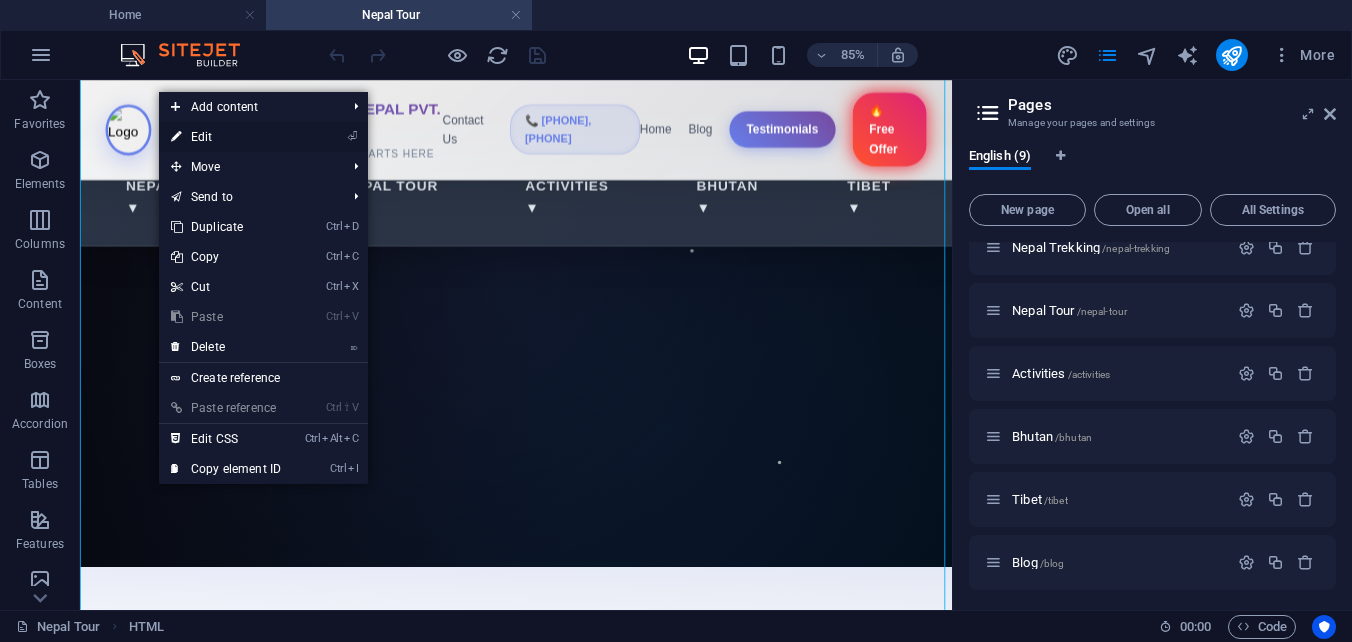 click on "⏎  Edit" at bounding box center [226, 137] 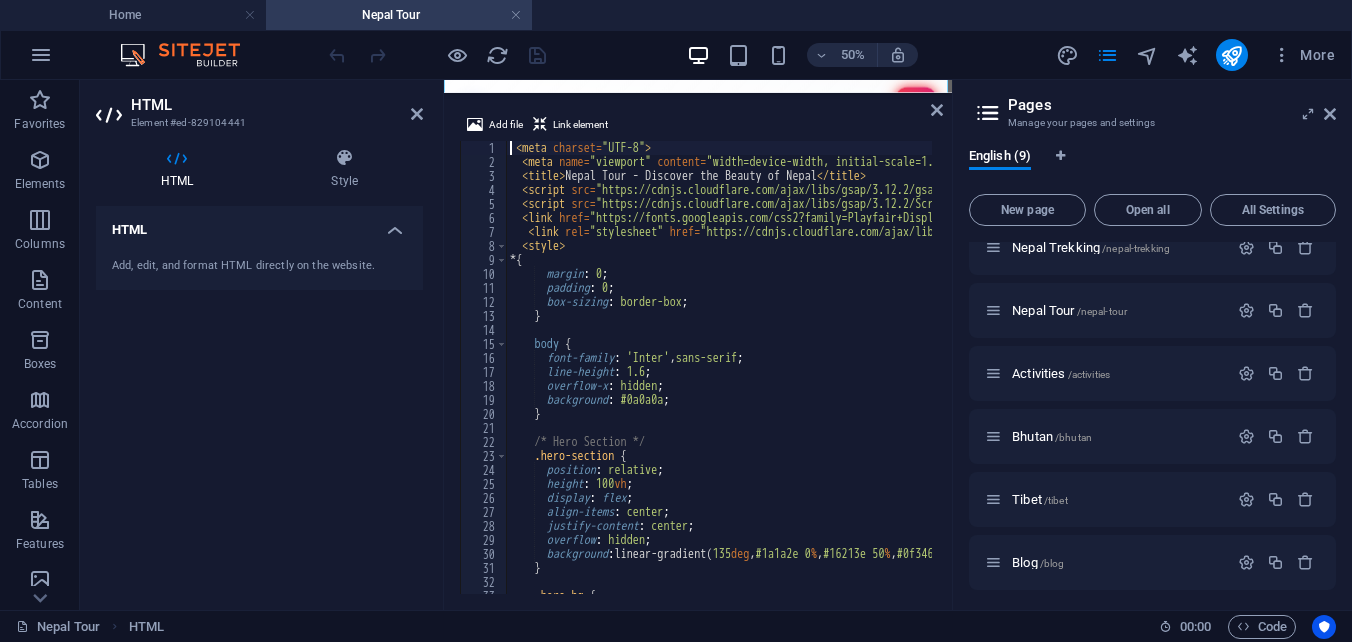 click on "< meta   charset = "UTF-8" >    < meta   name = "viewport"   content = "width=device-width, initial-scale=1.0" >    < title > Nepal Tour - Discover the Beauty of Nepal </ title >    < script   src = "https://cdnjs.cloudflare.com/ajax/libs/gsap/3.12.2/gsap.min.js" > </ script >    < script   src = "https://cdnjs.cloudflare.com/ajax/libs/gsap/3.12.2/ScrollTrigger.min.js" > </ script >    < link   href = "https://fonts.googleapis.com/css2?family=Playfair+Display:wght@400;700 &amp; family=Inter:wght@300;400;500;600 &amp; display=swap"   rel = "stylesheet" >     < link   rel = "stylesheet"   href = "https://cdnjs.cloudflare.com/ajax/libs/font-awesome/6.4.0/css/all.min.css" >    < style >     *  {         margin :   0 ;         padding :   0 ;         box-sizing :   border-box ;      }      body   {         font-family :   ' Inter ' ,  sans-serif ;         line-height :   1.6 ;         overflow-x :   hidden ;         background :   #0a0a0a ;      }      /* Hero Section */      .hero-section   {         position :" at bounding box center [1214, 379] 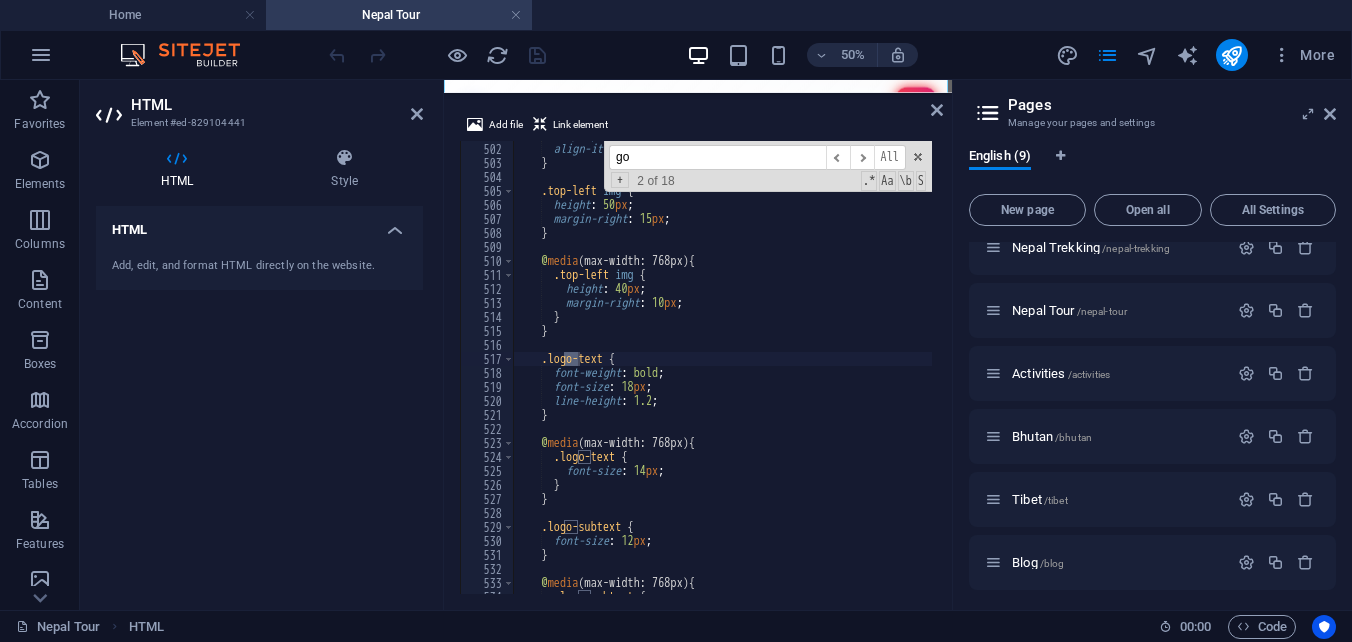 scroll, scrollTop: 7014, scrollLeft: 0, axis: vertical 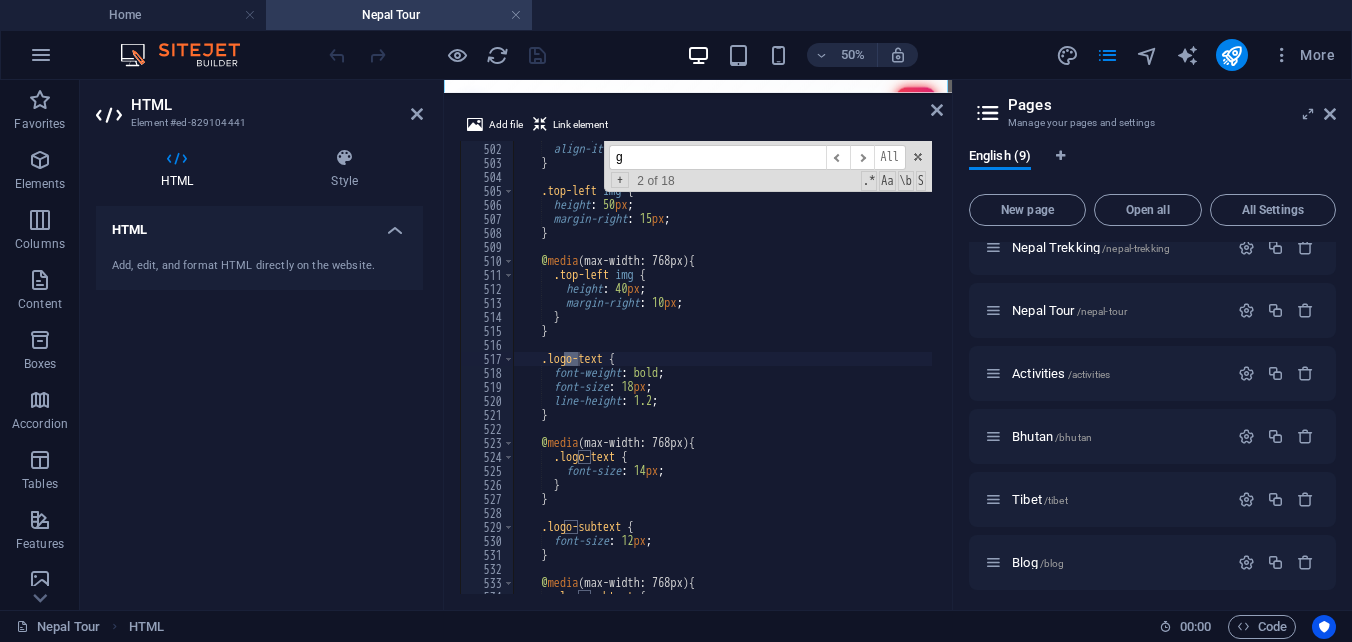 type 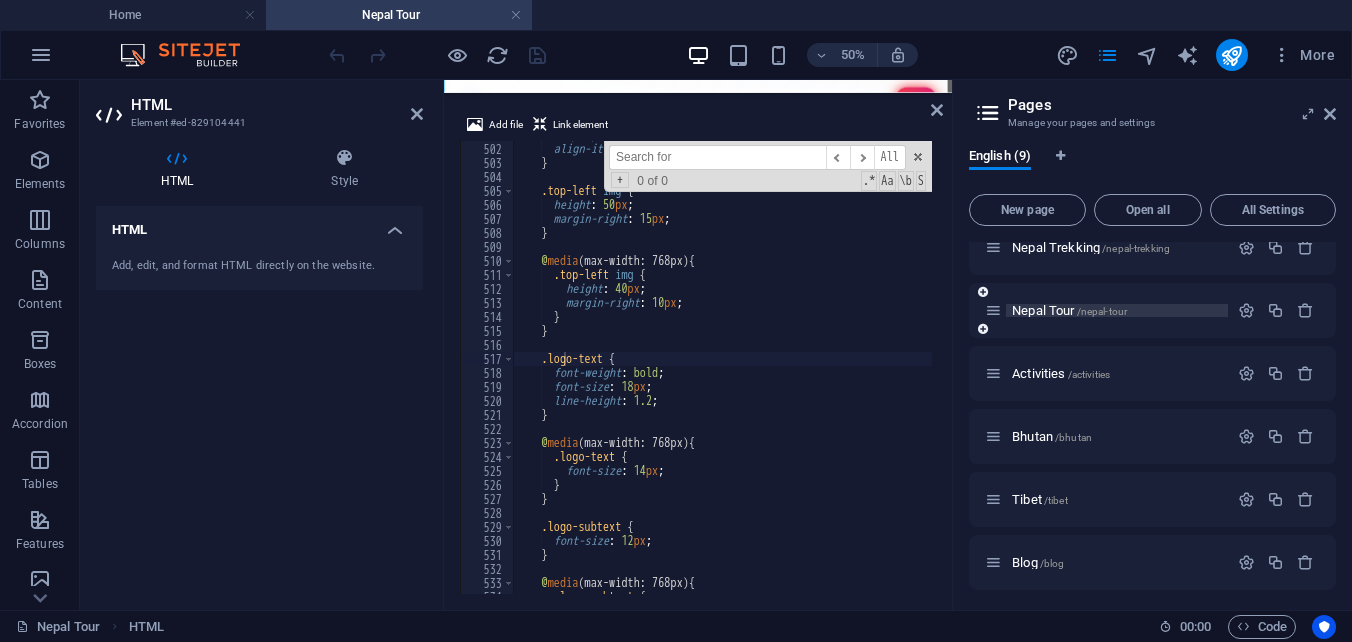 click on "Nepal Tour /nepal-tour" at bounding box center [1069, 310] 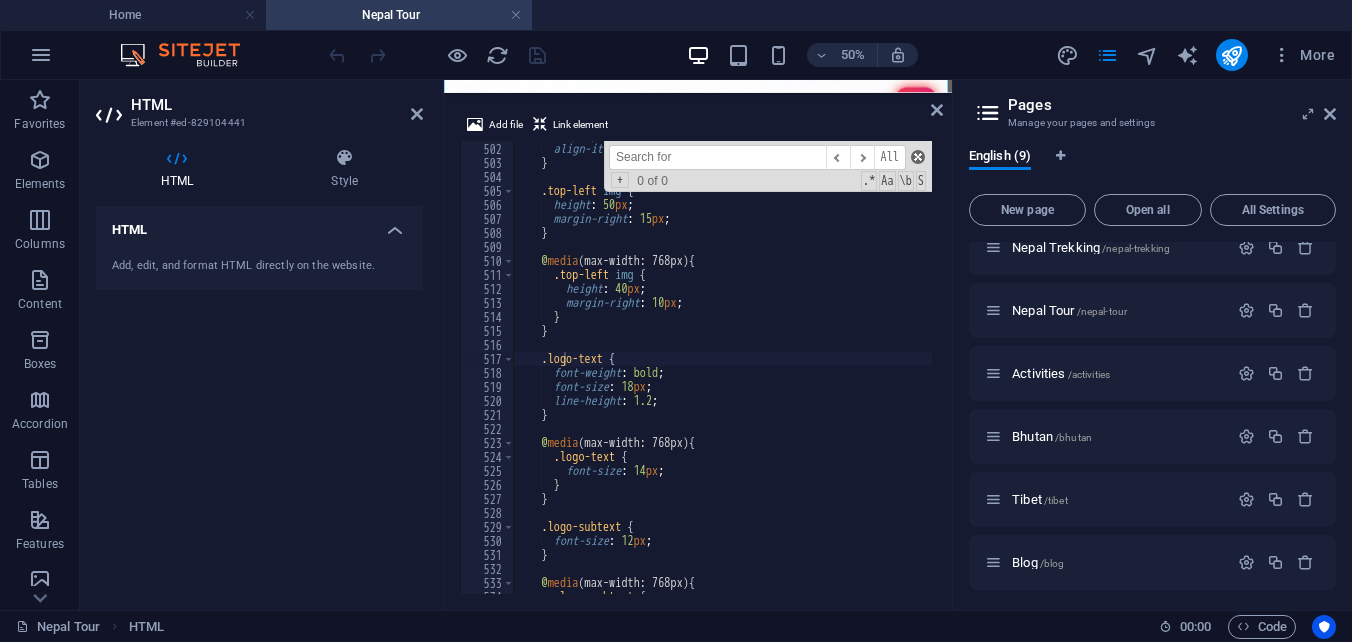 click at bounding box center [918, 157] 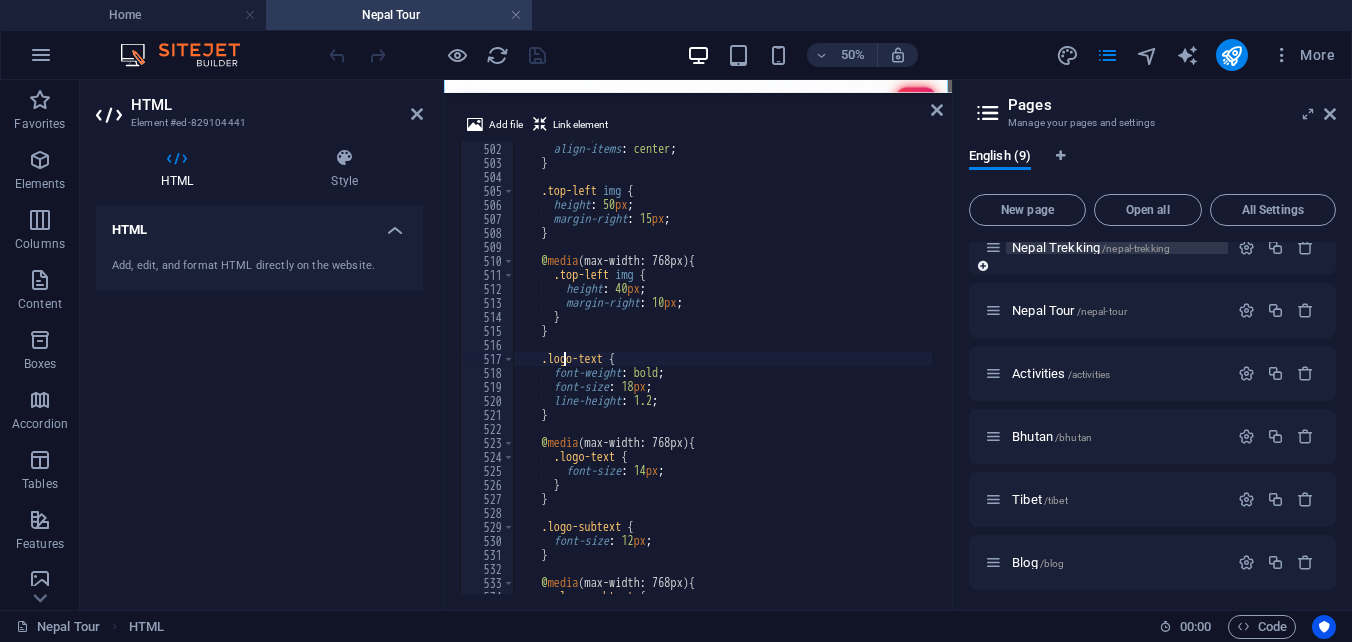 click on "Nepal Trekking /nepal-trekking" at bounding box center [1091, 247] 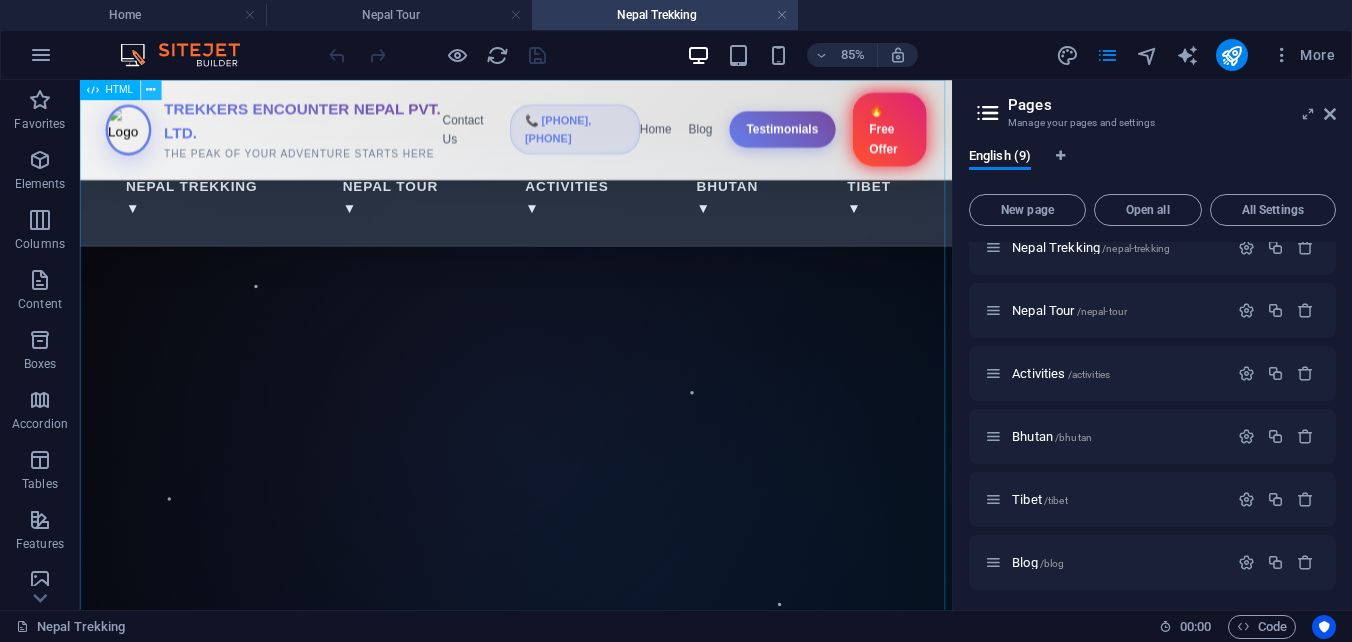 scroll, scrollTop: 0, scrollLeft: 0, axis: both 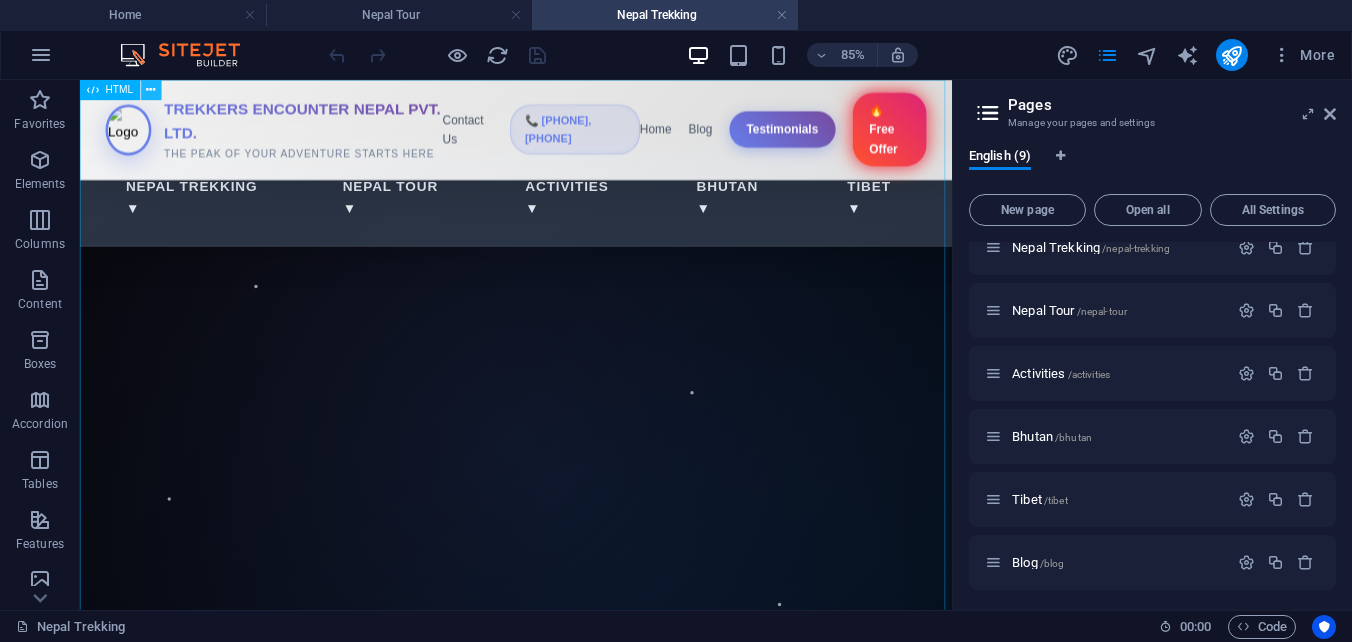 click at bounding box center [150, 90] 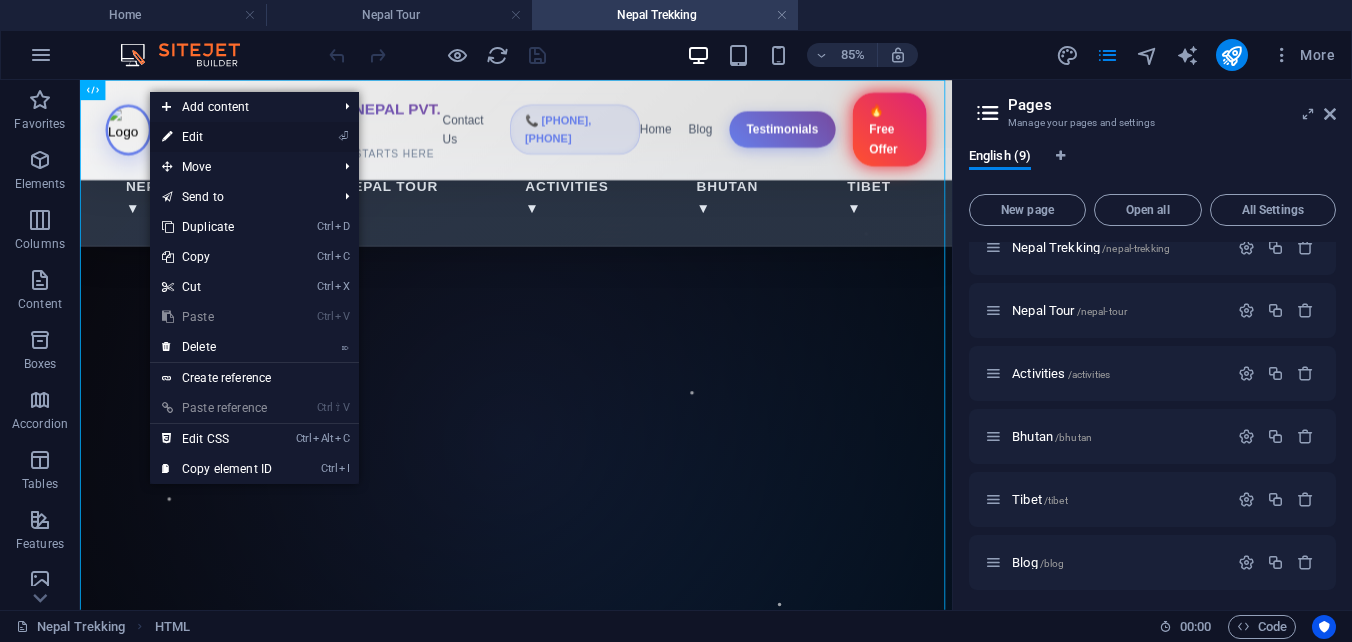 click on "⏎  Edit" at bounding box center [217, 137] 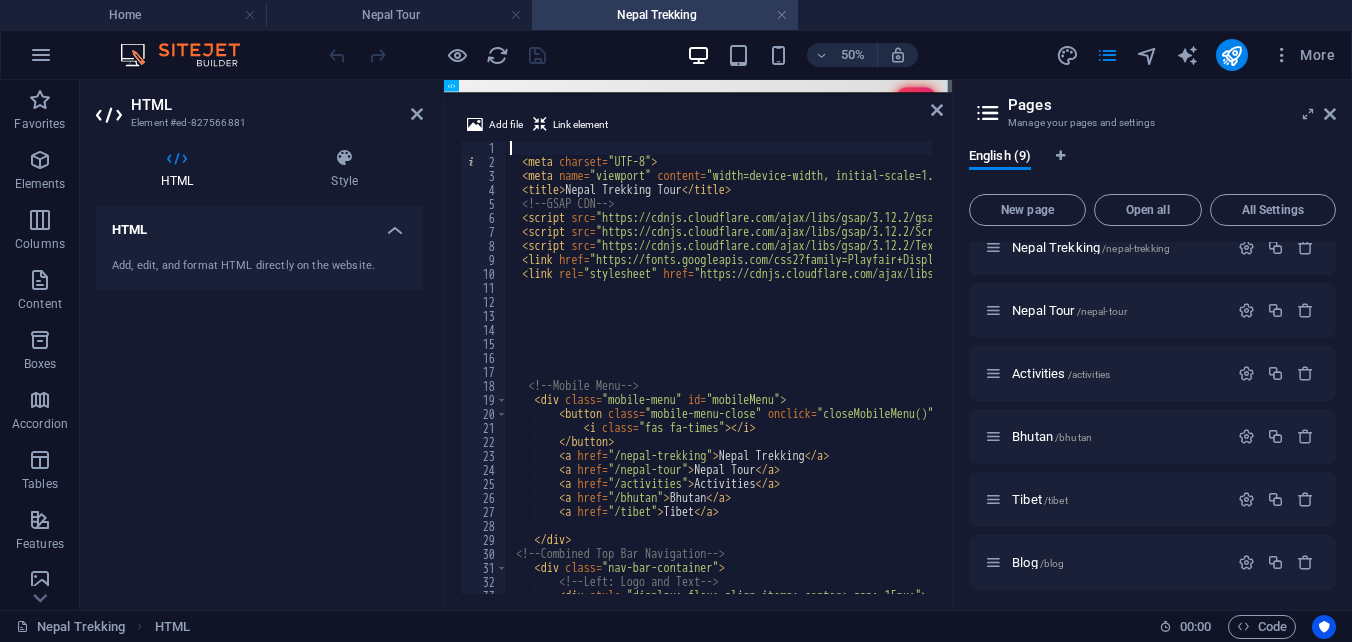 click on "< meta   charset = "UTF-8" >    < meta   name = "viewport"   content = "width=device-width, initial-scale=1.0" >    < title > Nepal Trekking Tour </ title >    <!--  GSAP CDN  -->    < script   src = "https://cdnjs.cloudflare.com/ajax/libs/gsap/3.12.2/gsap.min.js" > </ script >    < script   src = "https://cdnjs.cloudflare.com/ajax/libs/gsap/3.12.2/ScrollTrigger.min.js" > </ script >    < script   src = "https://cdnjs.cloudflare.com/ajax/libs/gsap/3.12.2/TextPlugin.min.js" > </ script >    < link   href = "https://fonts.googleapis.com/css2?family=Playfair+Display:wght@400;700;900 &amp; family=Inter:wght@300;400;600;700 &amp; display=swap"   rel = "stylesheet" >    < link   rel = "stylesheet"   href = "https://cdnjs.cloudflare.com/ajax/libs/font-awesome/6.4.0/css/all.min.css" >                    <!--  Mobile Menu  -->      < div   class = "mobile-menu"   id = "mobileMenu" >           < button   class = "mobile-menu-close"   onclick = "closeMobileMenu()" >                < i   class = "fas fa-times" > </ i" at bounding box center (1248, 379) 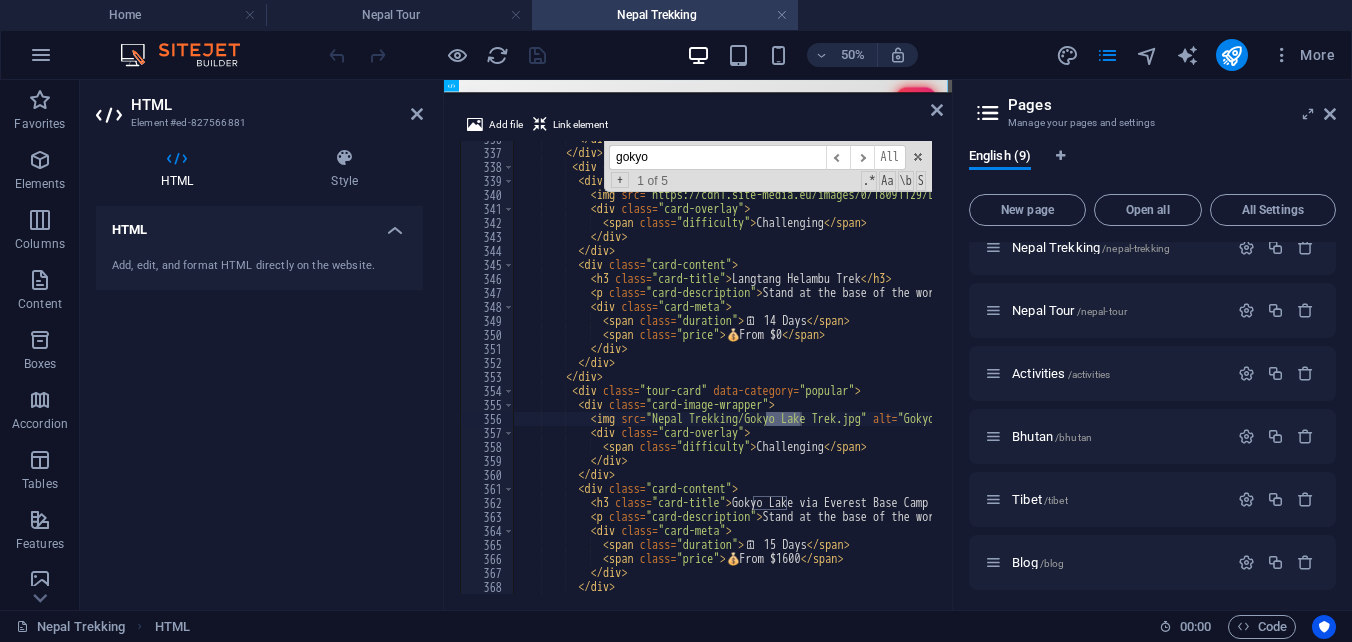 scroll, scrollTop: 4205, scrollLeft: 0, axis: vertical 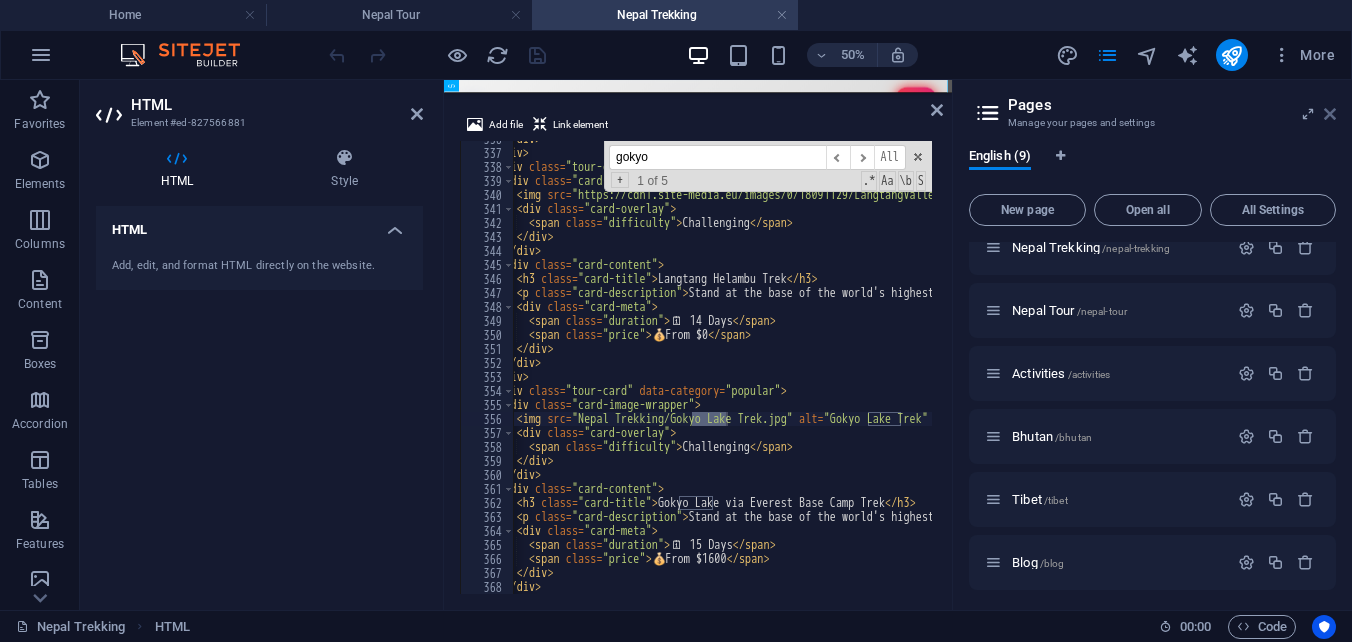 type on "gokyo" 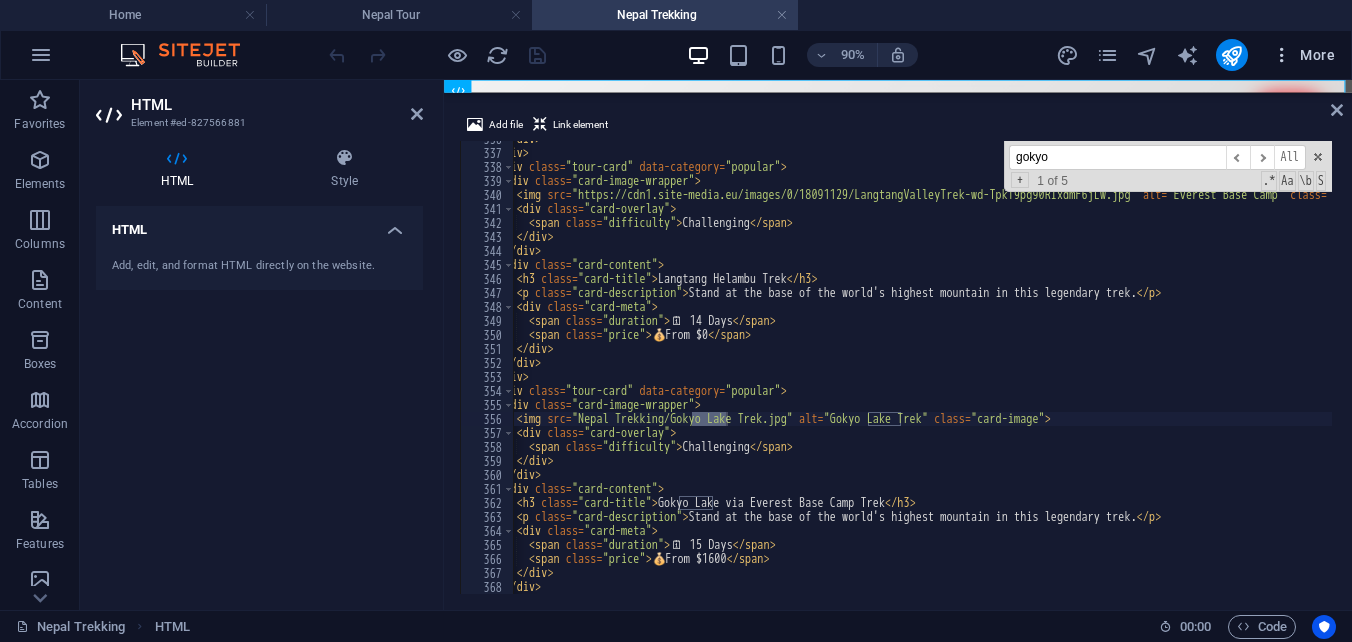 click at bounding box center (1282, 55) 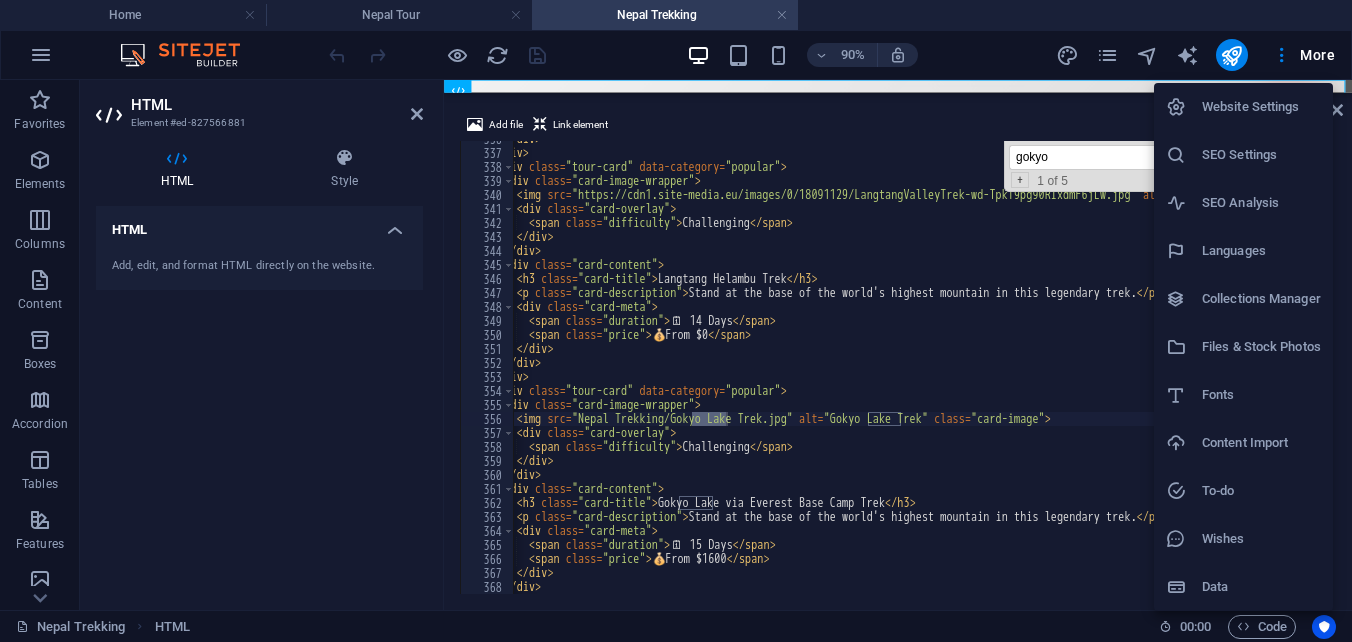 click on "Files & Stock Photos" at bounding box center [1261, 347] 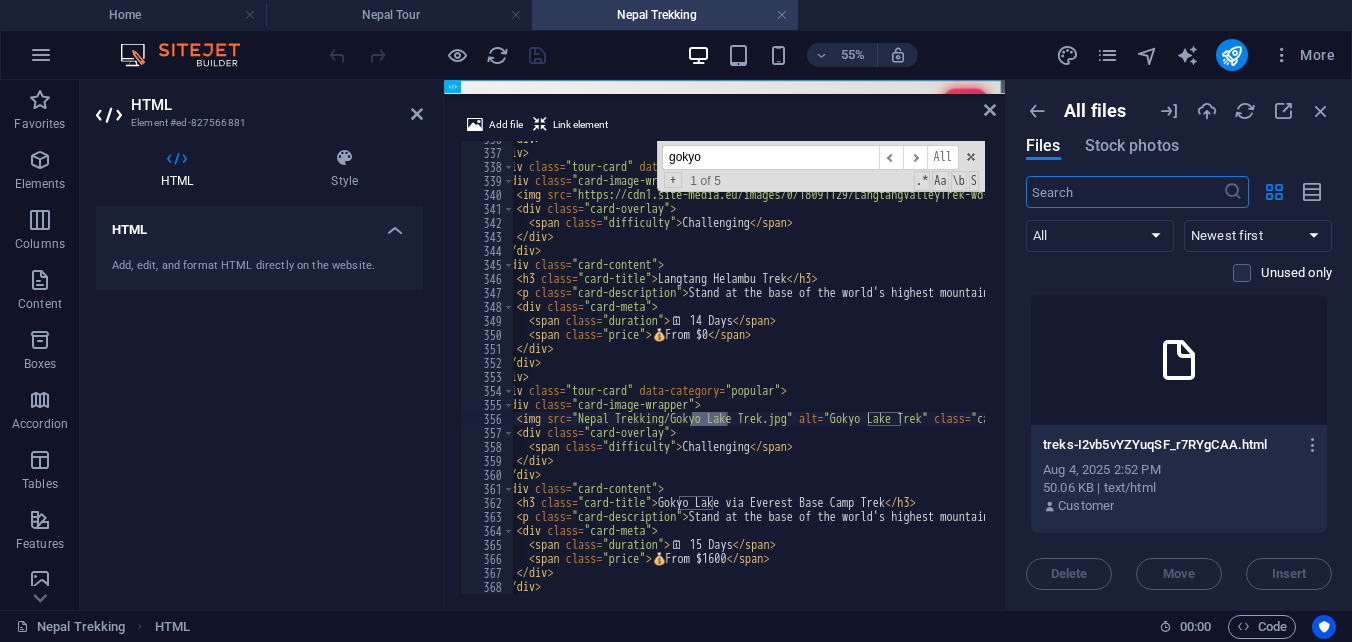 click at bounding box center [1124, 192] 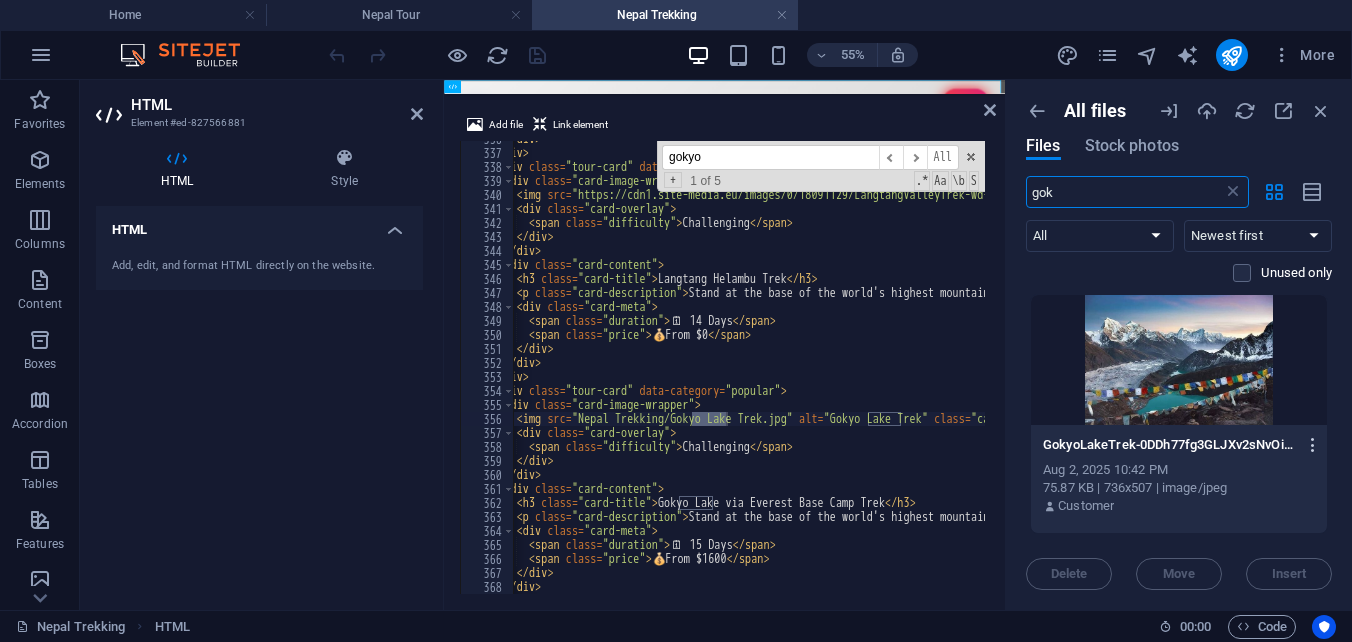 type on "gok" 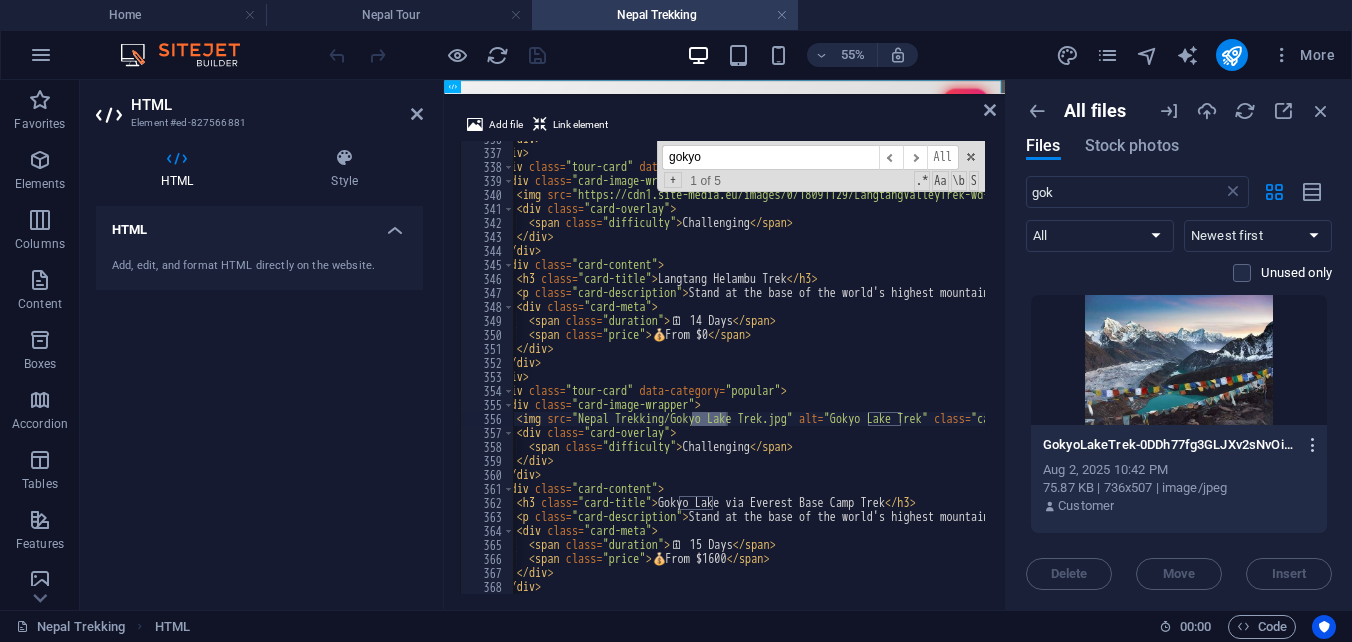 click at bounding box center [1313, 445] 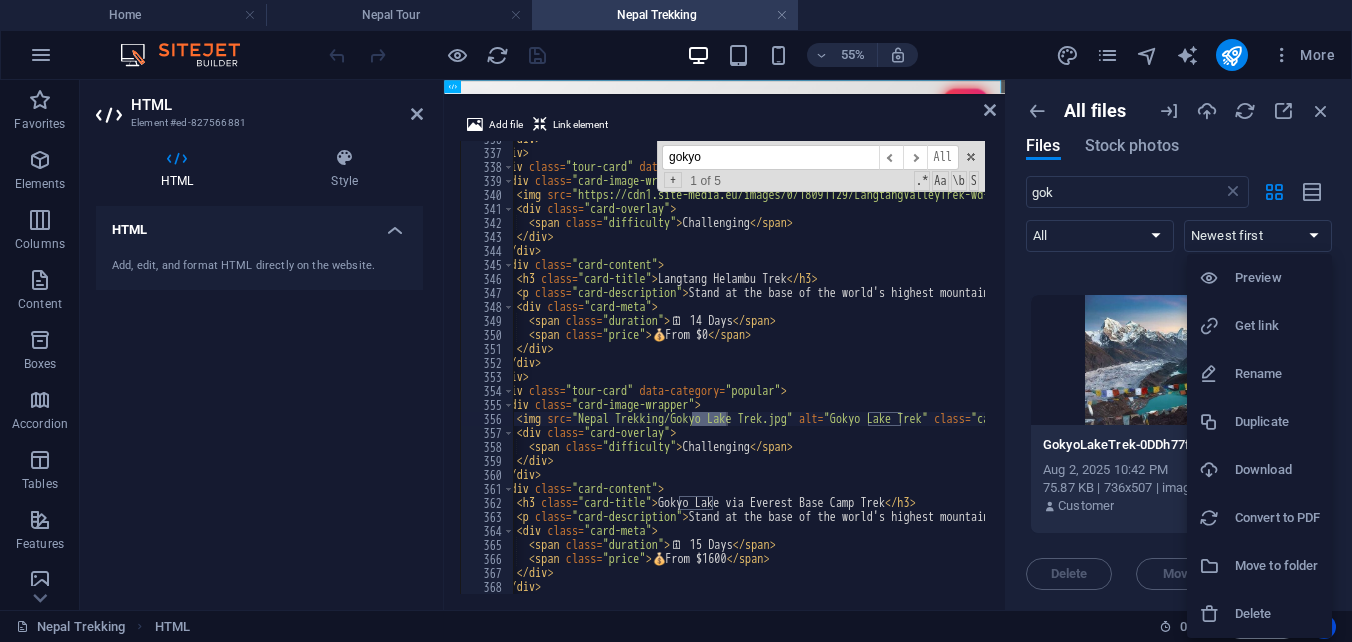 click on "Get link" at bounding box center (1277, 326) 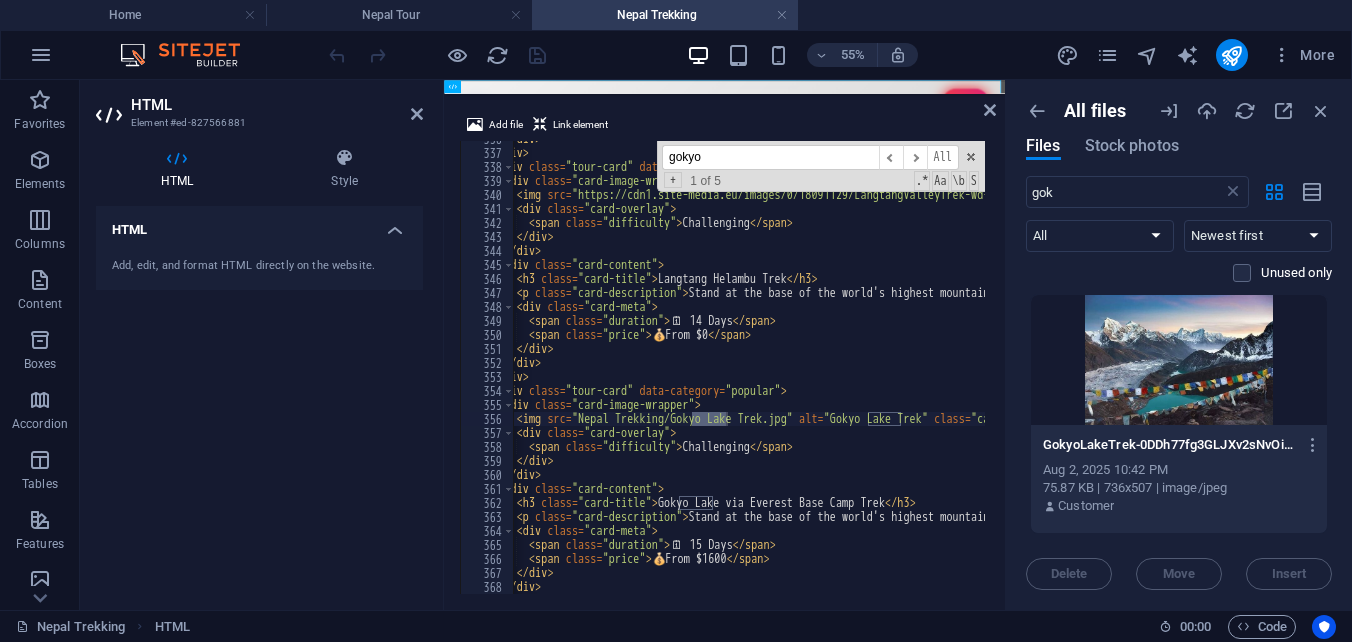click on "</ div >           </ div >             < div   class = "tour-card"   data-category = "popular" >              < div   class = "card-image-wrapper" >                < img   src = "https://cdn1.site-media.eu/images/0/18091129/LangtangValleyTrek-wd-TpkT9pg90RIxdmF6jLw.jpg"   alt = "Everest Base Camp"   class = "card-image" >                < div   class = "card-overlay" >                   < span   class = "difficulty" > Challenging </ span >                </ div >              </ div >              < div   class = "card-content" >                < h3   class = "card-title" > Langtang Helambu Trek </ h3 >                < p   class = "card-description" > Stand at the base of the world's highest mountain in this legendary trek. </ p >                < div   class = "card-meta" >                   < span   class = "duration" > 🗓 ️ 14 Days </ span >                   < span   class = "price" > 💰  From $0 </ span >                </ div >              </ div >           </ div >             <" at bounding box center [1181, 370] 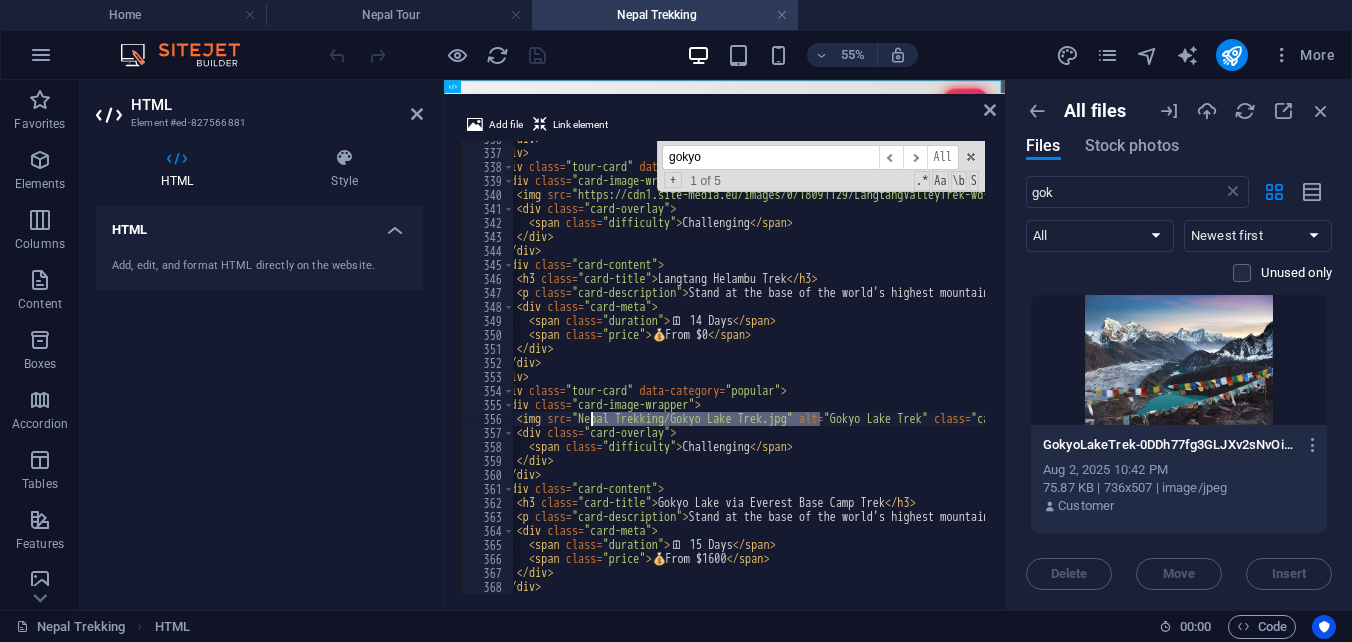 drag, startPoint x: 820, startPoint y: 418, endPoint x: 593, endPoint y: 419, distance: 227.0022 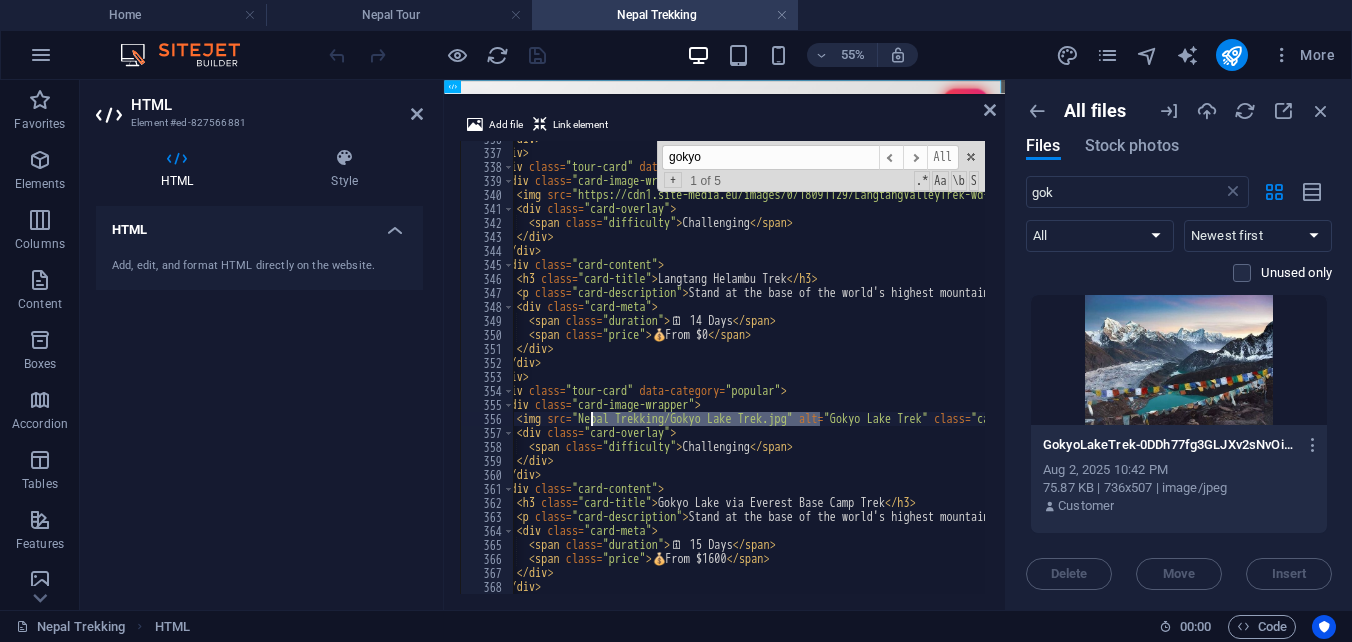 click on "</ div >           </ div >             < div   class = "tour-card"   data-category = "popular" >              < div   class = "card-image-wrapper" >                < img   src = "https://cdn1.site-media.eu/images/0/18091129/LangtangValleyTrek-wd-TpkT9pg90RIxdmF6jLw.jpg"   alt = "Everest Base Camp"   class = "card-image" >                < div   class = "card-overlay" >                   < span   class = "difficulty" > Challenging </ span >                </ div >              </ div >              < div   class = "card-content" >                < h3   class = "card-title" > Langtang Helambu Trek </ h3 >                < p   class = "card-description" > Stand at the base of the world's highest mountain in this legendary trek. </ p >                < div   class = "card-meta" >                   < span   class = "duration" > 🗓 ️ 14 Days </ span >                   < span   class = "price" > 💰  From $0 </ span >                </ div >              </ div >           </ div >             <" at bounding box center (749, 367) 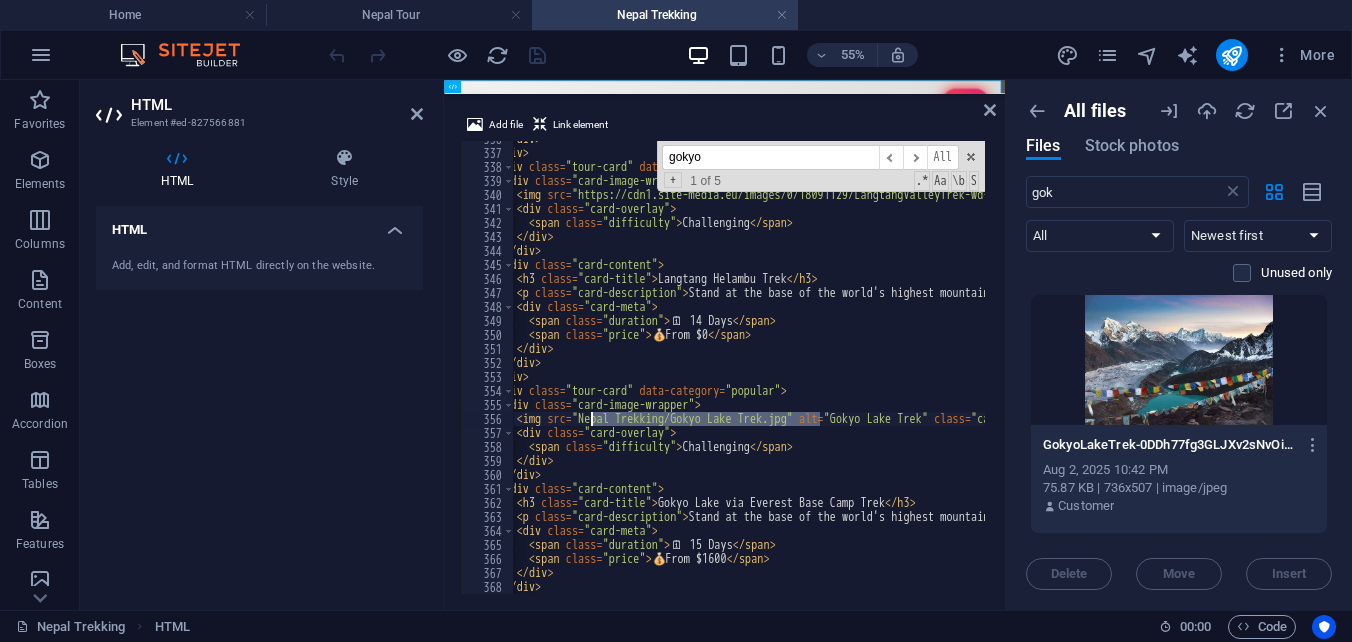 drag, startPoint x: 815, startPoint y: 418, endPoint x: 593, endPoint y: 417, distance: 222.00226 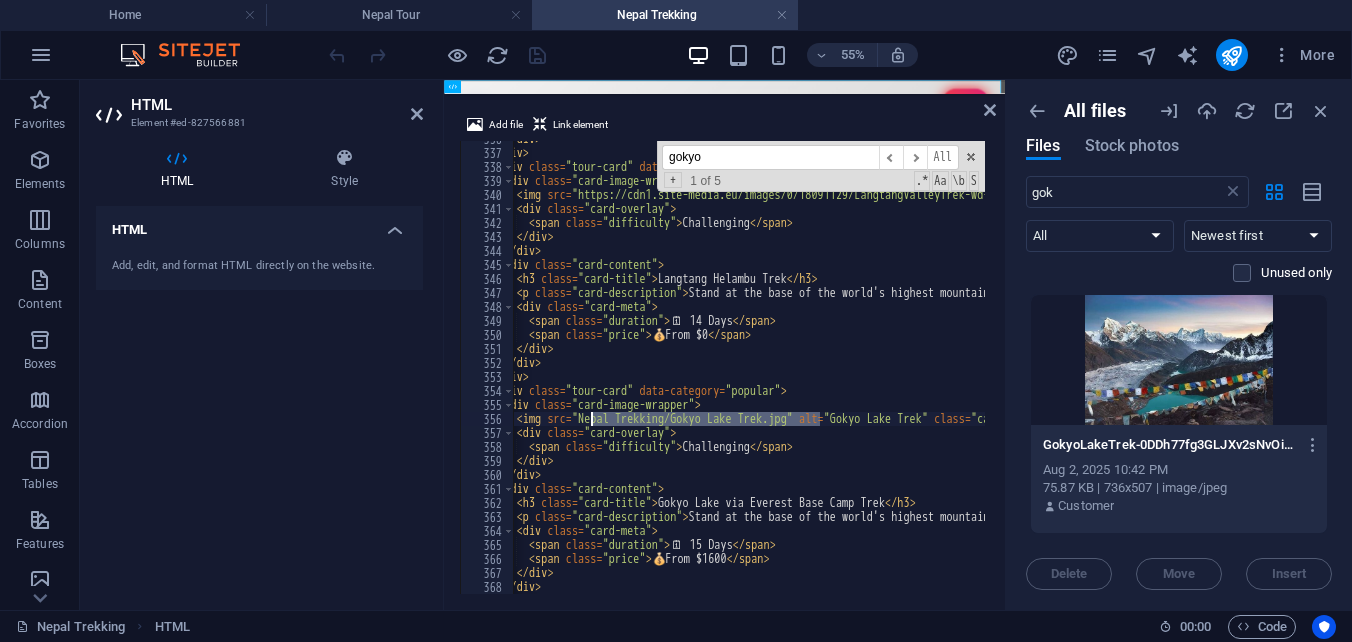 paste on "https://cdn1.site-media.eu/images/0/18091138/GokyoLakeTrek-0DDh77fg3GLJXv2sNvOiMA" 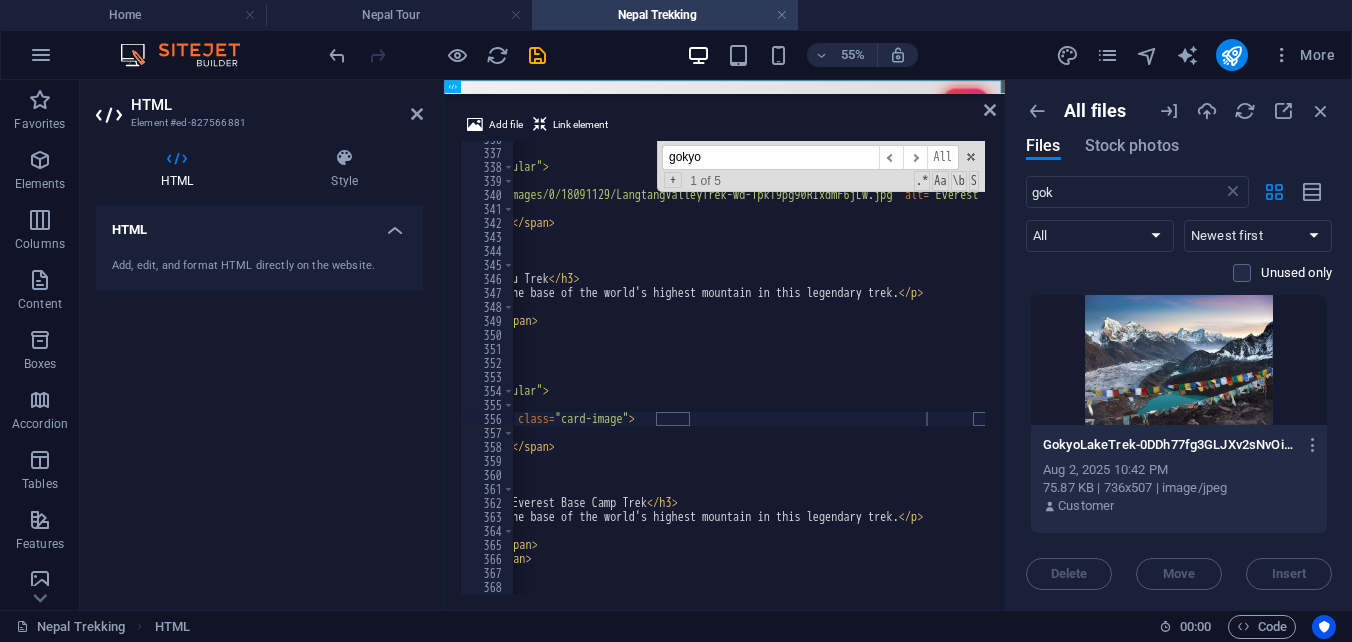 drag, startPoint x: 722, startPoint y: 159, endPoint x: 638, endPoint y: 159, distance: 84 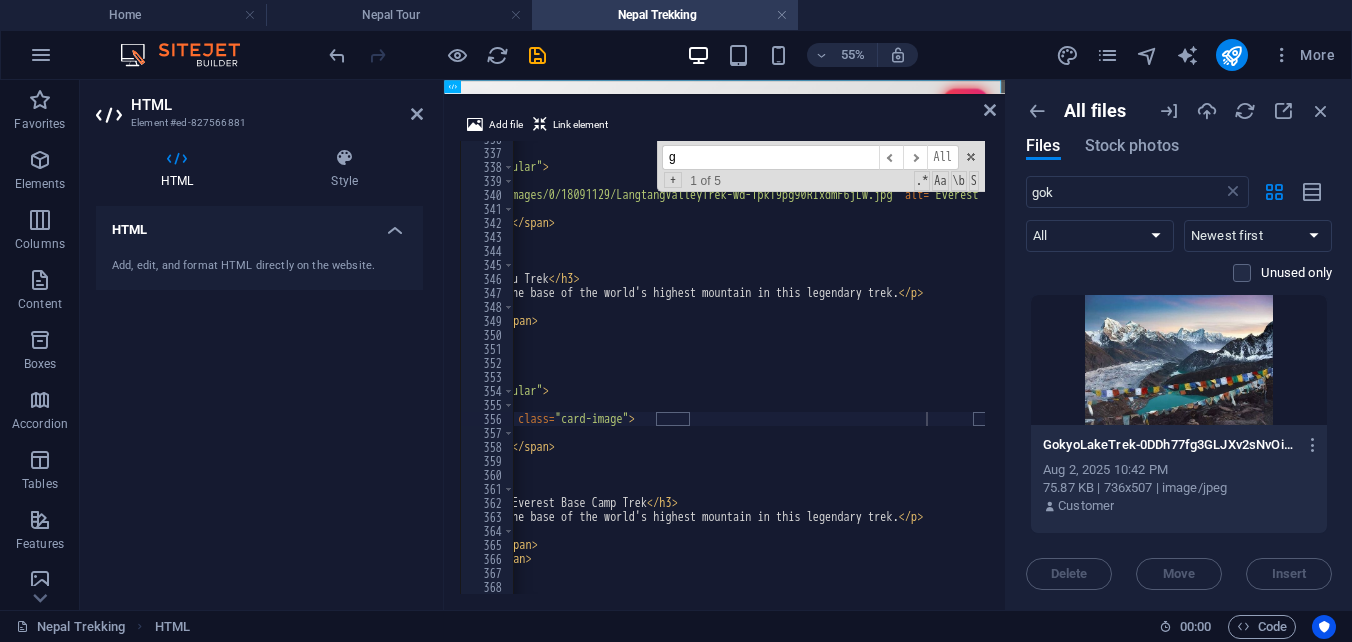 scroll, scrollTop: 0, scrollLeft: 315, axis: horizontal 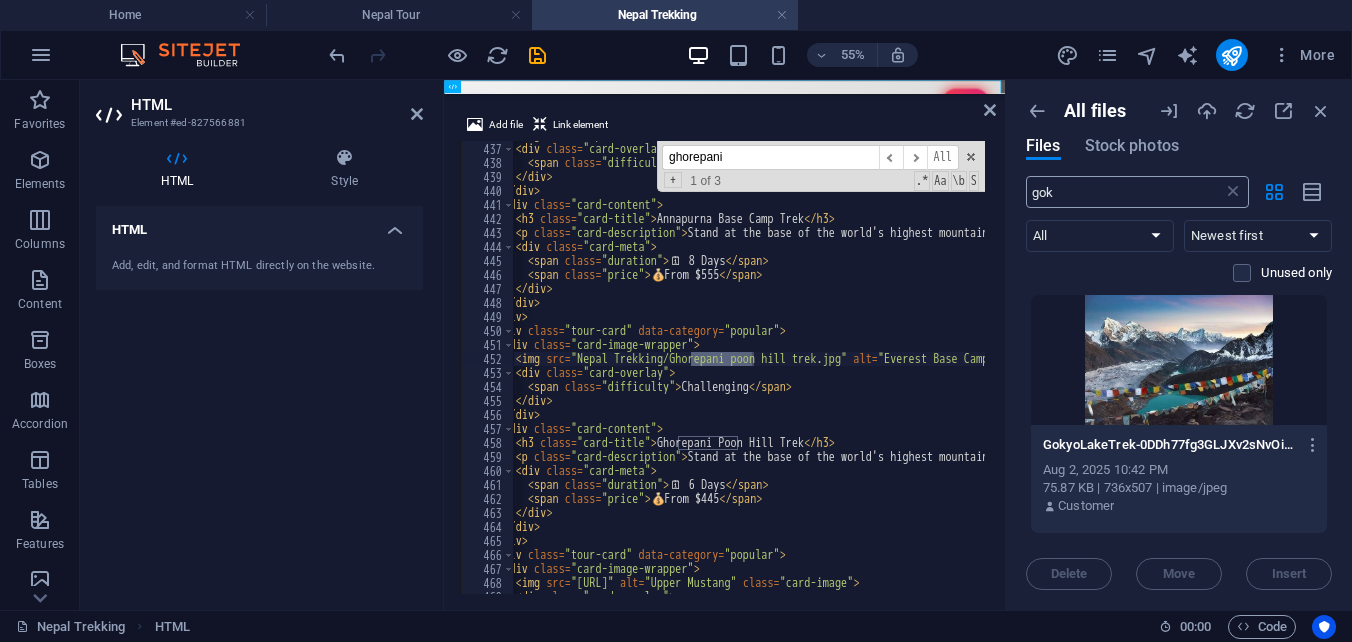 type on "ghorepani" 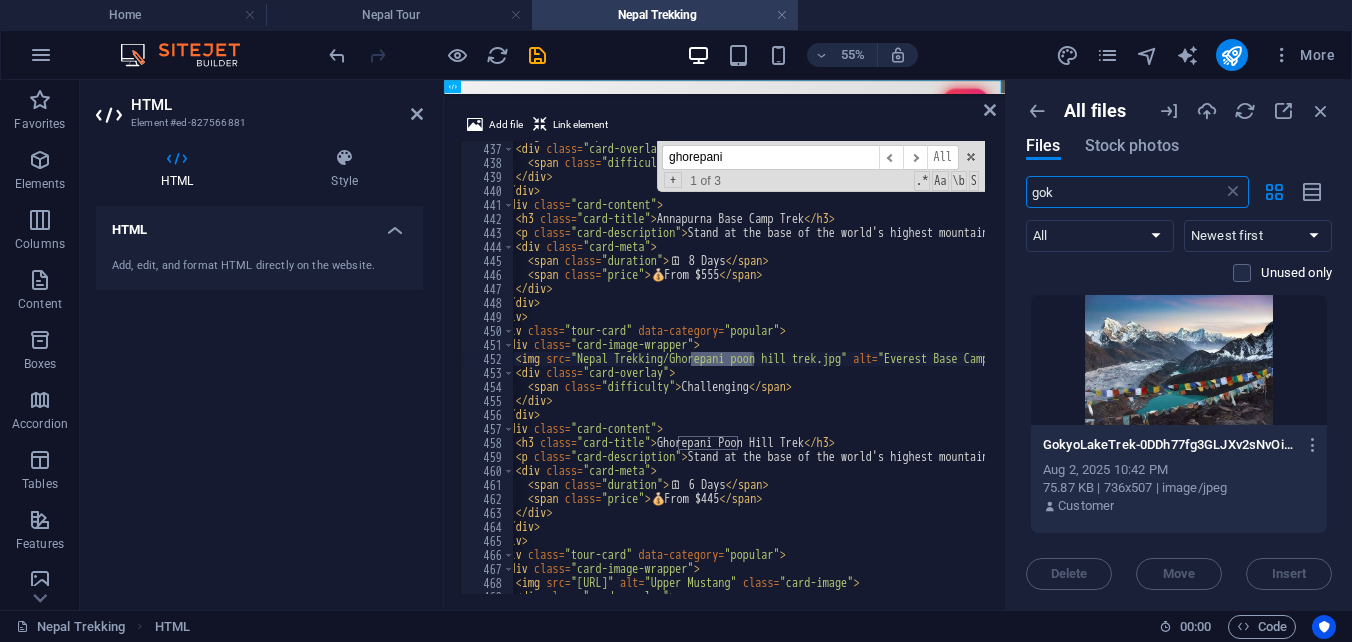 drag, startPoint x: 1060, startPoint y: 193, endPoint x: 1019, endPoint y: 192, distance: 41.01219 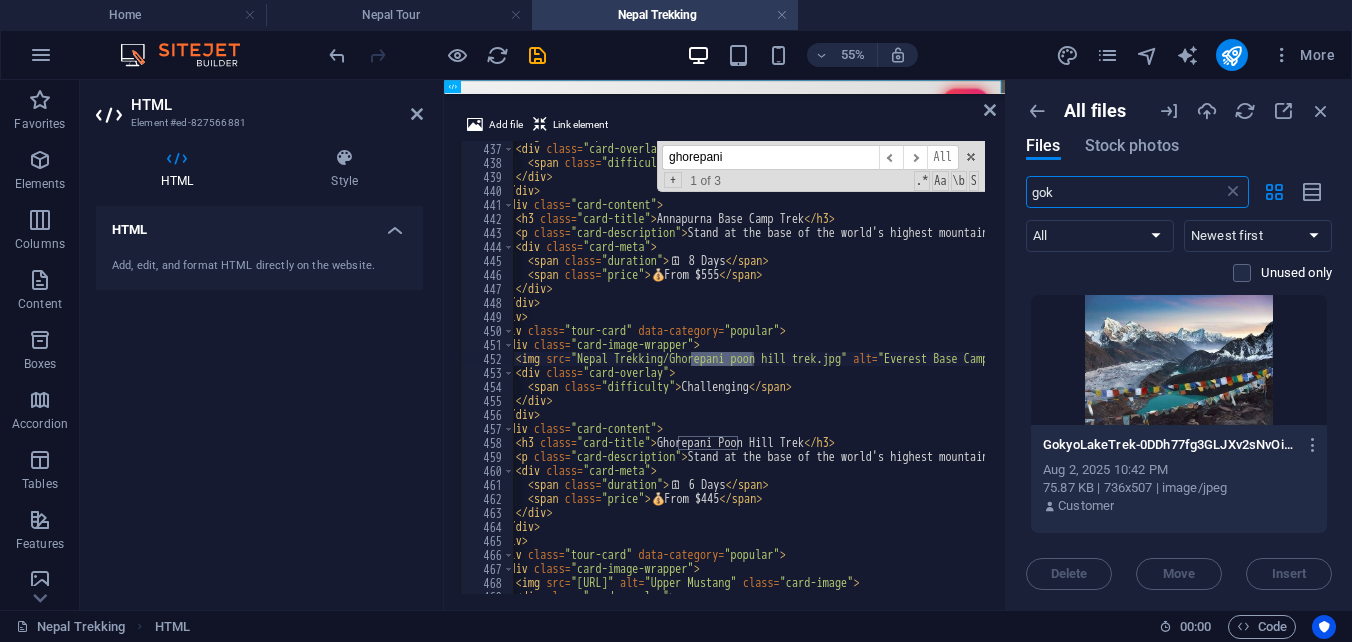 click on "All files Files Stock photos gok ​ All Images Documents Audio Video Vector Other Newest first Oldest first Name (A-Z) Name (Z-A) Size (0-9) Size (9-0) Resolution (0-9) Resolution (9-0) Unused only Drop files here to upload them instantly GokyoLakeTrek-0DDh77fg3GLJXv2sNvOiMA.jpg GokyoLakeTrek-0DDh77fg3GLJXv2sNvOiMA.jpg Aug 2, 2025 10:42 PM 75.87 KB | 736x507 | image/jpeg Customer Delete Move Insert" at bounding box center [1179, 345] 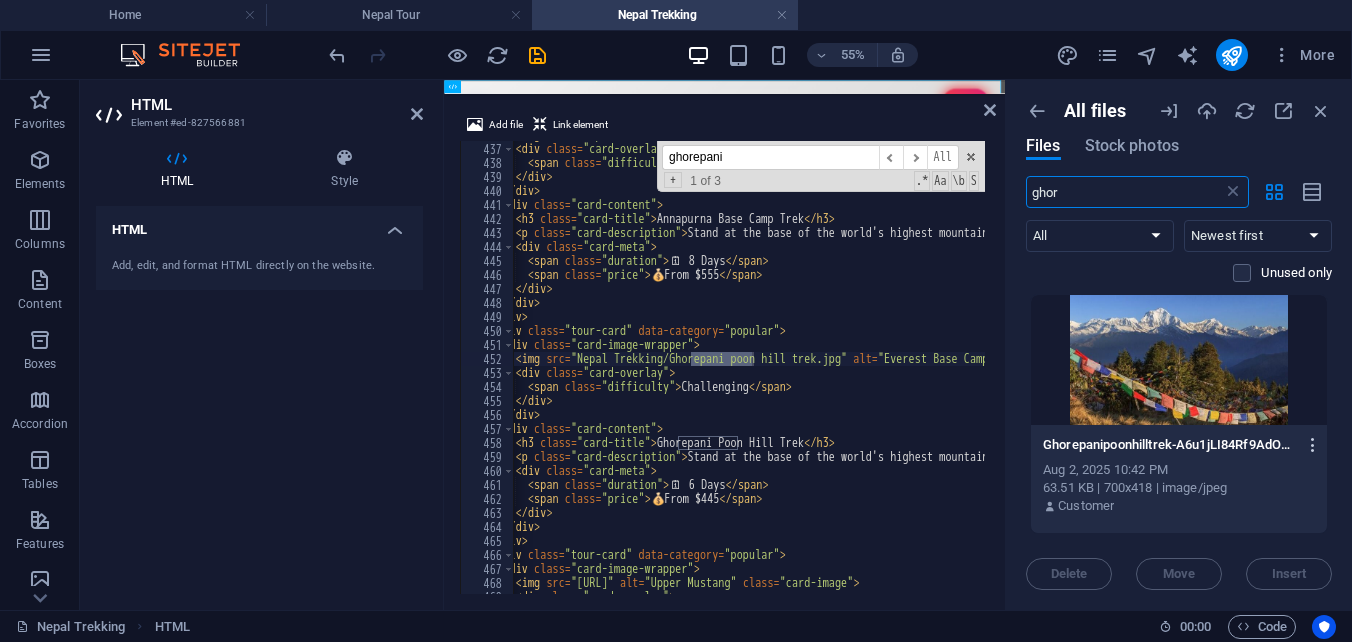 type on "ghor" 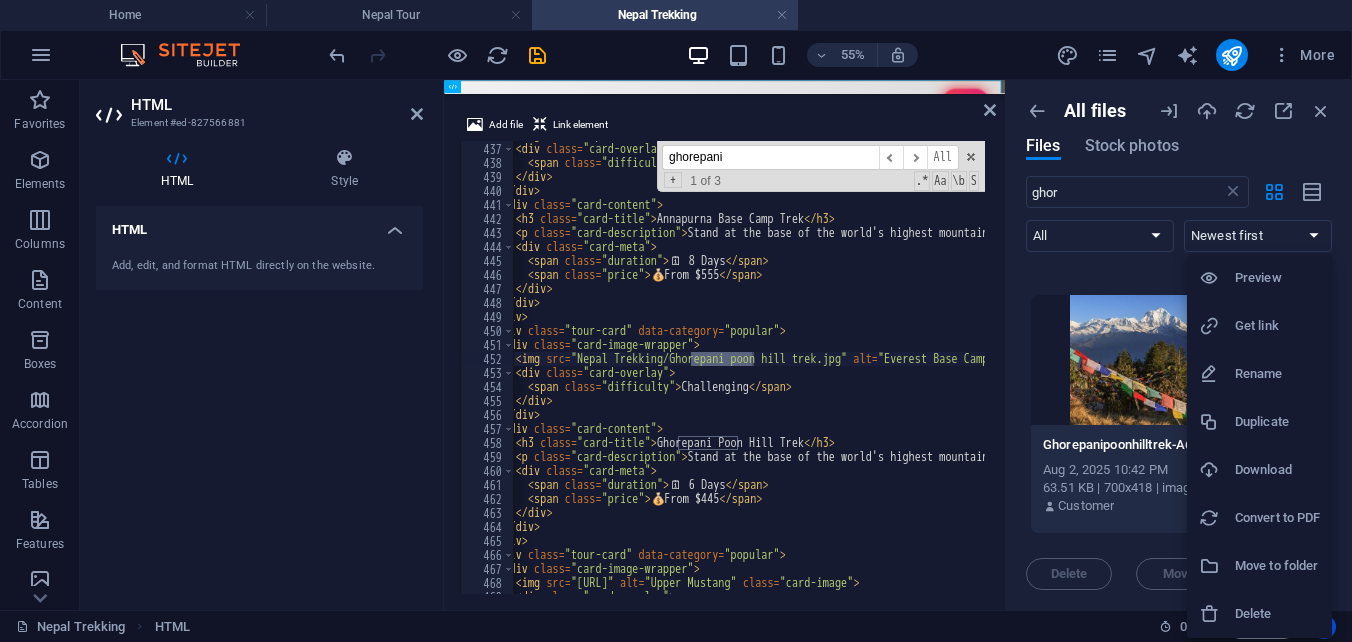 click on "Get link" at bounding box center (1277, 326) 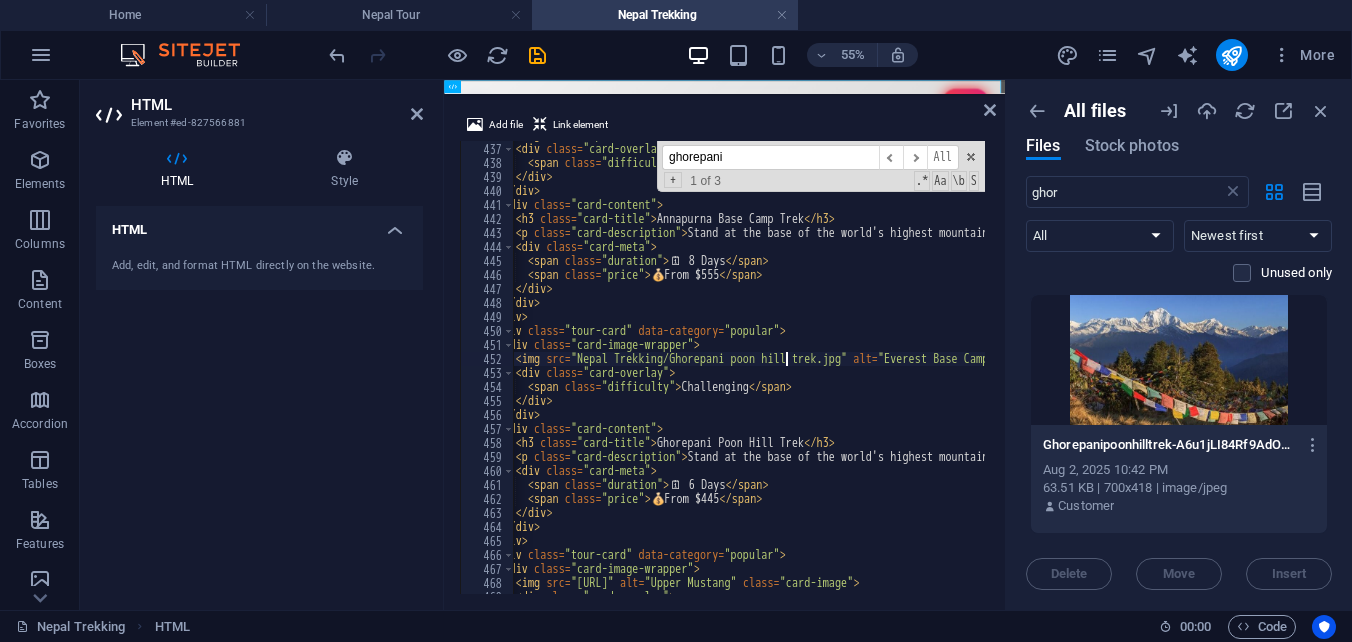 click on "< img   src = "https://cdn1.site-media.eu/images/0/18091150/AnnapurnaBaseCampABCTrek-7Days-gKOrPMxWt_FFNljIgfAIbg.jpg"   alt = "annapurna Base Camp Trek"   class = "card-image" >                < div   class = "card-overlay" >                   < span   class = "difficulty" > Challenging </ span >                </ div >              </ div >              < div   class = "card-content" >                < h3   class = "card-title" > Annapurna Base Camp Trek </ h3 >                < p   class = "card-description" > Stand at the base of the world's highest mountain in this legendary trek. </ p >                < div   class = "card-meta" >                   < span   class = "duration" > 🗓 ️ 8 Days </ span >                   < span   class = "price" > 💰  From $555 </ span >                </ div >              </ div >           </ div >             < div   class = "tour-card"   data-category = "popular" >              < div   class = "card-image-wrapper" >                < img   src =   =" at bounding box center [1180, 366] 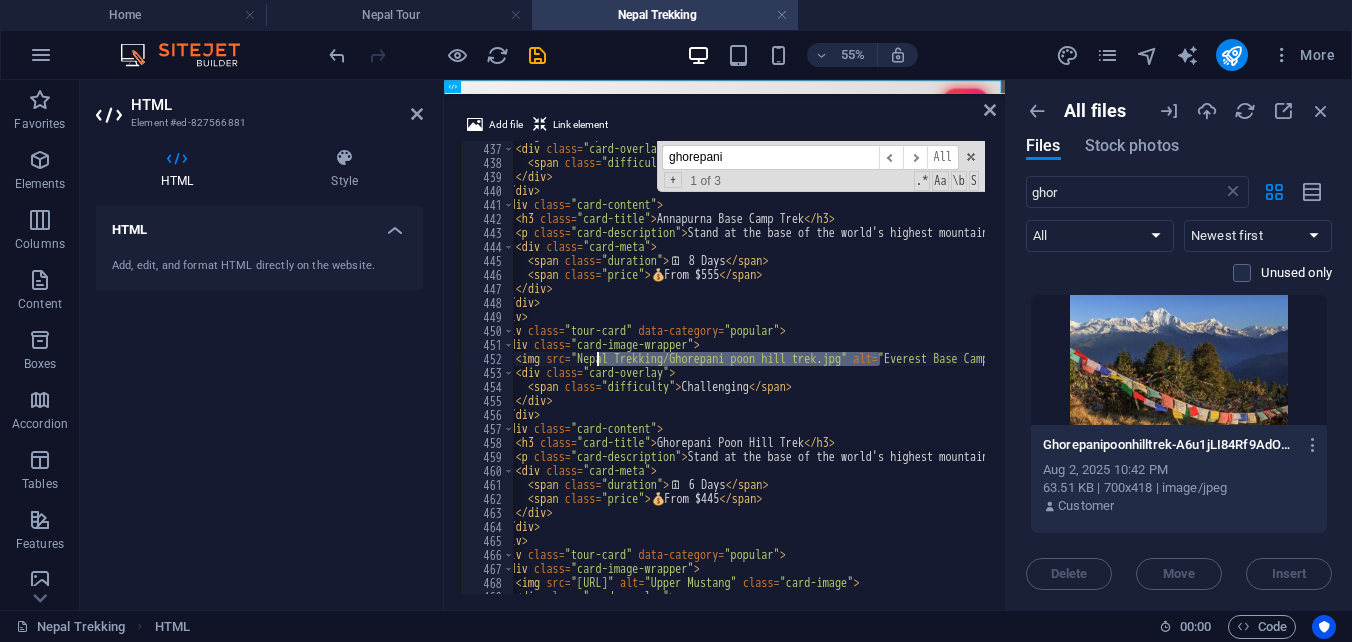 drag, startPoint x: 878, startPoint y: 356, endPoint x: 595, endPoint y: 358, distance: 283.00708 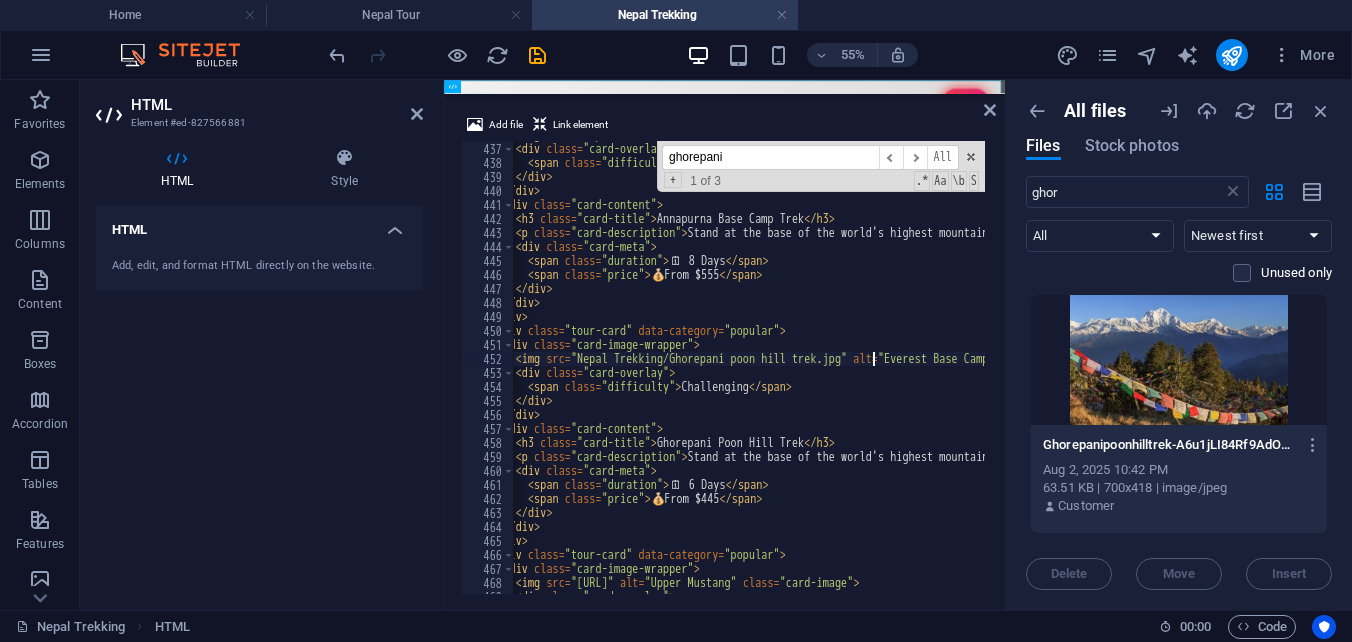 click on "< img   src = "https://cdn1.site-media.eu/images/0/18091150/AnnapurnaBaseCampABCTrek-7Days-gKOrPMxWt_FFNljIgfAIbg.jpg"   alt = "annapurna Base Camp Trek"   class = "card-image" >                < div   class = "card-overlay" >                   < span   class = "difficulty" > Challenging </ span >                </ div >              </ div >              < div   class = "card-content" >                < h3   class = "card-title" > Annapurna Base Camp Trek </ h3 >                < p   class = "card-description" > Stand at the base of the world's highest mountain in this legendary trek. </ p >                < div   class = "card-meta" >                   < span   class = "duration" > 🗓 ️ 8 Days </ span >                   < span   class = "price" > 💰  From $555 </ span >                </ div >              </ div >           </ div >             < div   class = "tour-card"   data-category = "popular" >              < div   class = "card-image-wrapper" >                < img   src =   =" at bounding box center [1180, 366] 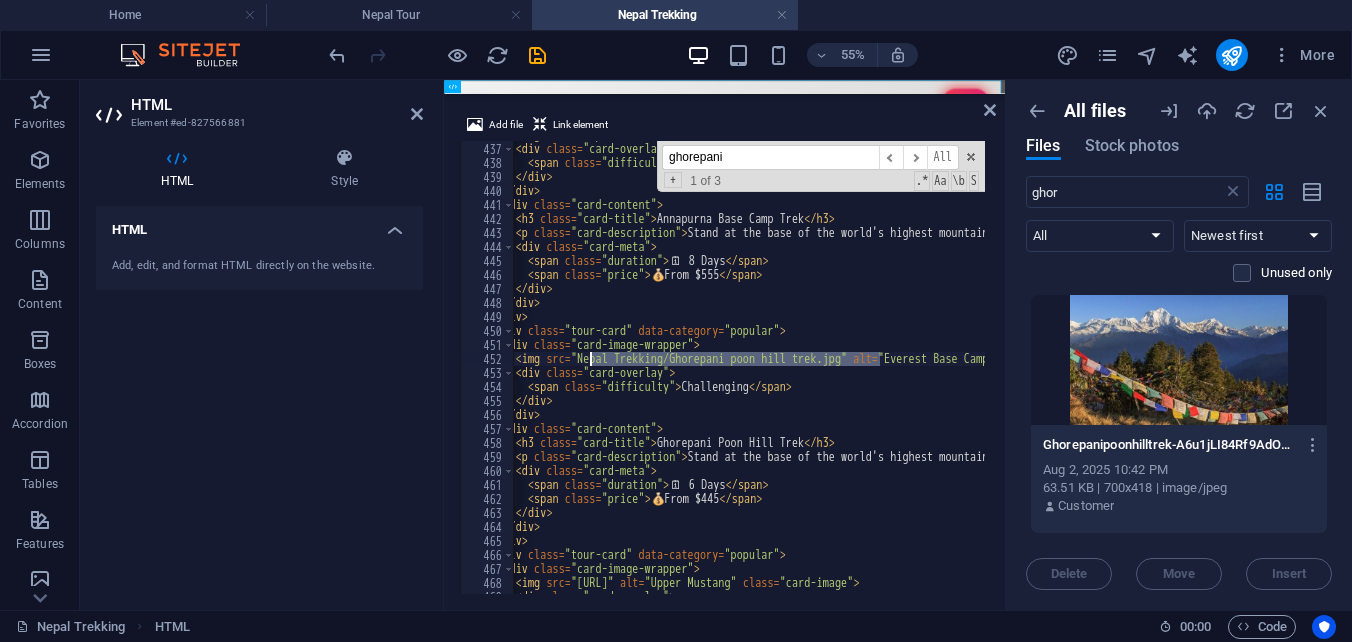 drag, startPoint x: 879, startPoint y: 356, endPoint x: 592, endPoint y: 360, distance: 287.02786 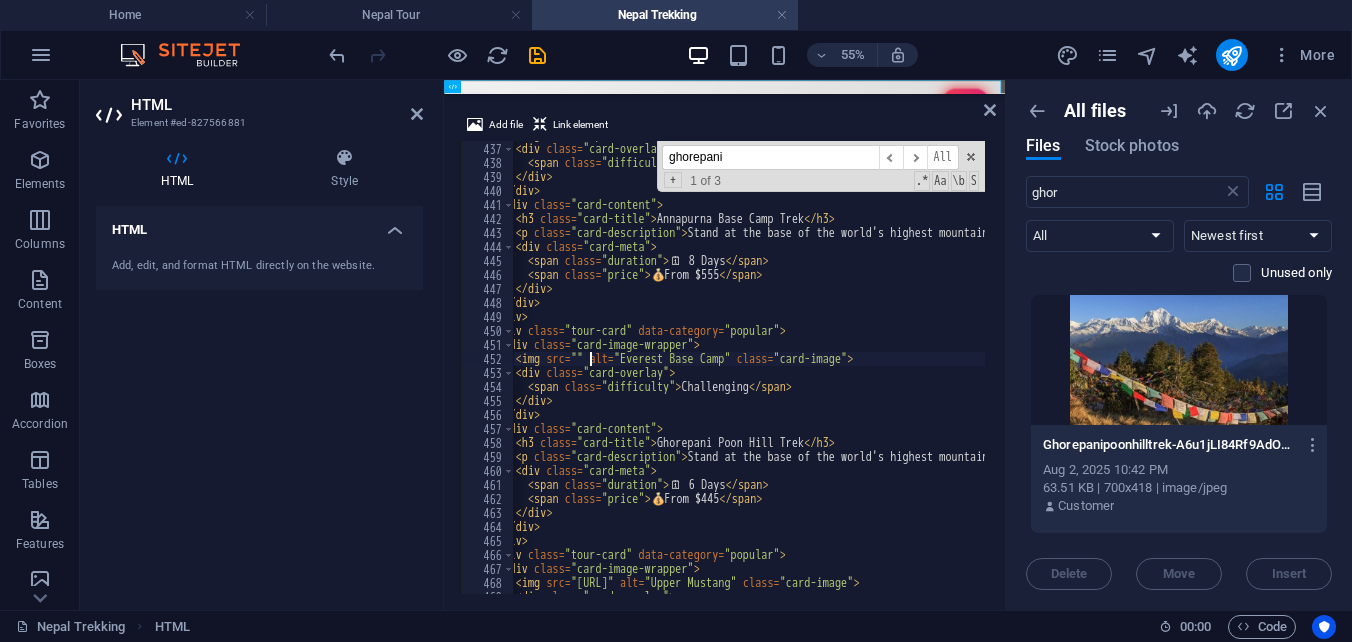 paste on "https://cdn1.site-media.eu/images/0/18091140/Ghorepanipoonhilltrek-A6u1jLI84Rf9AdOYzEej5A.jpg" 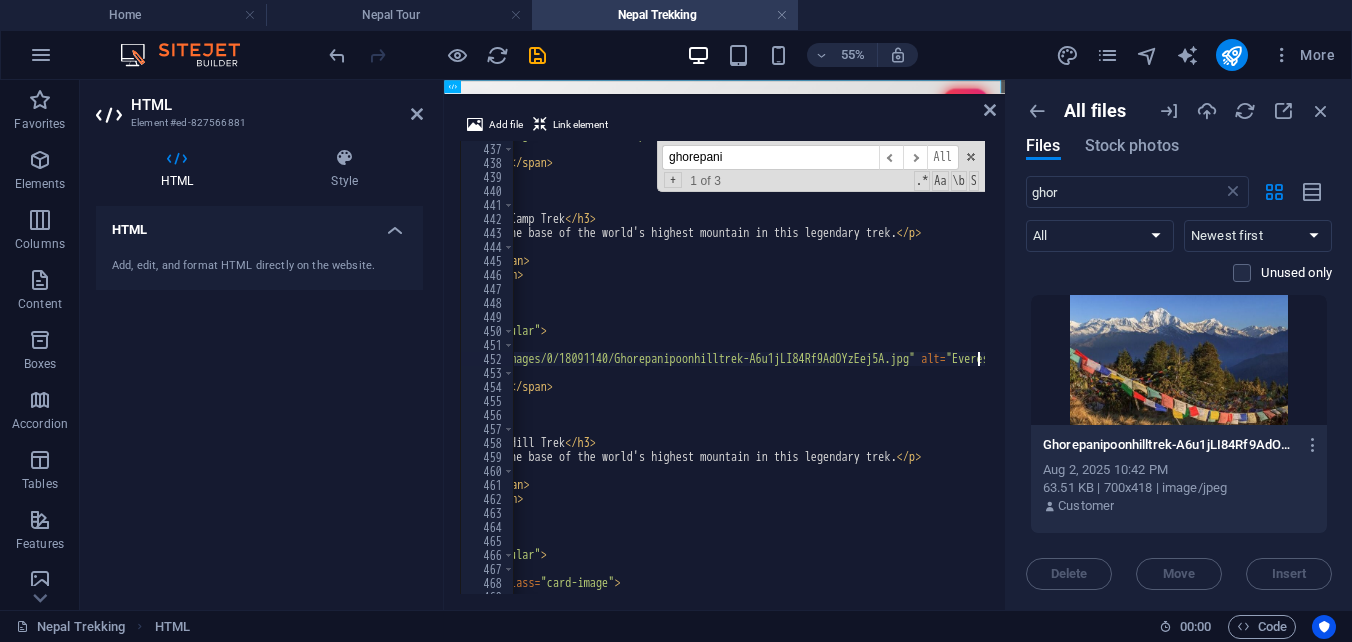 scroll, scrollTop: 0, scrollLeft: 315, axis: horizontal 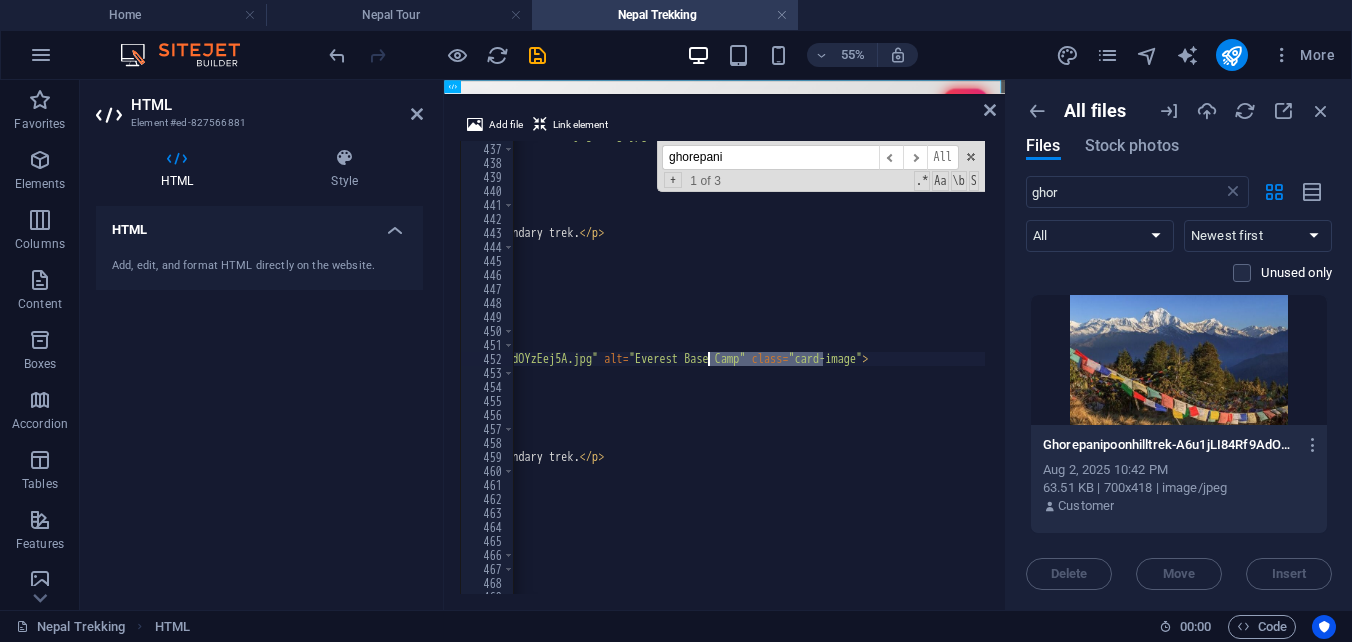 drag, startPoint x: 821, startPoint y: 360, endPoint x: 708, endPoint y: 358, distance: 113.0177 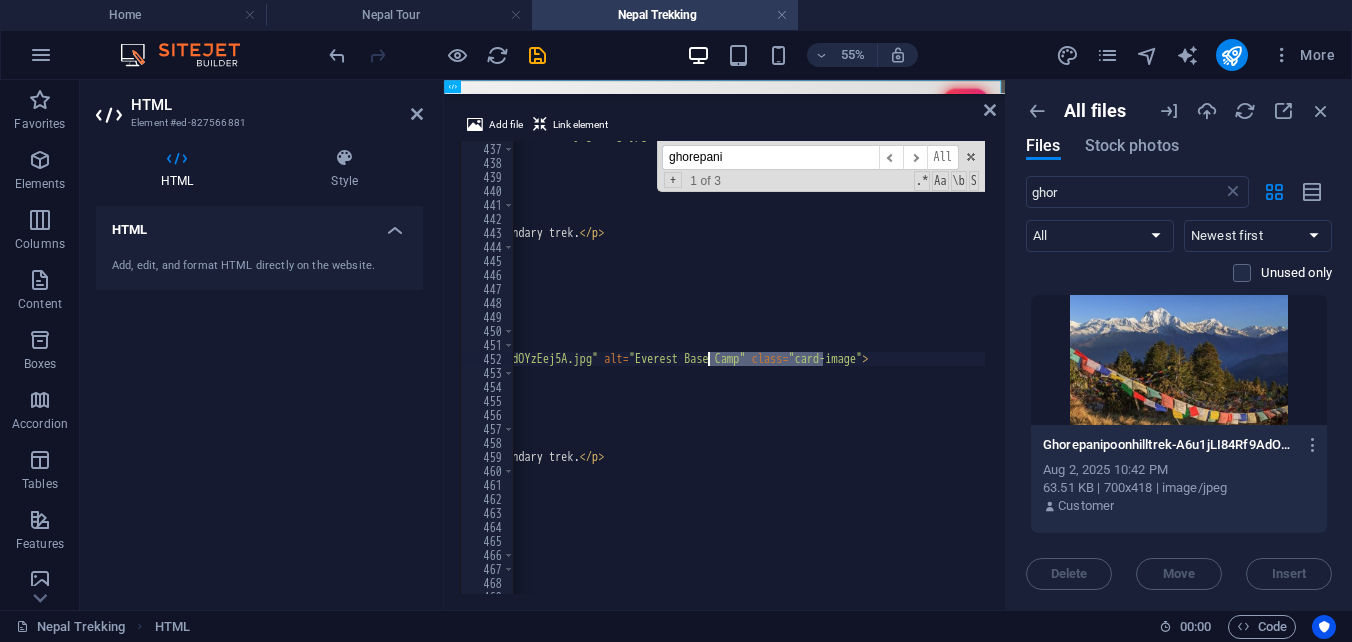 click on "< img   src = "https://cdn1.site-media.eu/images/0/18091150/AnnapurnaBaseCampABCTrek-7Days-gKOrPMxWt_FFNljIgfAIbg.jpg"   alt = "annapurna Base Camp Trek"   class = "card-image" >                < div   class = "card-overlay" >                   < span   class = "difficulty" > Challenging </ span >                </ div >              </ div >              < div   class = "card-content" >                < h3   class = "card-title" > Annapurna Base Camp Trek </ h3 >                < p   class = "card-description" > Stand at the base of the world's highest mountain in this legendary trek. </ p >                < div   class = "card-meta" >                   < span   class = "duration" > 🗓 ️ 8 Days </ span >                   < span   class = "price" > 💰  From $555 </ span >                </ div >              </ div >           </ div >             < div   class = "tour-card"   data-category = "popular" >              < div   class = "card-image-wrapper" >                < img   src =   =" at bounding box center [624, 366] 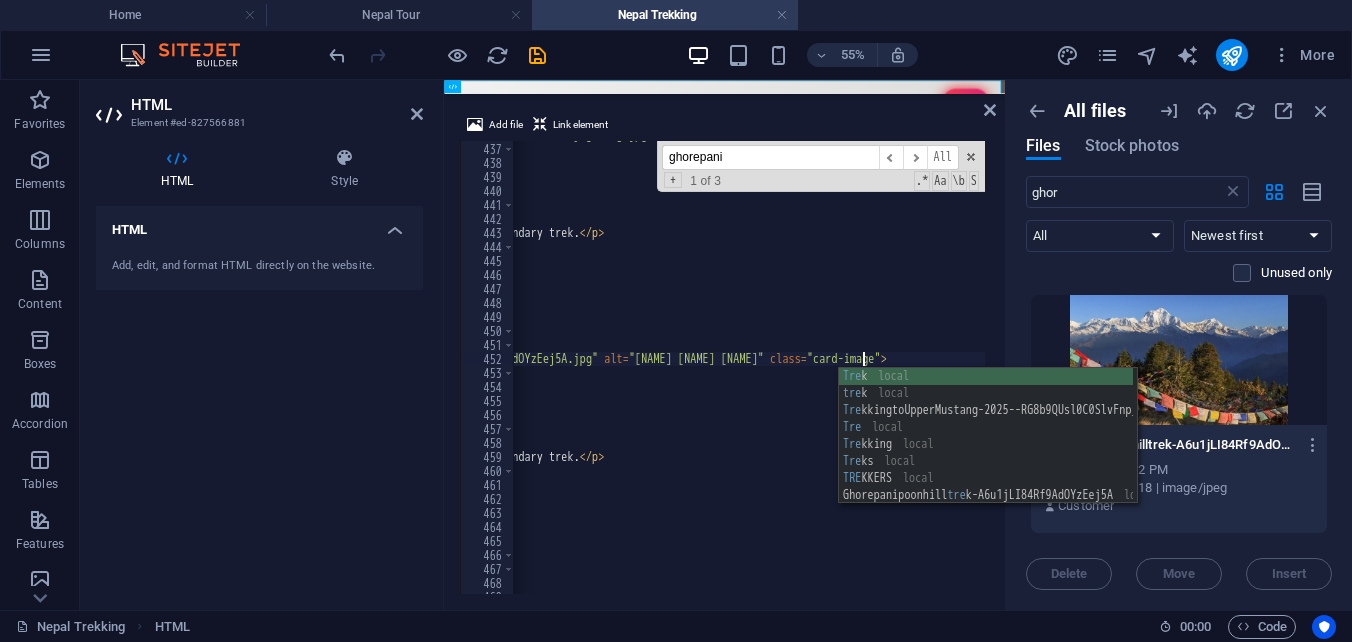 scroll, scrollTop: 0, scrollLeft: 80, axis: horizontal 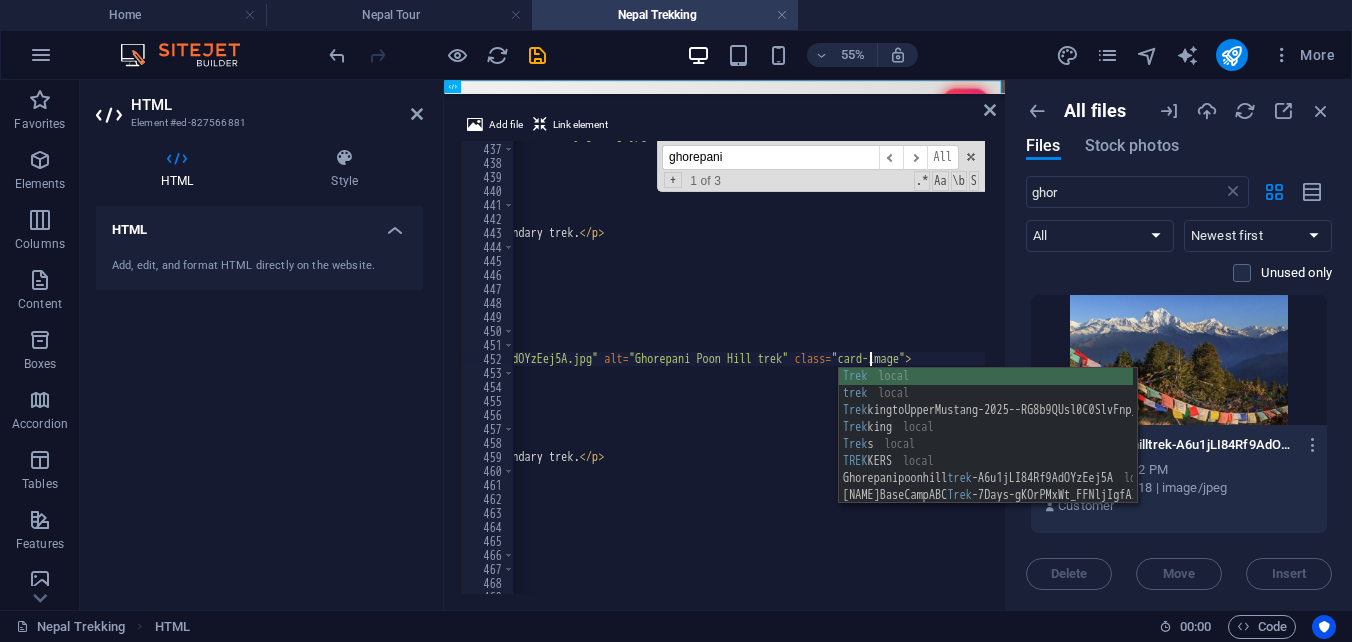 click on "< img   src = "https://cdn1.site-media.eu/images/0/18091150/AnnapurnaBaseCampABCTrek-7Days-gKOrPMxWt_FFNljIgfAIbg.jpg"   alt = "annapurna Base Camp Trek"   class = "card-image" >                < div   class = "card-overlay" >                   < span   class = "difficulty" > Challenging </ span >                </ div >              </ div >              < div   class = "card-content" >                < h3   class = "card-title" > Annapurna Base Camp Trek </ h3 >                < p   class = "card-description" > Stand at the base of the world's highest mountain in this legendary trek. </ p >                < div   class = "card-meta" >                   < span   class = "duration" > 🗓 ️ 8 Days </ span >                   < span   class = "price" > 💰  From $555 </ span >                </ div >              </ div >           </ div >             < div   class = "tour-card"   data-category = "popular" >              < div   class = "card-image-wrapper" >                < img   src =   =" at bounding box center [624, 366] 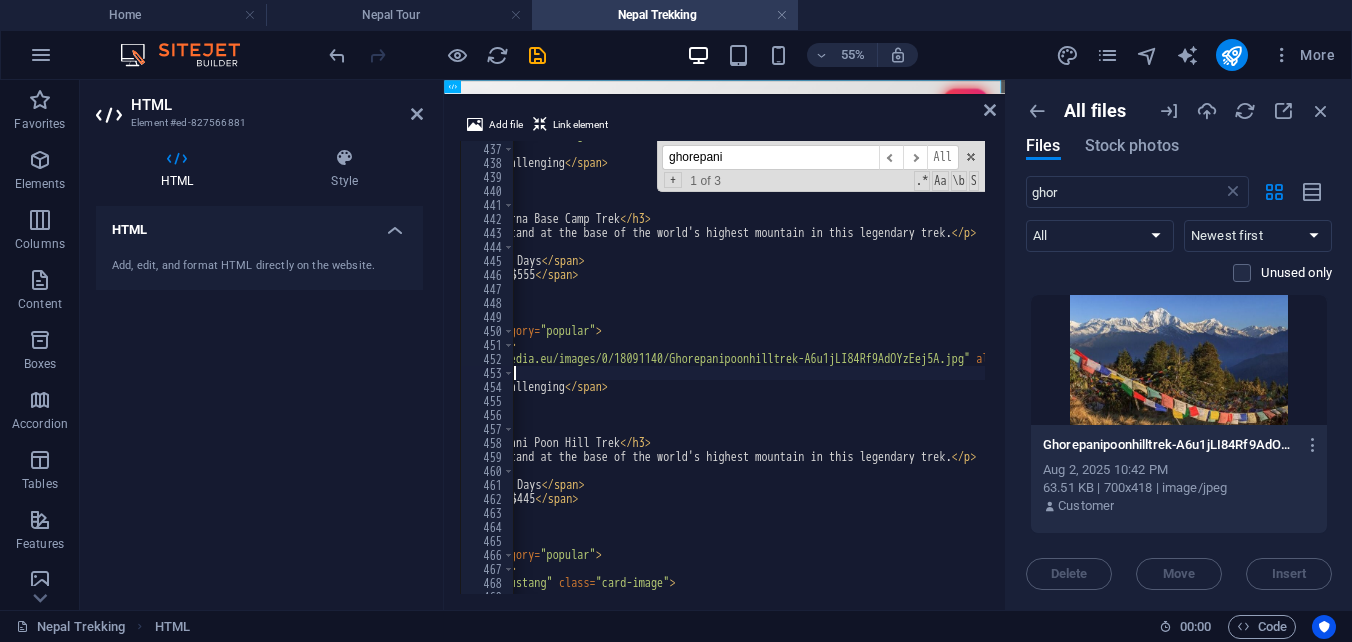 scroll, scrollTop: 0, scrollLeft: 20, axis: horizontal 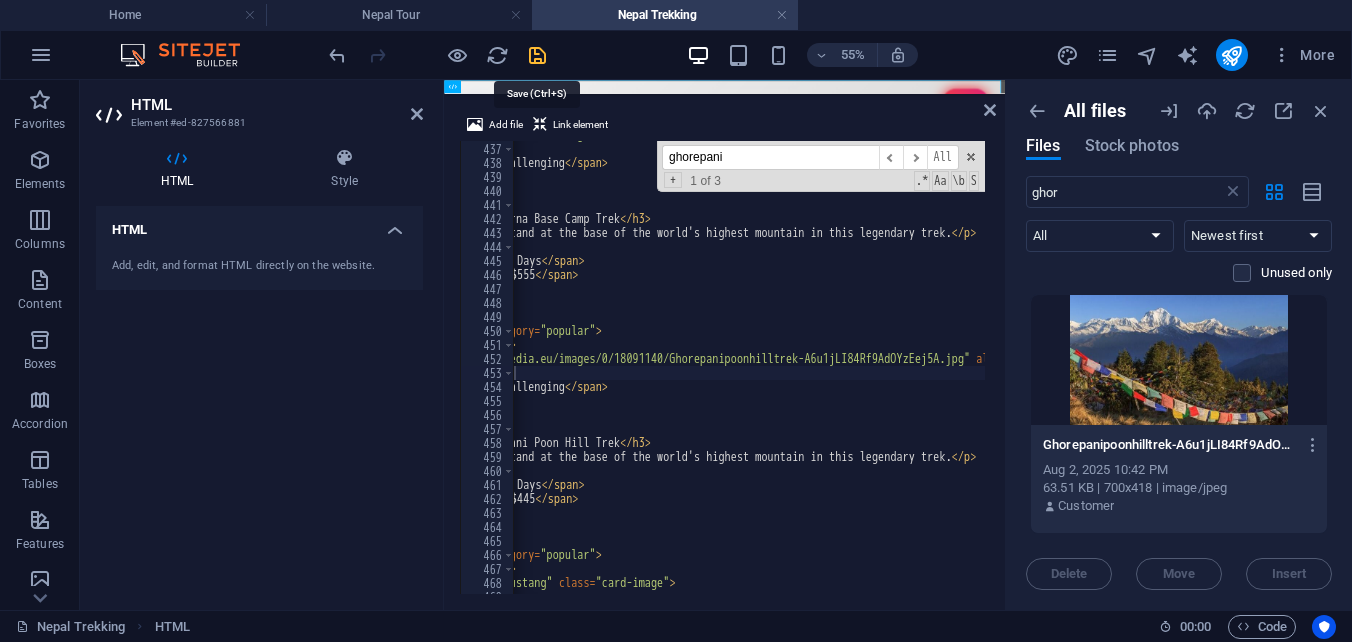 click at bounding box center [537, 55] 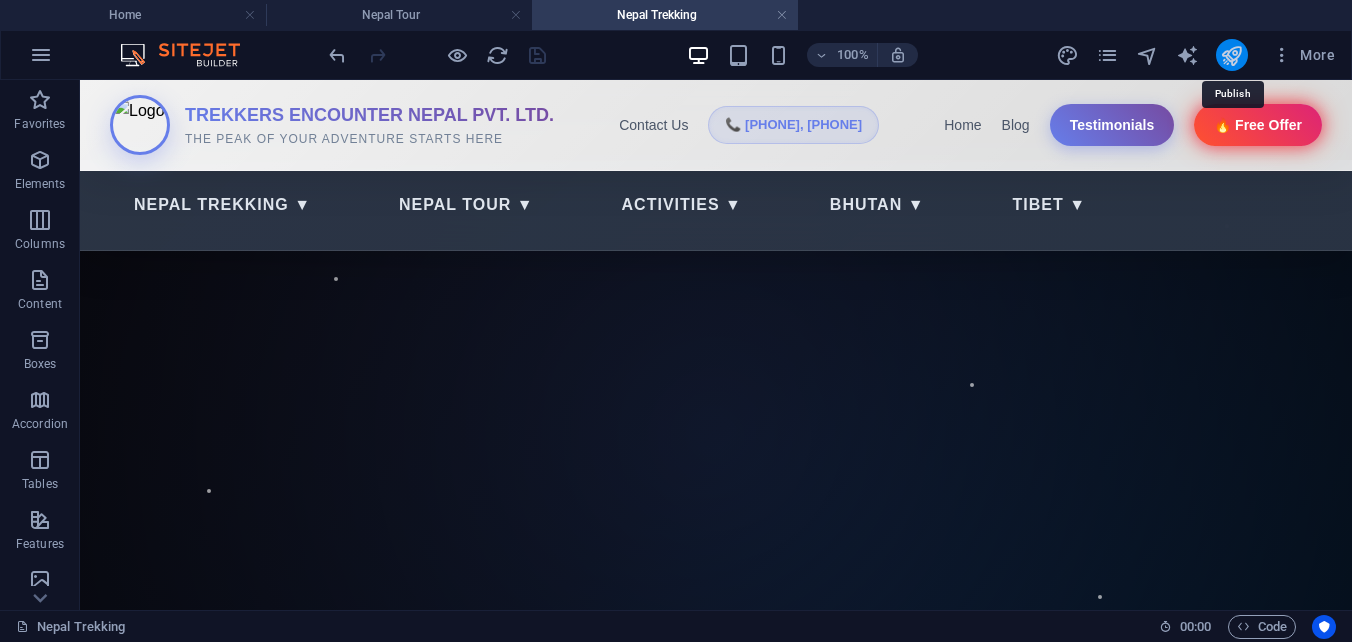 click at bounding box center [1231, 55] 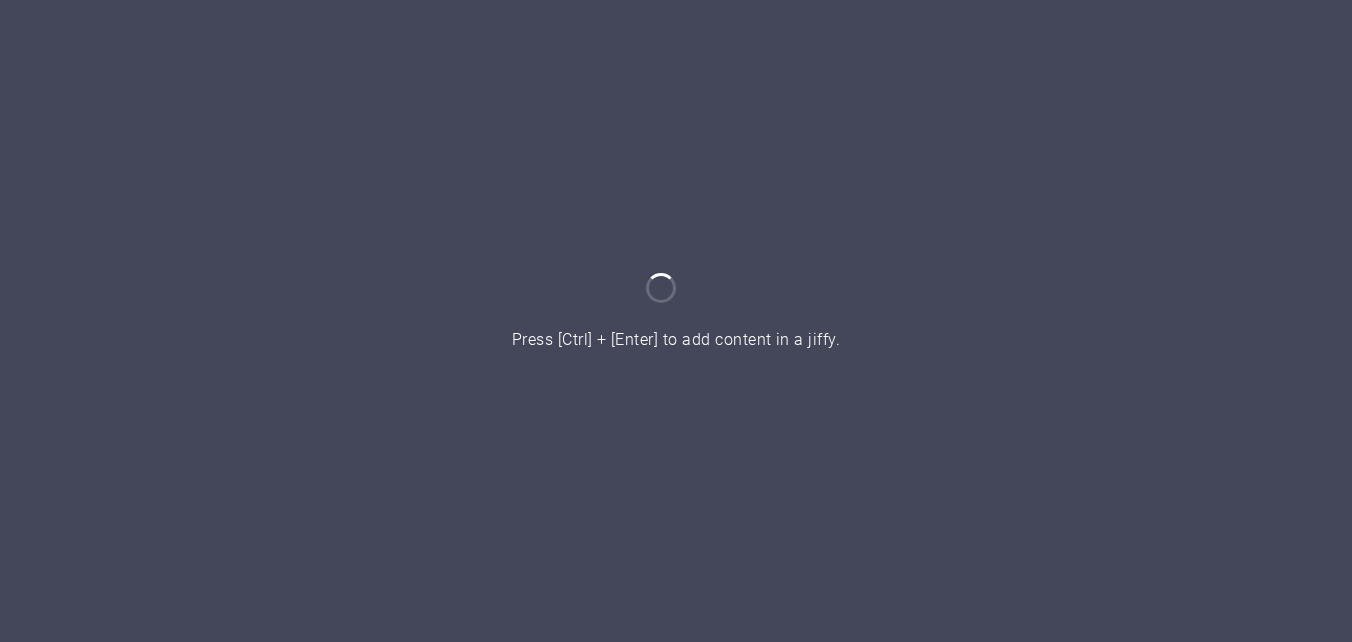 scroll, scrollTop: 0, scrollLeft: 0, axis: both 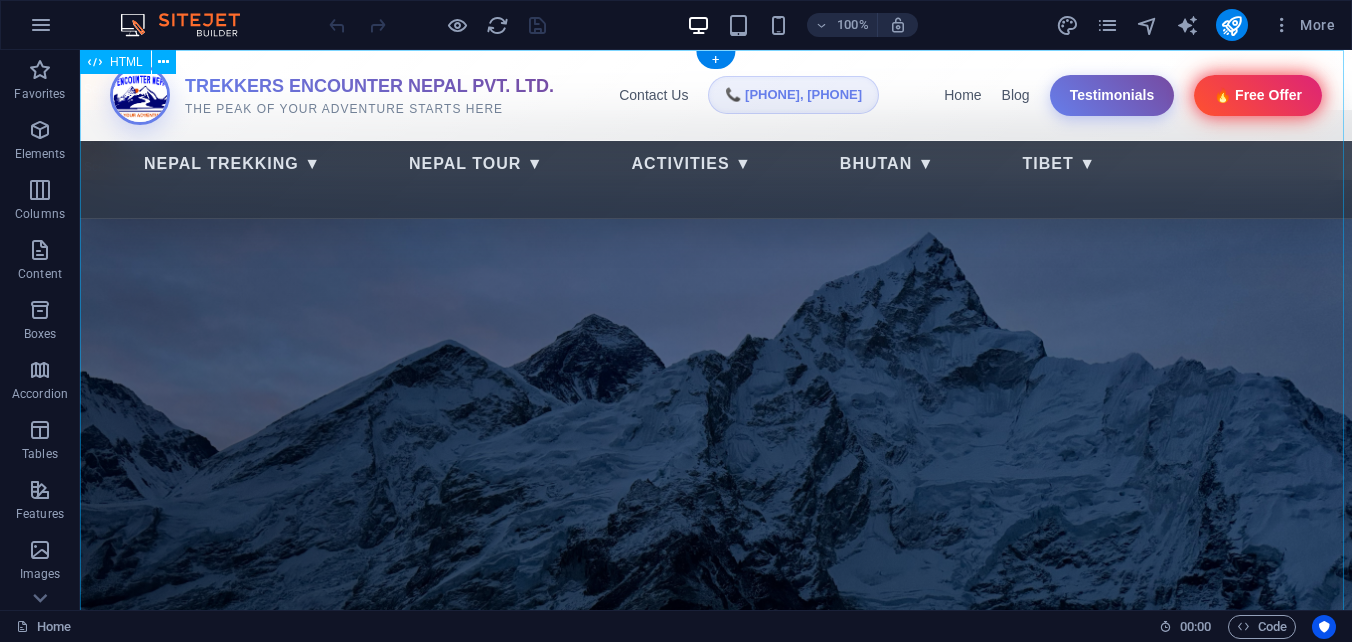 click on "Trekkers Encounter Nepal Pvt. Ltd.
Nepal Trekking
Nepal Tour
Activities
Bhutan
Tibet
TREKKERS ENCOUNTER NEPAL PVT. LTD.
THE PEAK OF YOUR ADVENTURE STARTS HERE
Contact Us
📞 [PHONE], [PHONE]
Home
Blog
Testimonials
🔥 Free Offer
Bhutan ▼" at bounding box center [716, 2178] 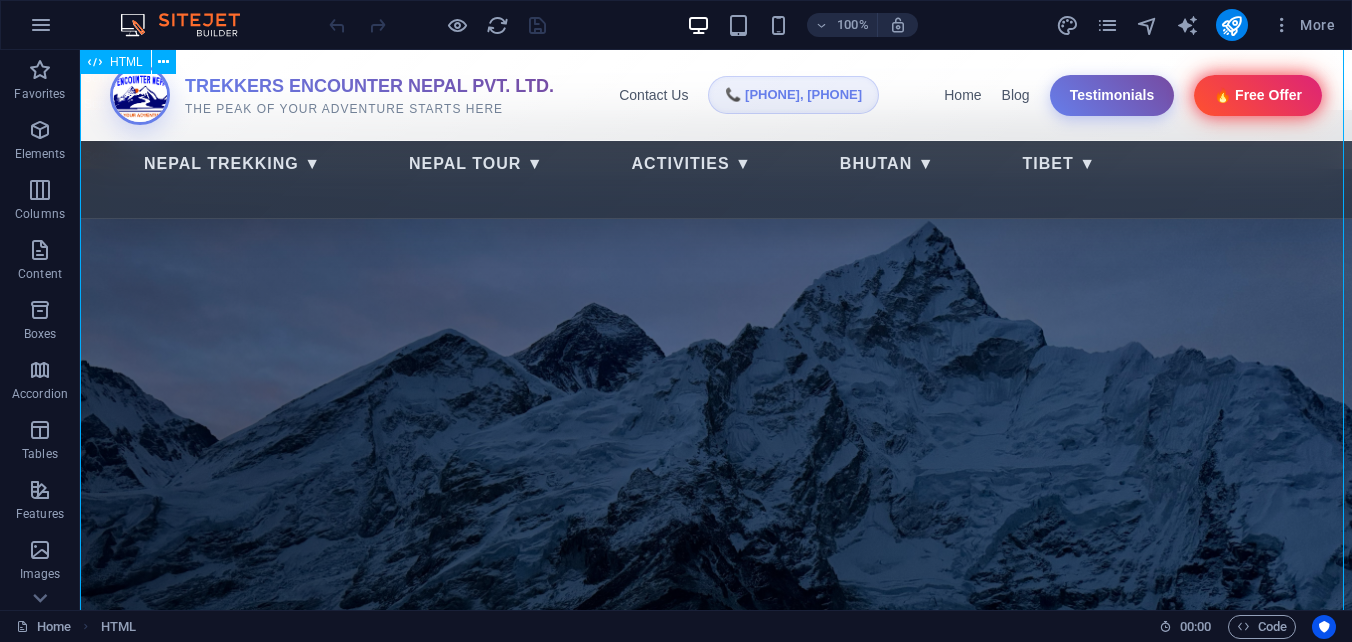 scroll, scrollTop: 0, scrollLeft: 0, axis: both 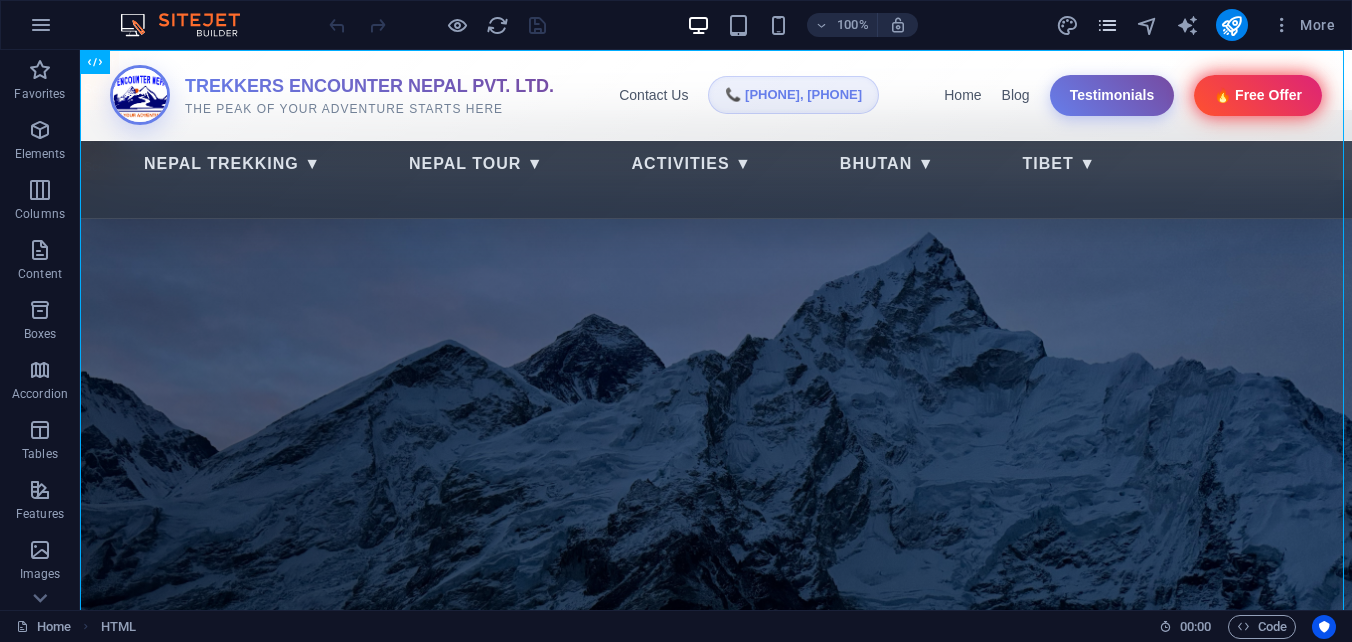 click at bounding box center [1107, 25] 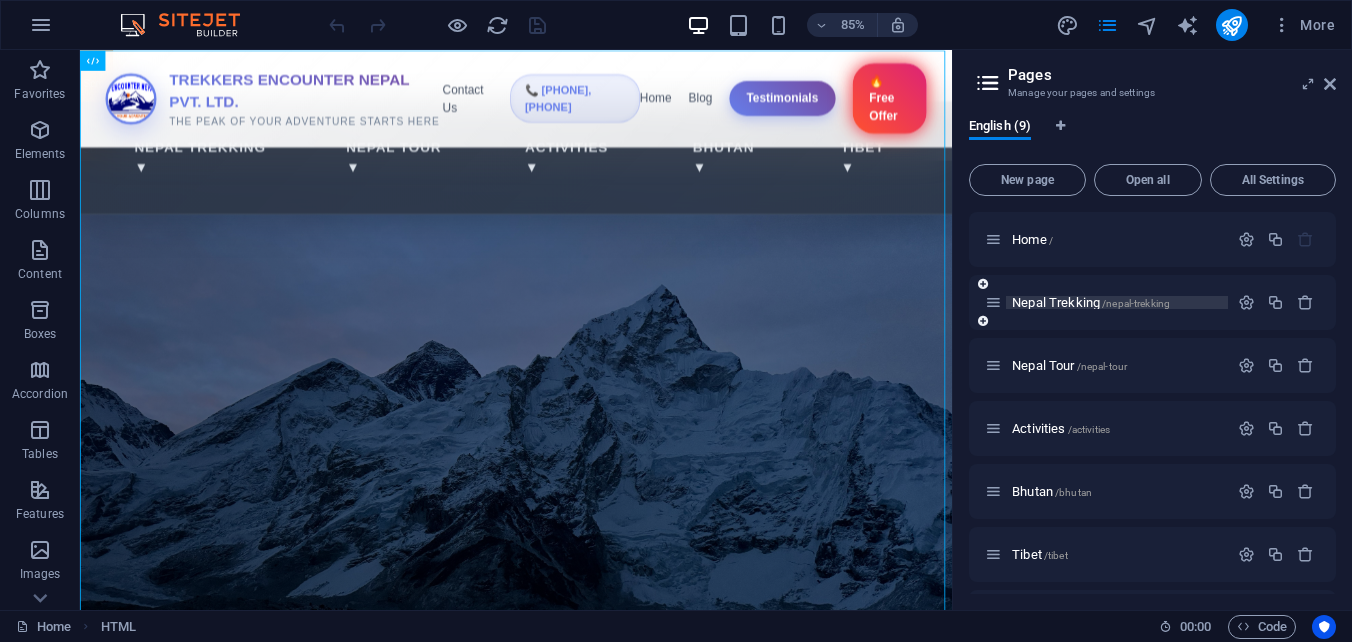 click on "Nepal Trekking /nepal-trekking" at bounding box center [1091, 302] 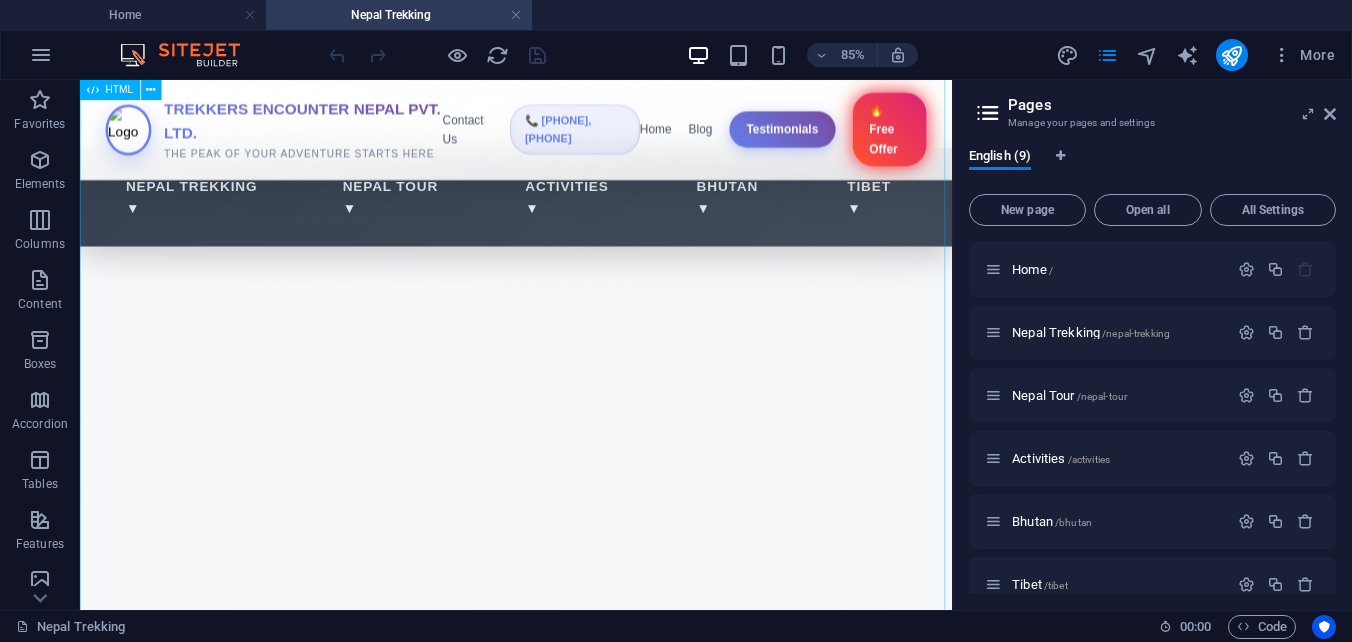 scroll, scrollTop: 867, scrollLeft: 0, axis: vertical 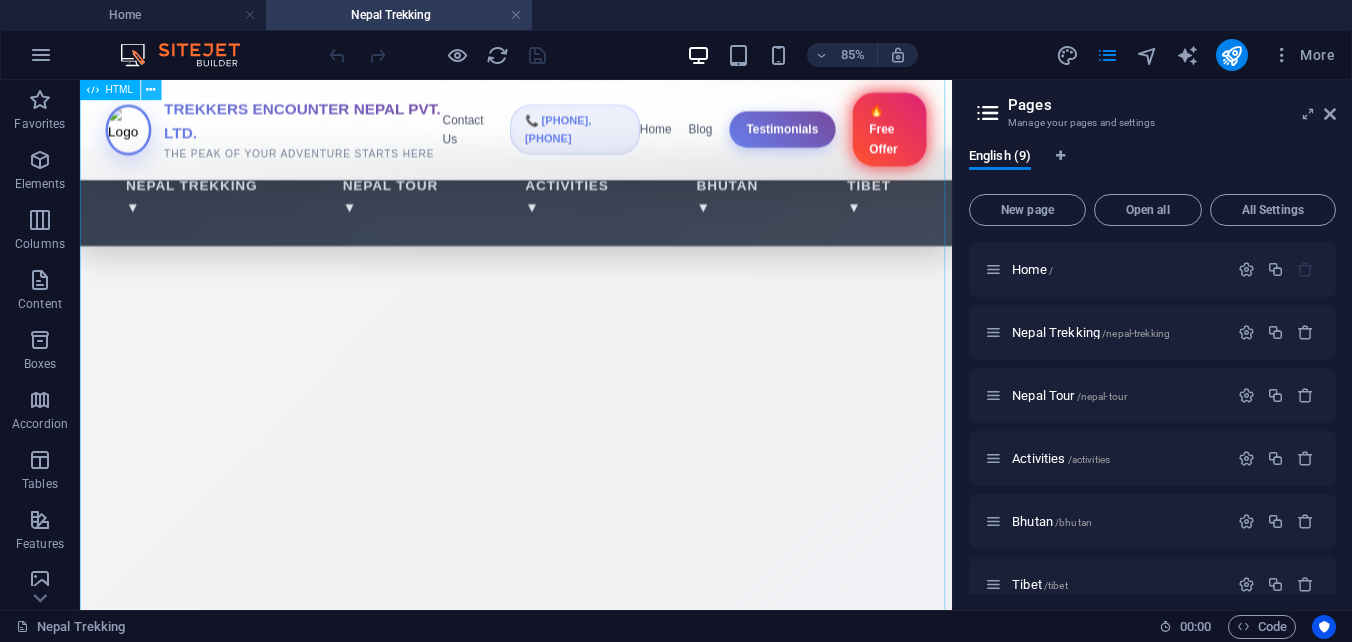 click at bounding box center (150, 90) 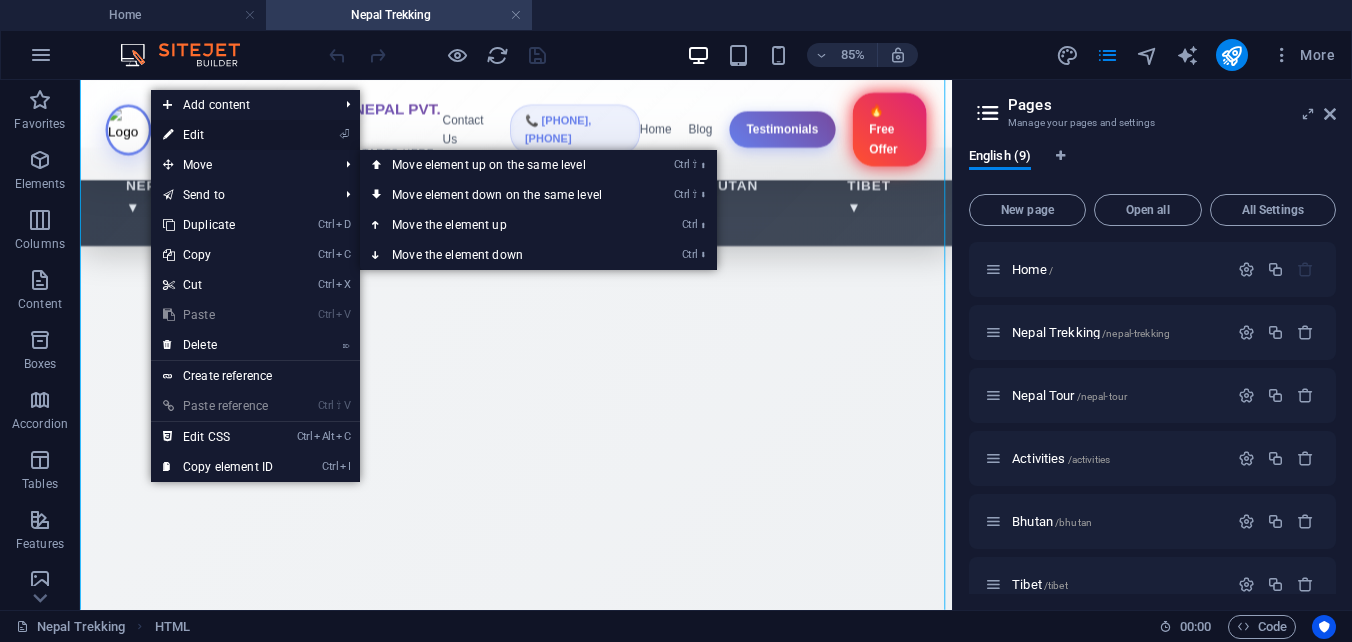 click on "⏎  Edit" at bounding box center (218, 135) 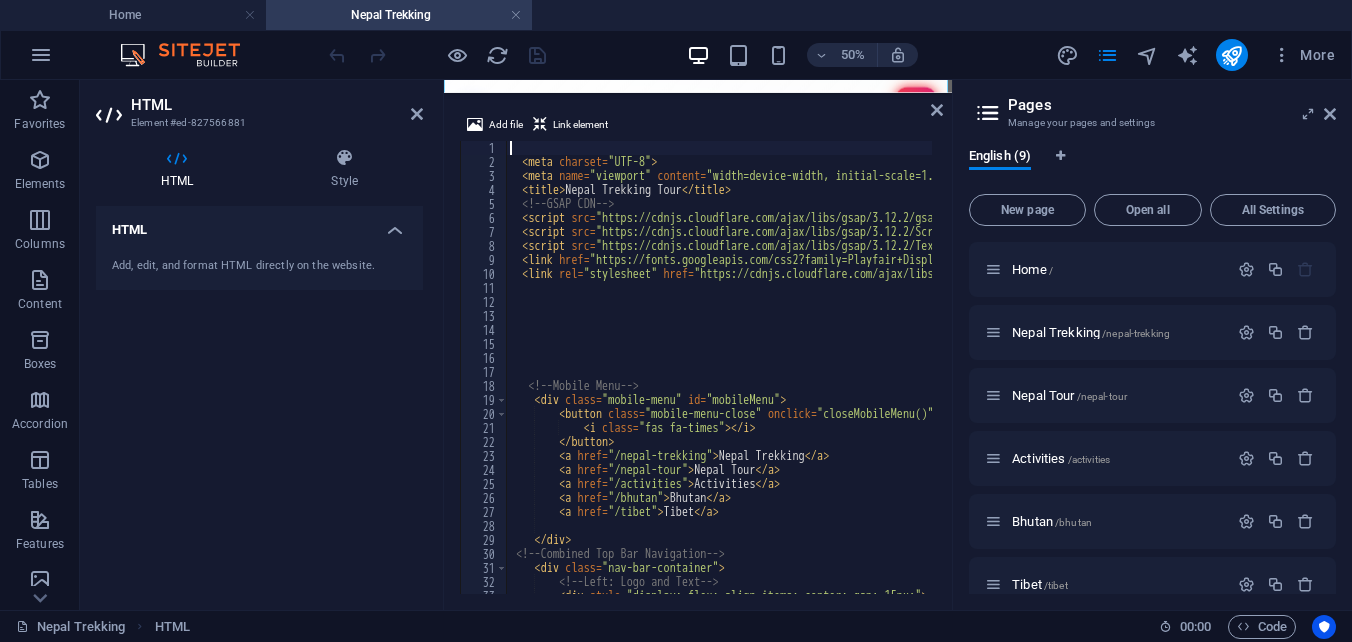 scroll, scrollTop: 2857, scrollLeft: 0, axis: vertical 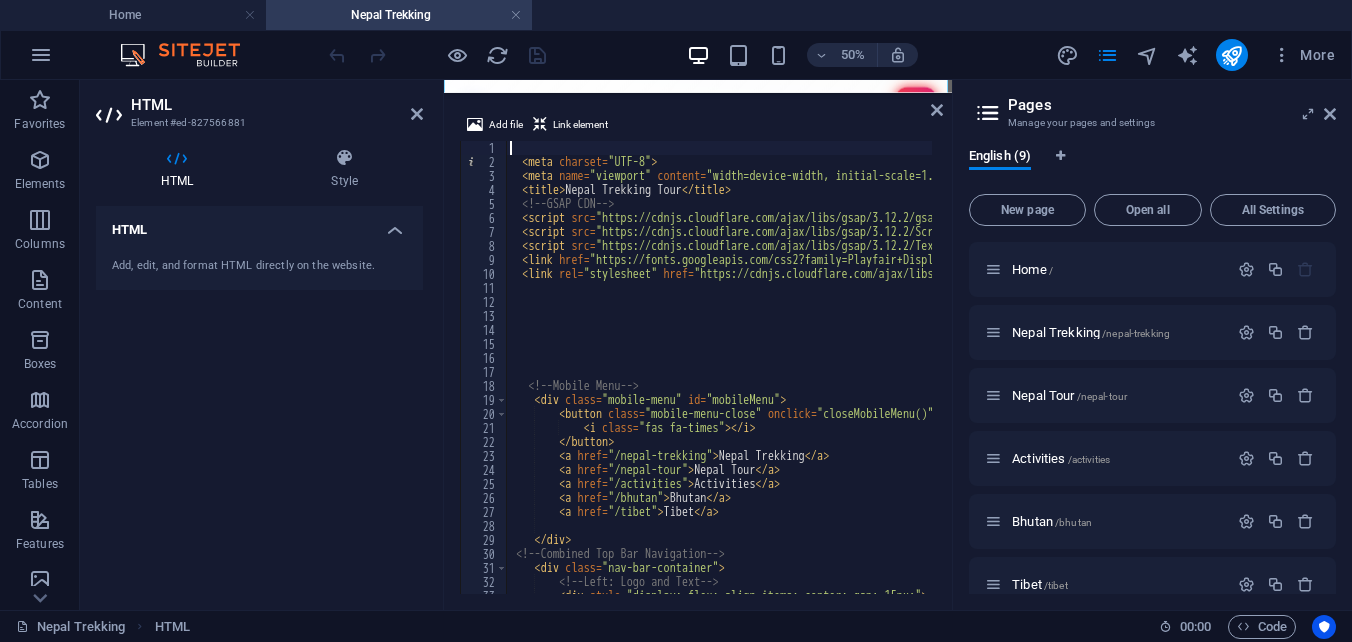 click on "< meta   charset = "UTF-8" >    < meta   name = "viewport"   content = "width=device-width, initial-scale=1.0" >    < title > Nepal Trekking Tour </ title >    <!--  GSAP CDN  -->    < script   src = "https://cdnjs.cloudflare.com/ajax/libs/gsap/3.12.2/gsap.min.js" > </ script >    < script   src = "https://cdnjs.cloudflare.com/ajax/libs/gsap/3.12.2/ScrollTrigger.min.js" > </ script >    < script   src = "https://cdnjs.cloudflare.com/ajax/libs/gsap/3.12.2/TextPlugin.min.js" > </ script >    < link   href = "https://fonts.googleapis.com/css2?family=Playfair+Display:wght@400;700;900 &amp; family=Inter:wght@300;400;600;700 &amp; display=swap"   rel = "stylesheet" >    < link   rel = "stylesheet"   href = "https://cdnjs.cloudflare.com/ajax/libs/font-awesome/6.4.0/css/all.min.css" >                    <!--  Mobile Menu  -->      < div   class = "mobile-menu"   id = "mobileMenu" >           < button   class = "mobile-menu-close"   onclick = "closeMobileMenu()" >                < i   class = "fas fa-times" > </ i" at bounding box center (1248, 379) 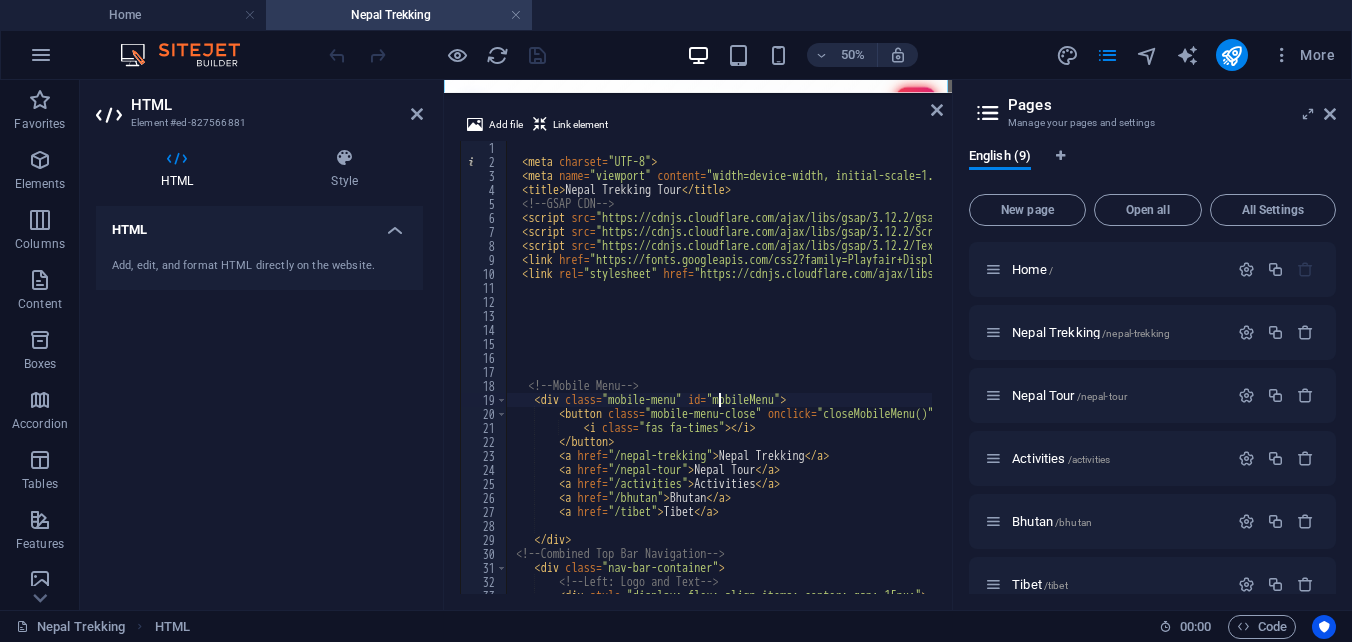 click on "< meta   charset = "UTF-8" >    < meta   name = "viewport"   content = "width=device-width, initial-scale=1.0" >    < title > Nepal Trekking Tour </ title >    <!--  GSAP CDN  -->    < script   src = "https://cdnjs.cloudflare.com/ajax/libs/gsap/3.12.2/gsap.min.js" > </ script >    < script   src = "https://cdnjs.cloudflare.com/ajax/libs/gsap/3.12.2/ScrollTrigger.min.js" > </ script >    < script   src = "https://cdnjs.cloudflare.com/ajax/libs/gsap/3.12.2/TextPlugin.min.js" > </ script >    < link   href = "https://fonts.googleapis.com/css2?family=Playfair+Display:wght@400;700;900 &amp; family=Inter:wght@300;400;600;700 &amp; display=swap"   rel = "stylesheet" >    < link   rel = "stylesheet"   href = "https://cdnjs.cloudflare.com/ajax/libs/font-awesome/6.4.0/css/all.min.css" >                    <!--  Mobile Menu  -->      < div   class = "mobile-menu"   id = "mobileMenu" >           < button   class = "mobile-menu-close"   onclick = "closeMobileMenu()" >                < i   class = "fas fa-times" > </ i" at bounding box center [1248, 379] 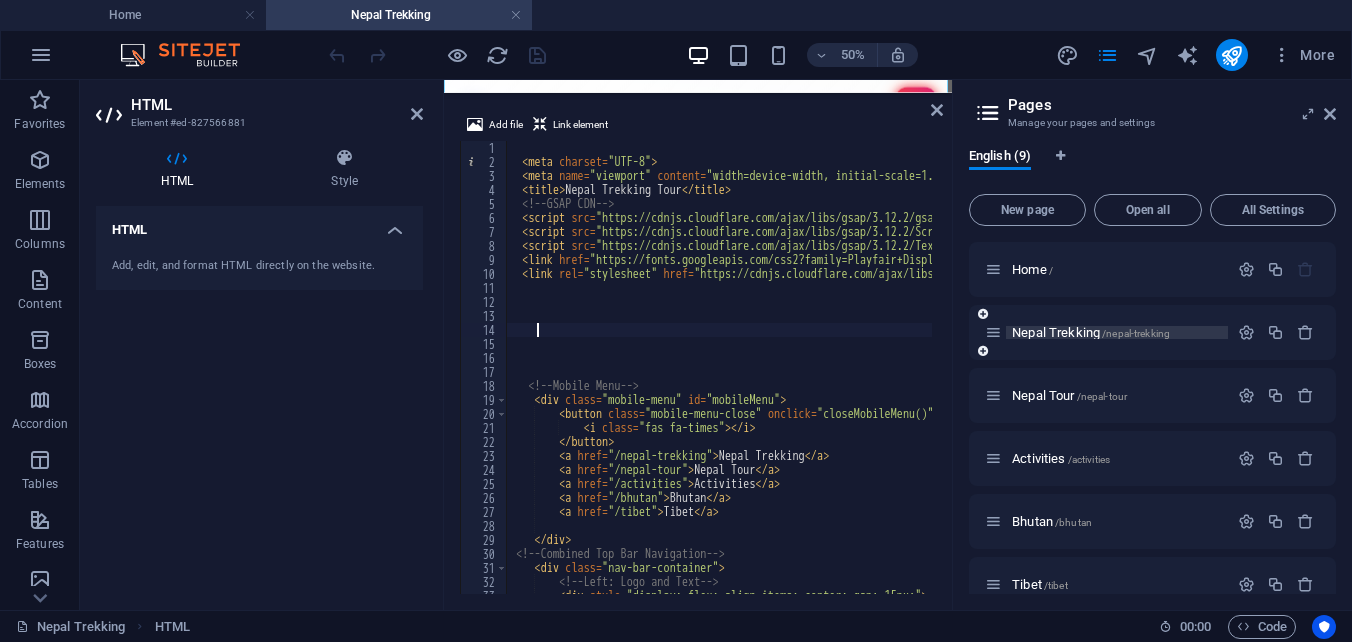 click on "Nepal Trekking /nepal-trekking" at bounding box center (1091, 332) 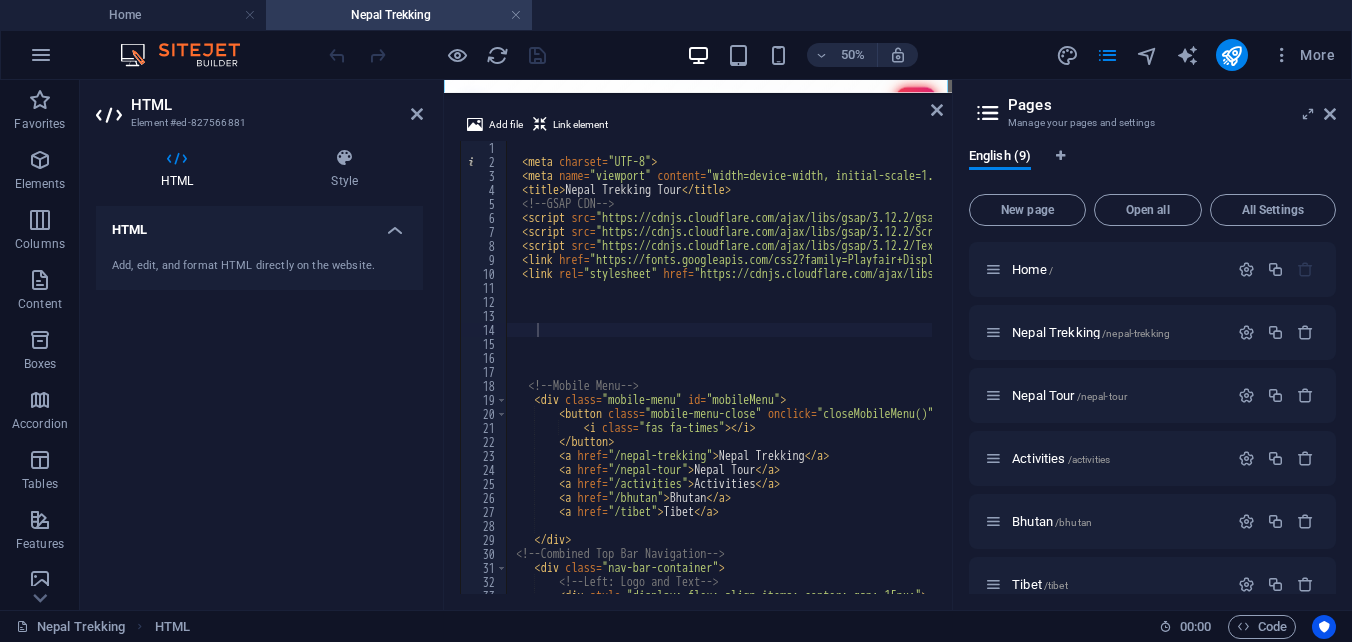 click on "< meta   charset = "UTF-8" >    < meta   name = "viewport"   content = "width=device-width, initial-scale=1.0" >    < title > Nepal Trekking Tour </ title >    <!--  GSAP CDN  -->    < script   src = "https://cdnjs.cloudflare.com/ajax/libs/gsap/3.12.2/gsap.min.js" > </ script >    < script   src = "https://cdnjs.cloudflare.com/ajax/libs/gsap/3.12.2/ScrollTrigger.min.js" > </ script >    < script   src = "https://cdnjs.cloudflare.com/ajax/libs/gsap/3.12.2/TextPlugin.min.js" > </ script >    < link   href = "https://fonts.googleapis.com/css2?family=Playfair+Display:wght@400;700;900 &amp; family=Inter:wght@300;400;600;700 &amp; display=swap"   rel = "stylesheet" >    < link   rel = "stylesheet"   href = "https://cdnjs.cloudflare.com/ajax/libs/font-awesome/6.4.0/css/all.min.css" >                    <!--  Mobile Menu  -->      < div   class = "mobile-menu"   id = "mobileMenu" >           < button   class = "mobile-menu-close"   onclick = "closeMobileMenu()" >                < i   class = "fas fa-times" > </ i" at bounding box center (1248, 379) 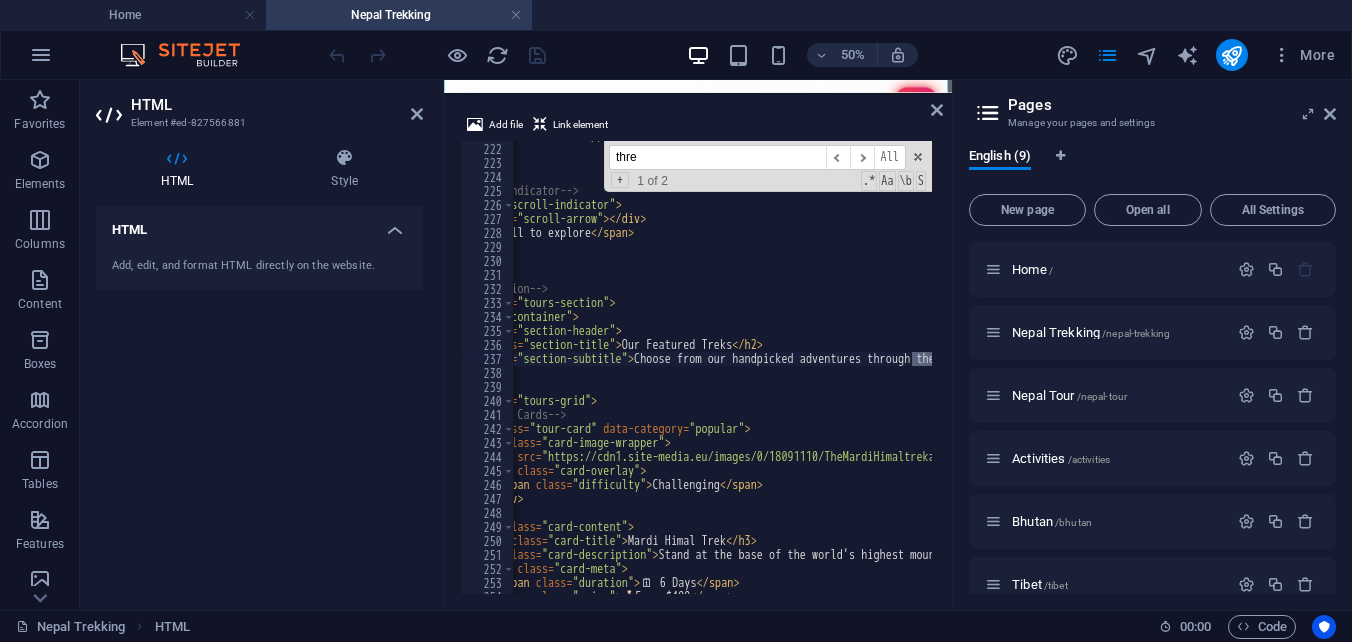 scroll, scrollTop: 4935, scrollLeft: 0, axis: vertical 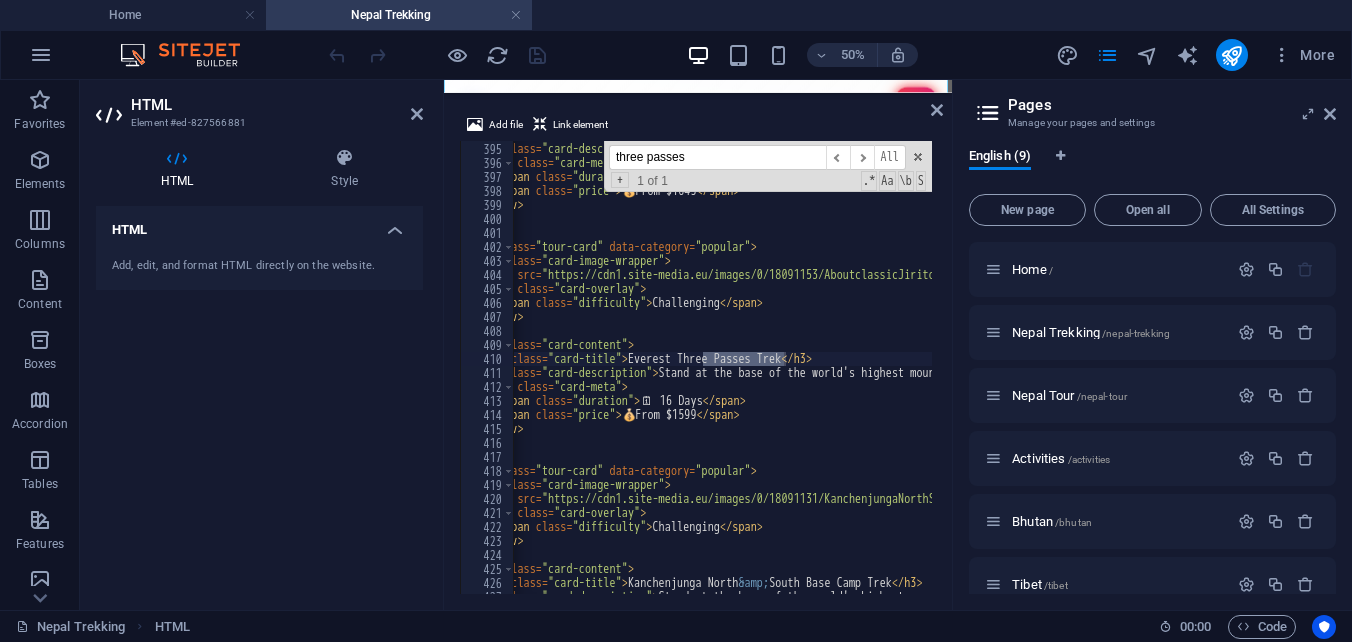 type on "three passes" 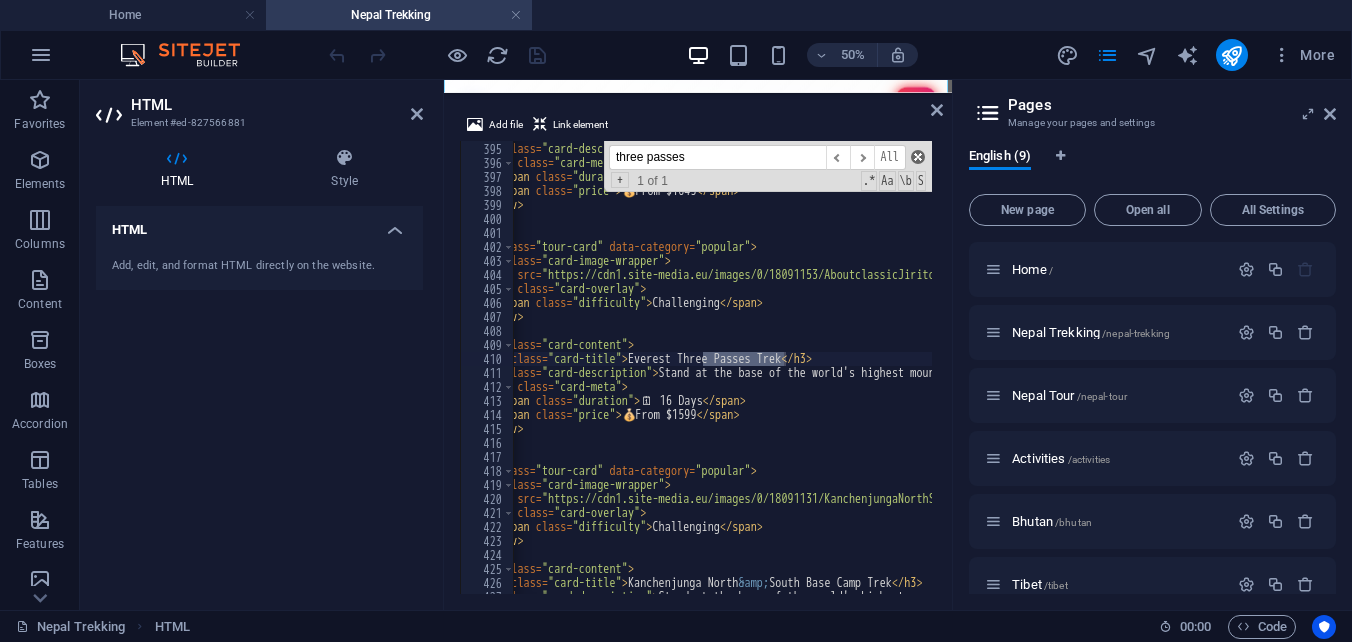click at bounding box center [918, 157] 